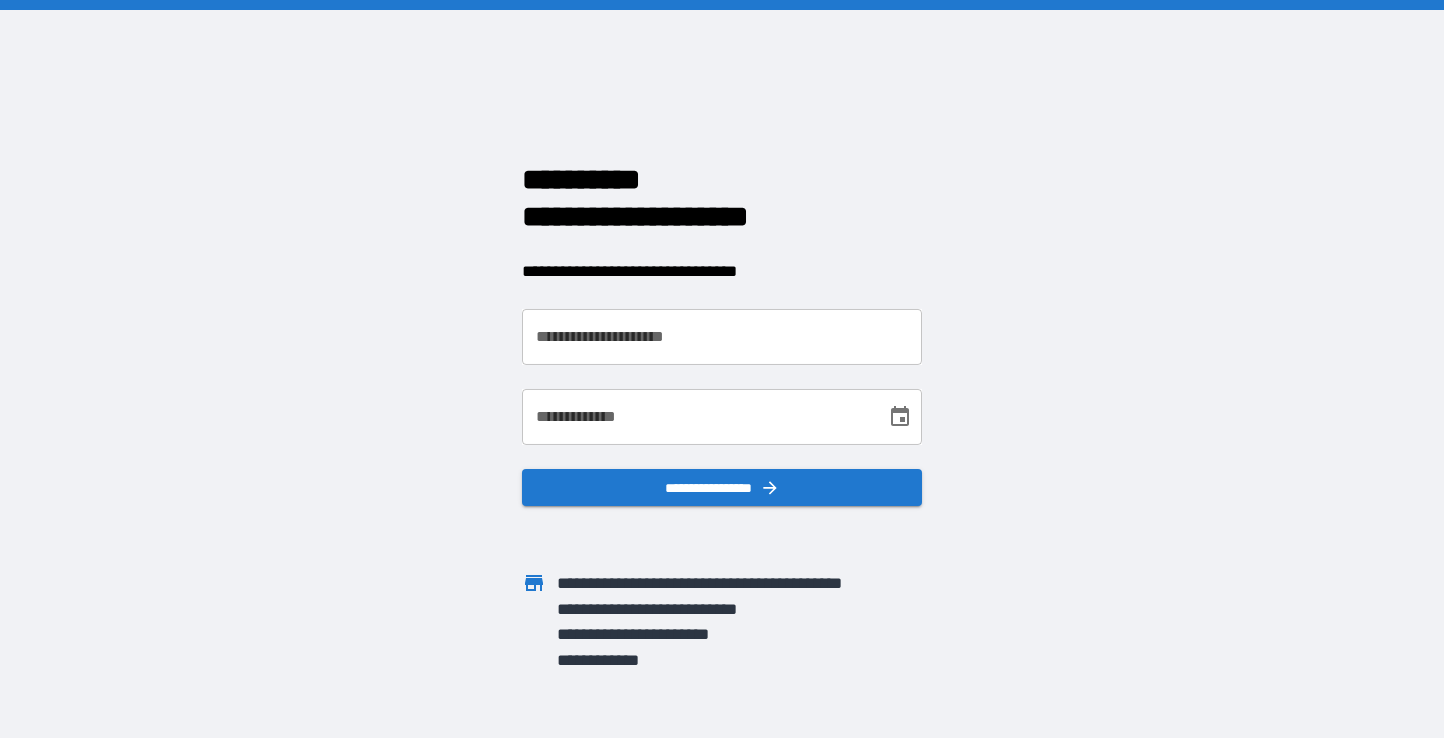 scroll, scrollTop: 0, scrollLeft: 0, axis: both 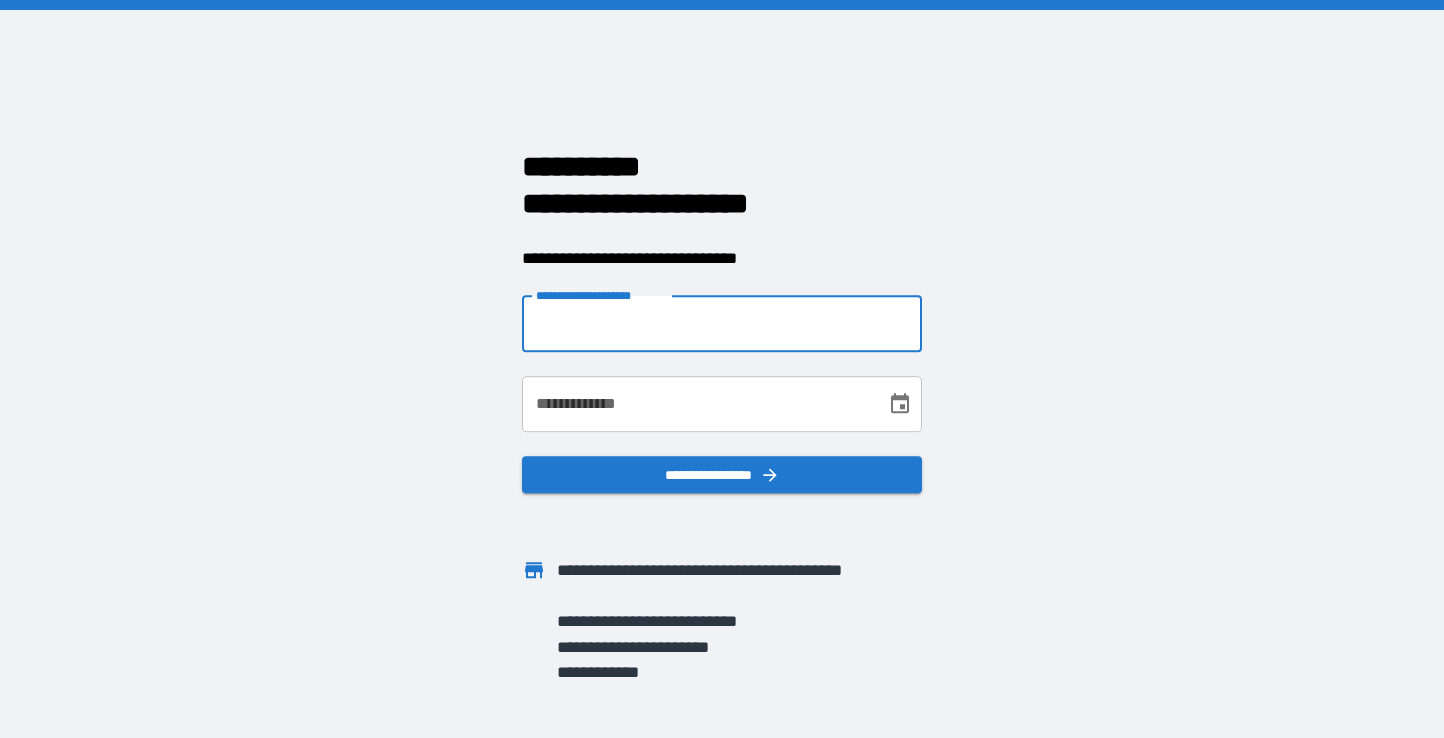 click on "**********" at bounding box center [722, 324] 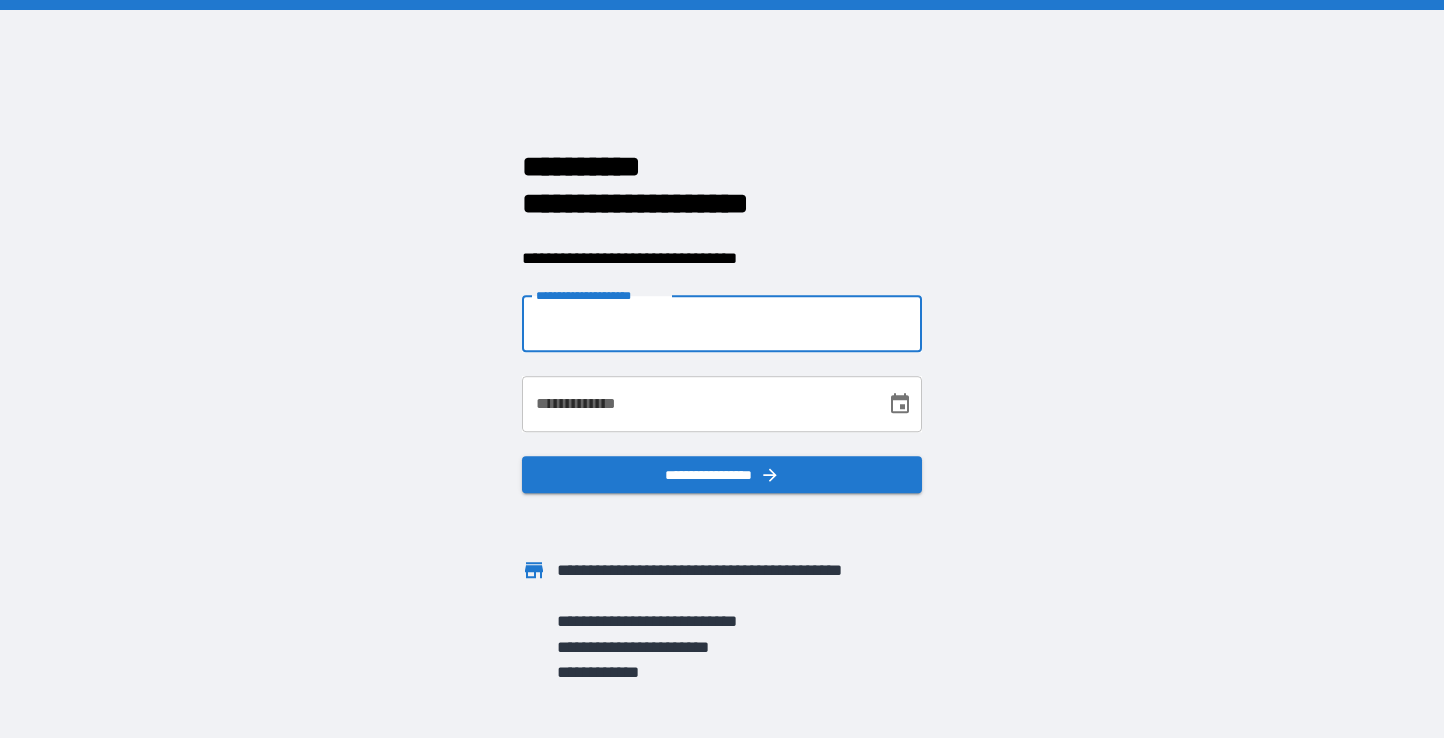 type on "**********" 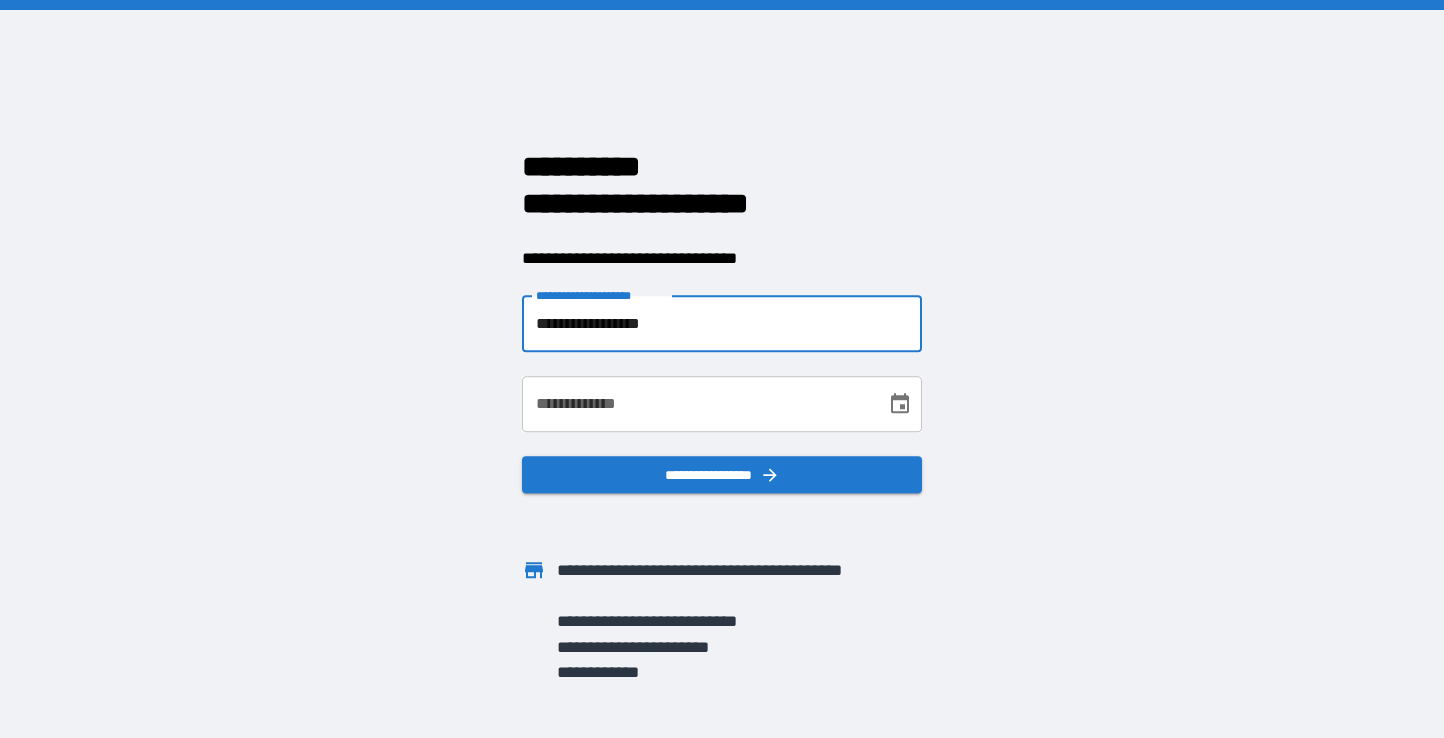 click on "**********" at bounding box center [697, 404] 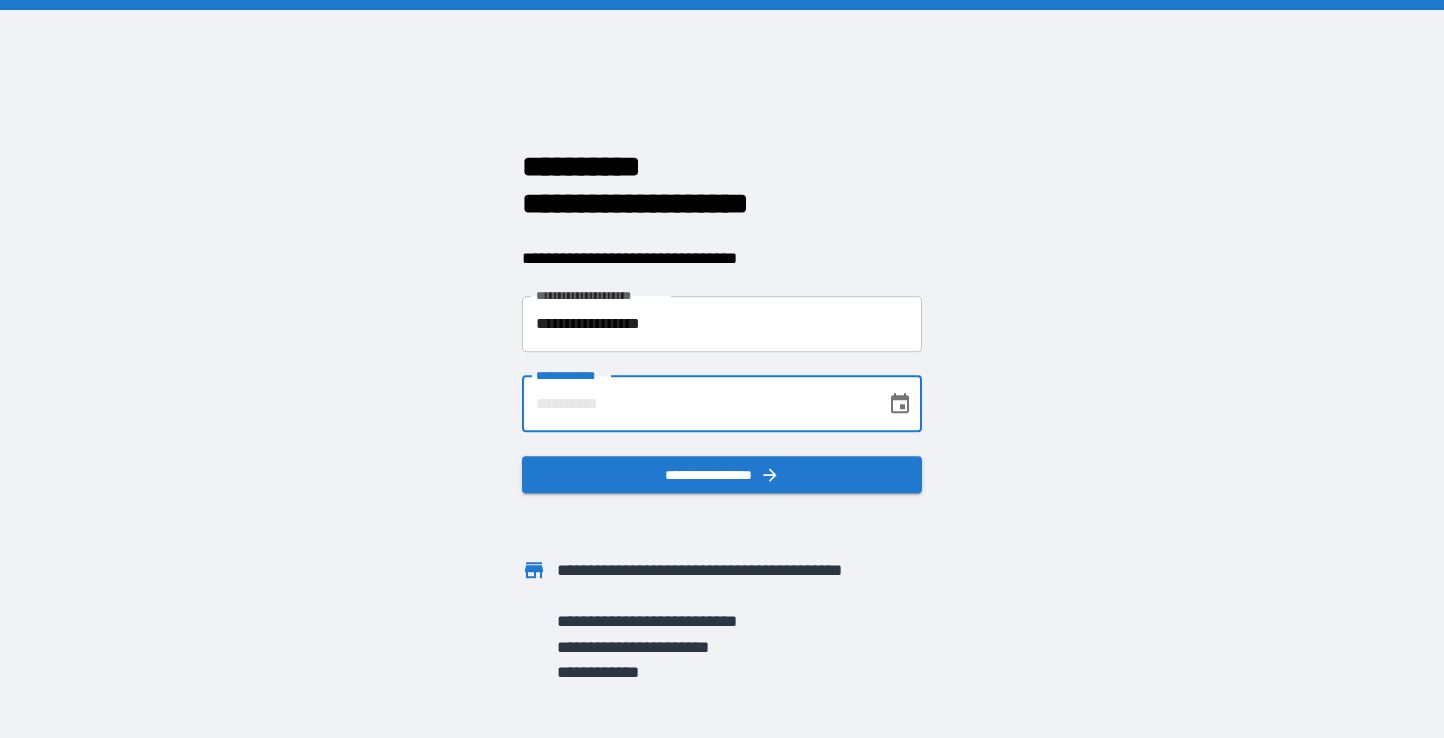 type on "**********" 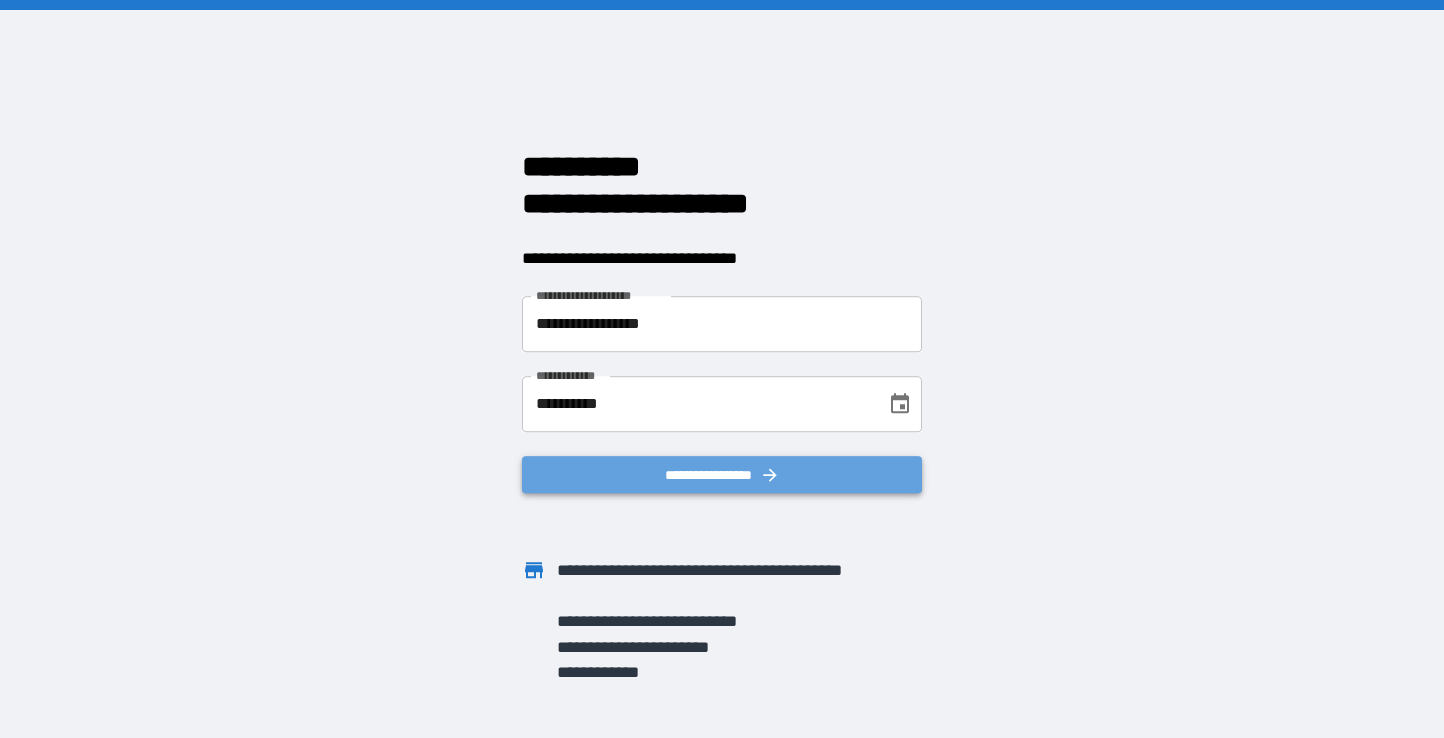 click on "**********" at bounding box center (722, 475) 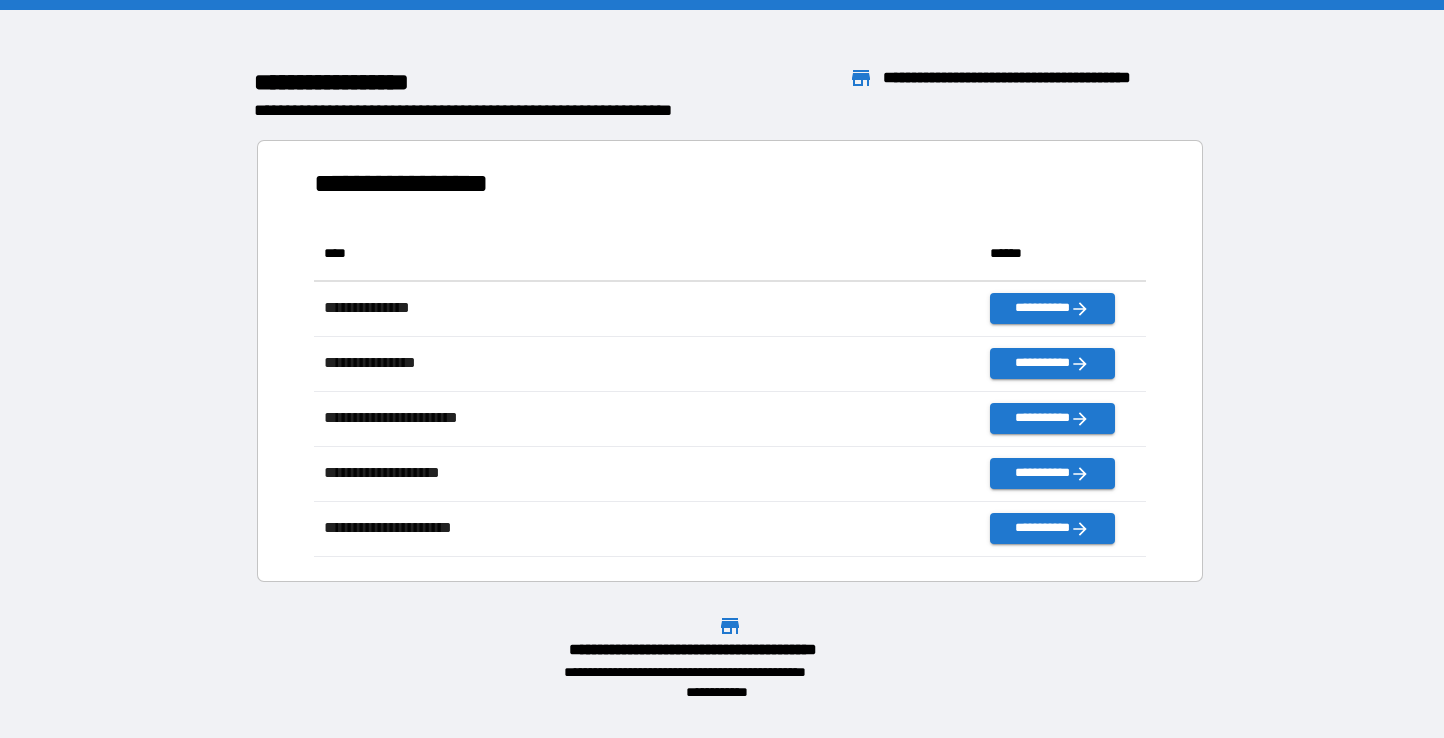 scroll, scrollTop: 16, scrollLeft: 16, axis: both 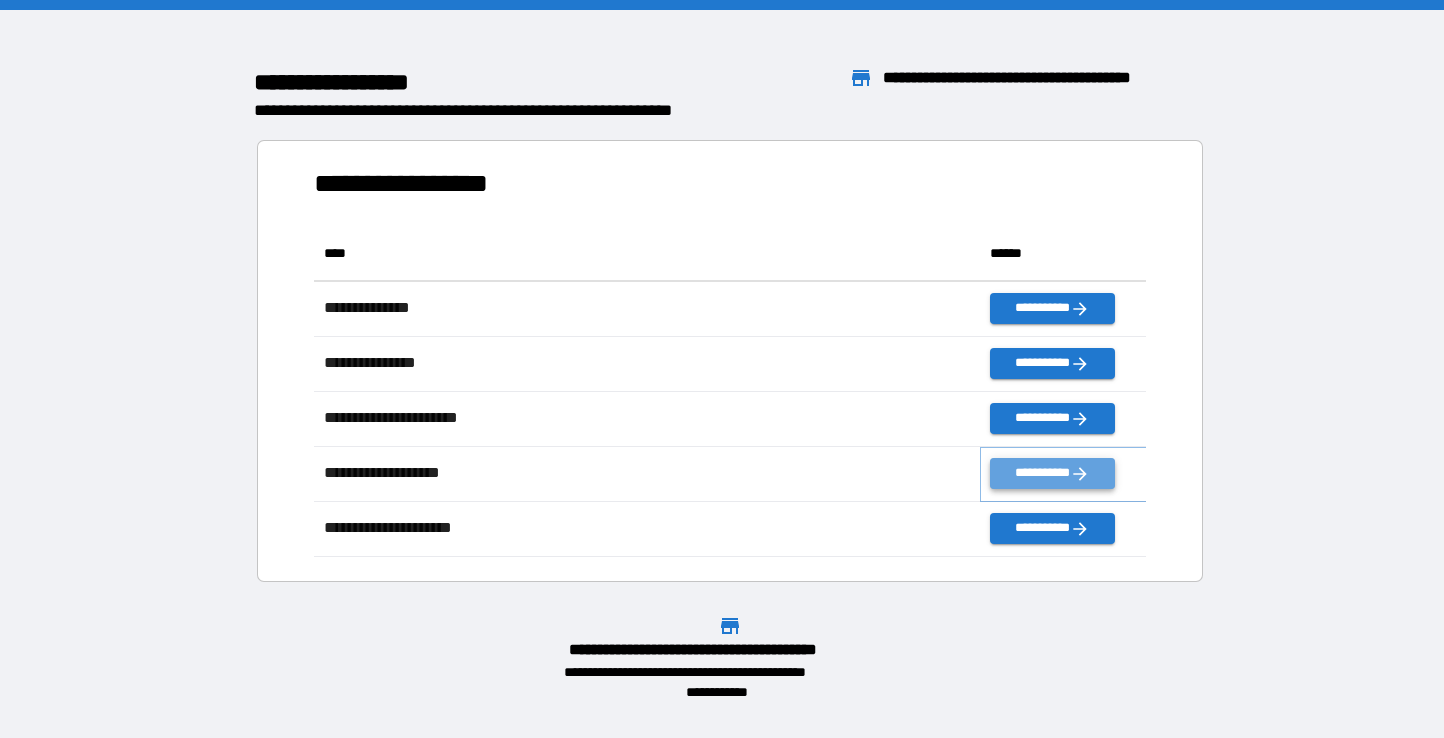 click on "**********" at bounding box center [1052, 473] 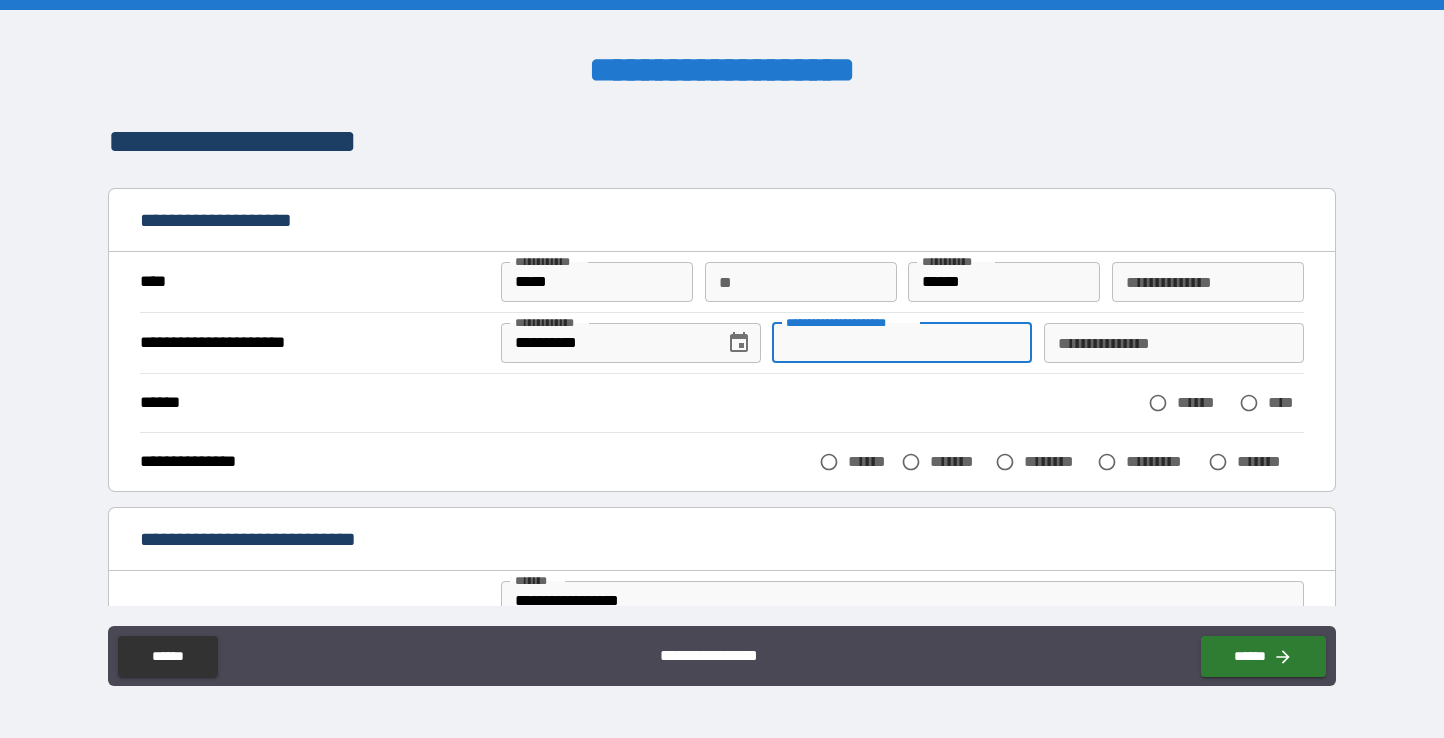click on "**********" at bounding box center [902, 343] 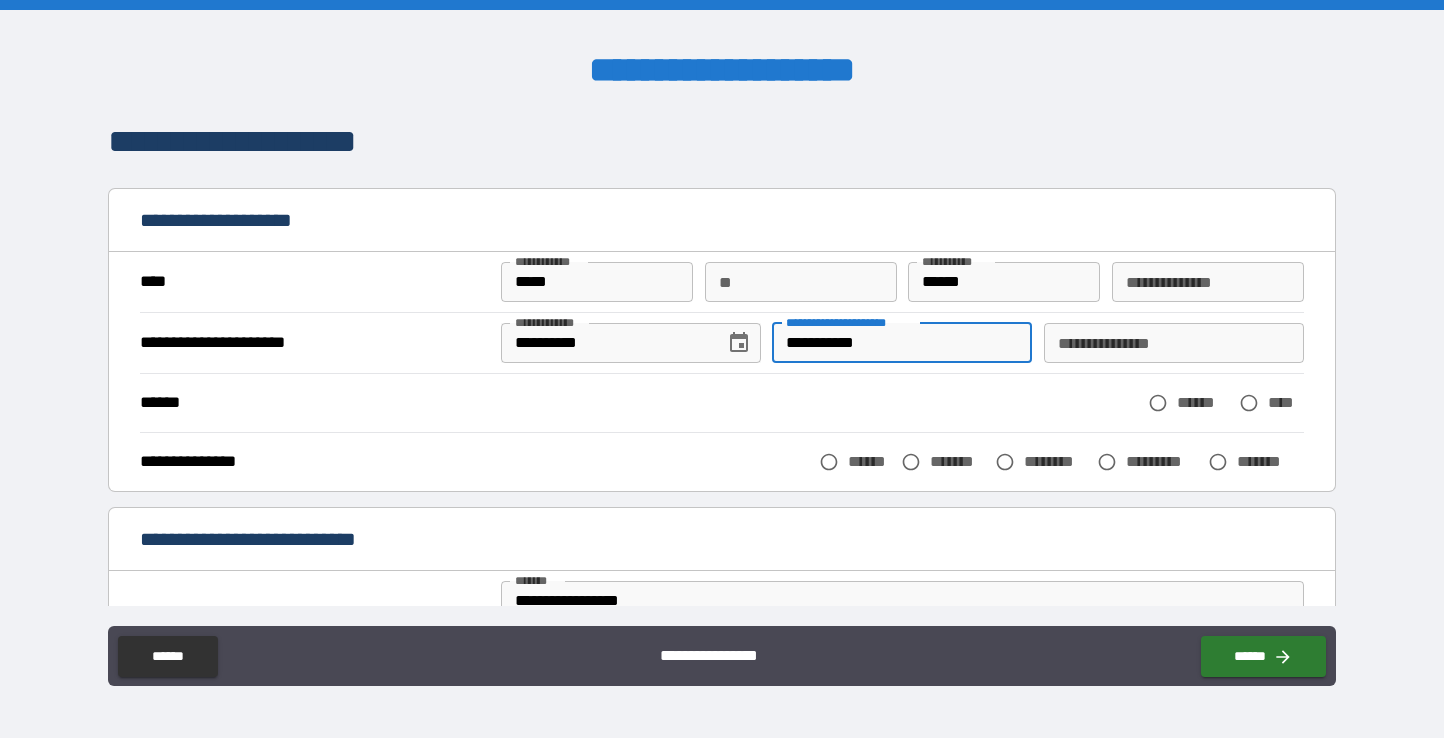 type on "**********" 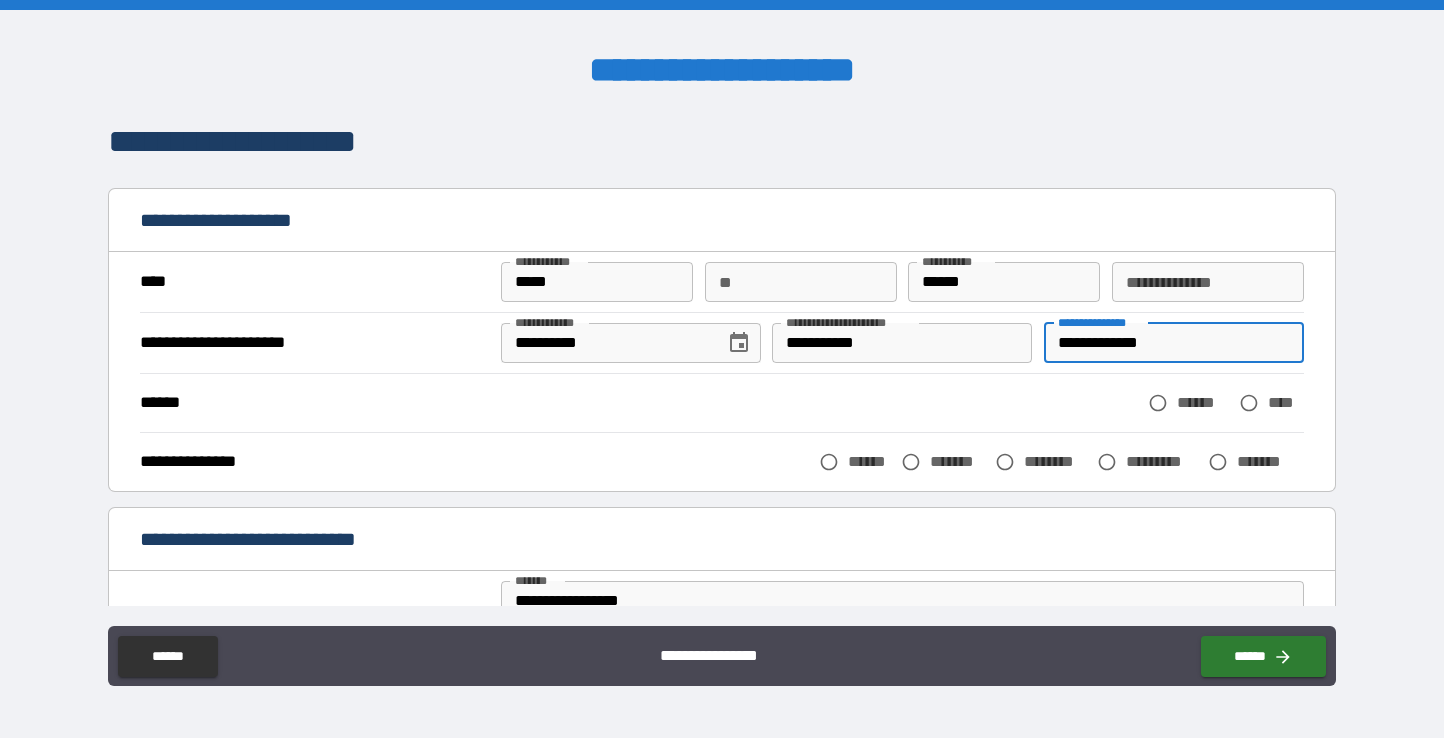type on "**********" 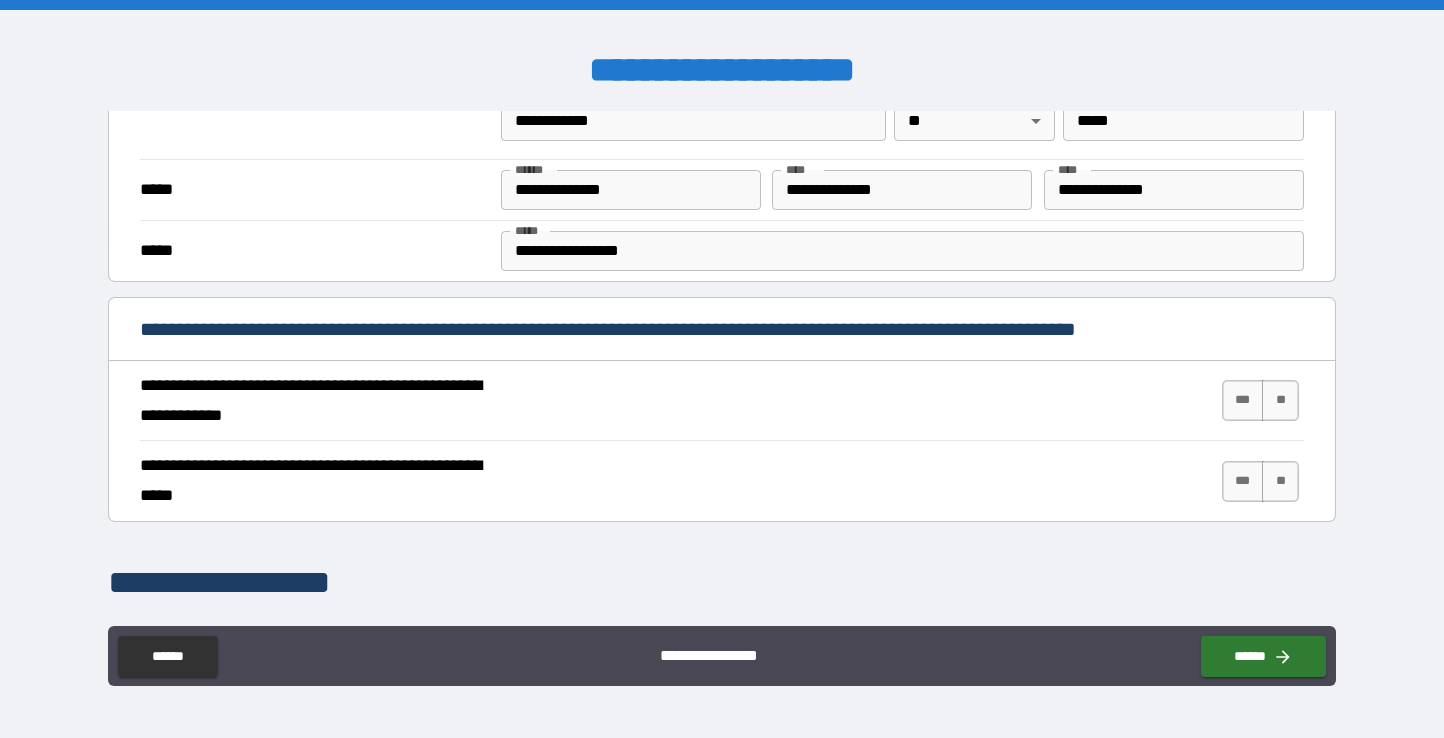 scroll, scrollTop: 601, scrollLeft: 0, axis: vertical 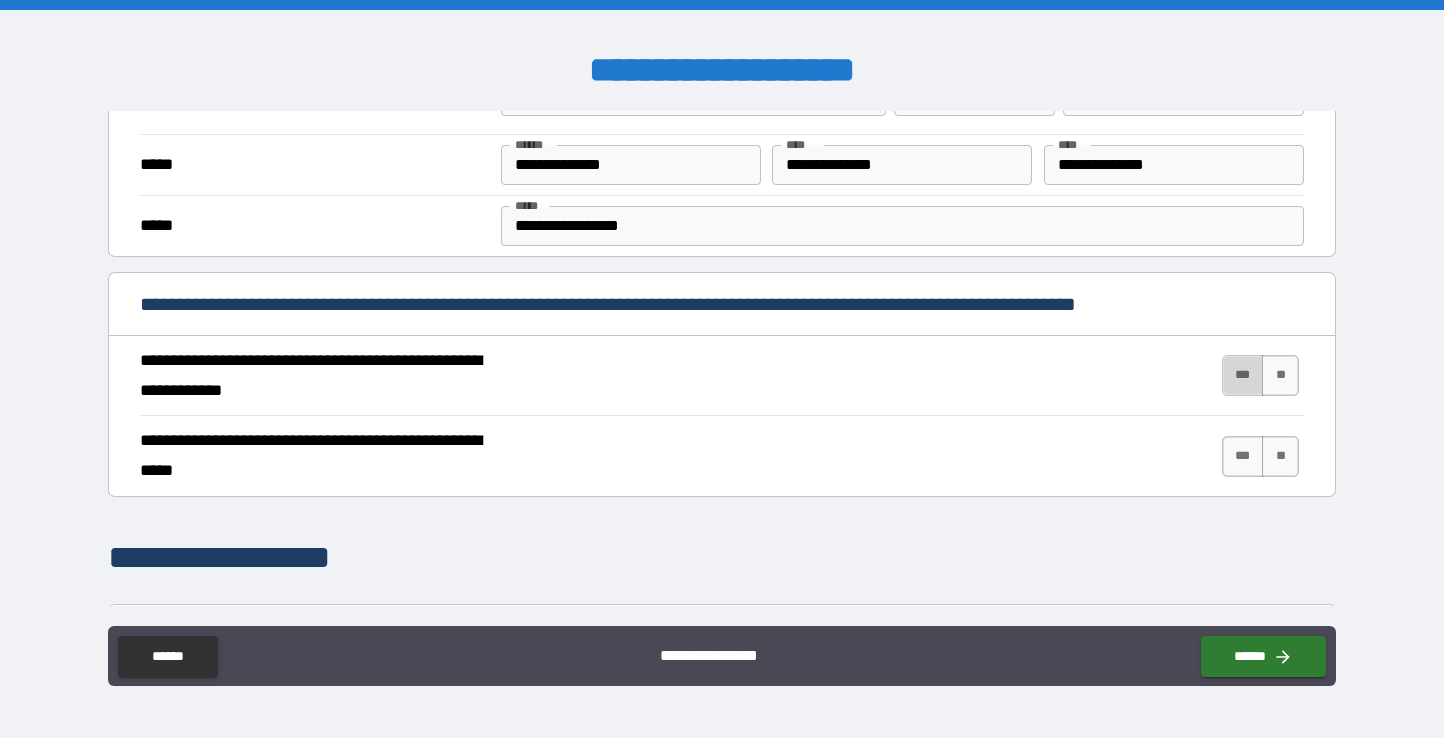click on "***" at bounding box center [1243, 375] 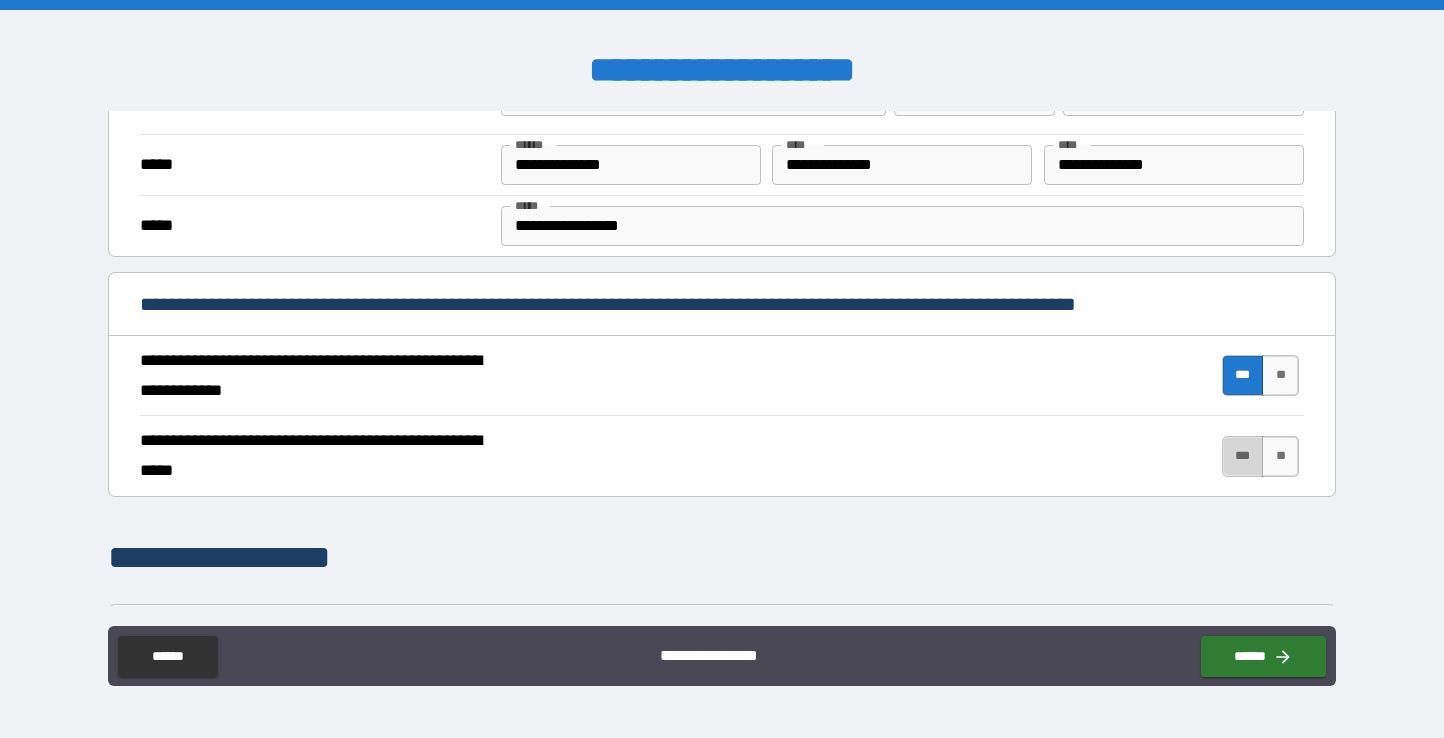 click on "***" at bounding box center (1243, 456) 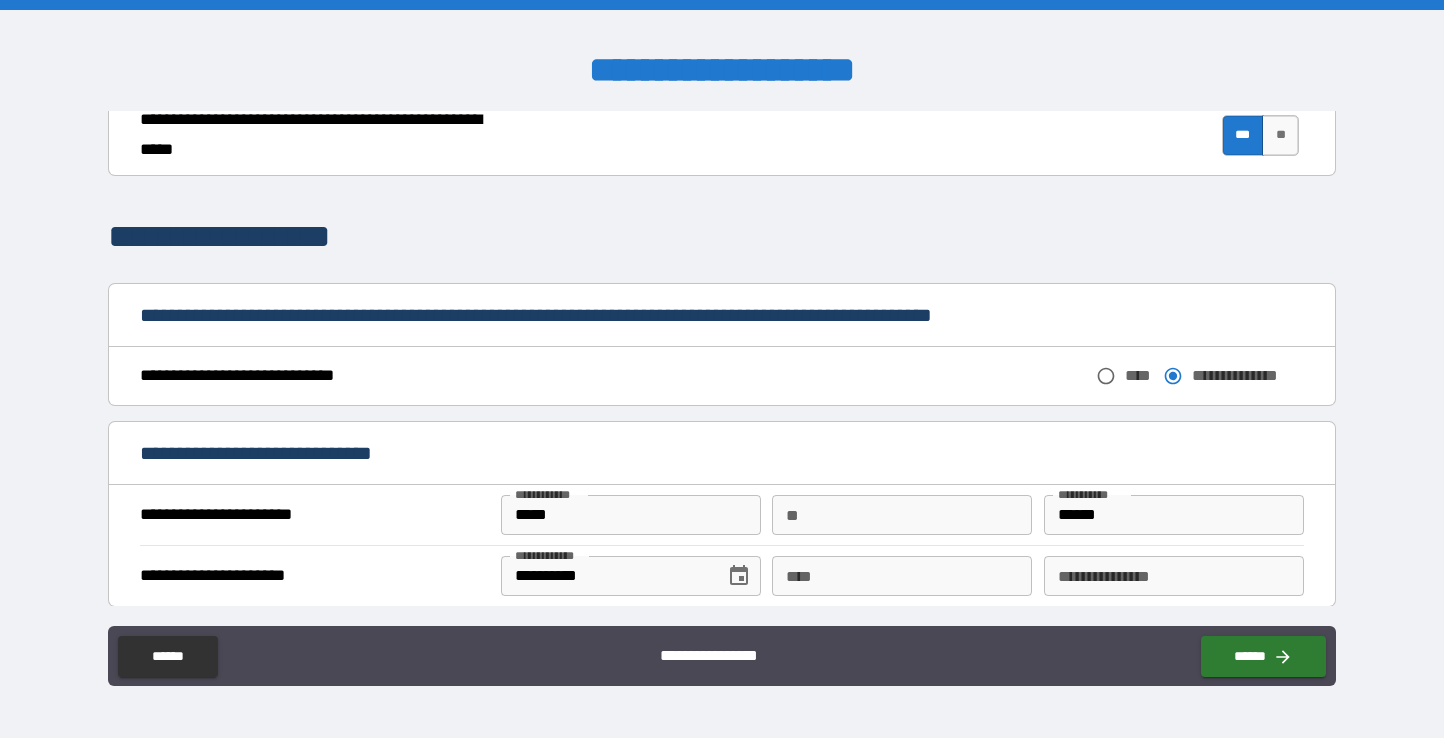 scroll, scrollTop: 923, scrollLeft: 0, axis: vertical 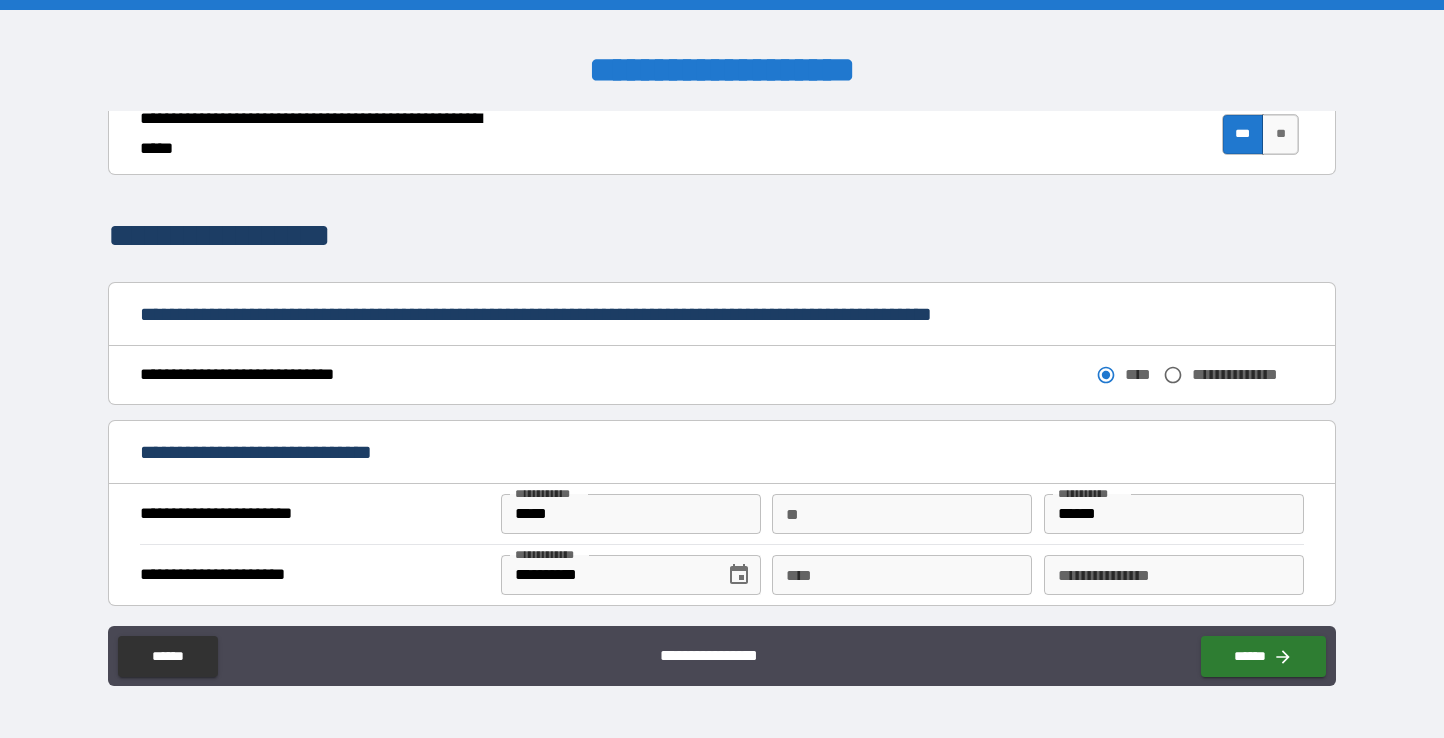 click on "**********" at bounding box center [722, 454] 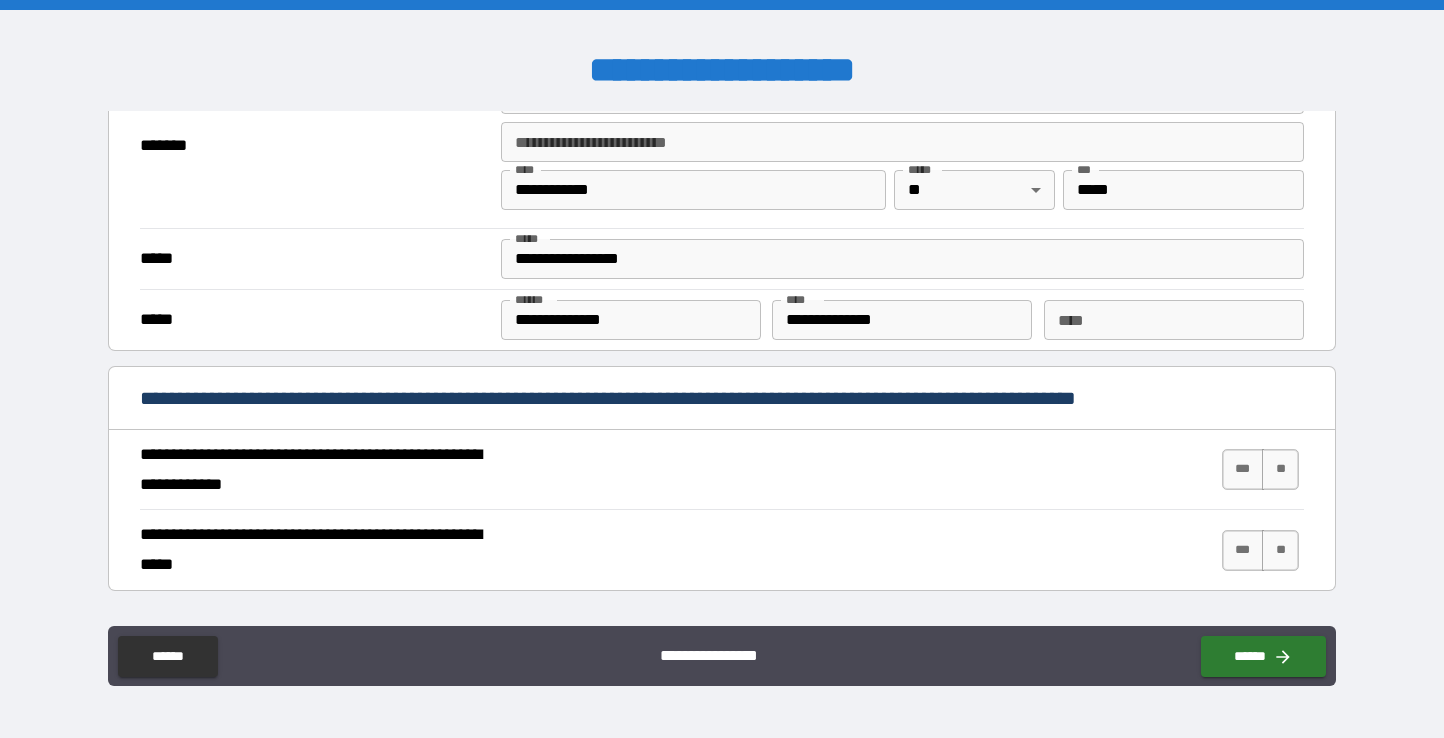 scroll, scrollTop: 1545, scrollLeft: 0, axis: vertical 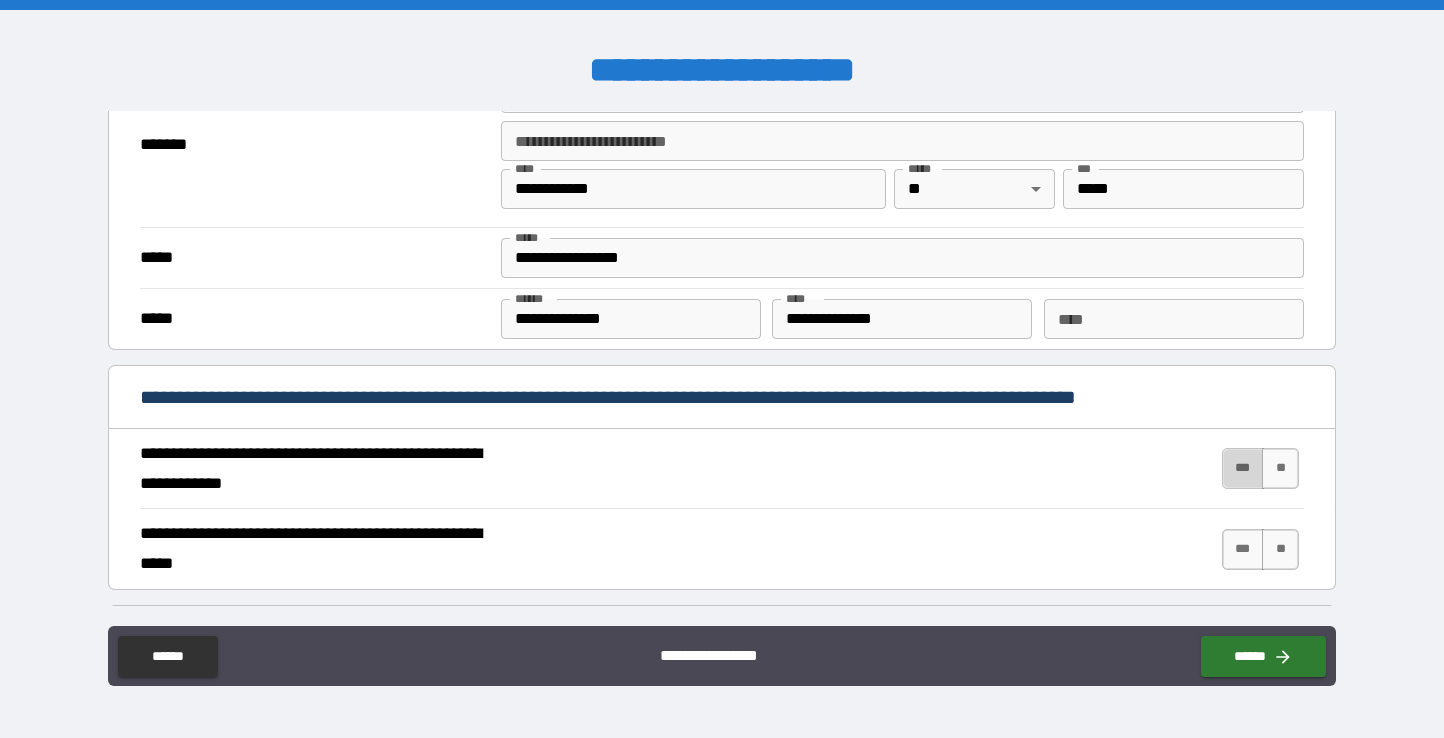 click on "***" at bounding box center [1243, 468] 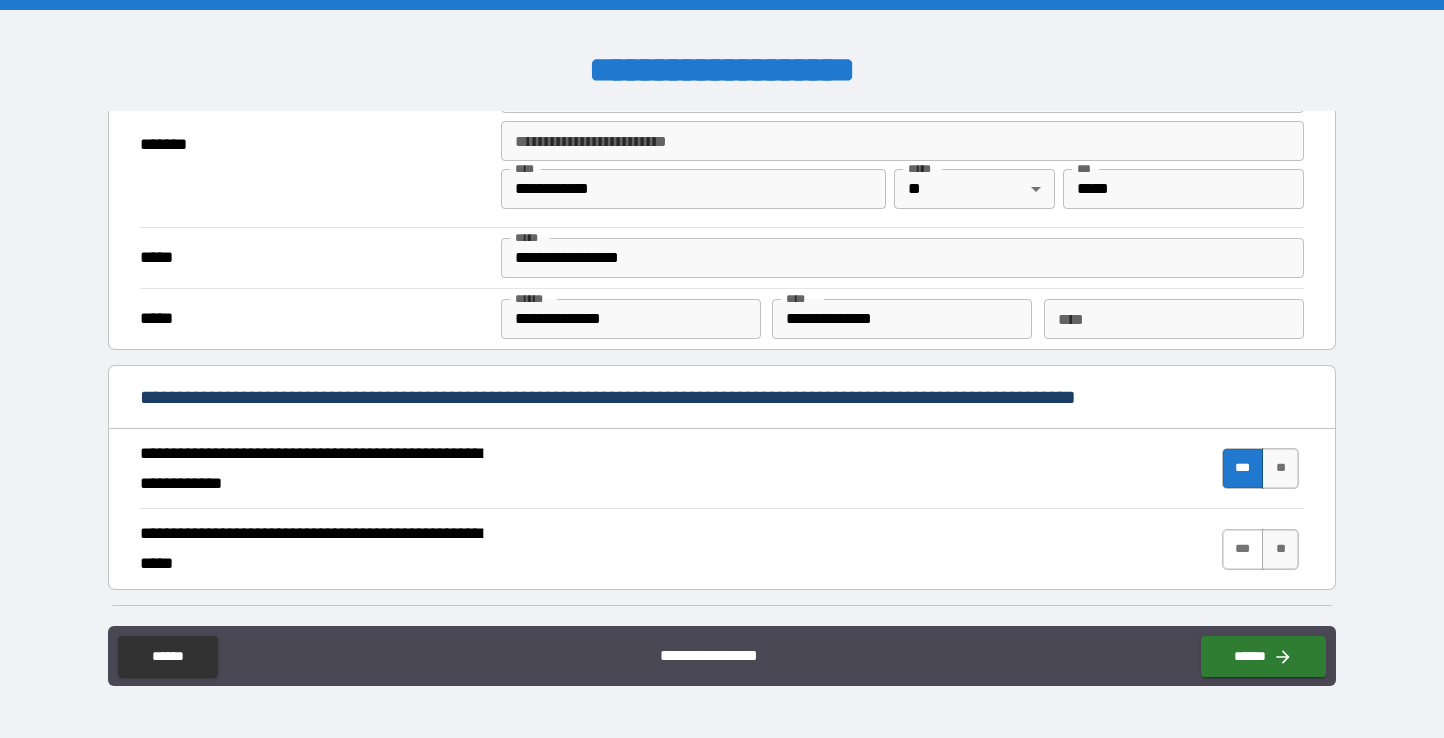 click on "***" at bounding box center (1243, 549) 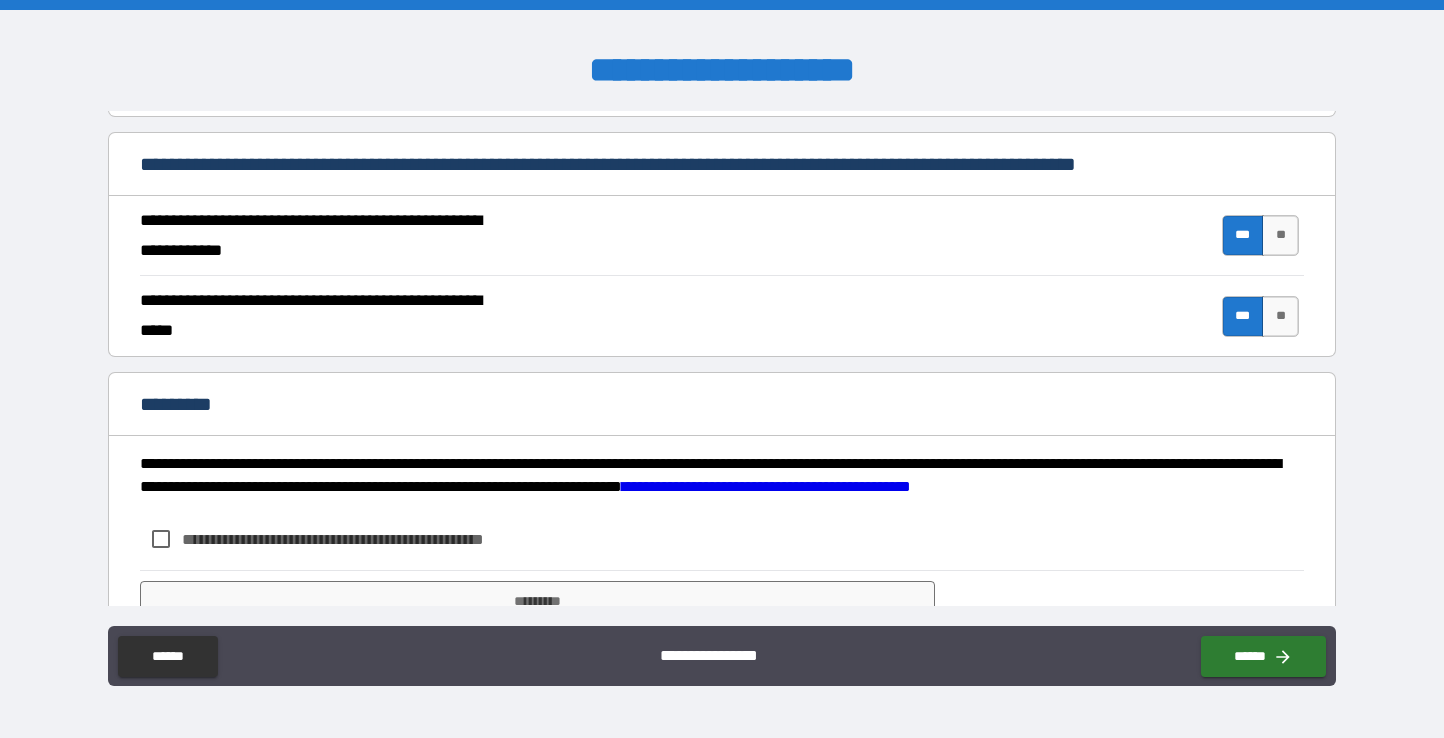 scroll, scrollTop: 1864, scrollLeft: 0, axis: vertical 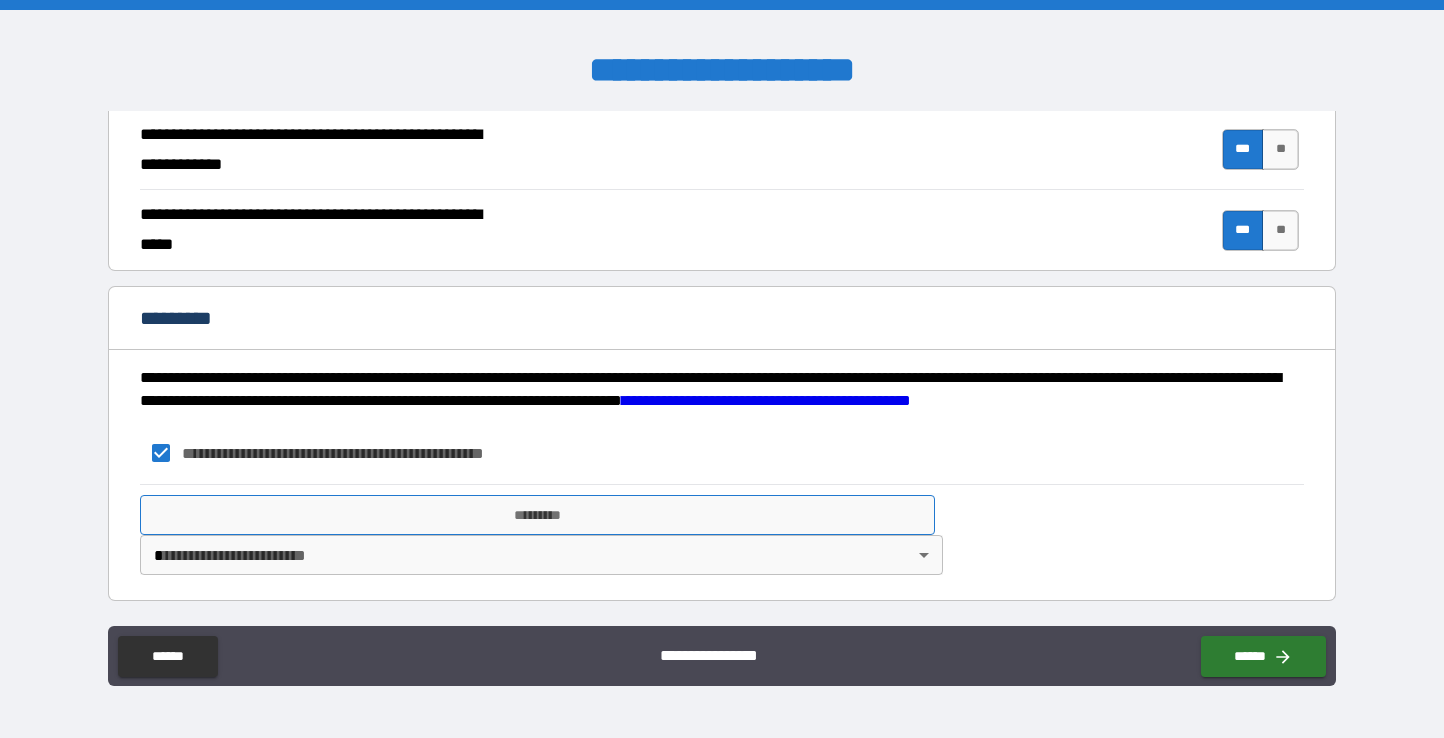 click on "*********" at bounding box center (537, 515) 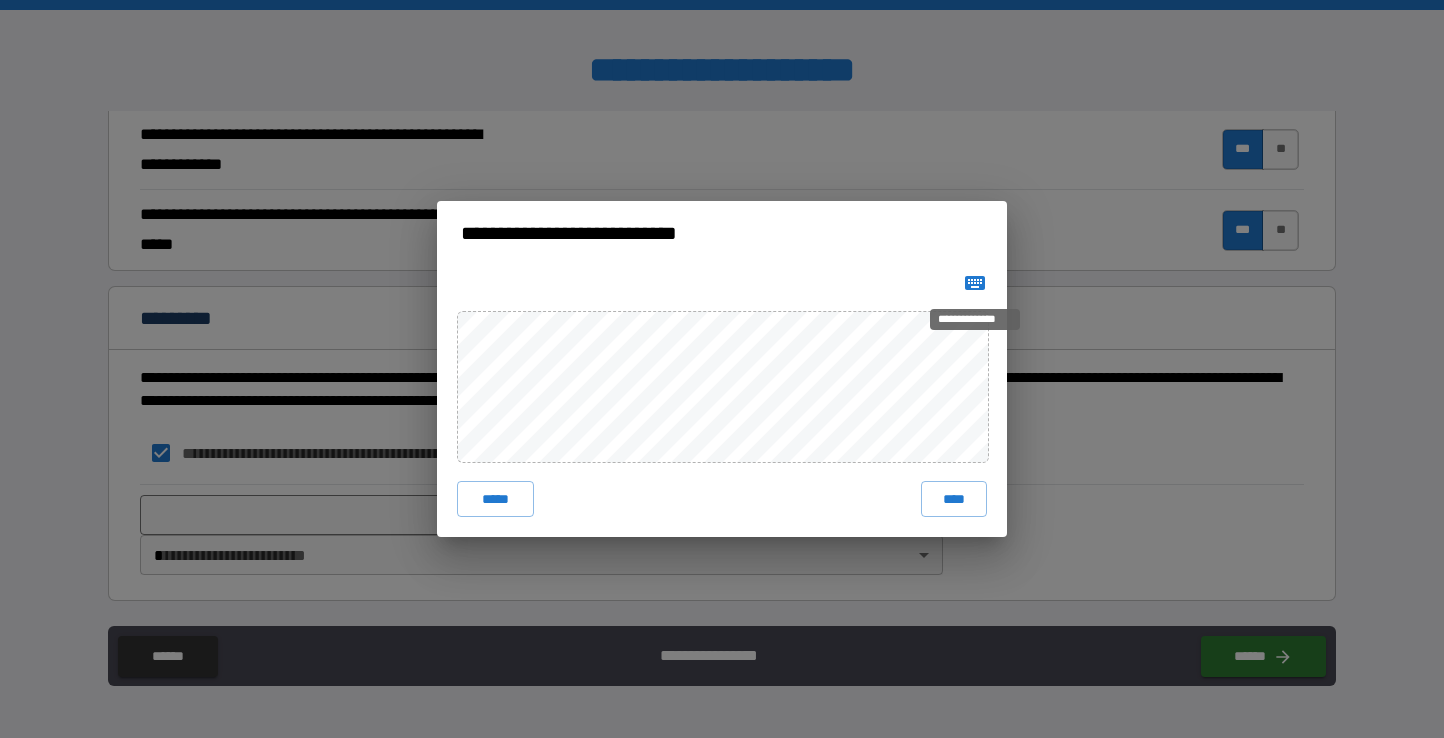 click 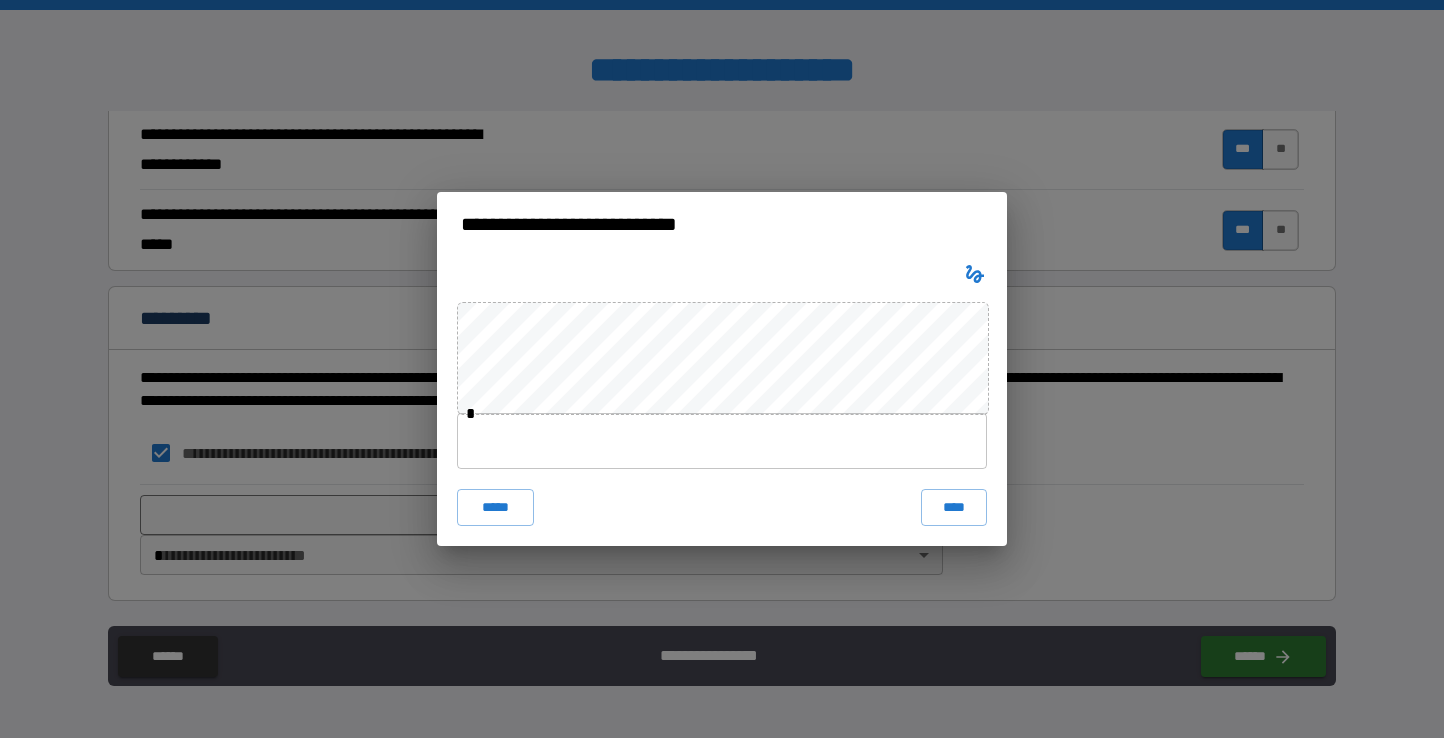 type 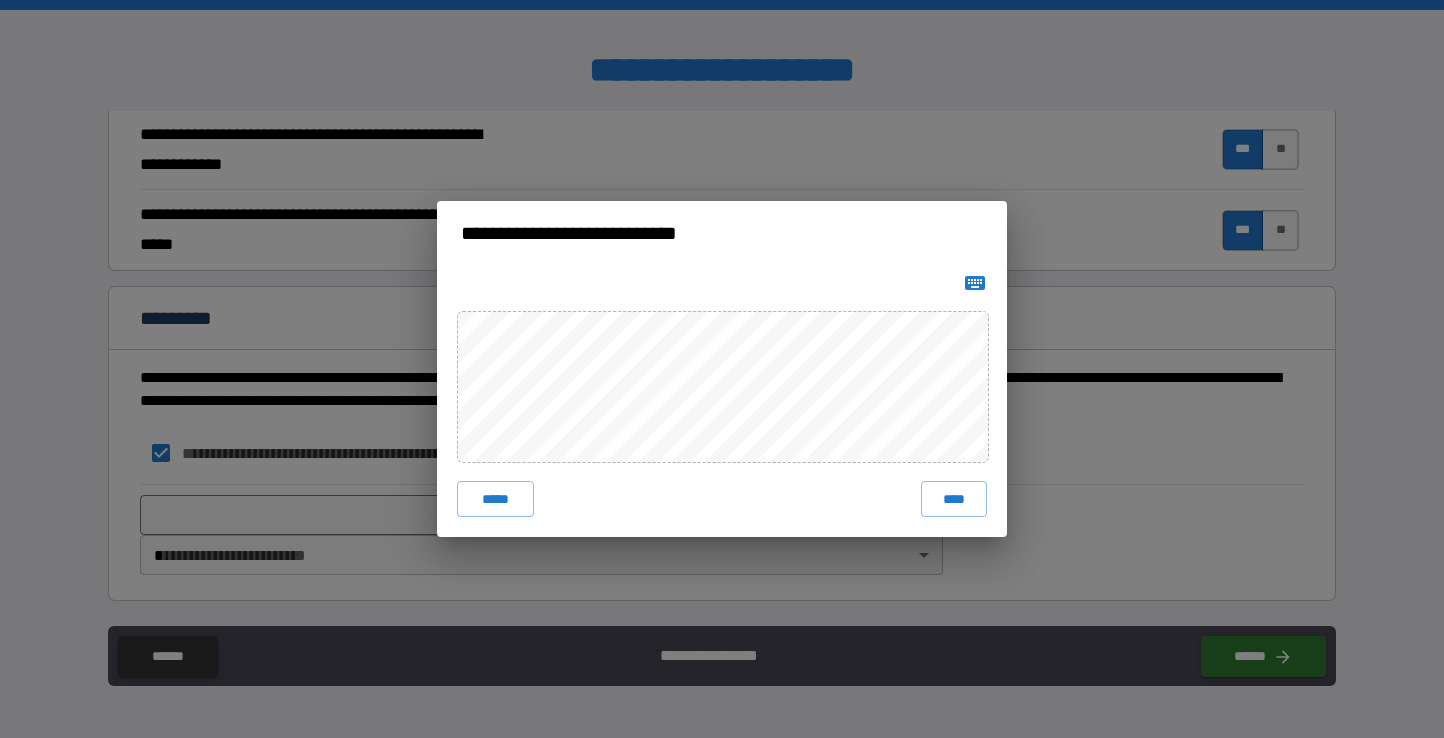 click 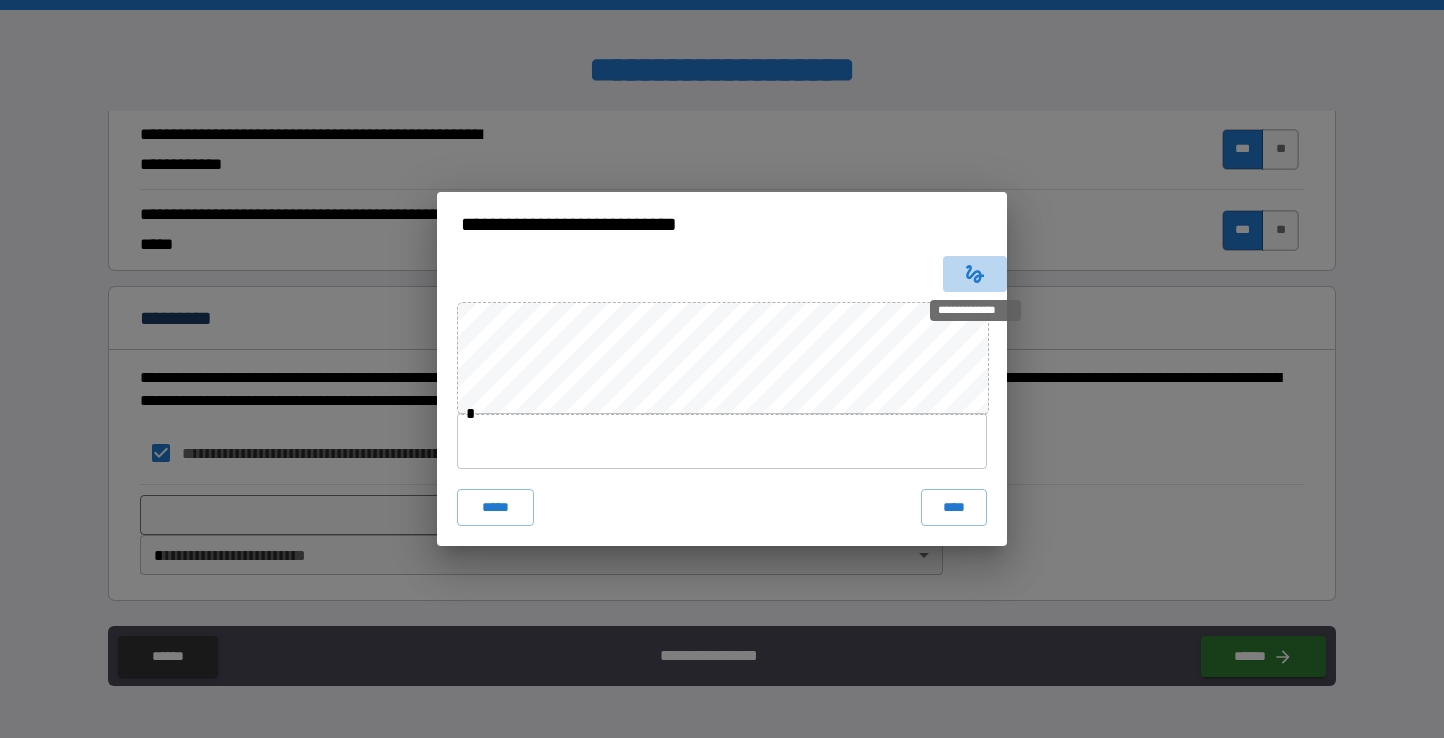 click 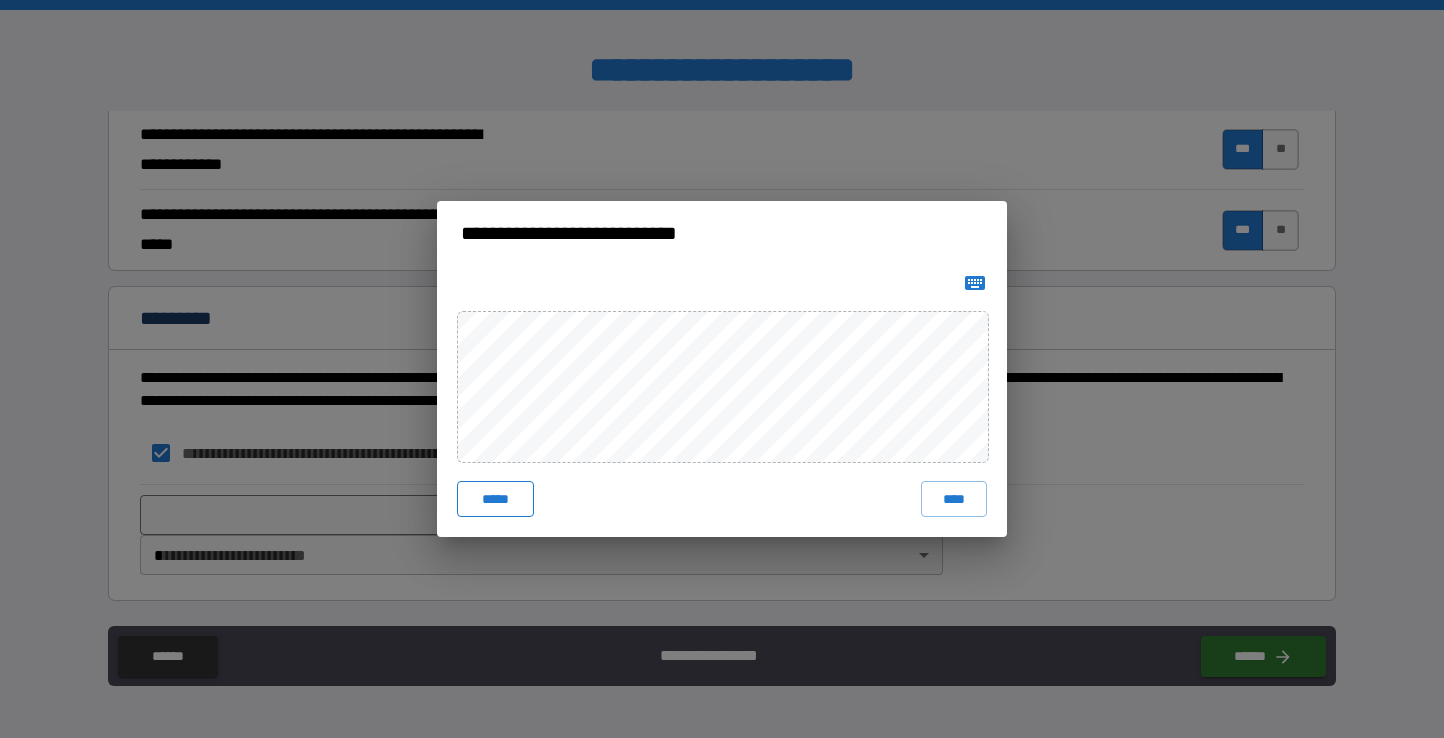 click on "*****" at bounding box center [495, 499] 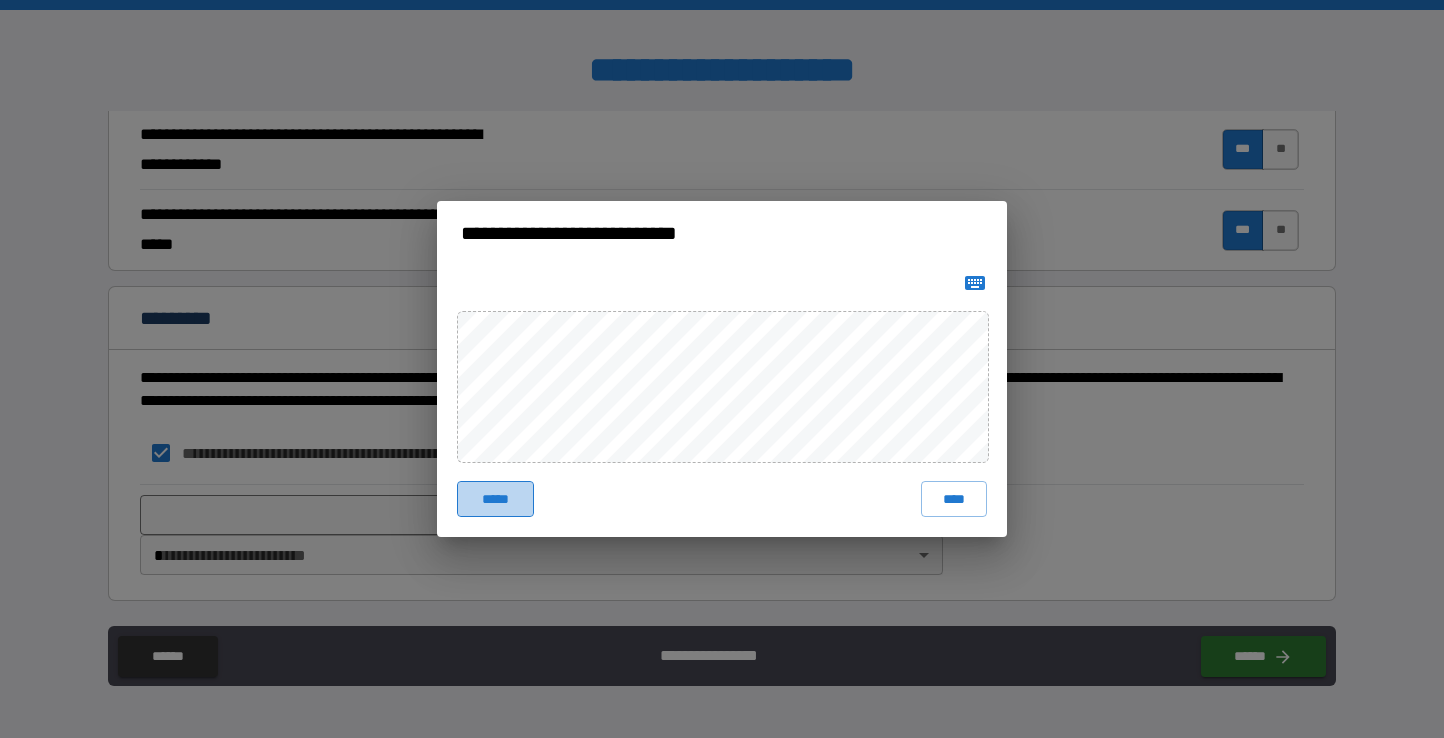 click on "*****" at bounding box center (495, 499) 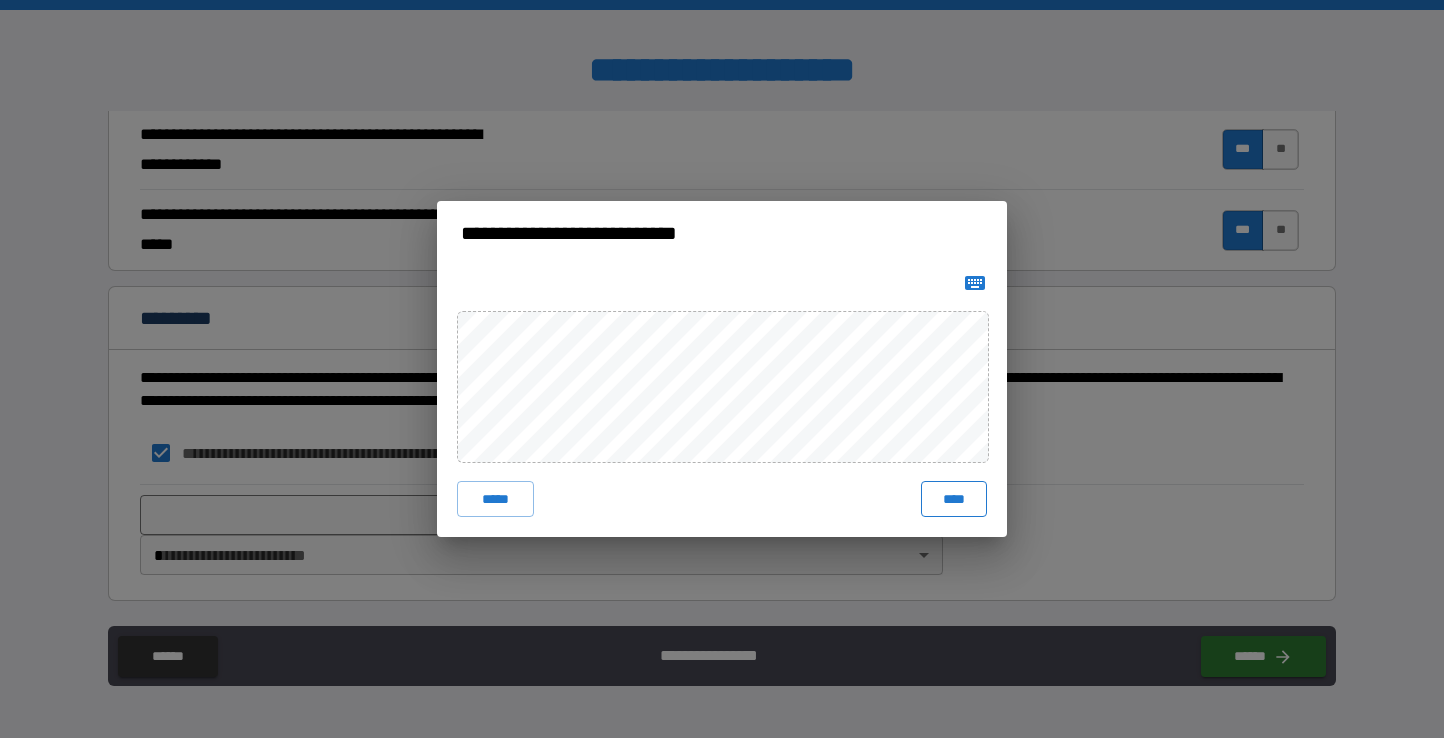 click on "****" at bounding box center [954, 499] 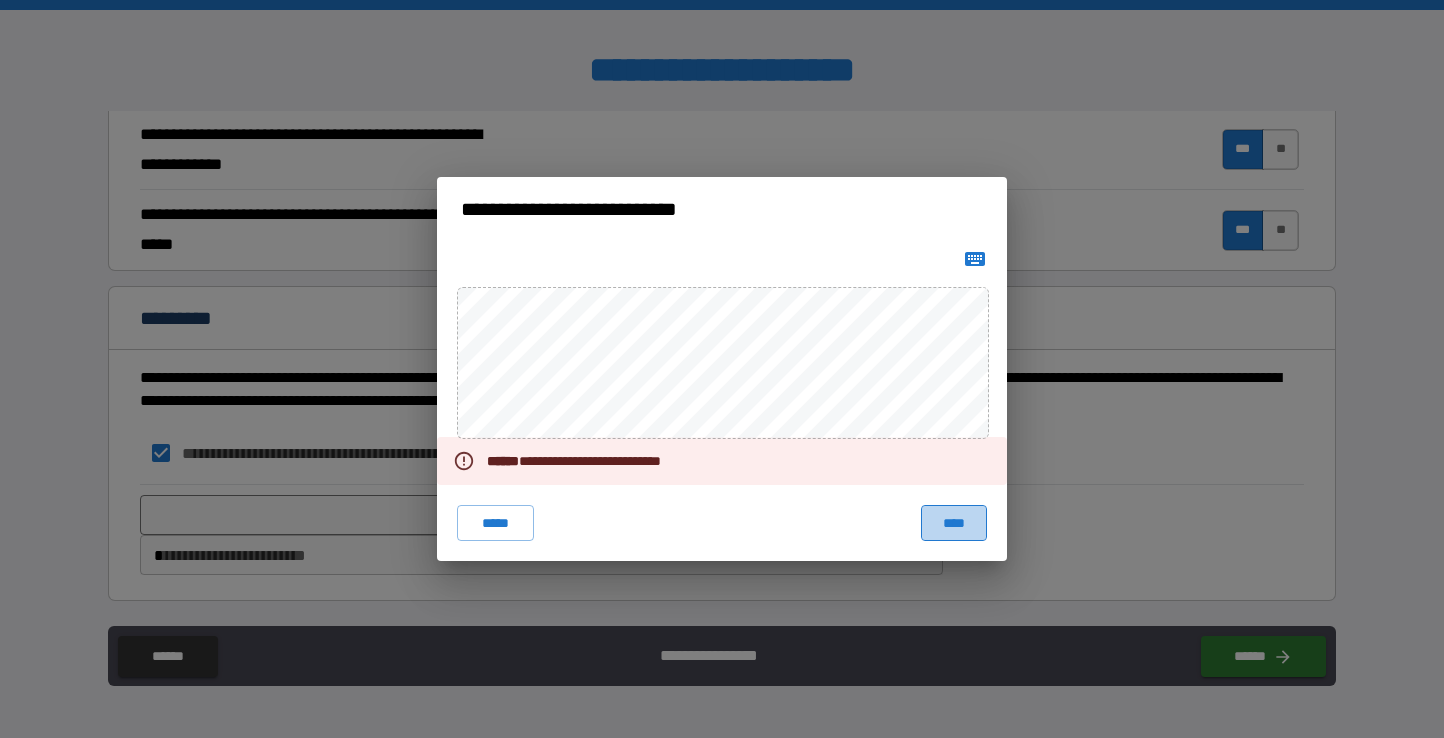 click on "****" at bounding box center [954, 523] 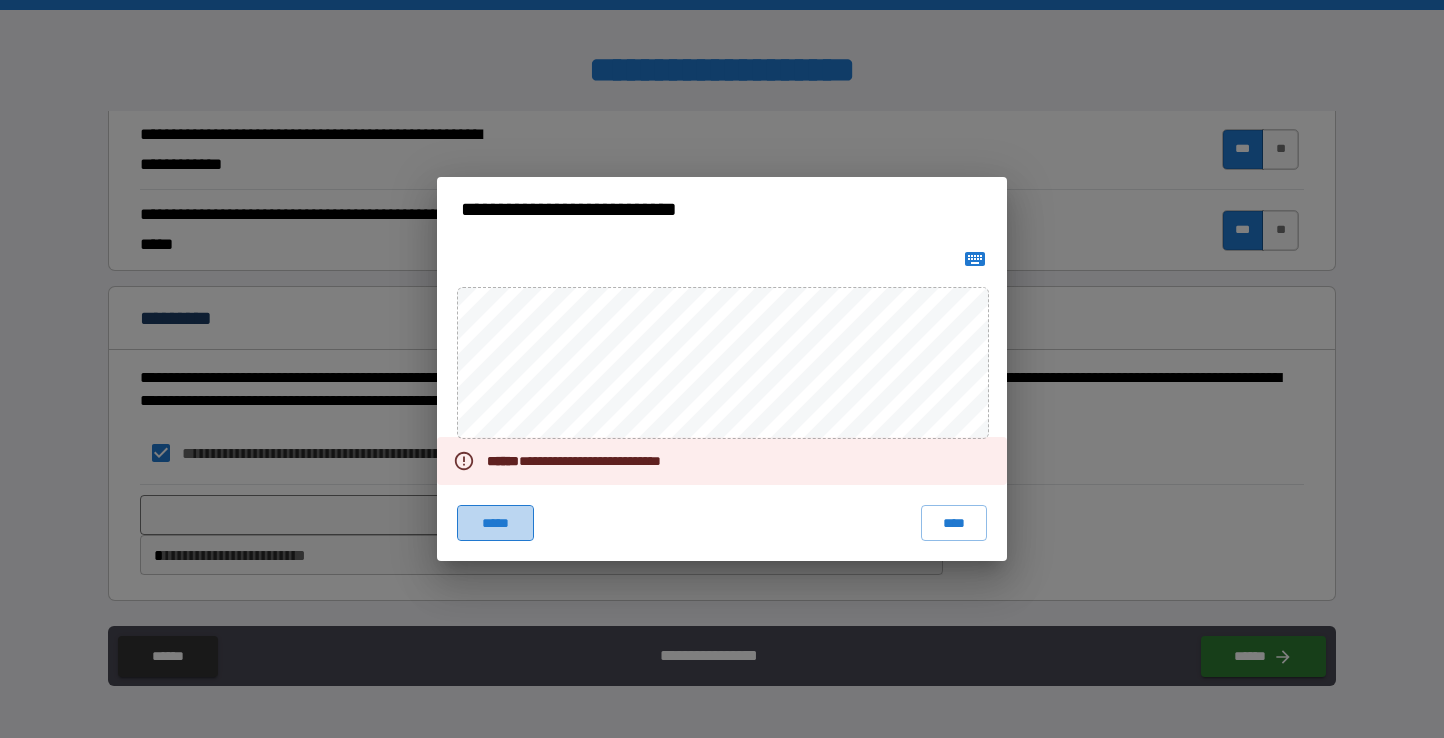 click on "*****" at bounding box center [495, 523] 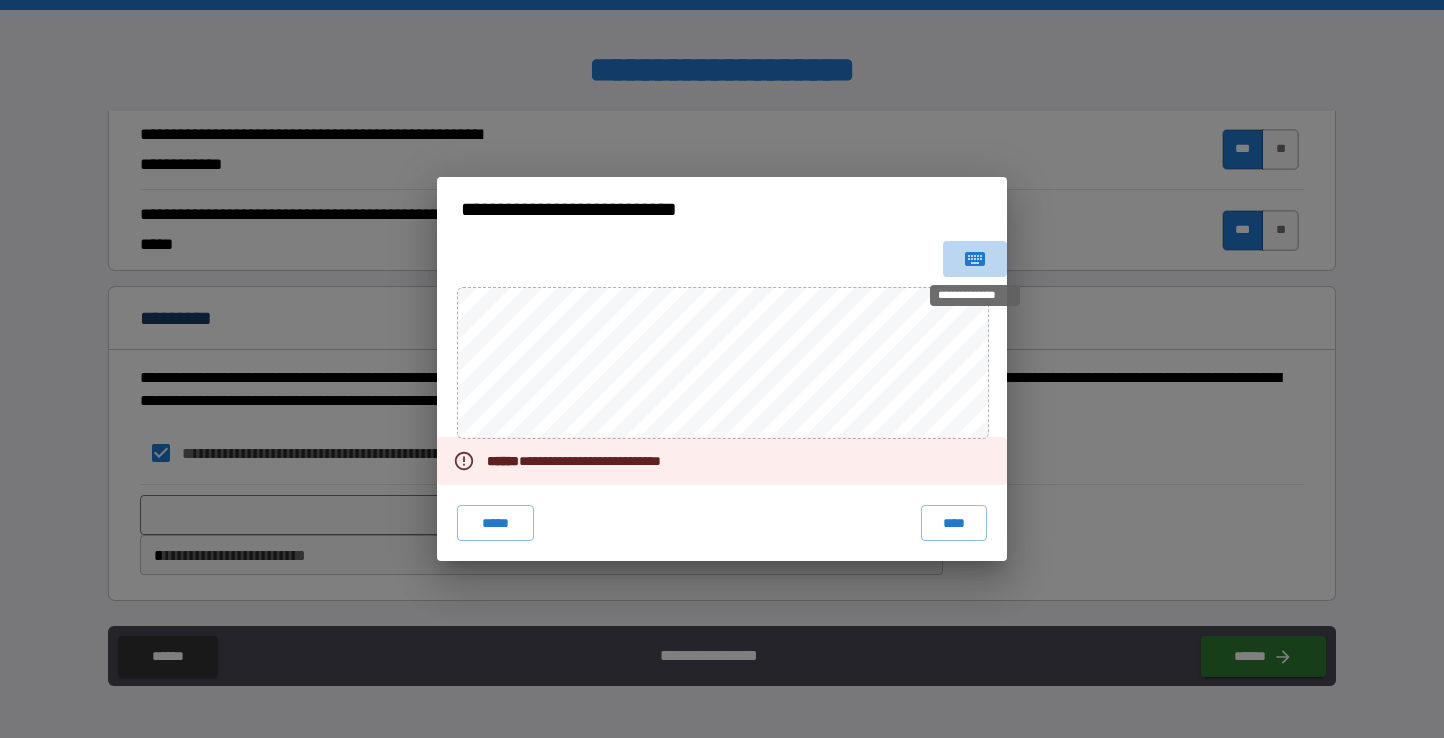 click 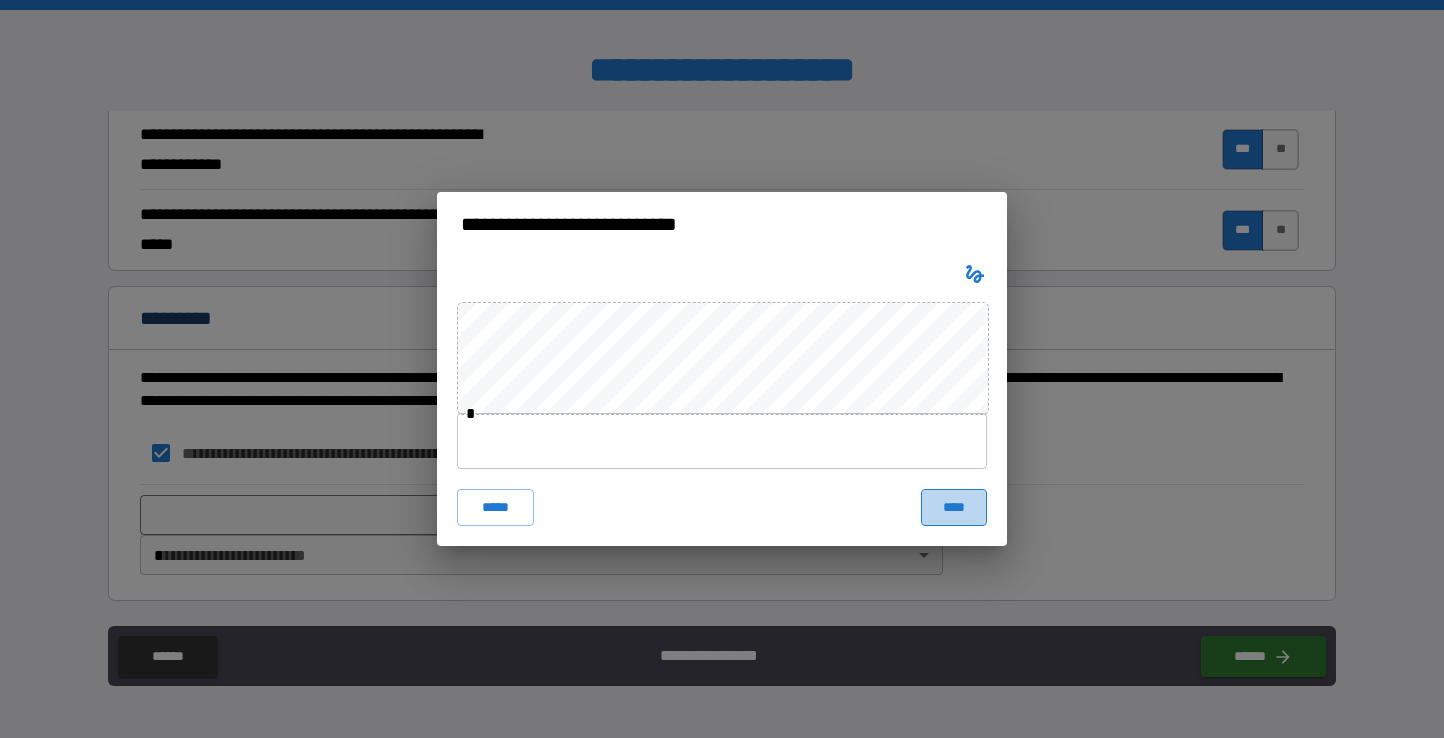 drag, startPoint x: 974, startPoint y: 509, endPoint x: 961, endPoint y: 513, distance: 13.601471 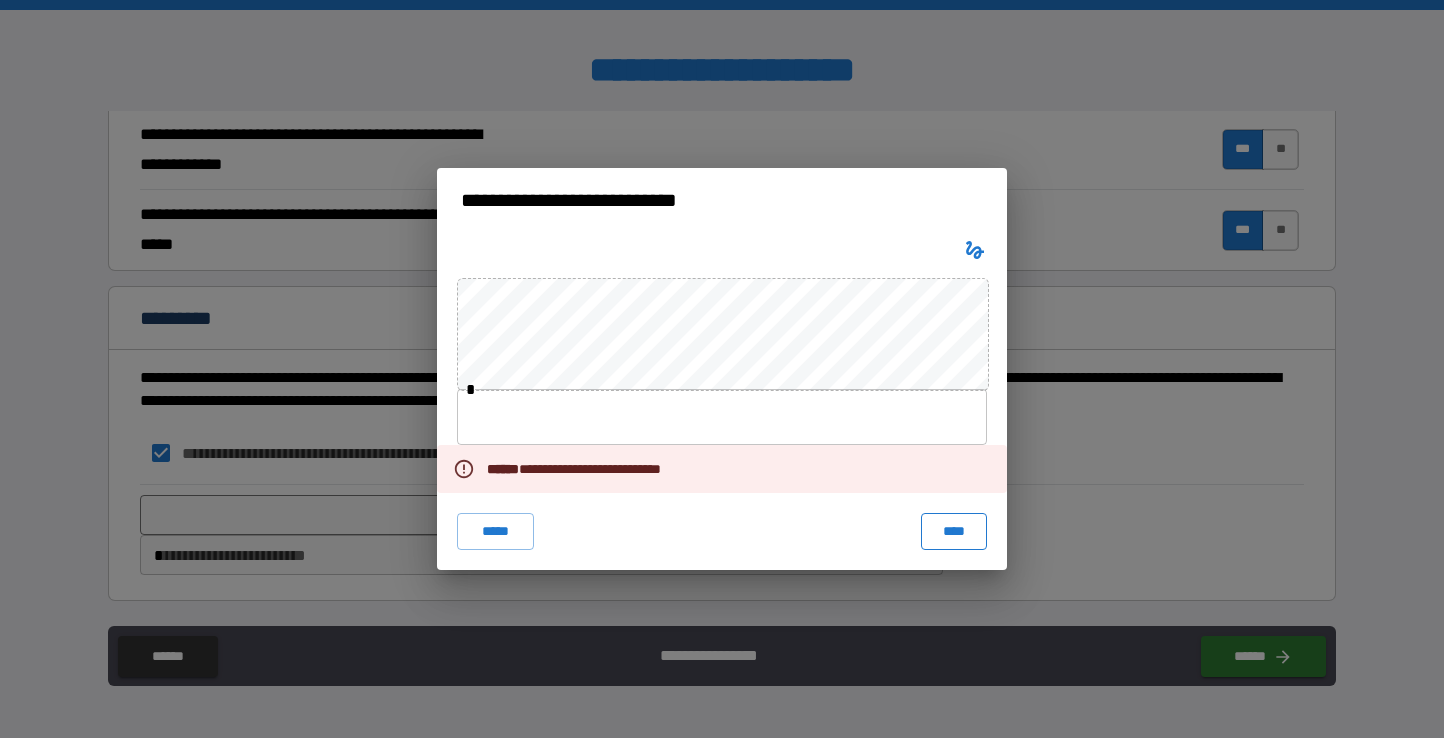 click on "****" at bounding box center (954, 531) 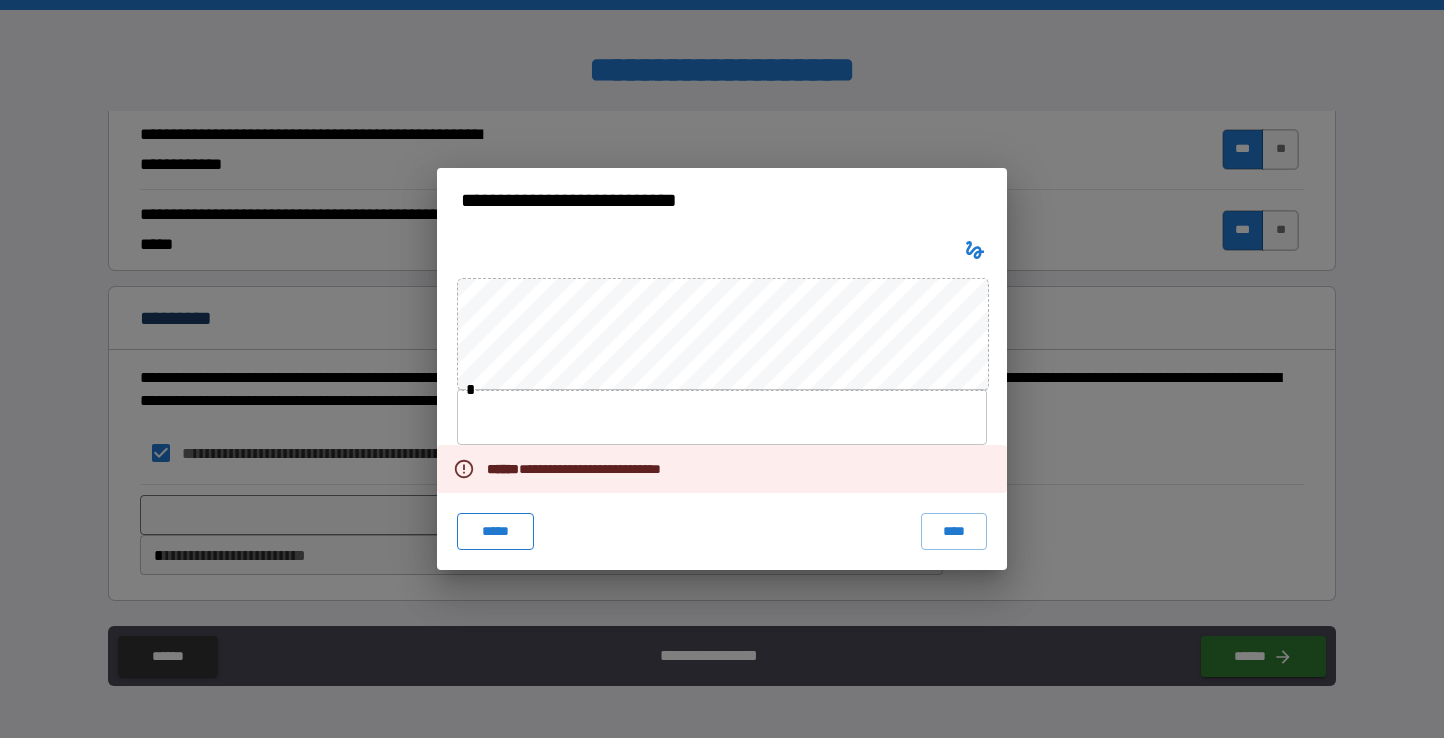 click on "*****" at bounding box center (495, 531) 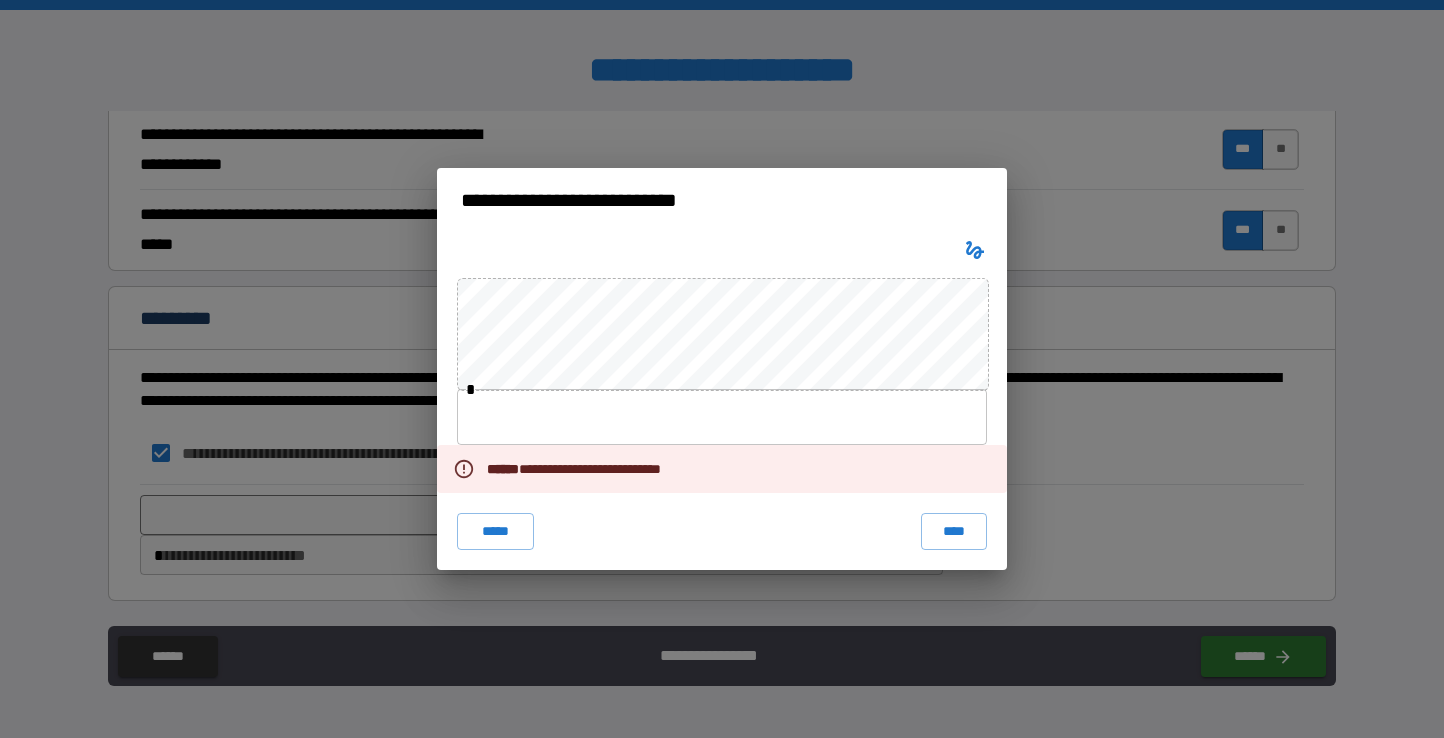 click at bounding box center [722, 417] 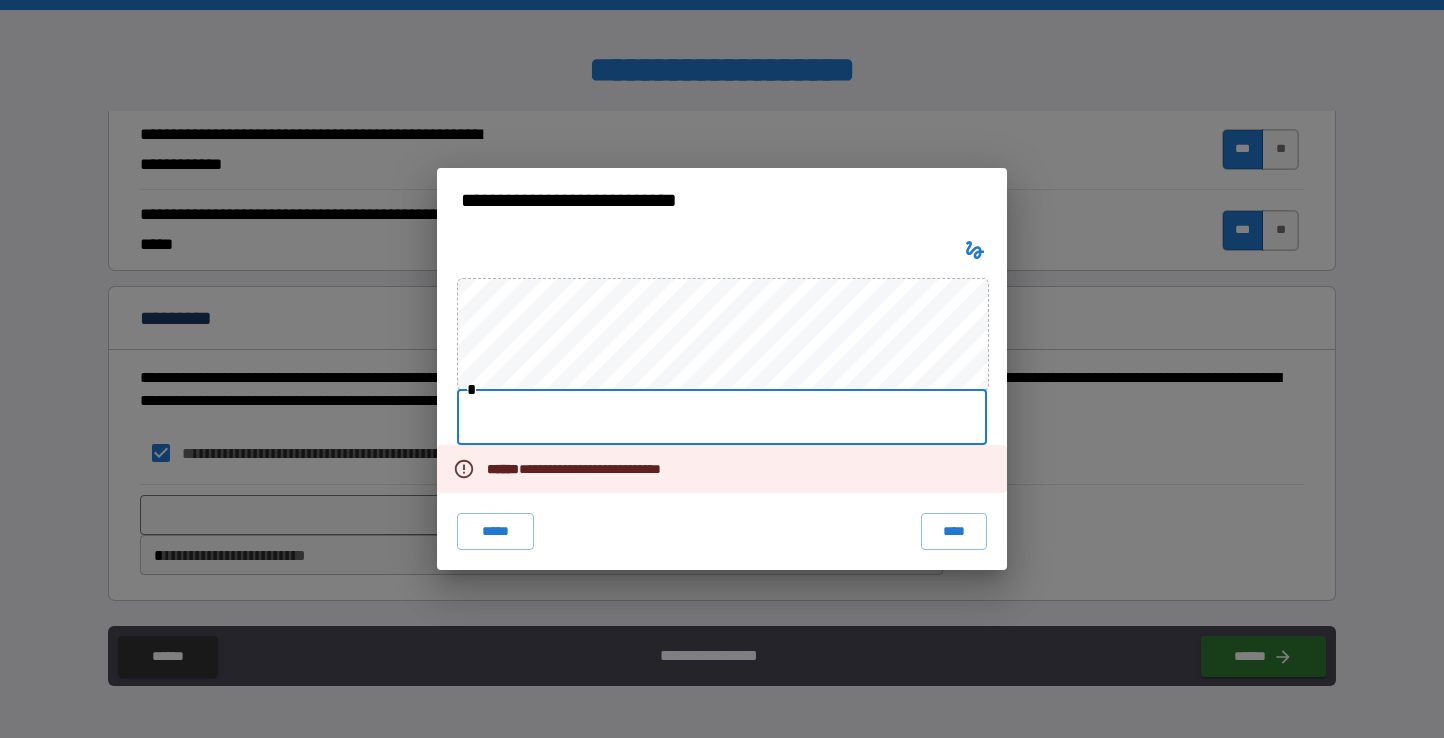 type on "**********" 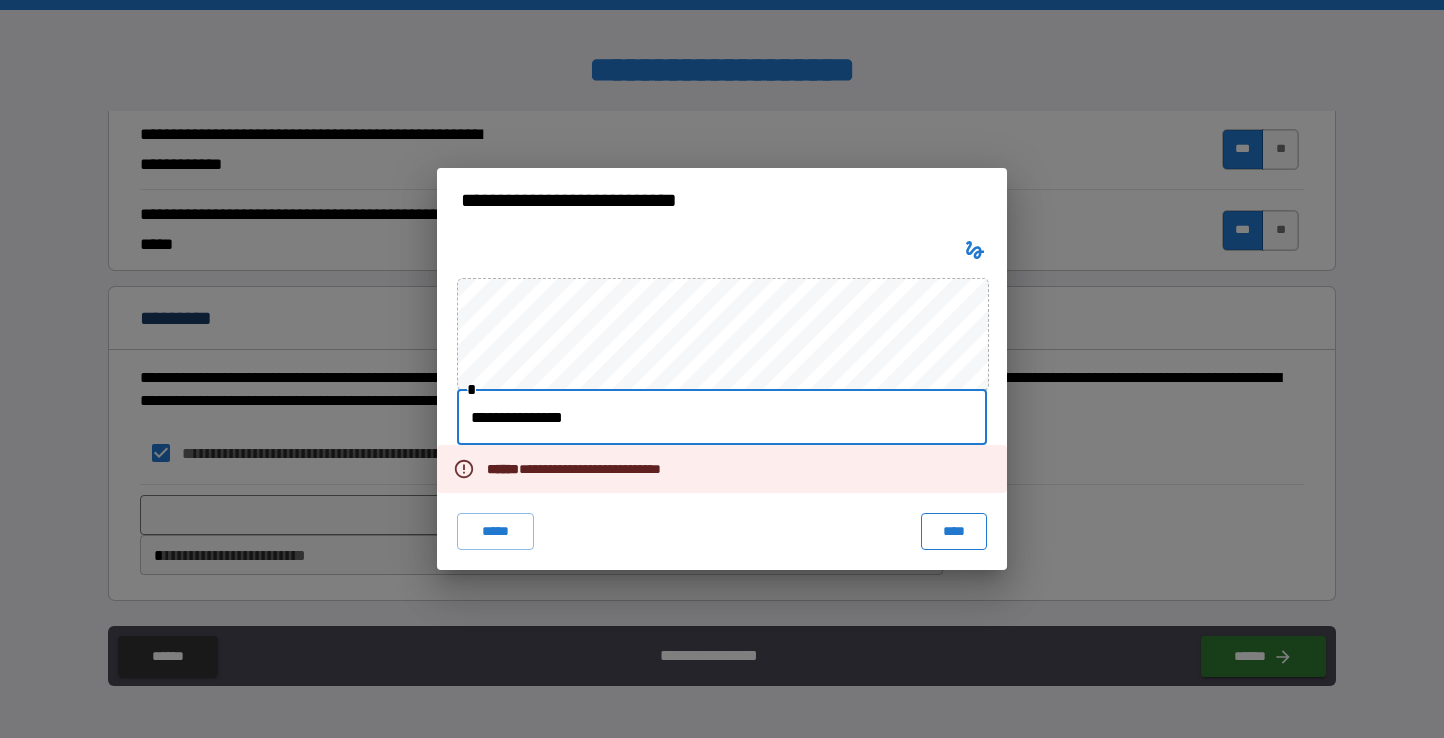 click on "****" at bounding box center [954, 531] 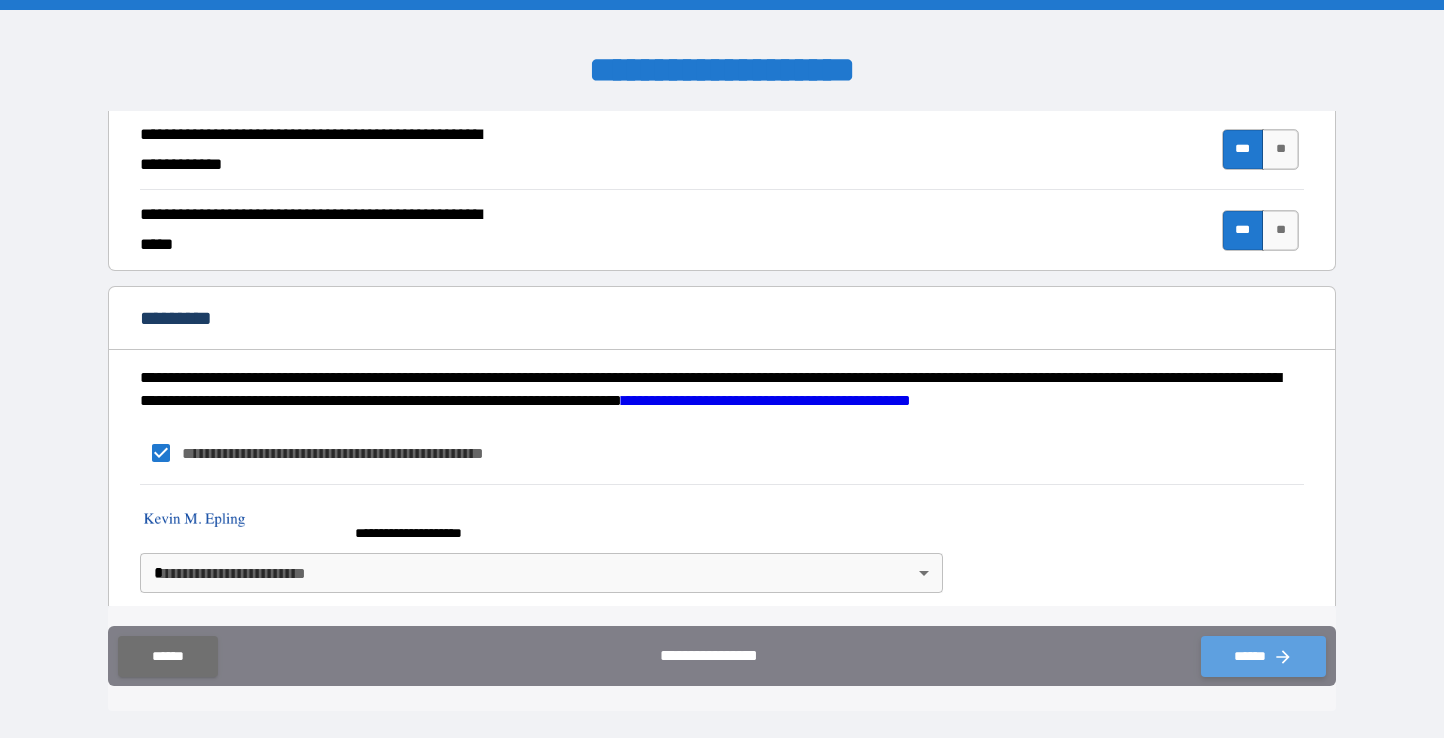 click on "******" at bounding box center (1263, 656) 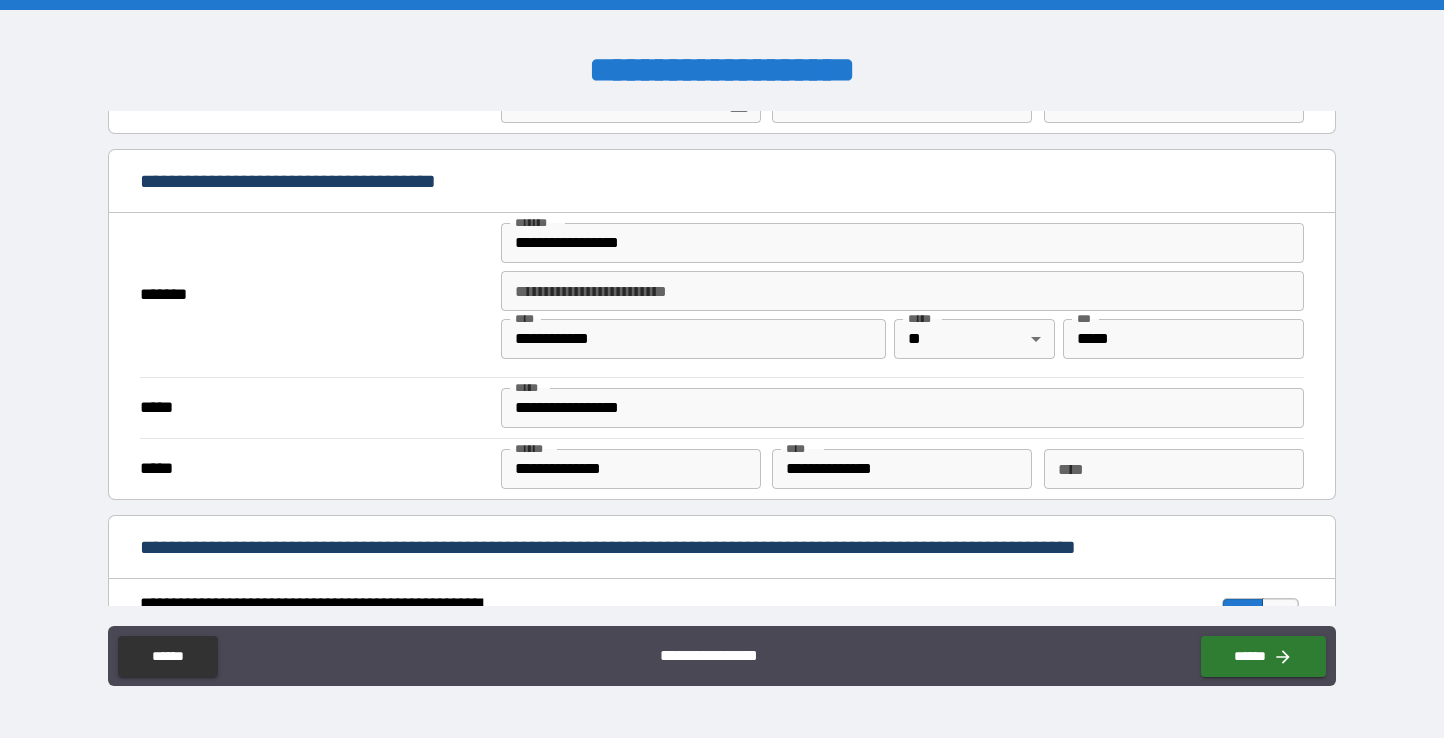 scroll, scrollTop: 1882, scrollLeft: 0, axis: vertical 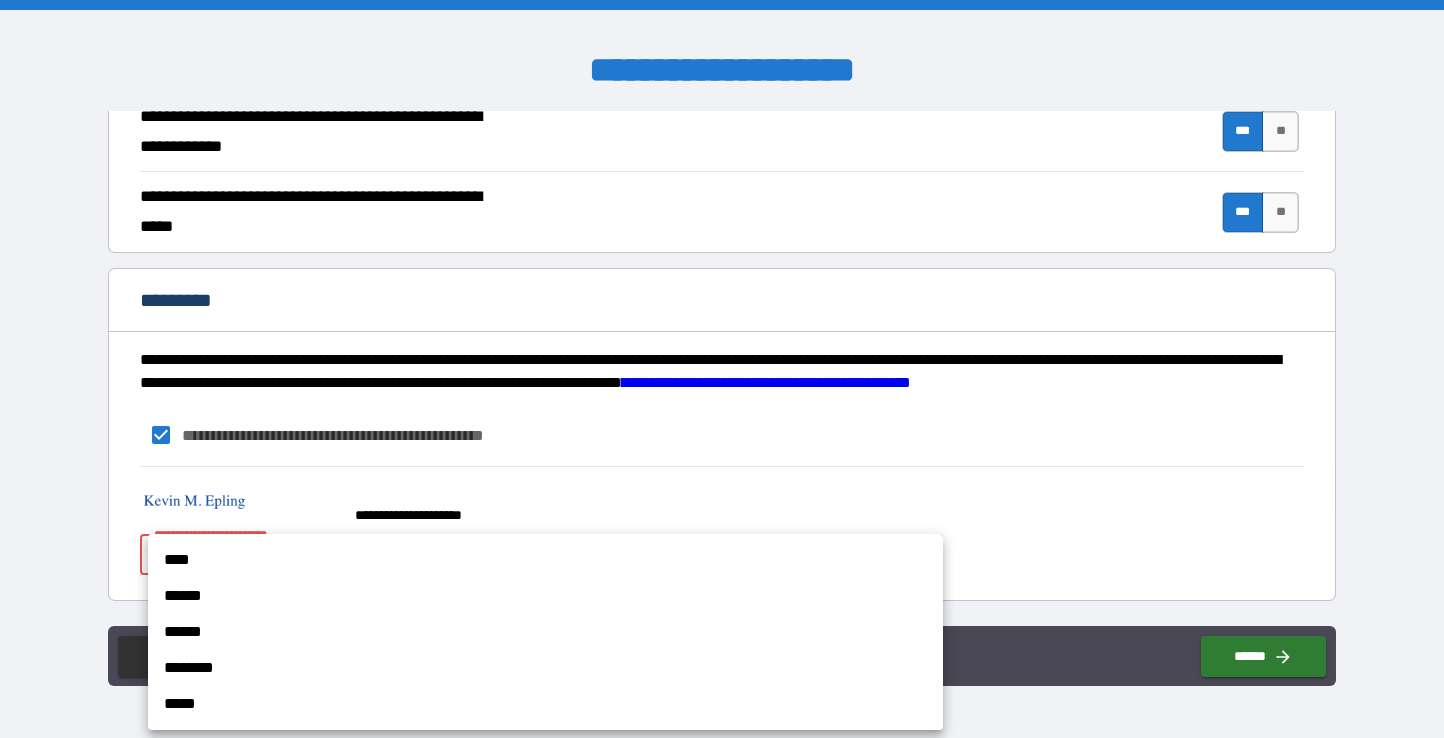 click on "**********" at bounding box center [722, 369] 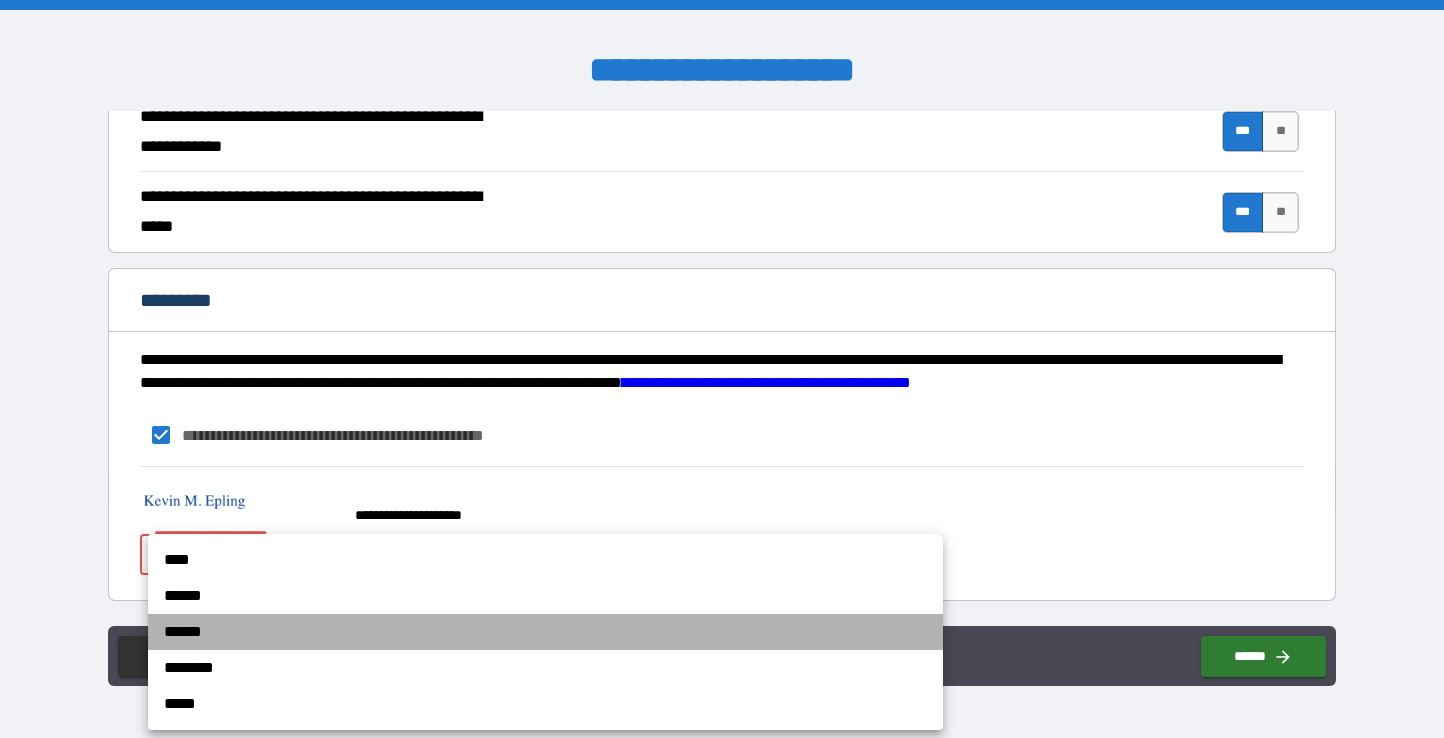 click on "******" at bounding box center [545, 632] 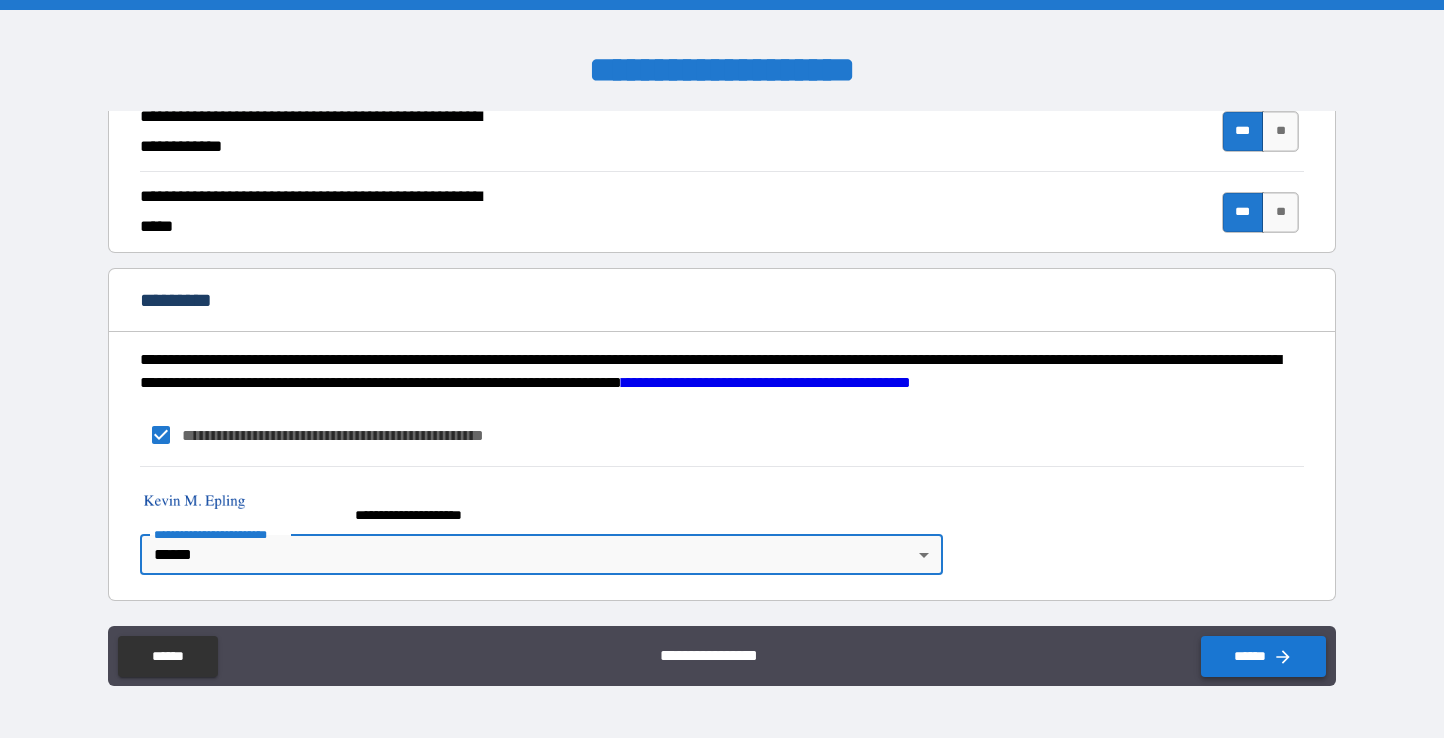 click on "******" at bounding box center (1263, 656) 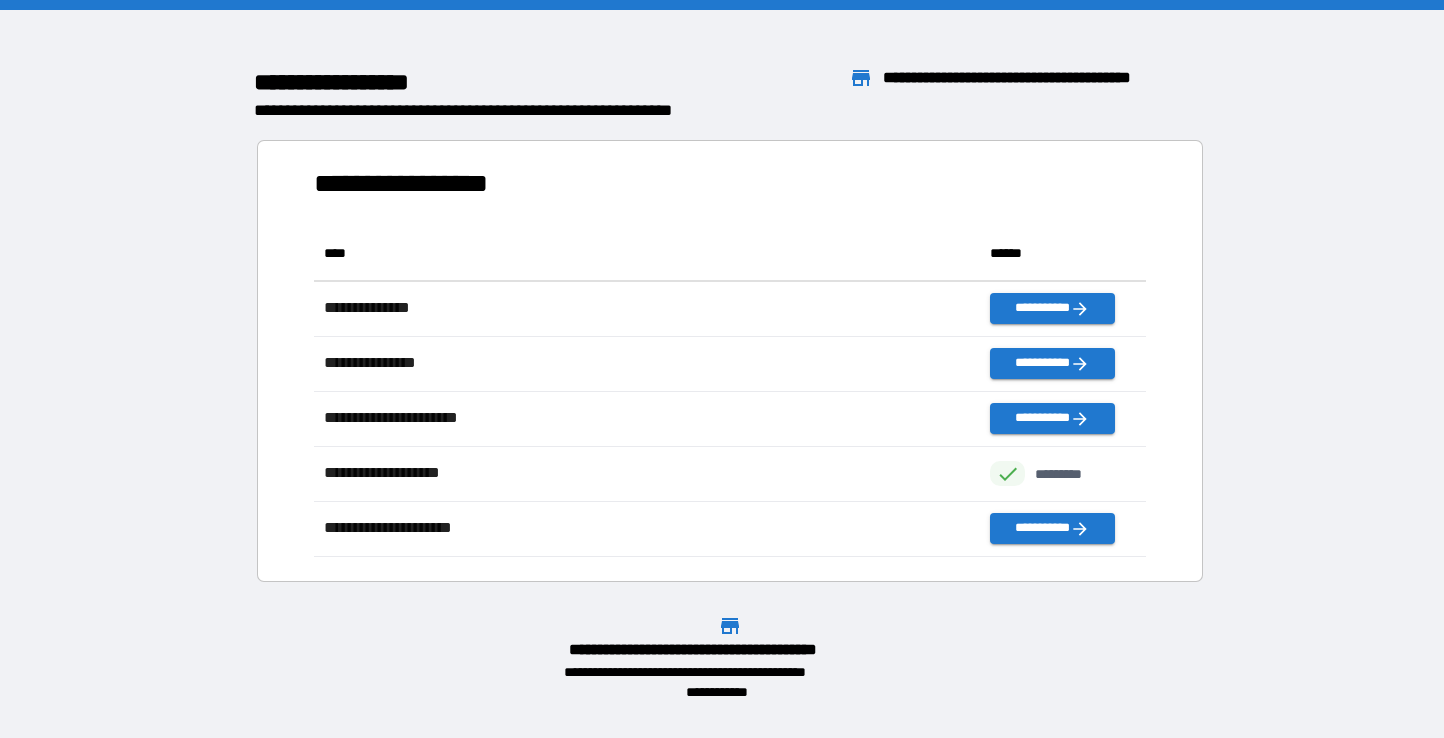 scroll, scrollTop: 16, scrollLeft: 16, axis: both 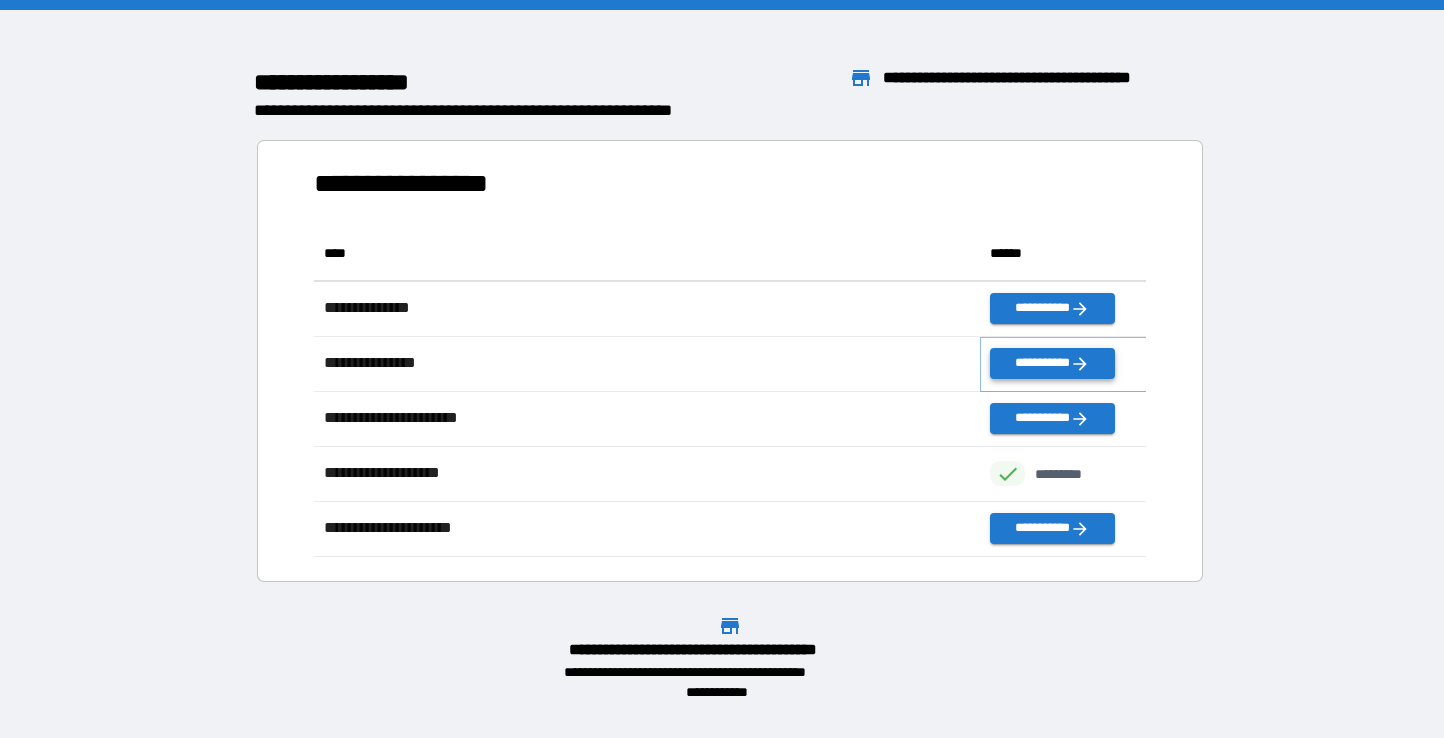 click on "**********" at bounding box center (1052, 363) 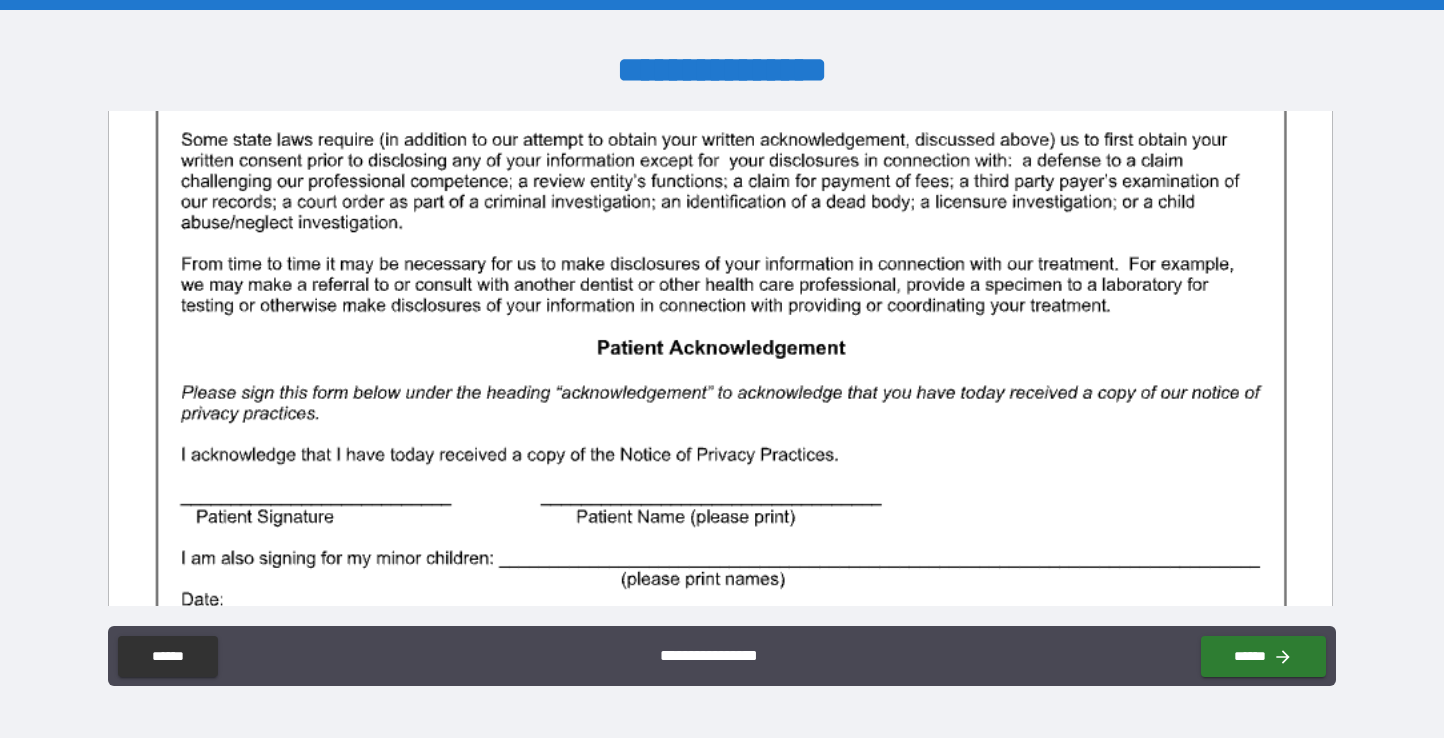 scroll, scrollTop: 373, scrollLeft: 0, axis: vertical 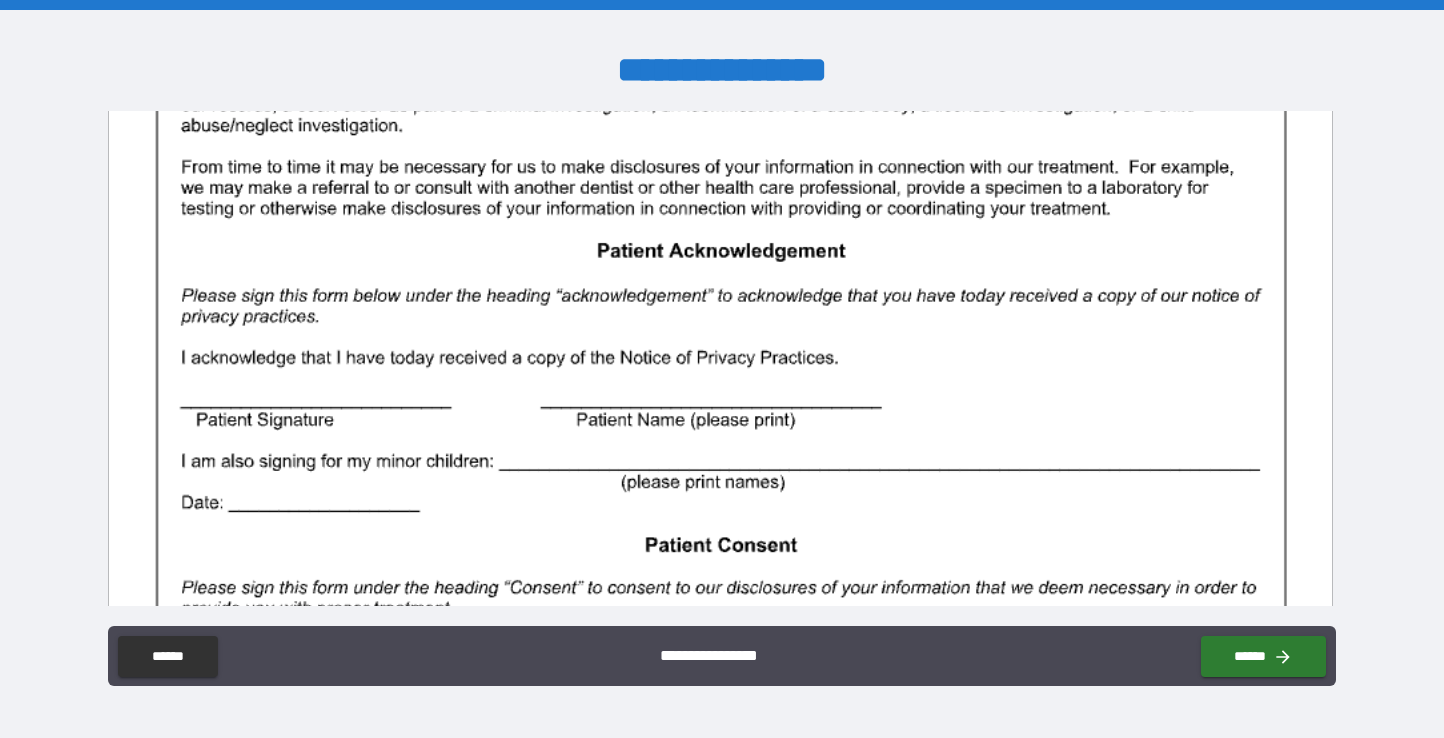click at bounding box center [720, 560] 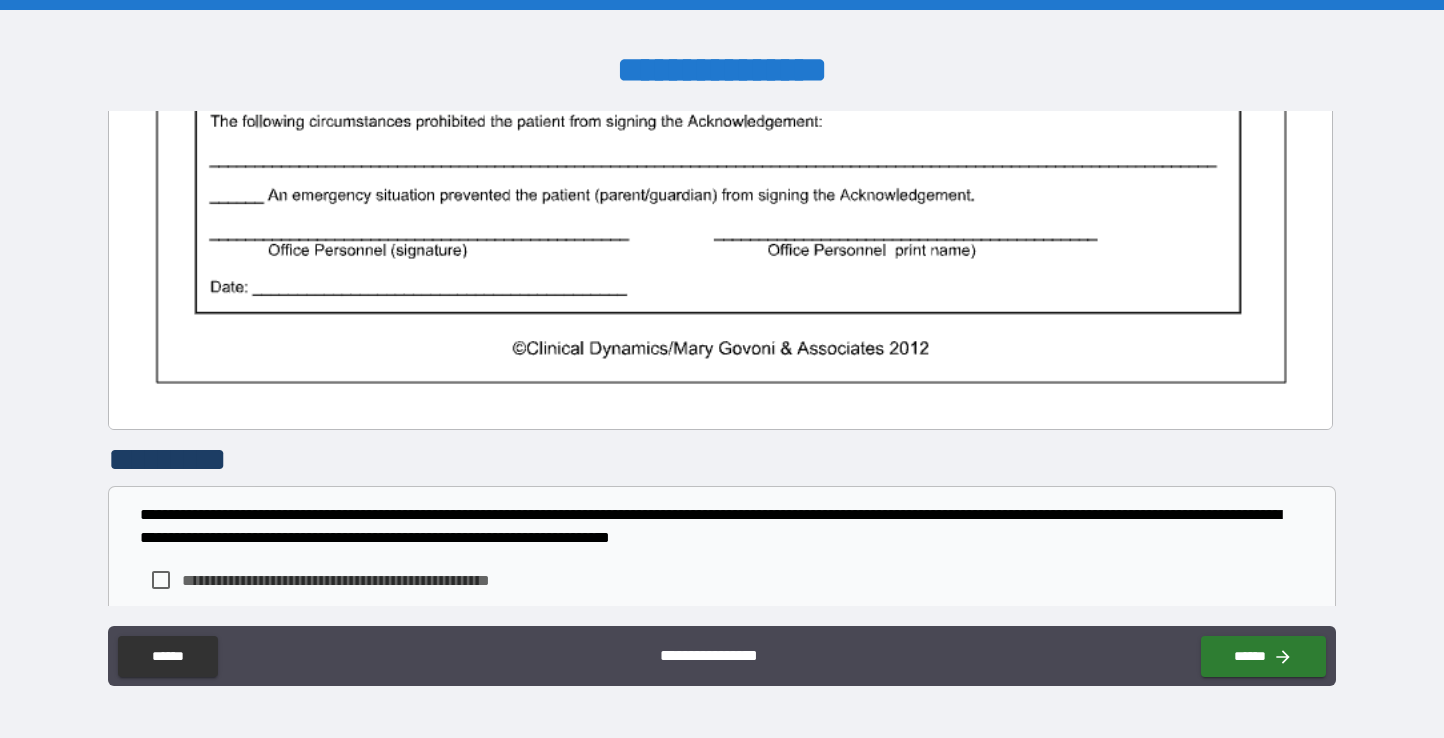 scroll, scrollTop: 1391, scrollLeft: 0, axis: vertical 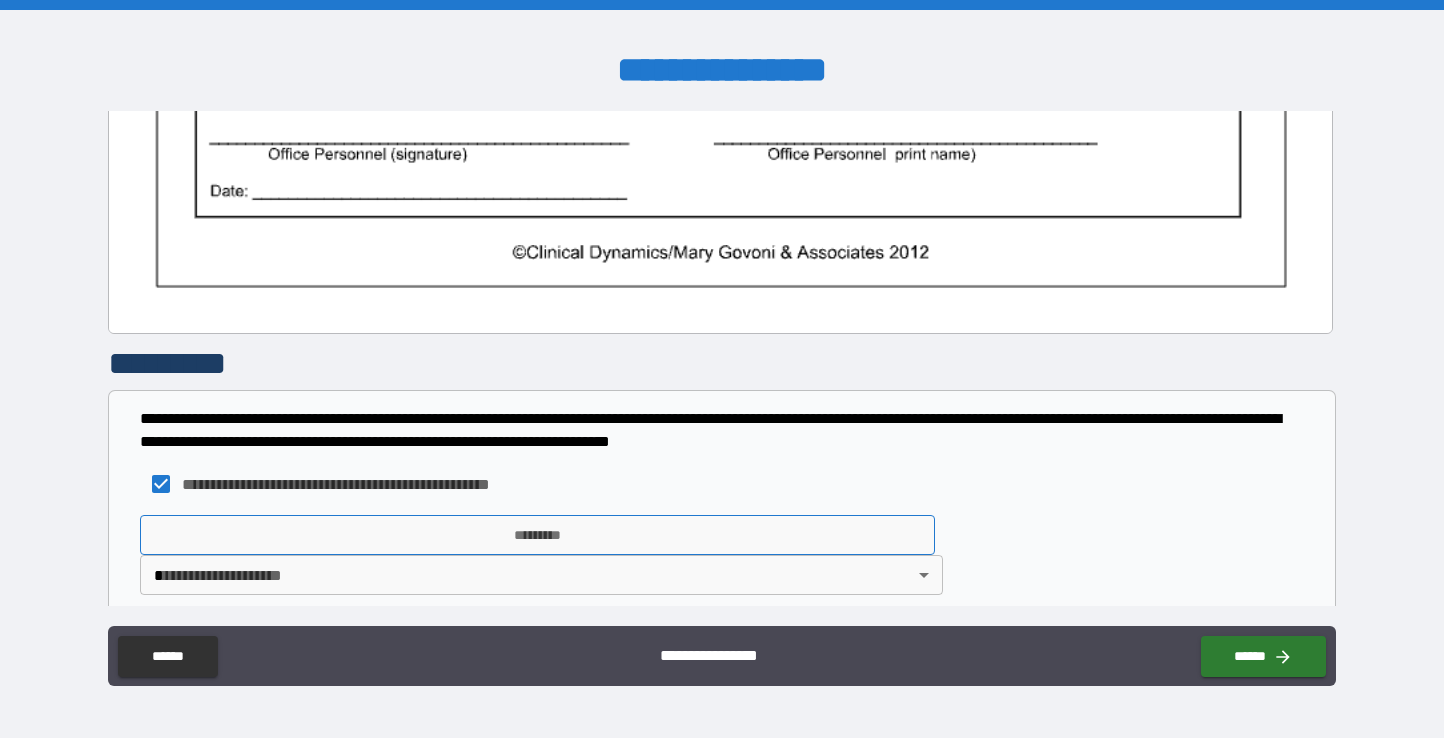 click on "*********" at bounding box center [537, 535] 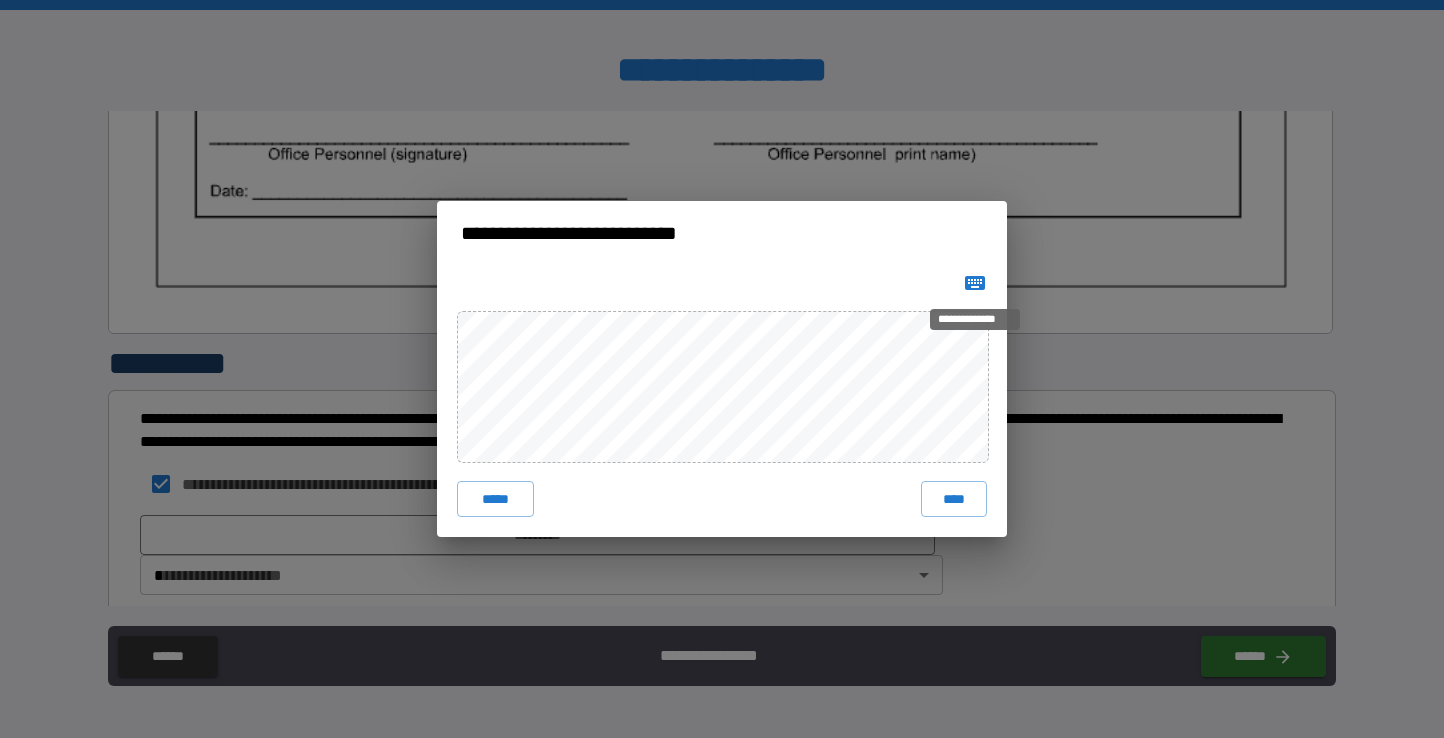 click 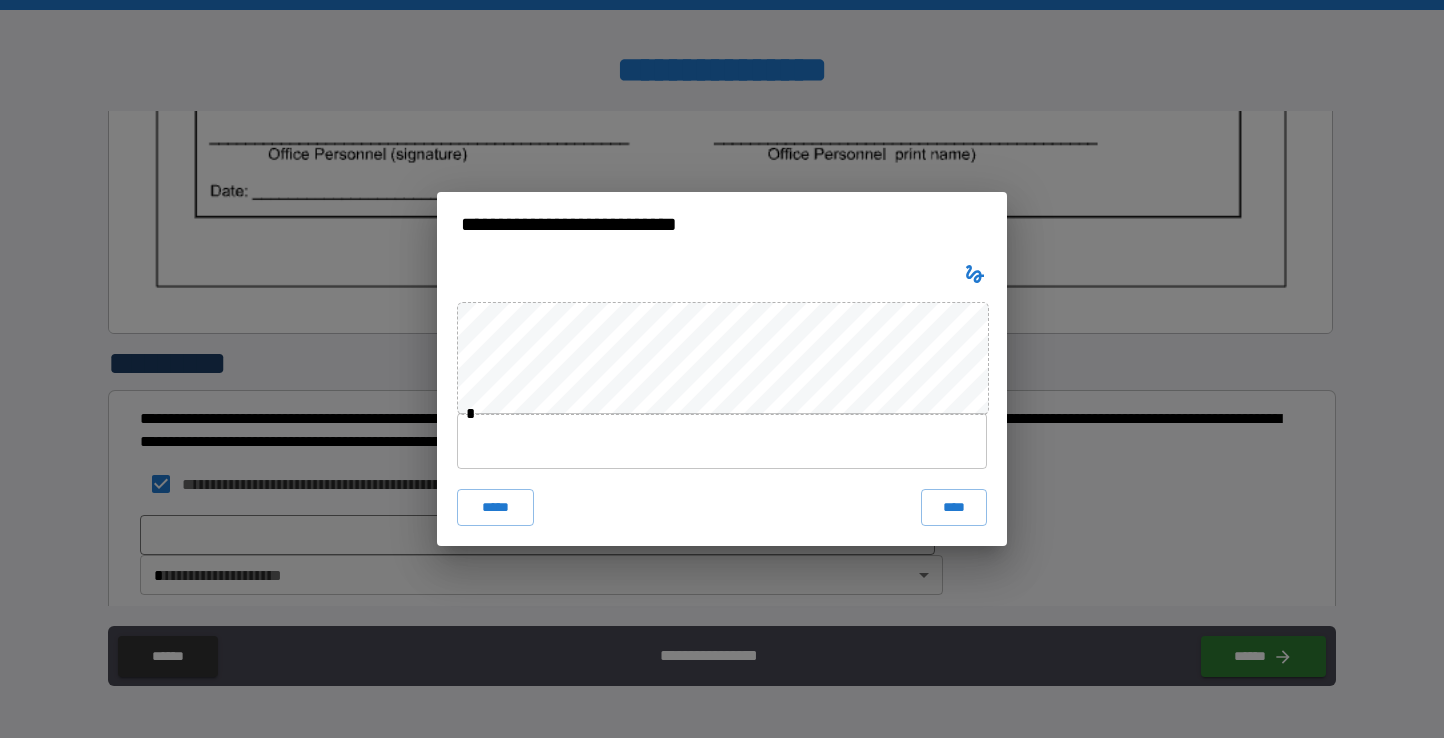 click at bounding box center (722, 441) 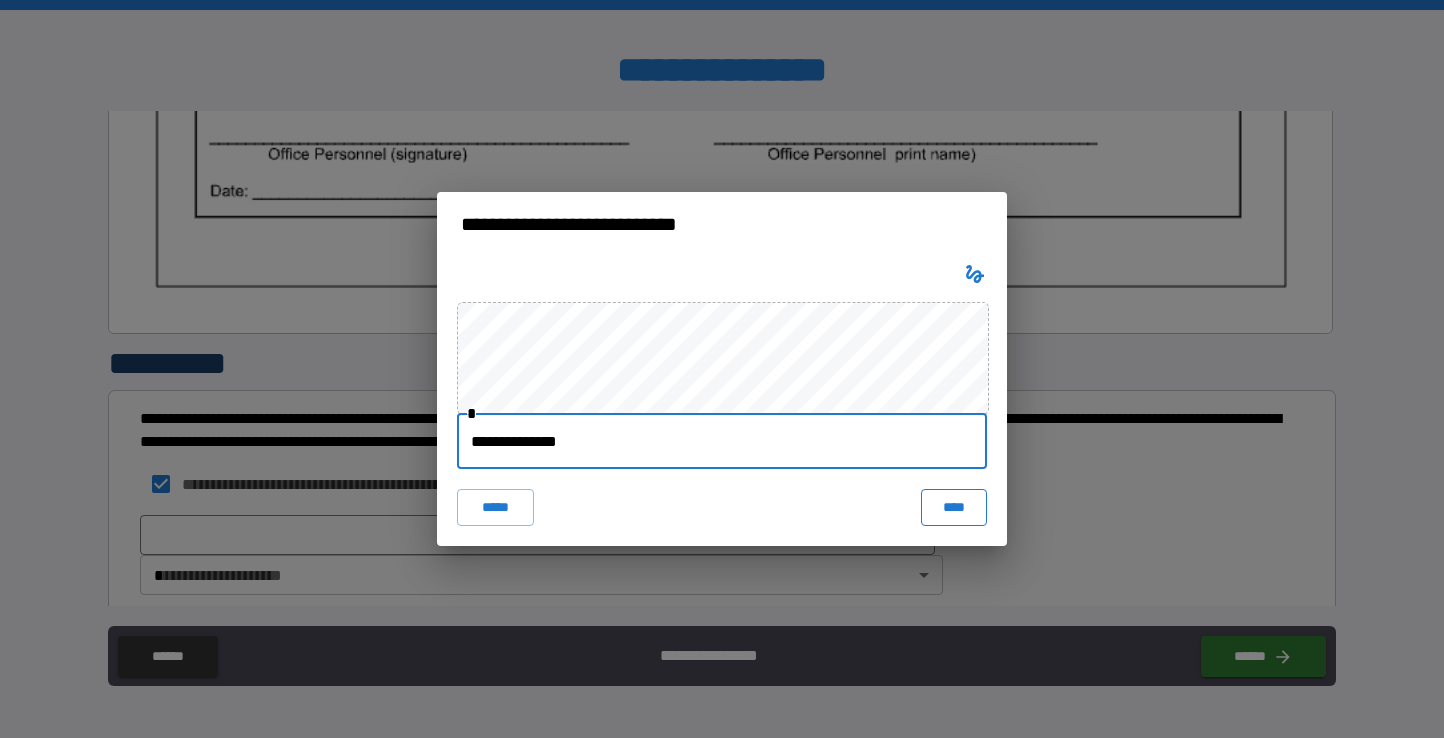 type on "**********" 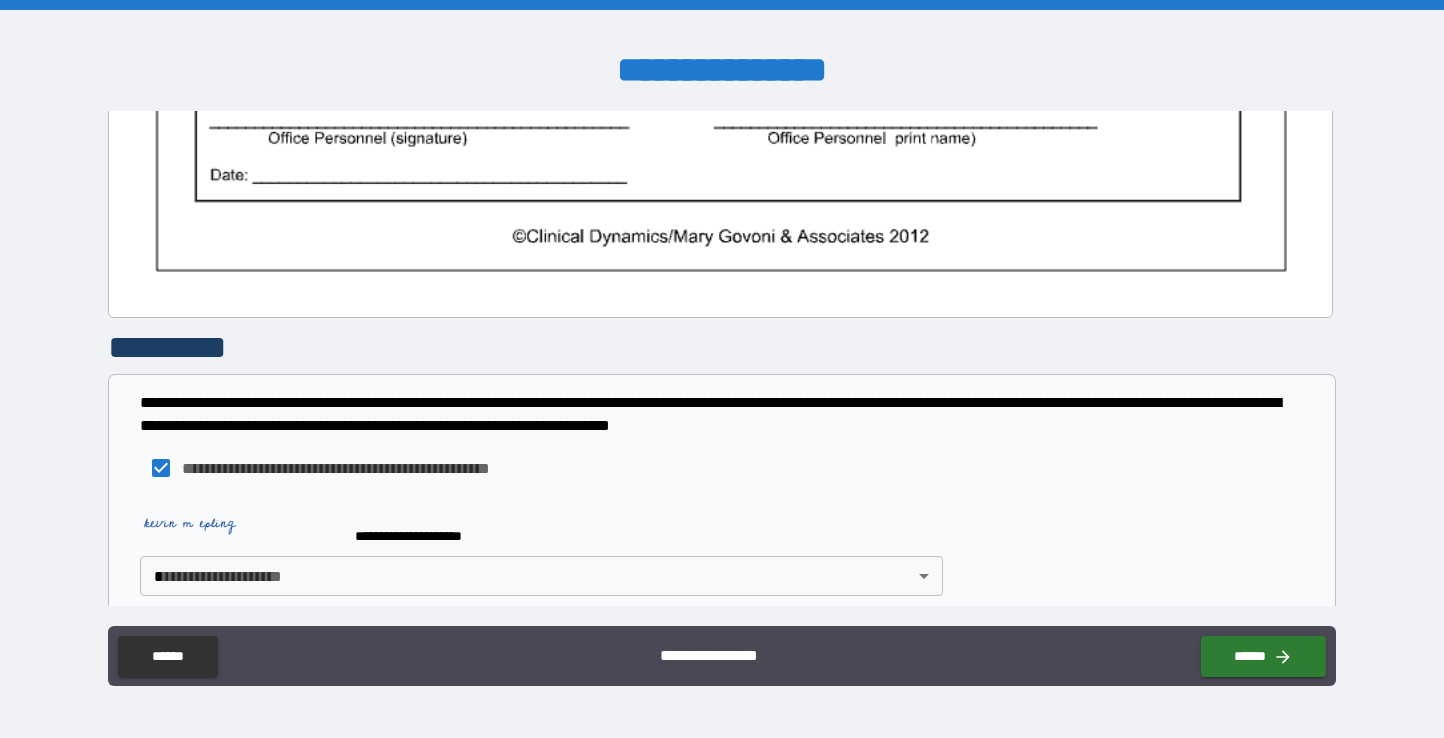 scroll, scrollTop: 1408, scrollLeft: 0, axis: vertical 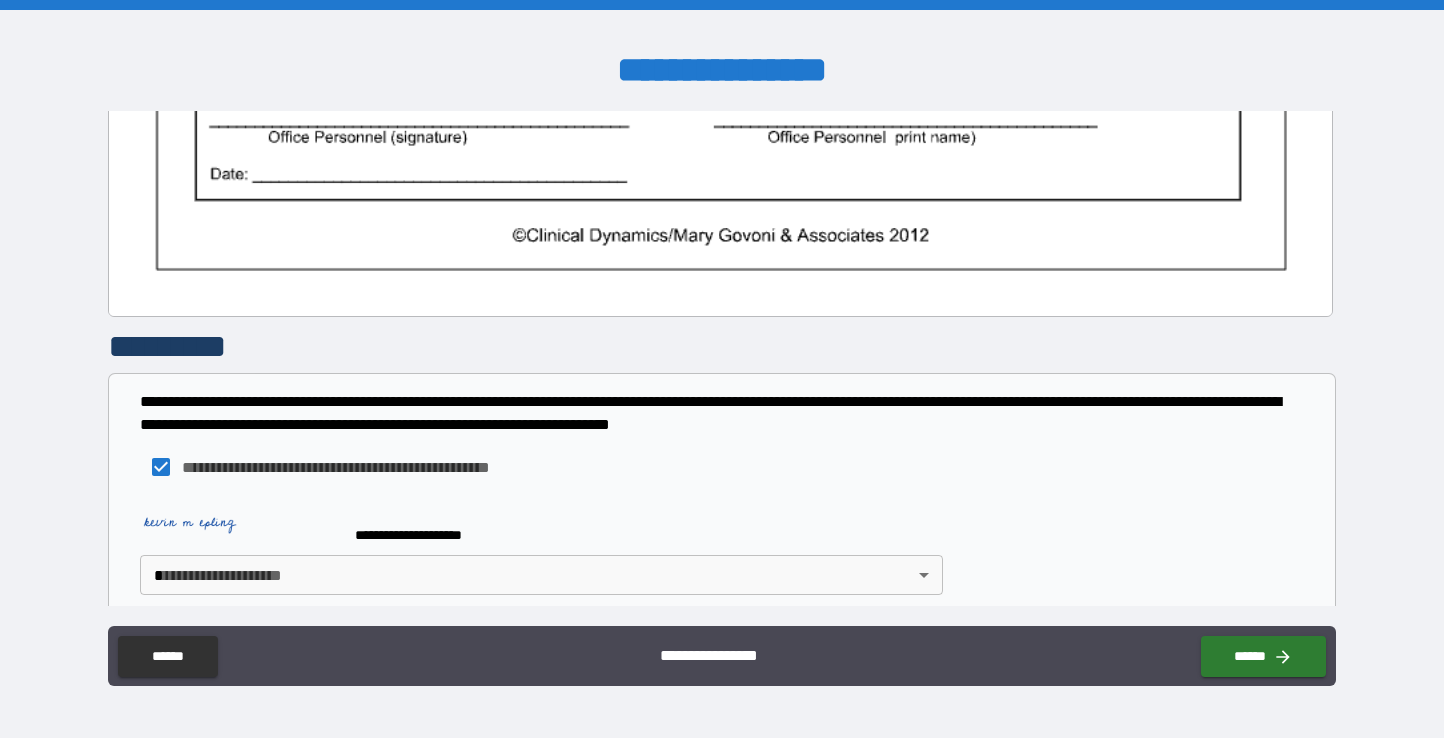 click on "**********" at bounding box center (722, 369) 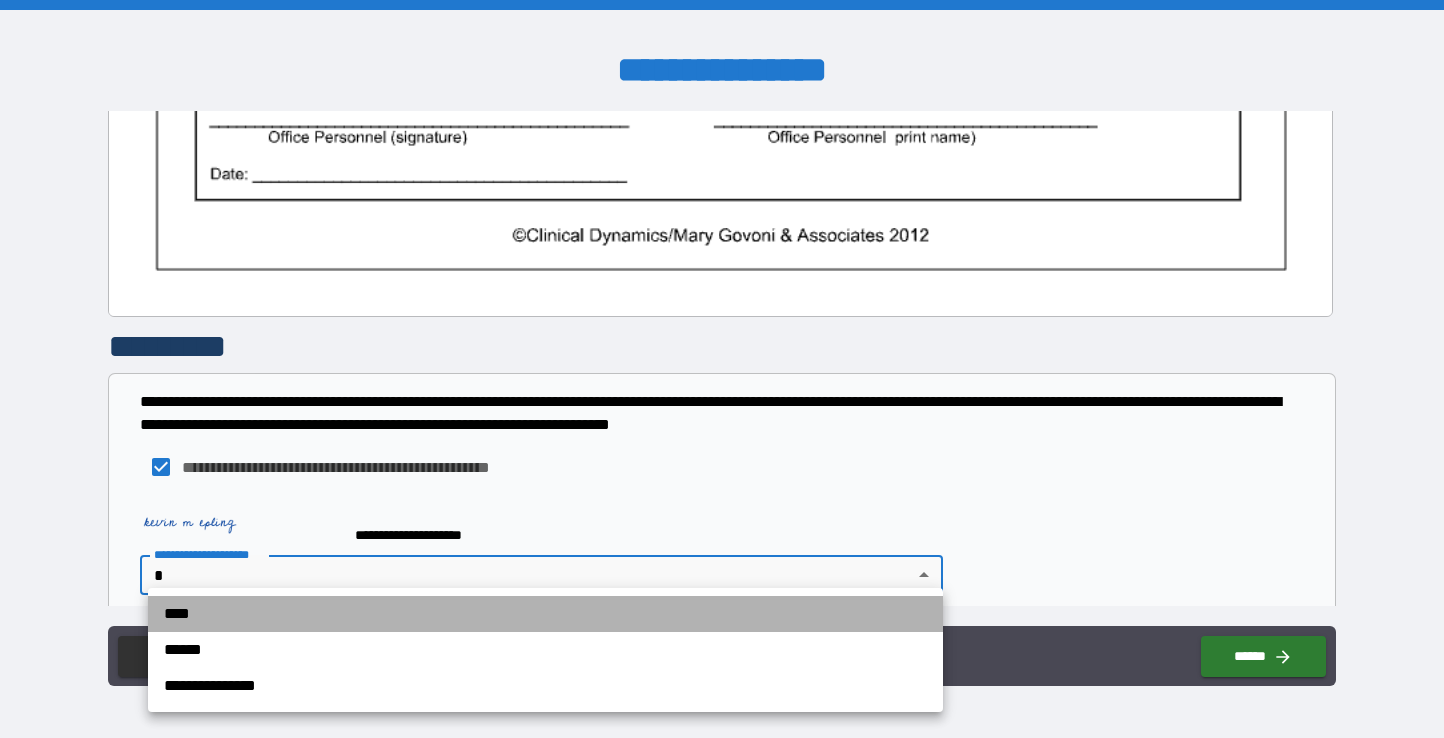 click on "****" at bounding box center (545, 614) 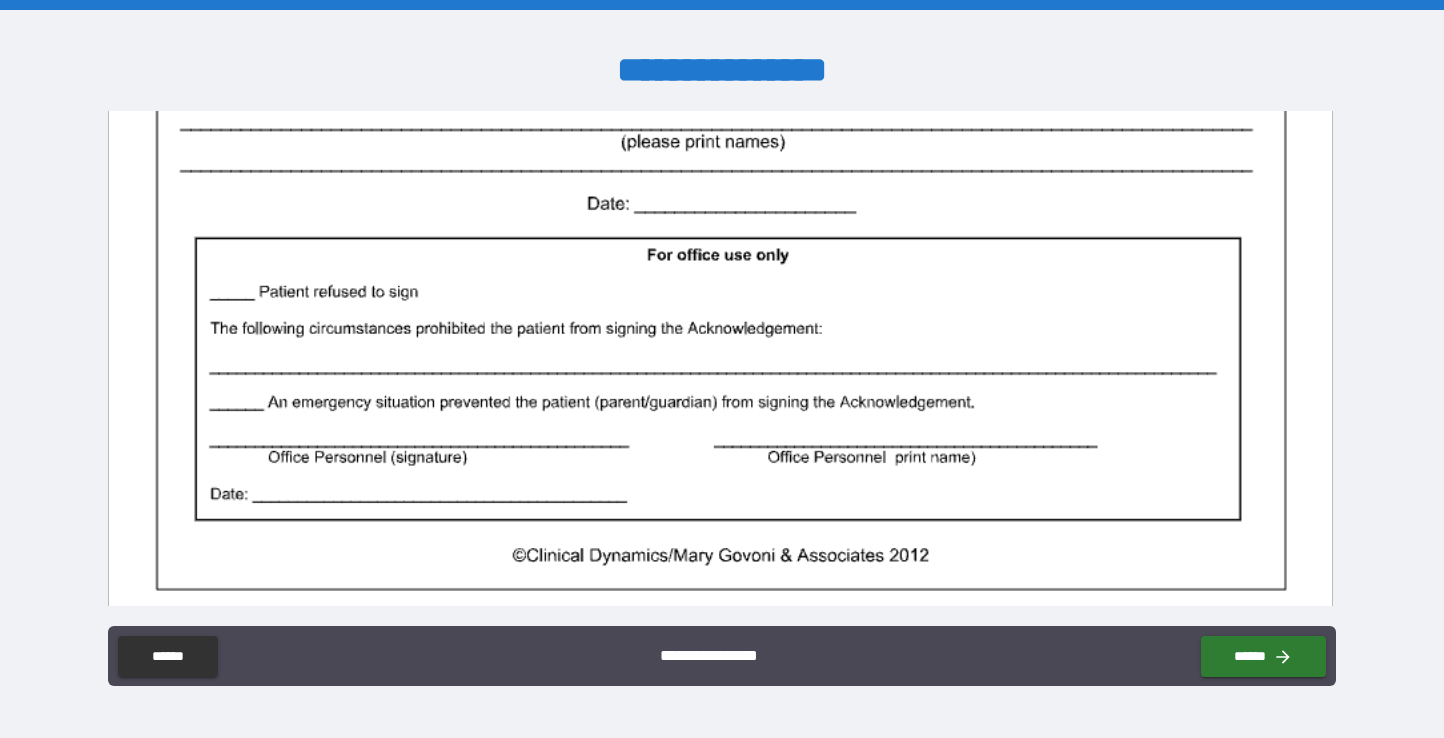 scroll, scrollTop: 1087, scrollLeft: 0, axis: vertical 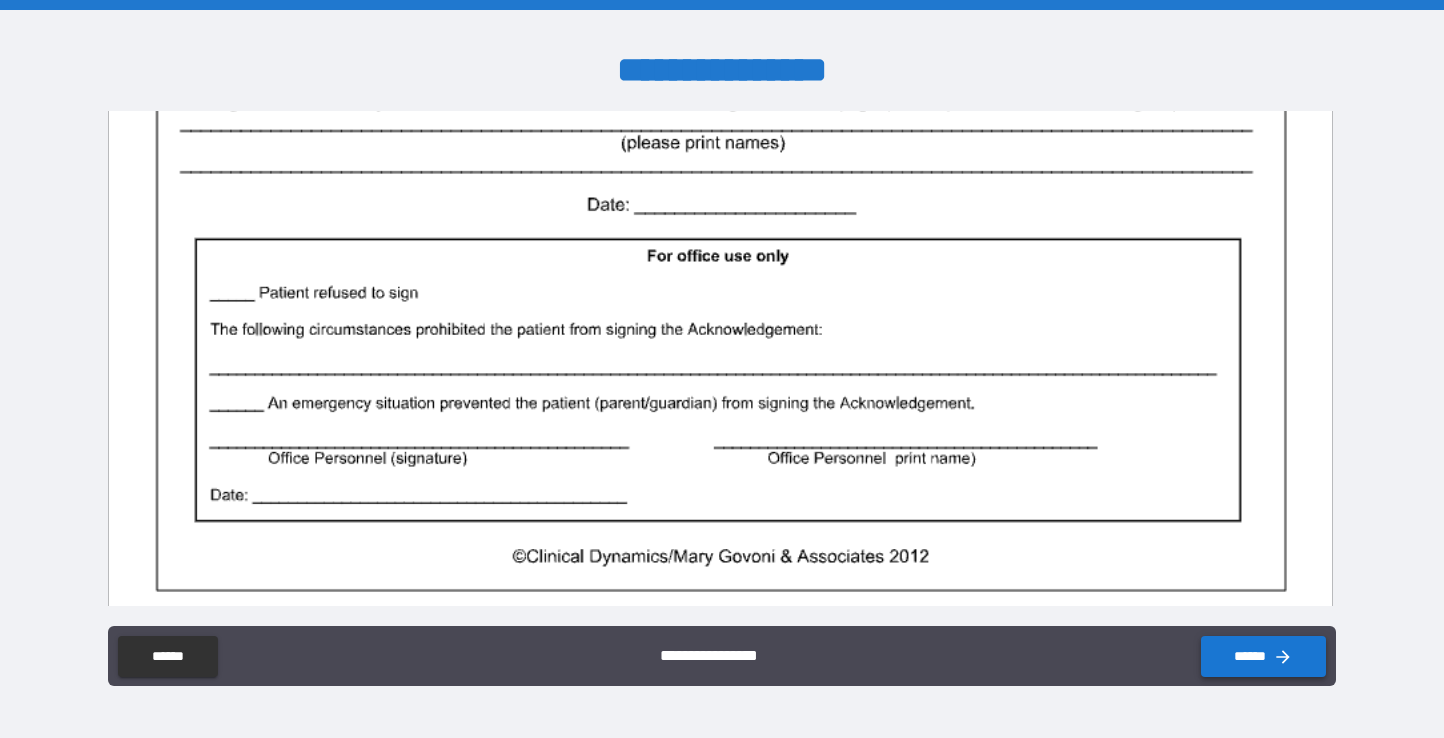 click on "******" at bounding box center [1263, 656] 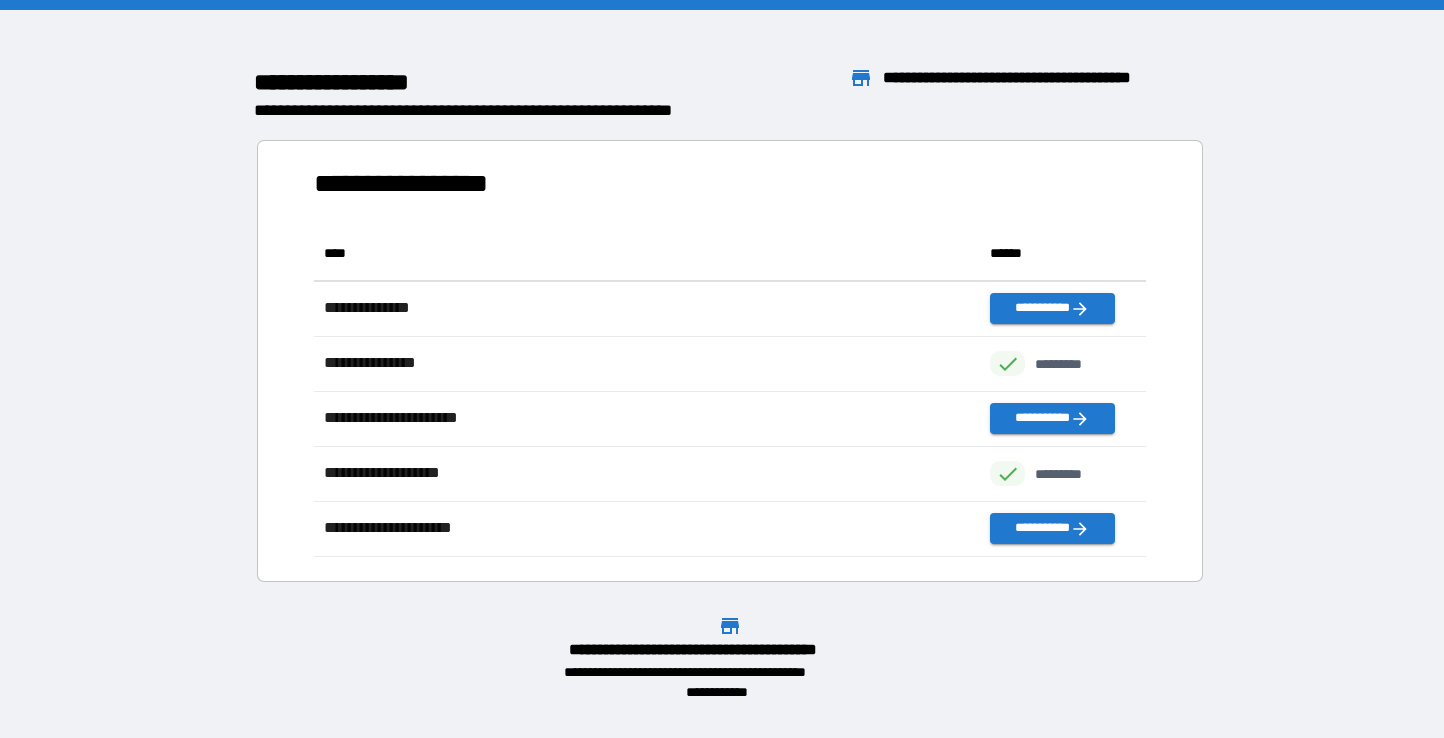 scroll, scrollTop: 16, scrollLeft: 16, axis: both 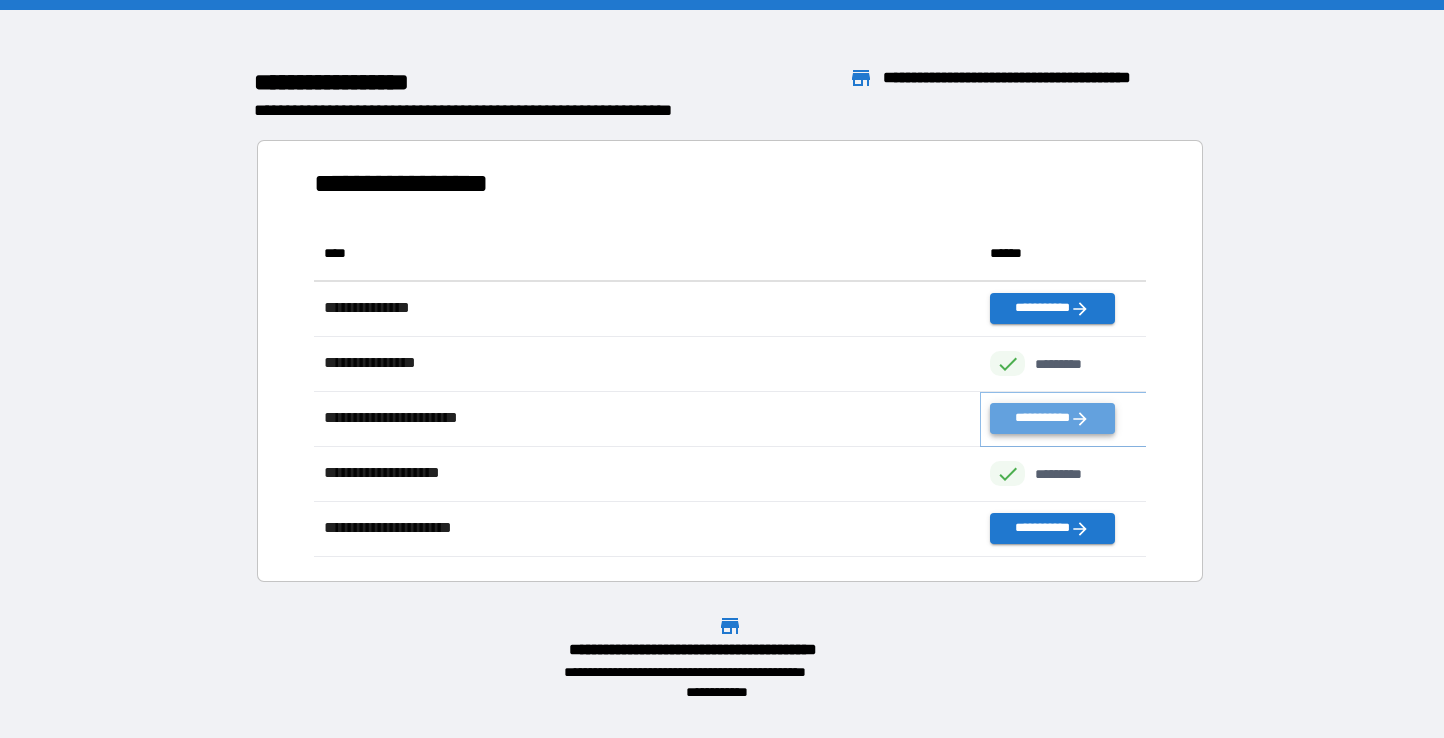 click on "**********" at bounding box center (1052, 418) 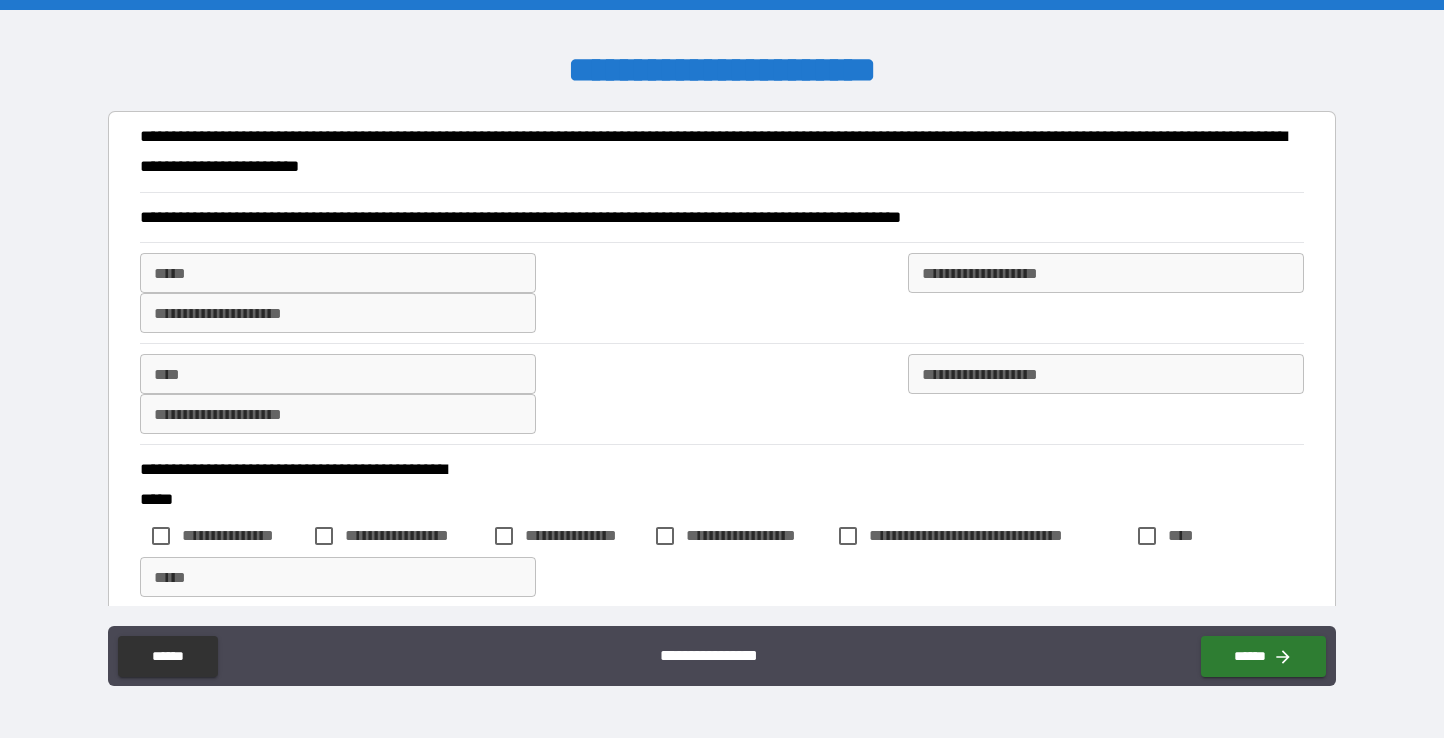 click on "**********" at bounding box center (1106, 273) 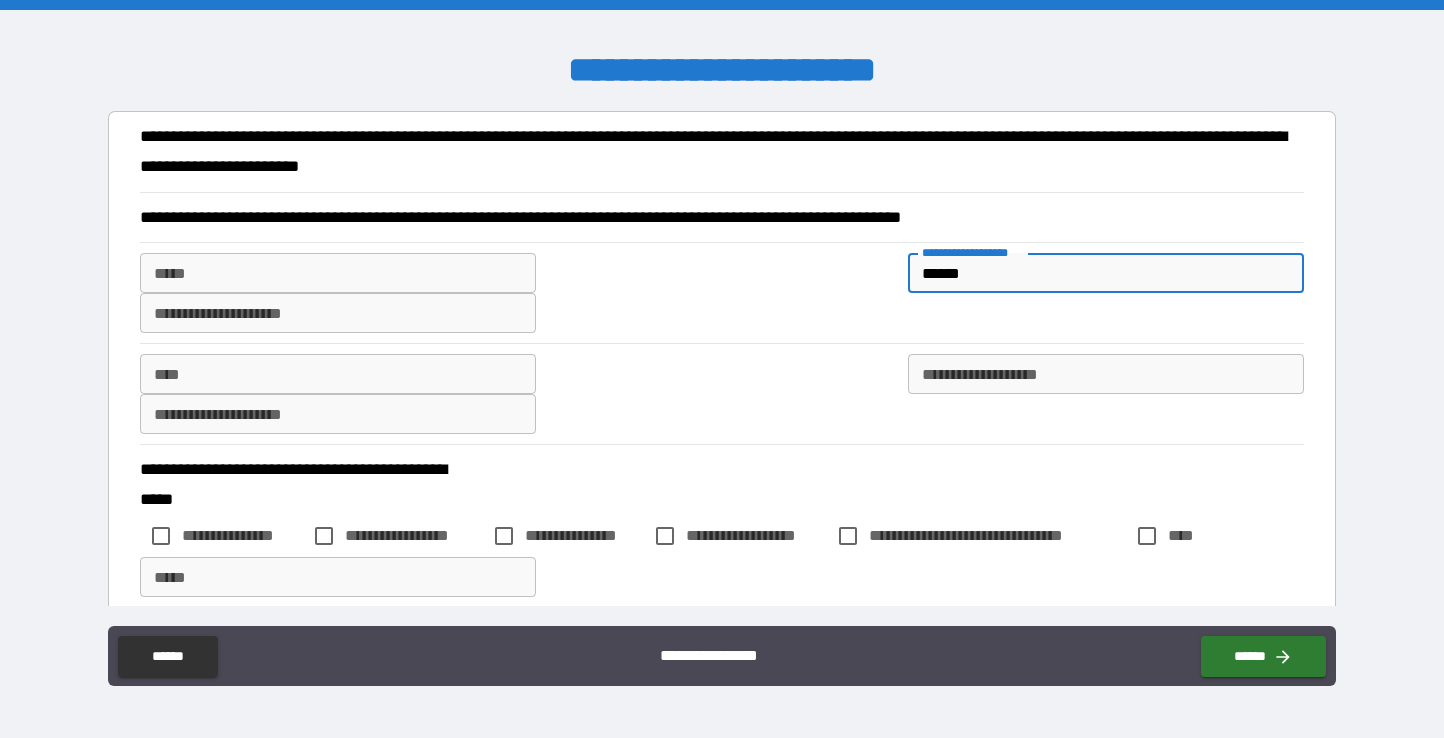 type on "******" 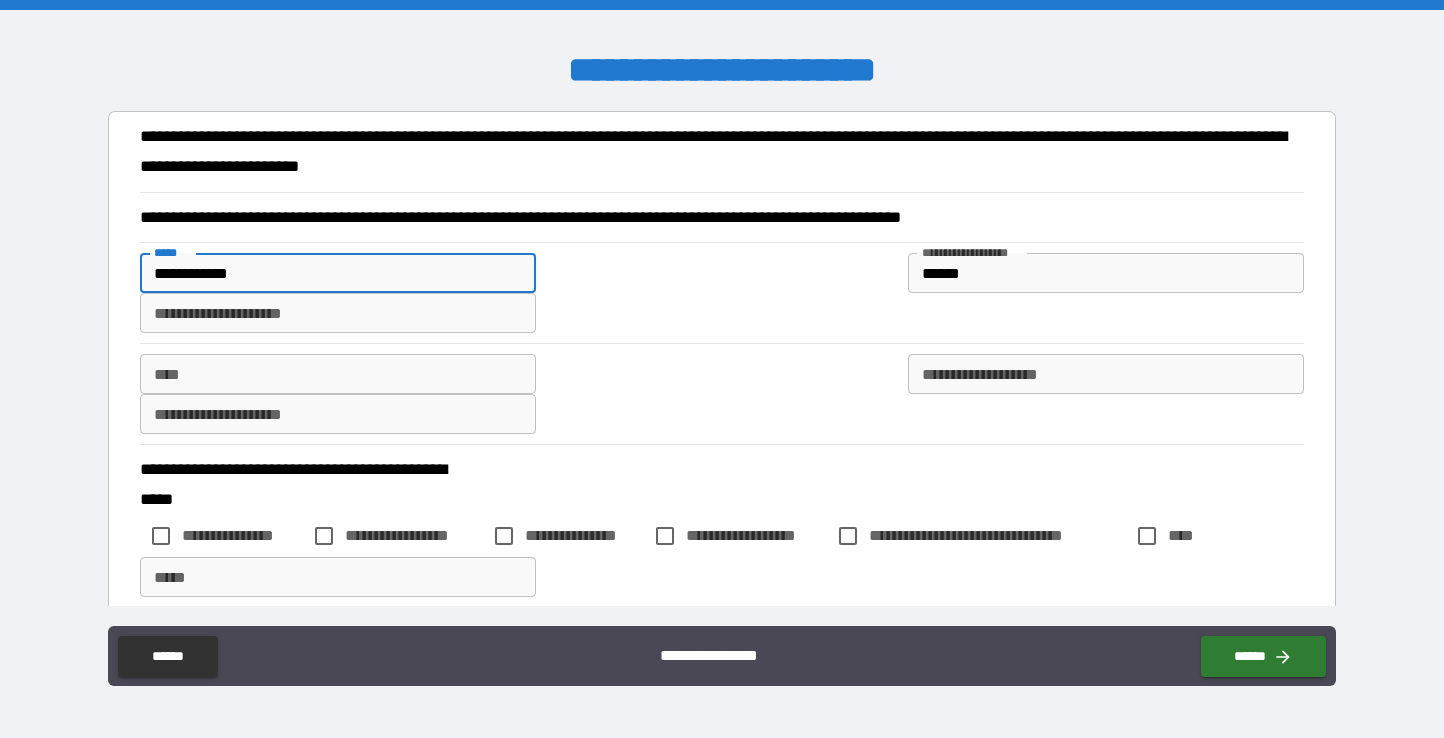 type on "**********" 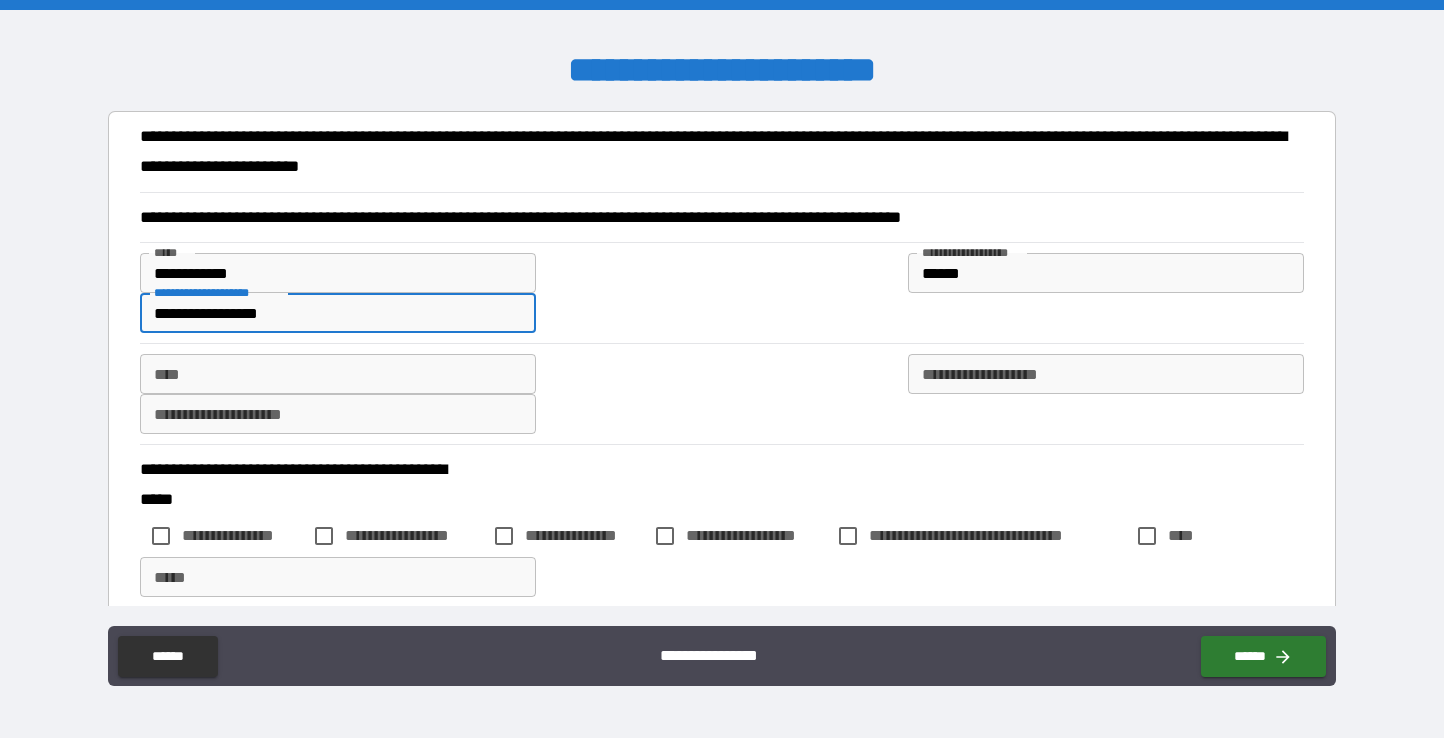 type on "**********" 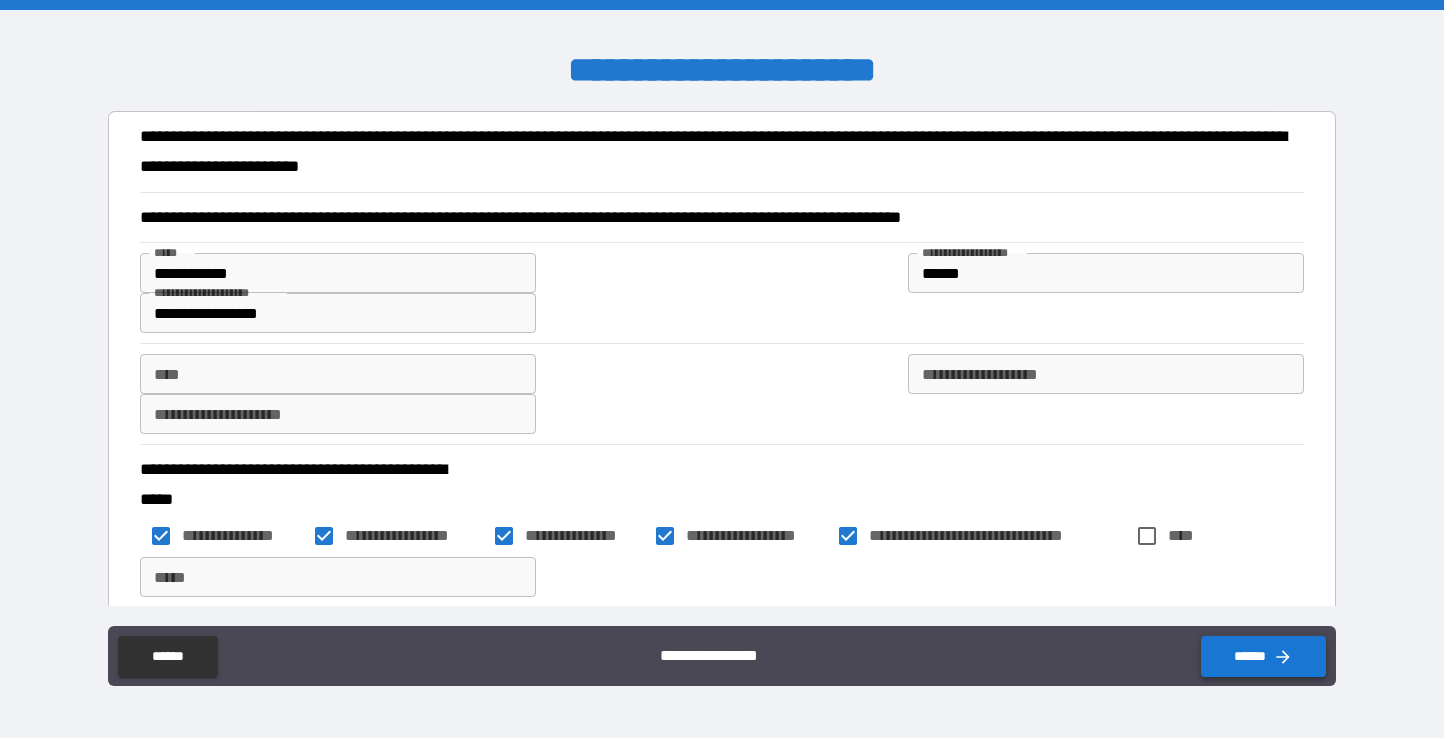 click on "******" at bounding box center (1263, 656) 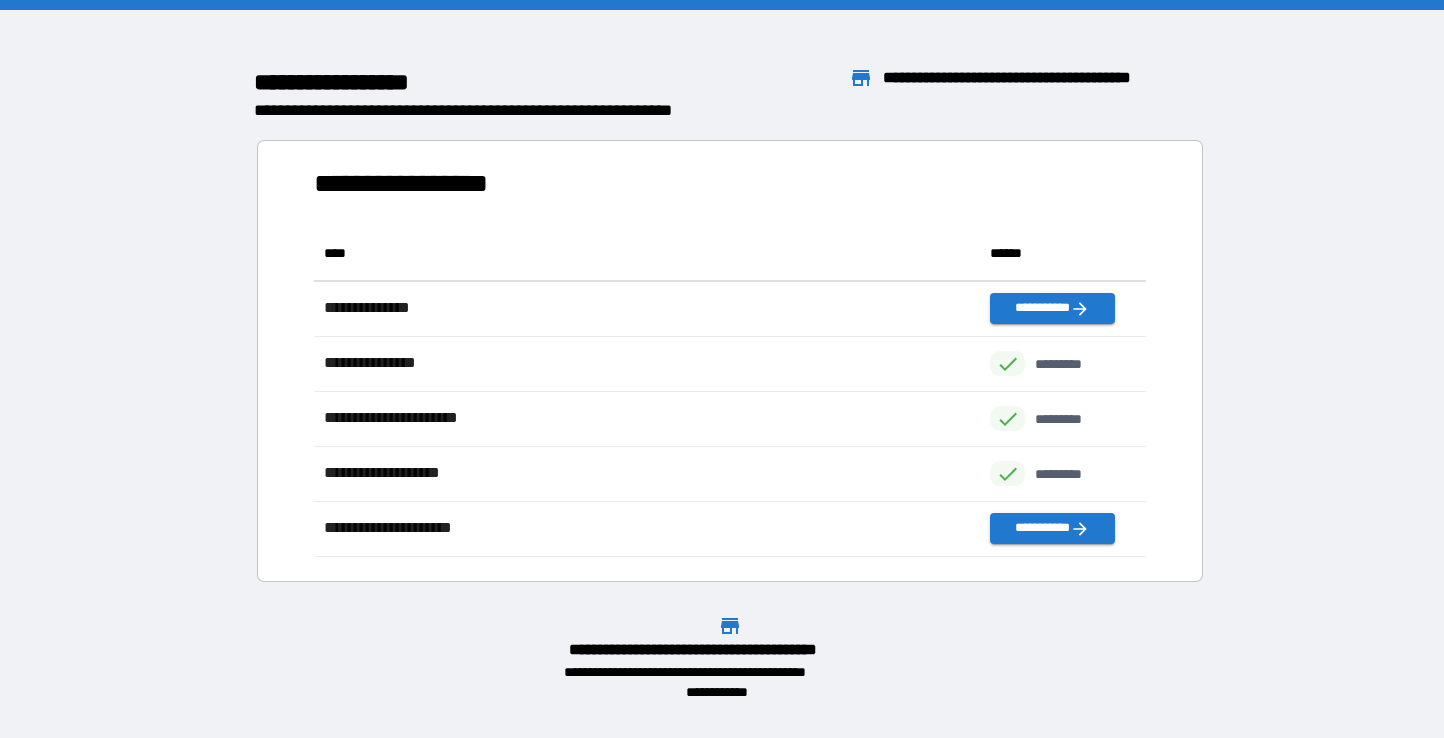 scroll, scrollTop: 16, scrollLeft: 16, axis: both 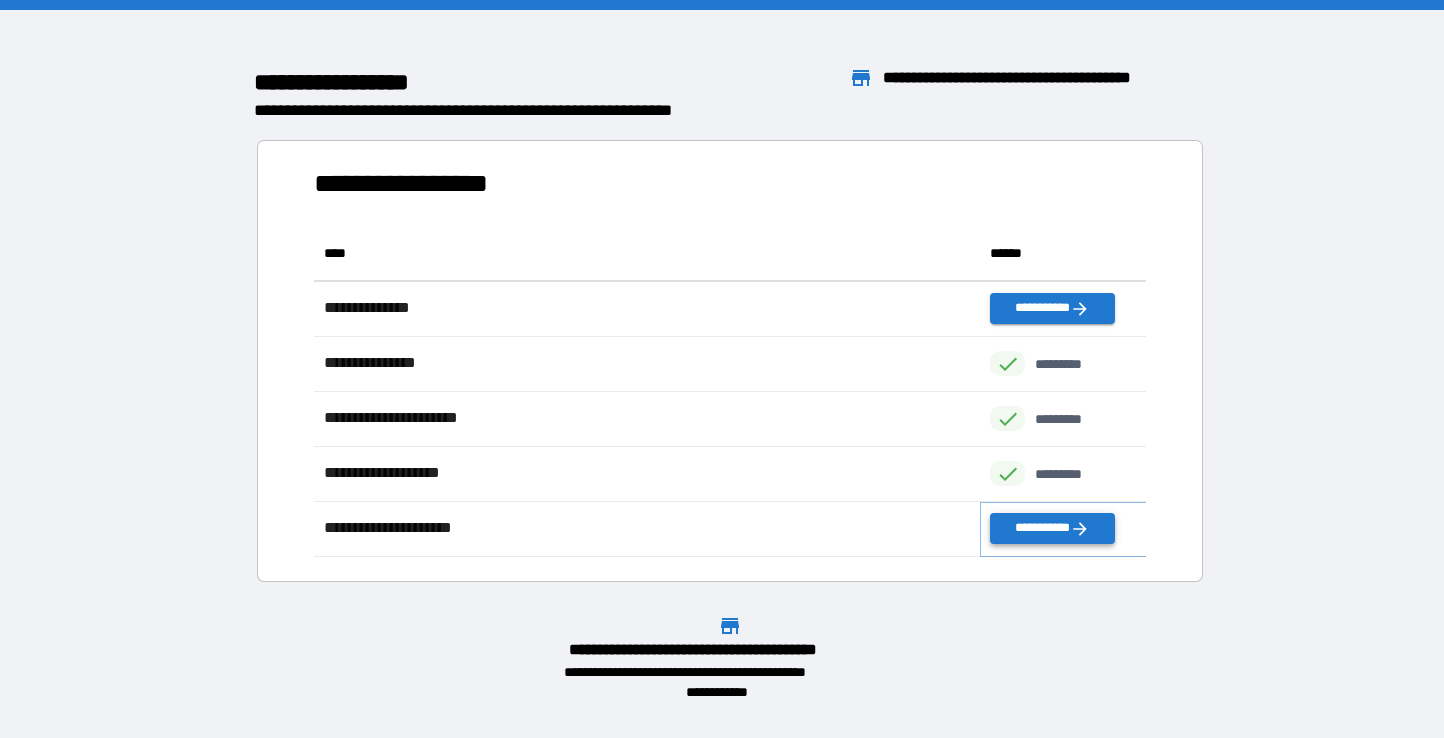 click on "**********" at bounding box center (1052, 528) 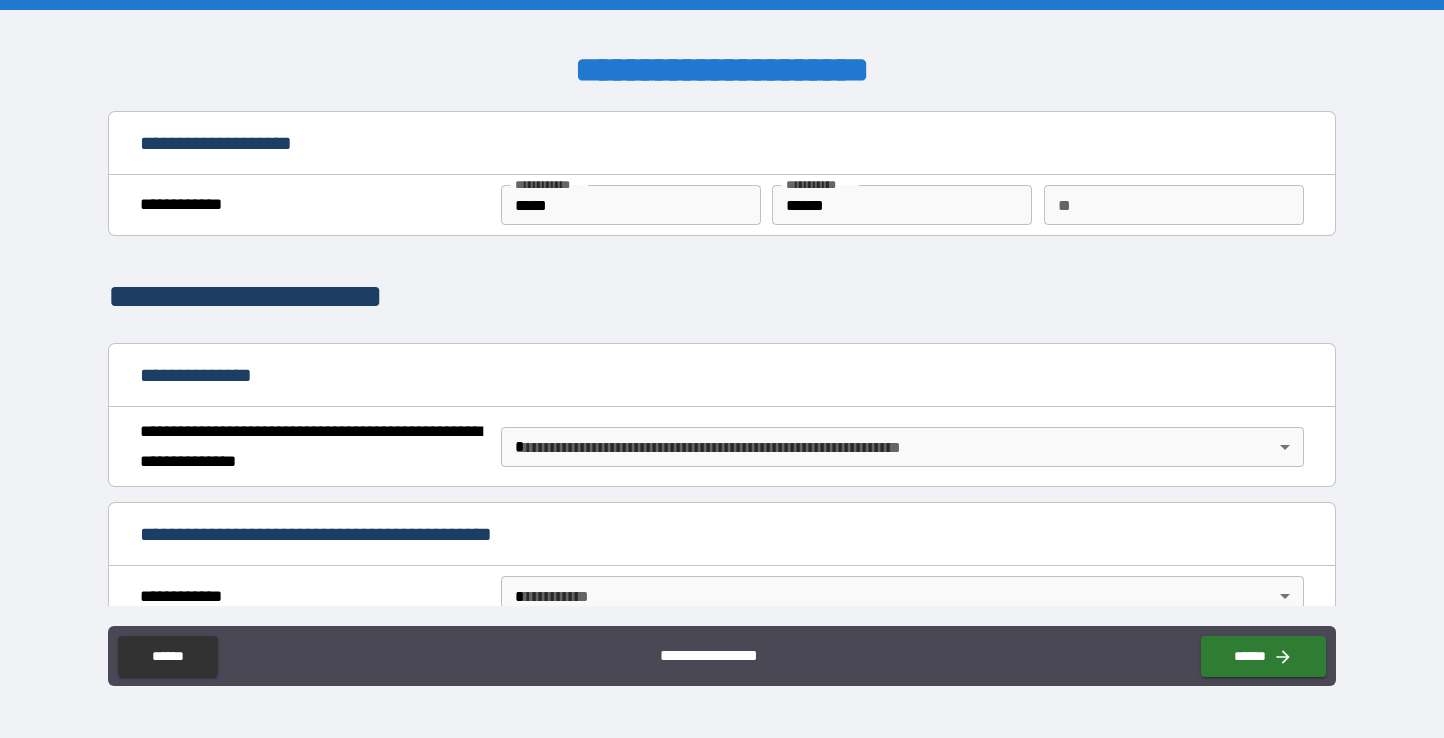 click on "**********" at bounding box center [722, 369] 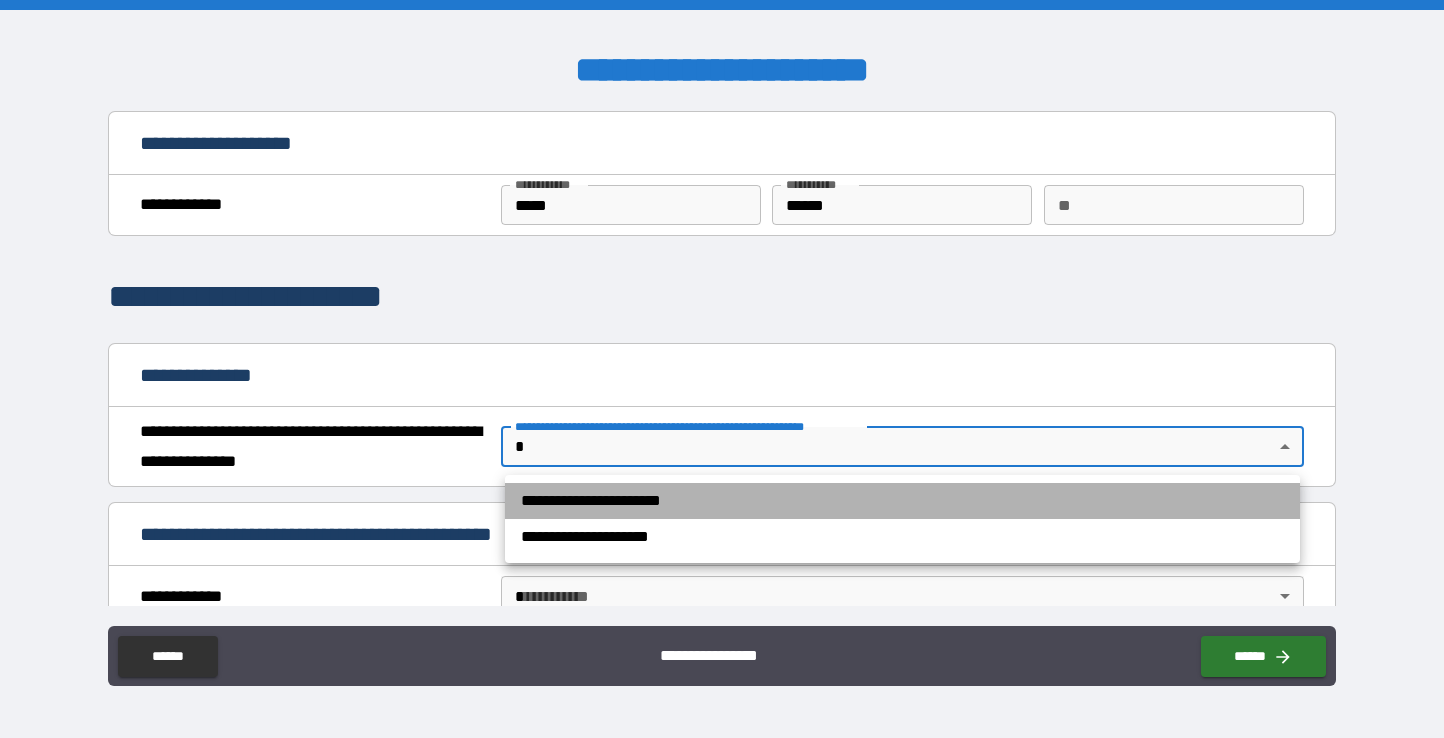 click on "**********" at bounding box center (902, 501) 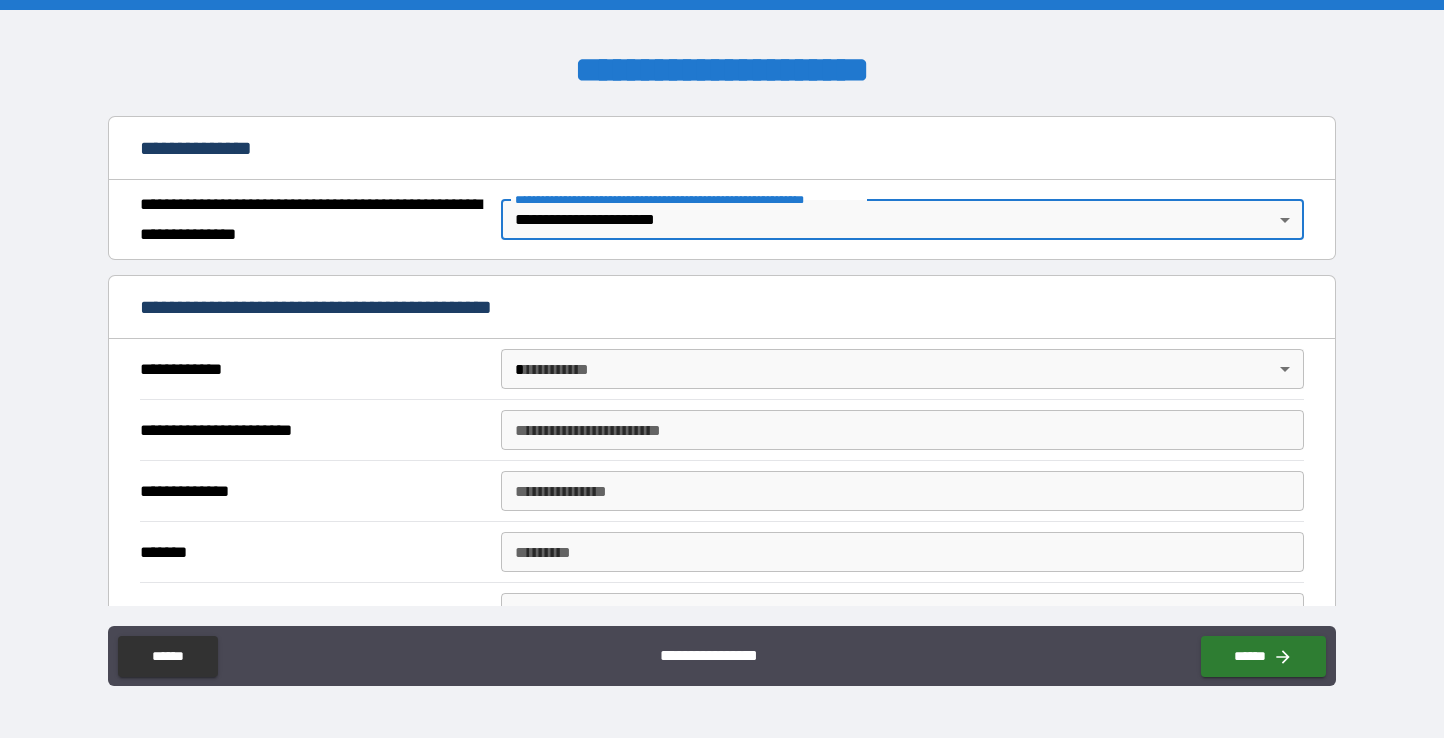 scroll, scrollTop: 234, scrollLeft: 0, axis: vertical 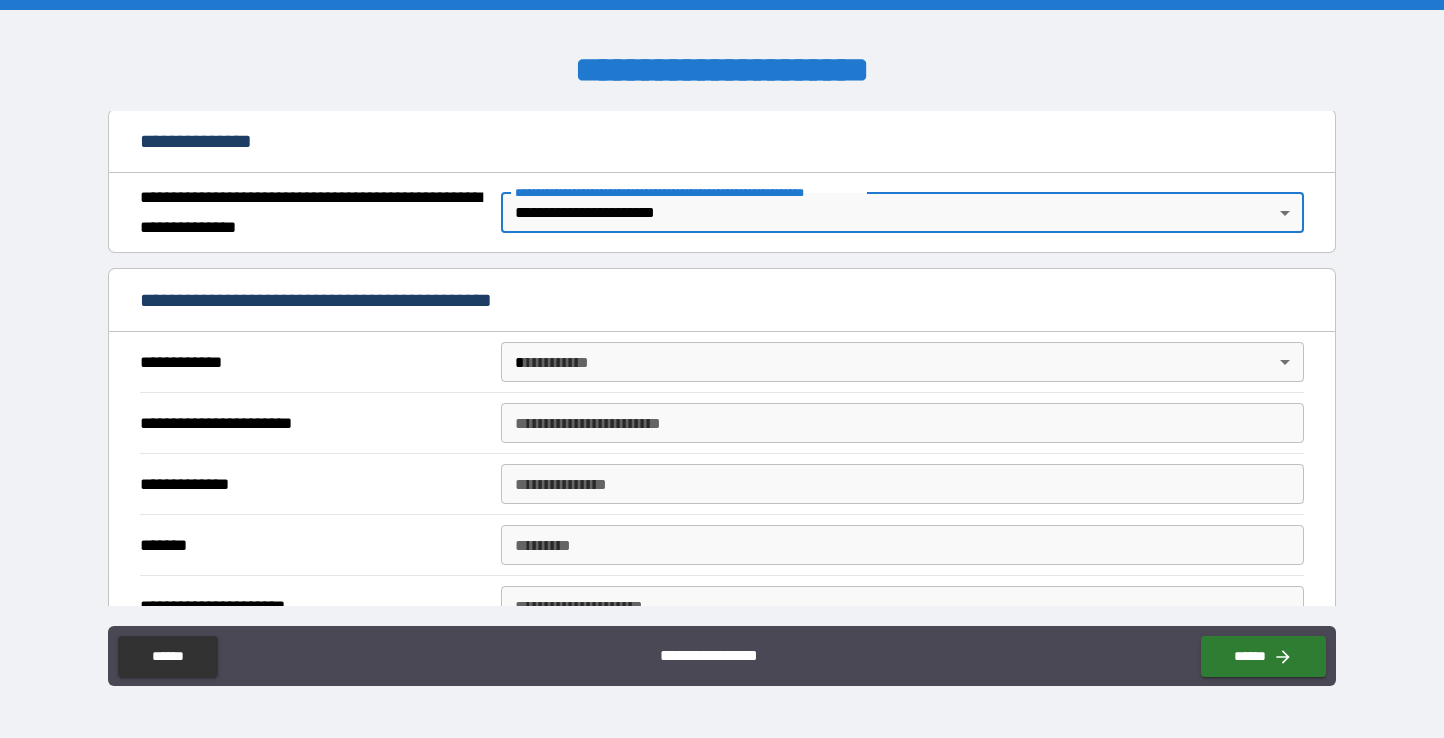 click on "**********" at bounding box center (722, 369) 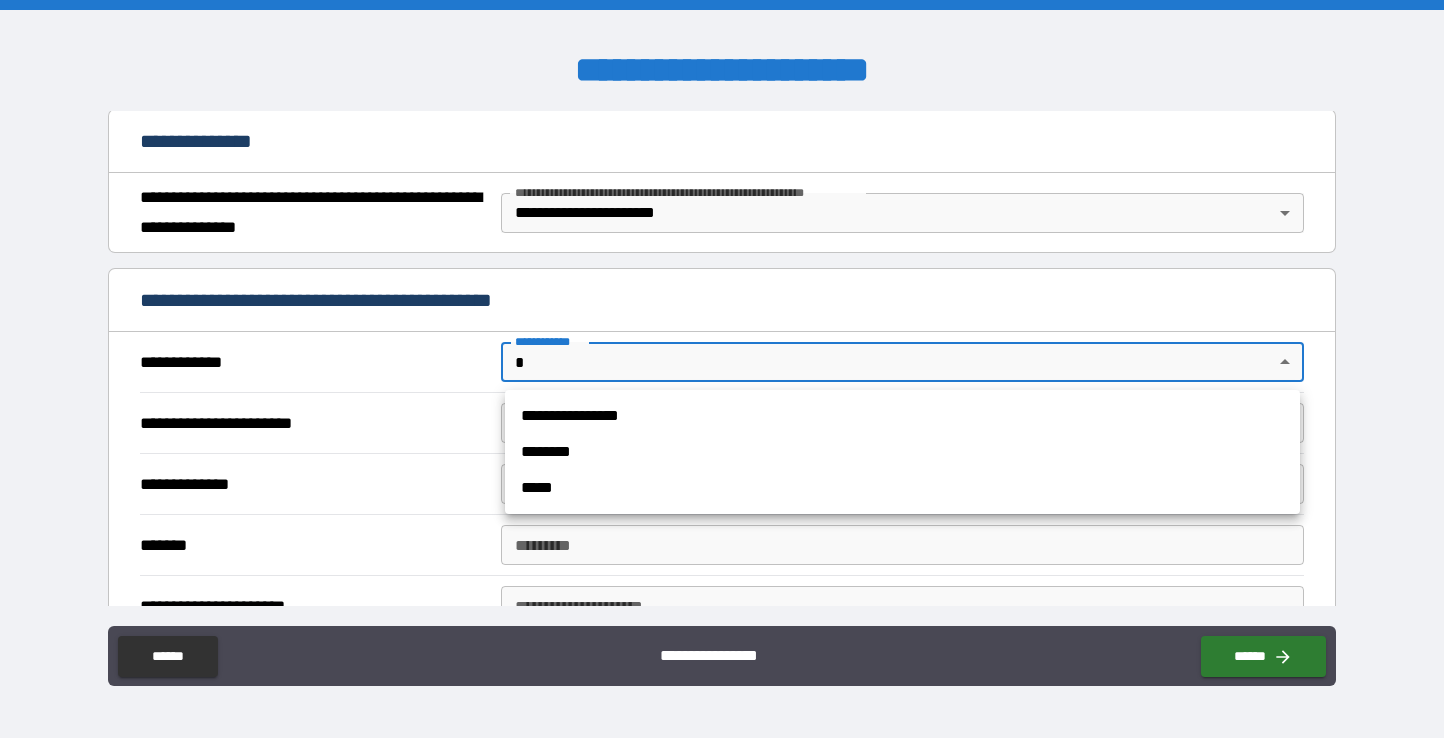 click on "**********" at bounding box center [902, 416] 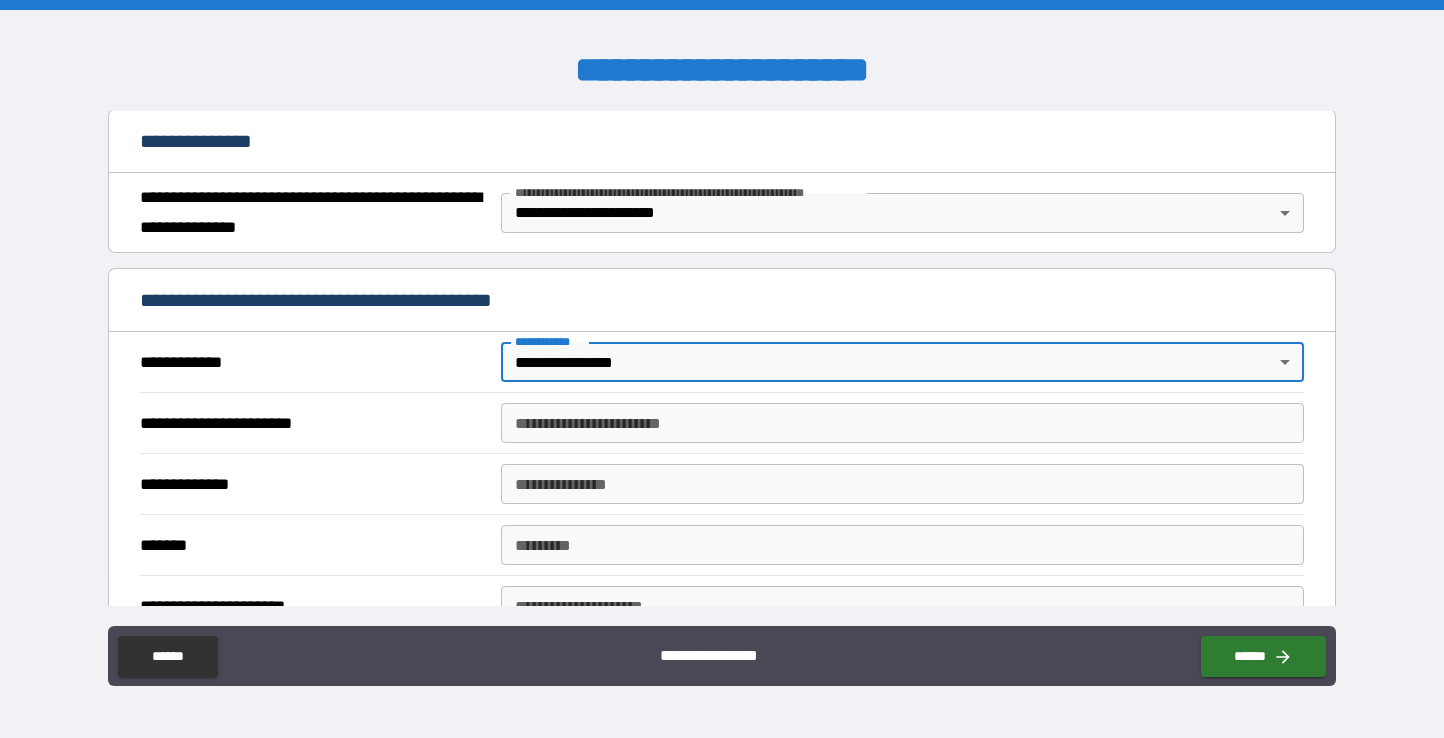 click on "**********" at bounding box center (902, 423) 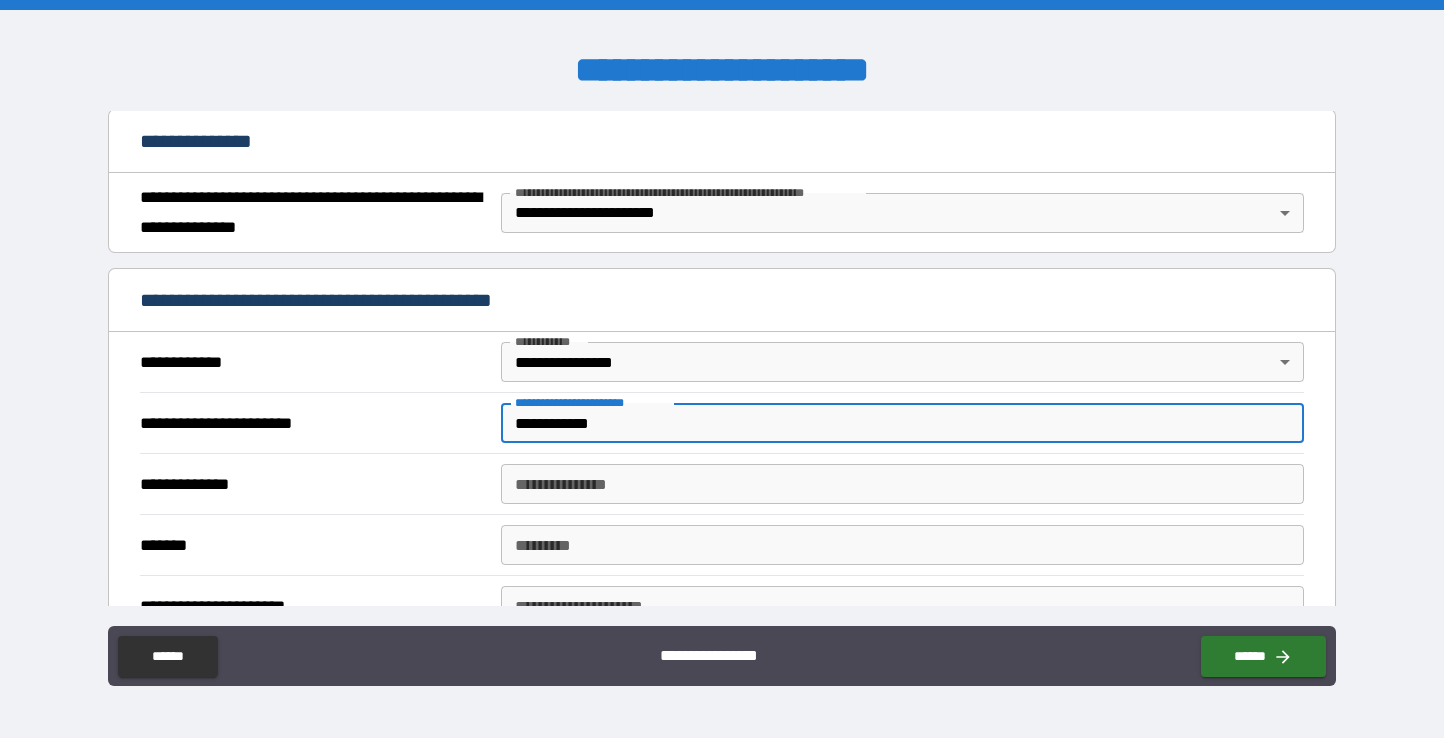 type on "**********" 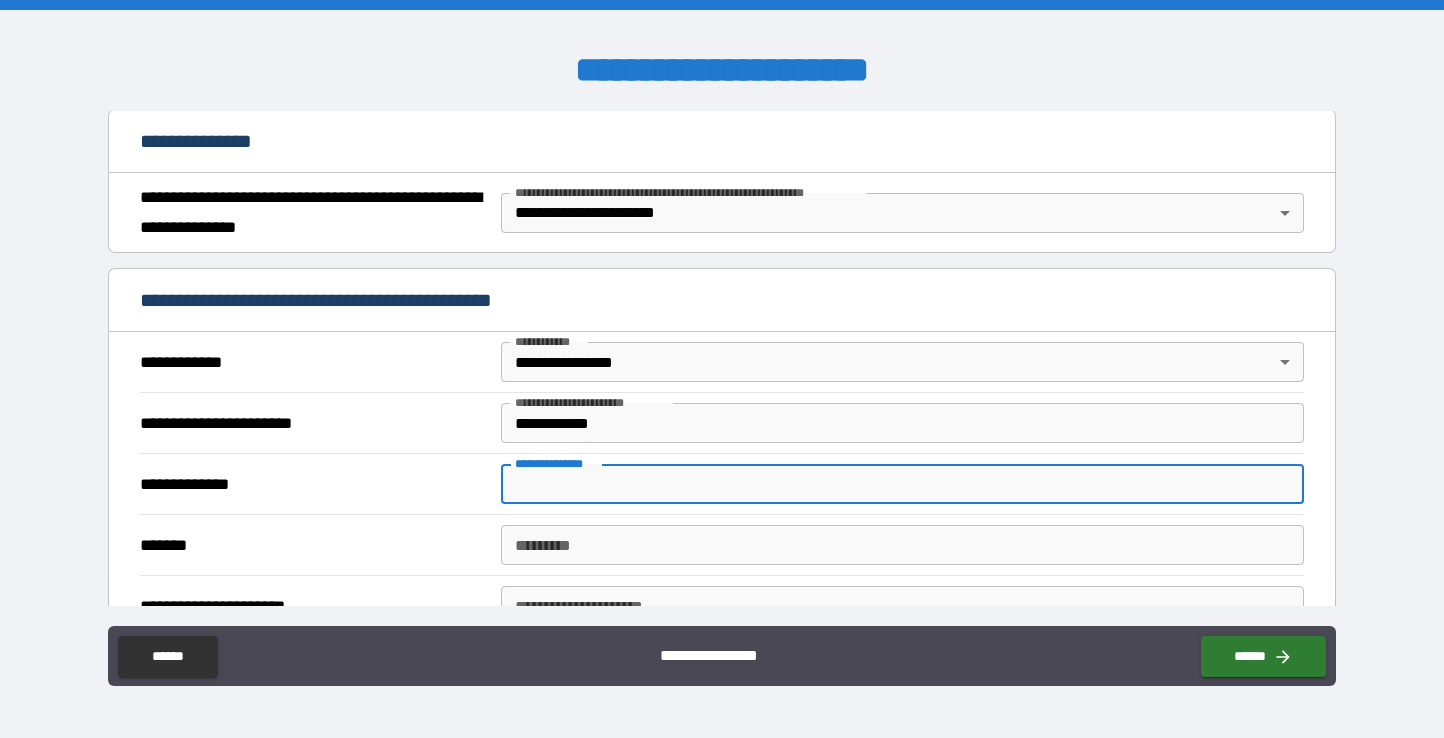 click on "**********" at bounding box center [902, 484] 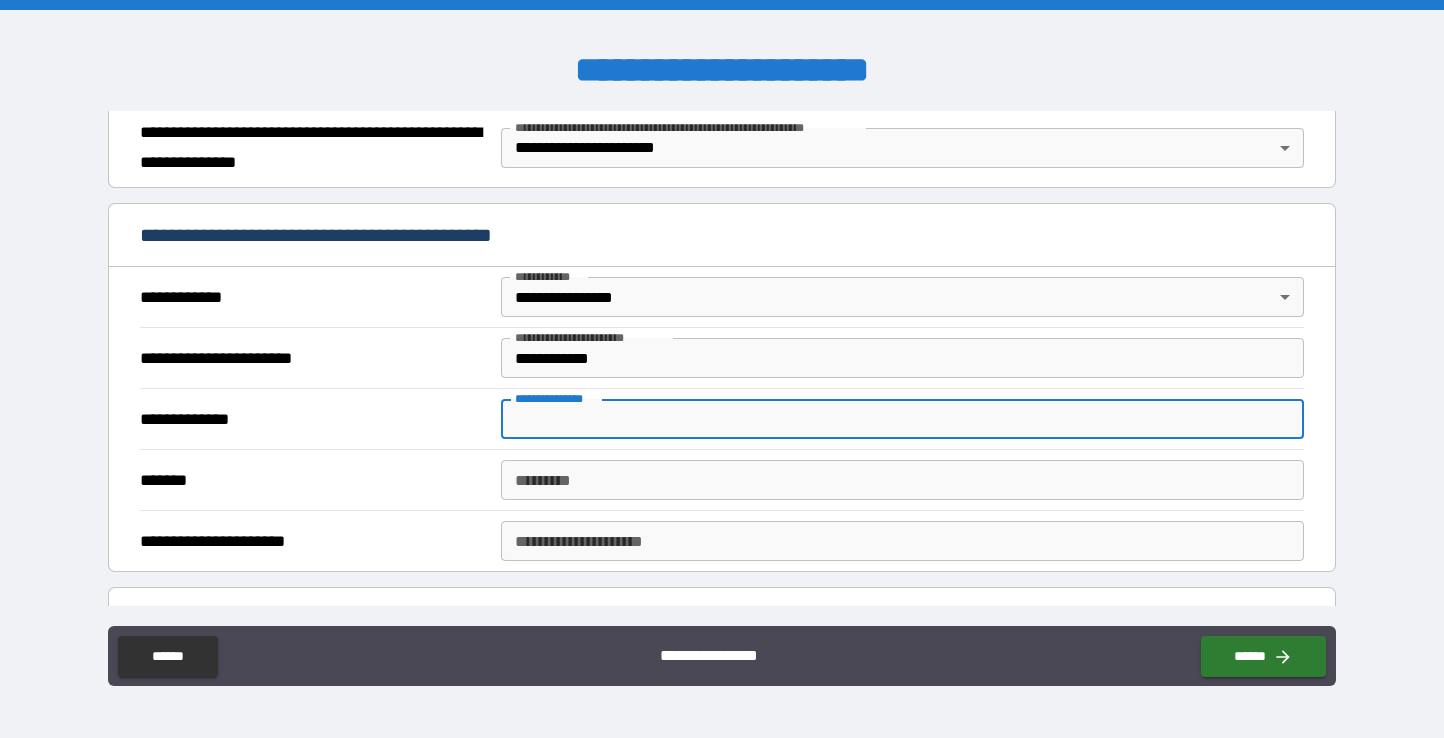 scroll, scrollTop: 326, scrollLeft: 0, axis: vertical 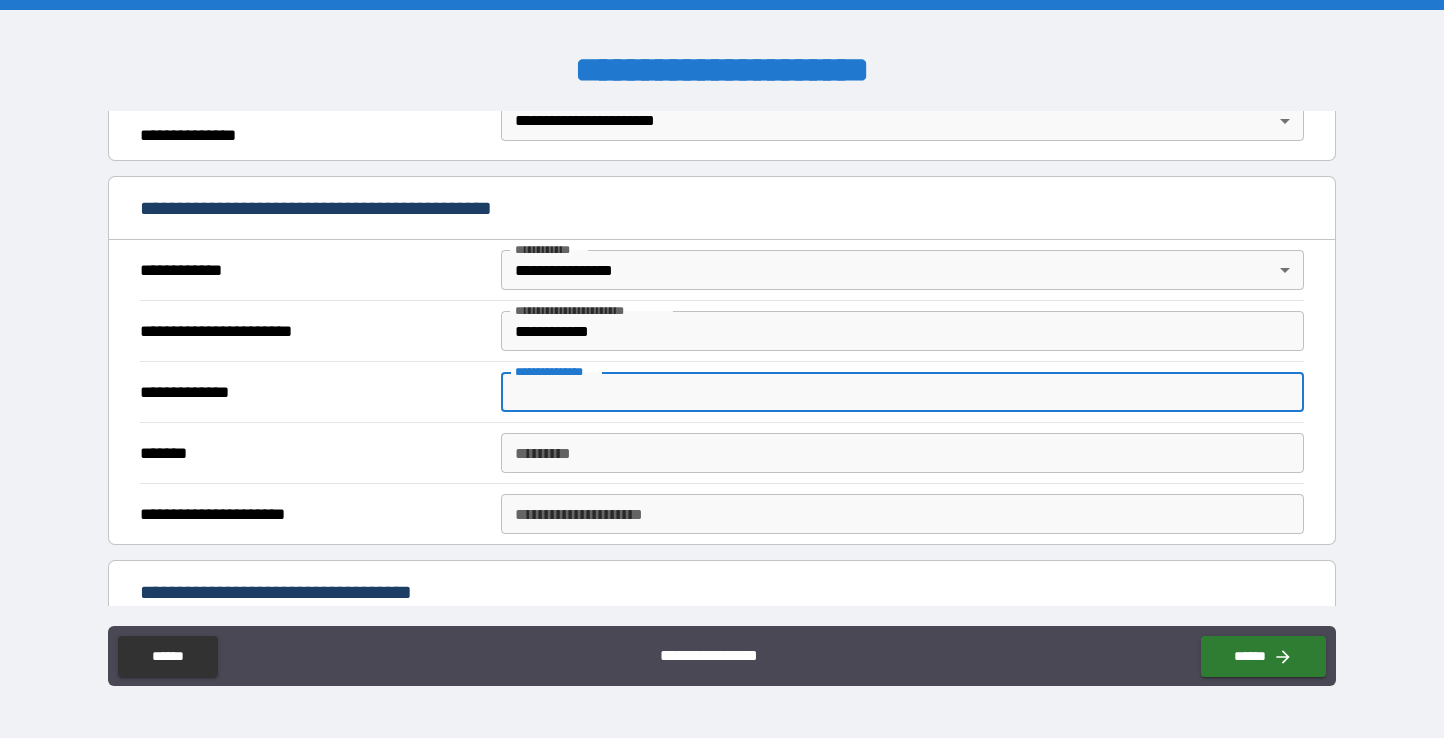 click on "**********" at bounding box center (902, 514) 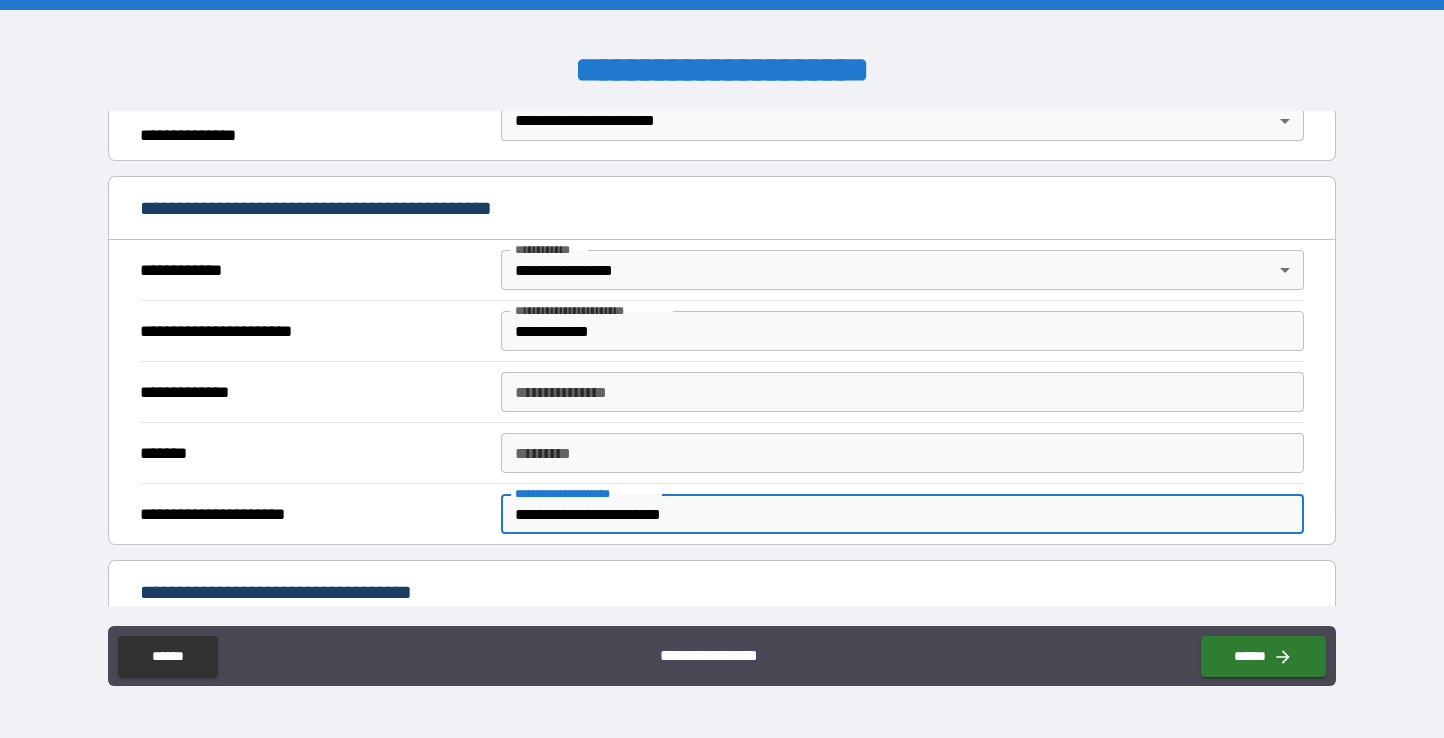 type on "**********" 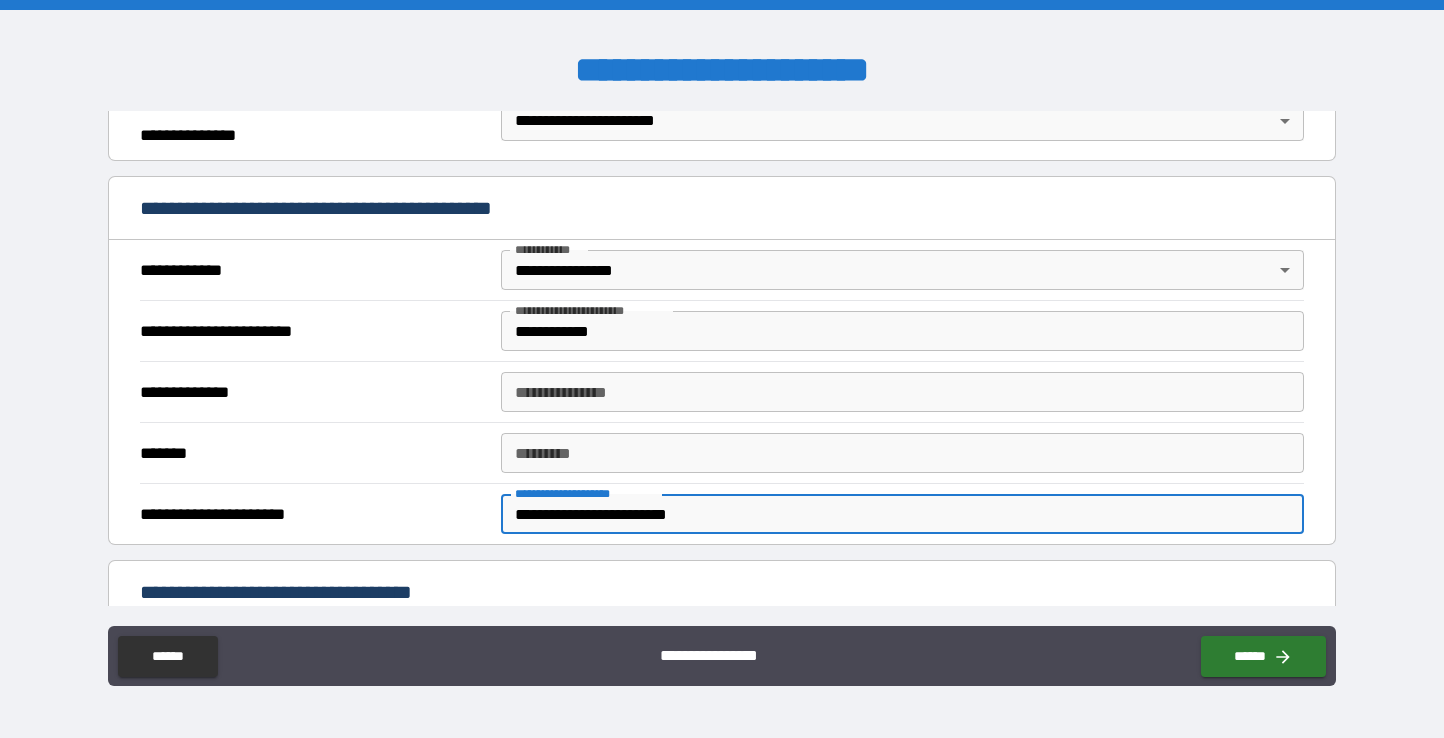 type on "*****" 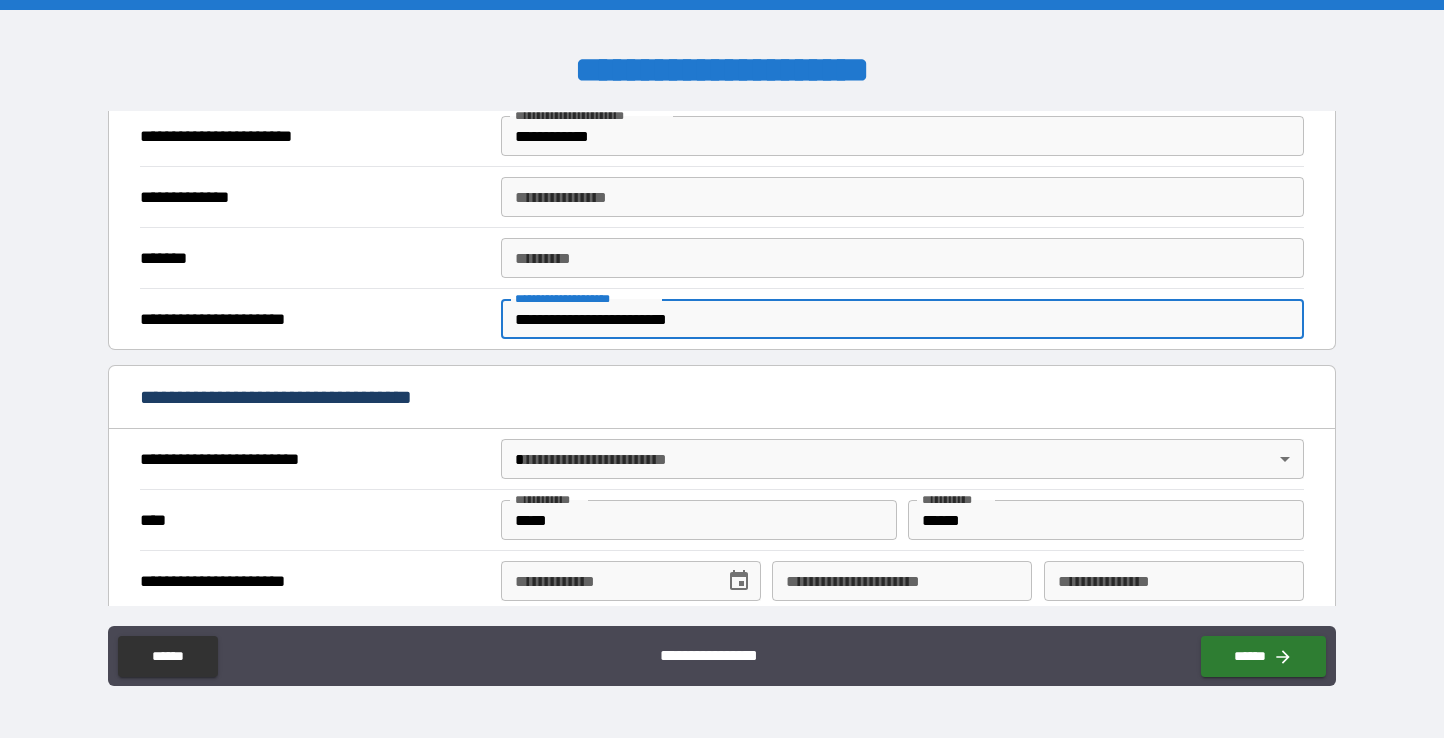 scroll, scrollTop: 552, scrollLeft: 0, axis: vertical 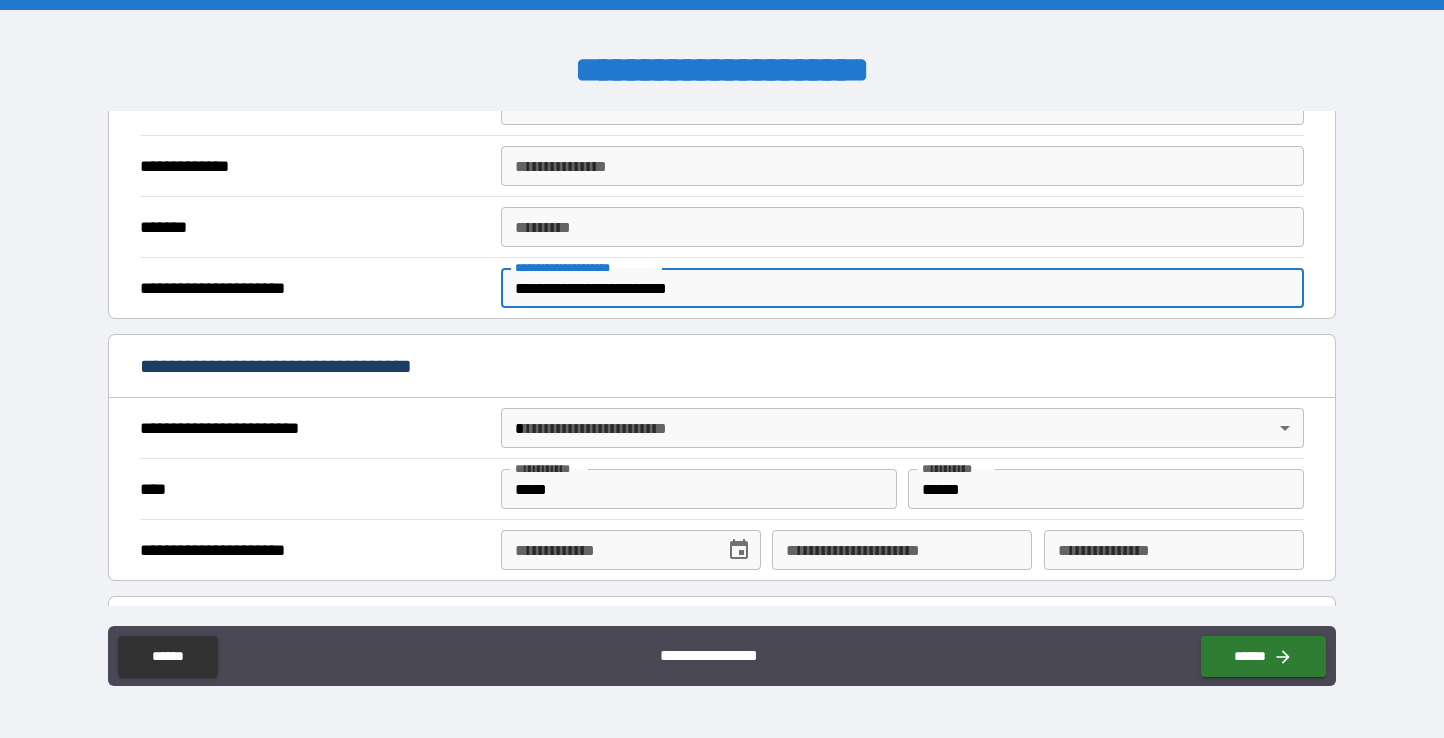 type on "**********" 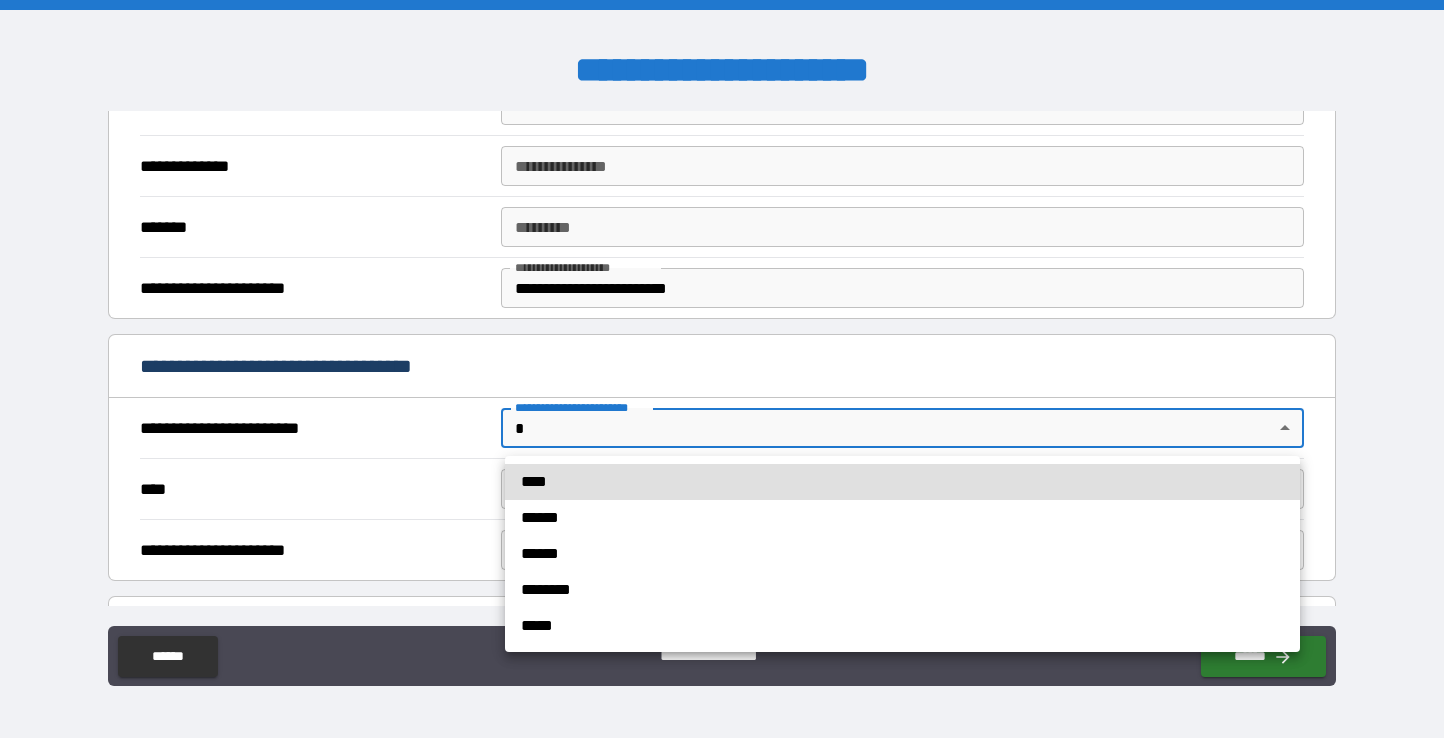 click on "**********" at bounding box center (722, 369) 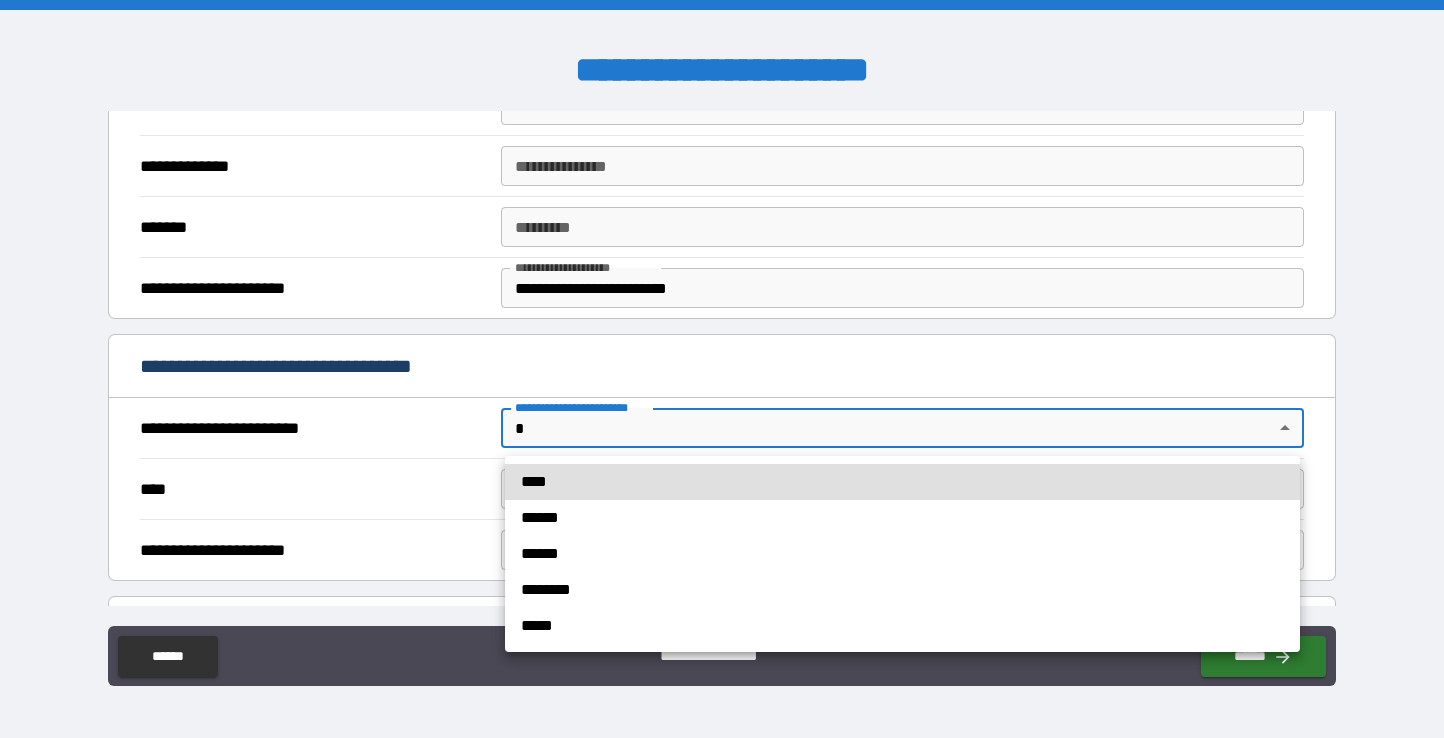 click on "****" at bounding box center [902, 482] 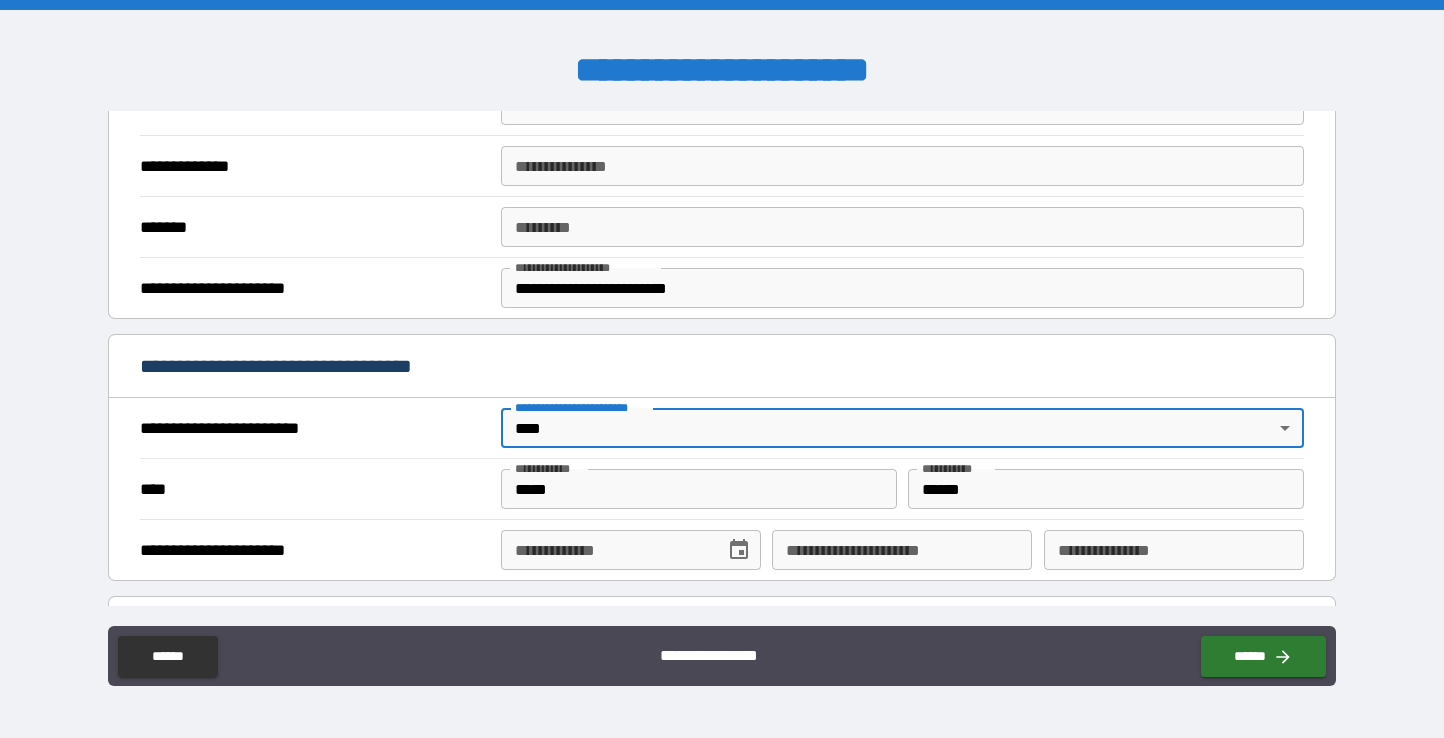 click on "**********" at bounding box center [606, 550] 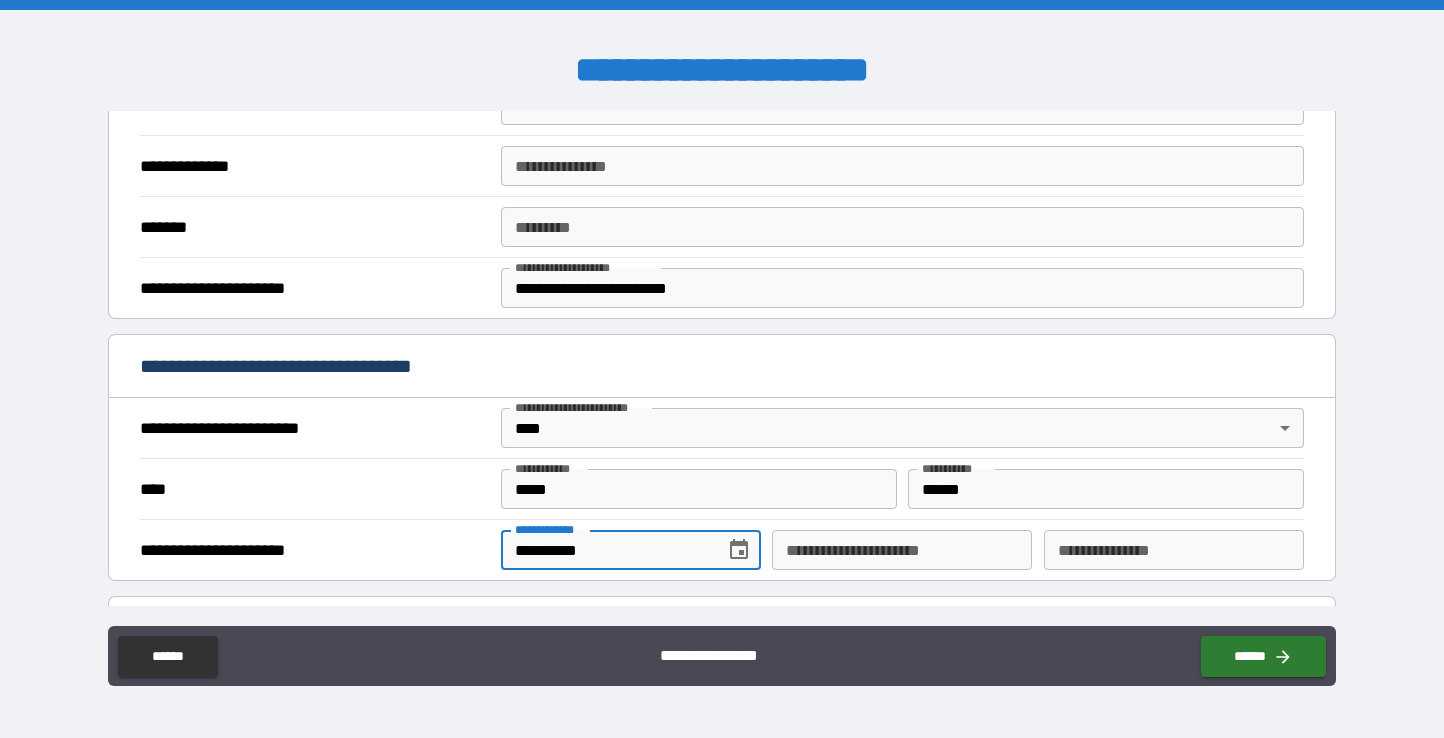 type on "**********" 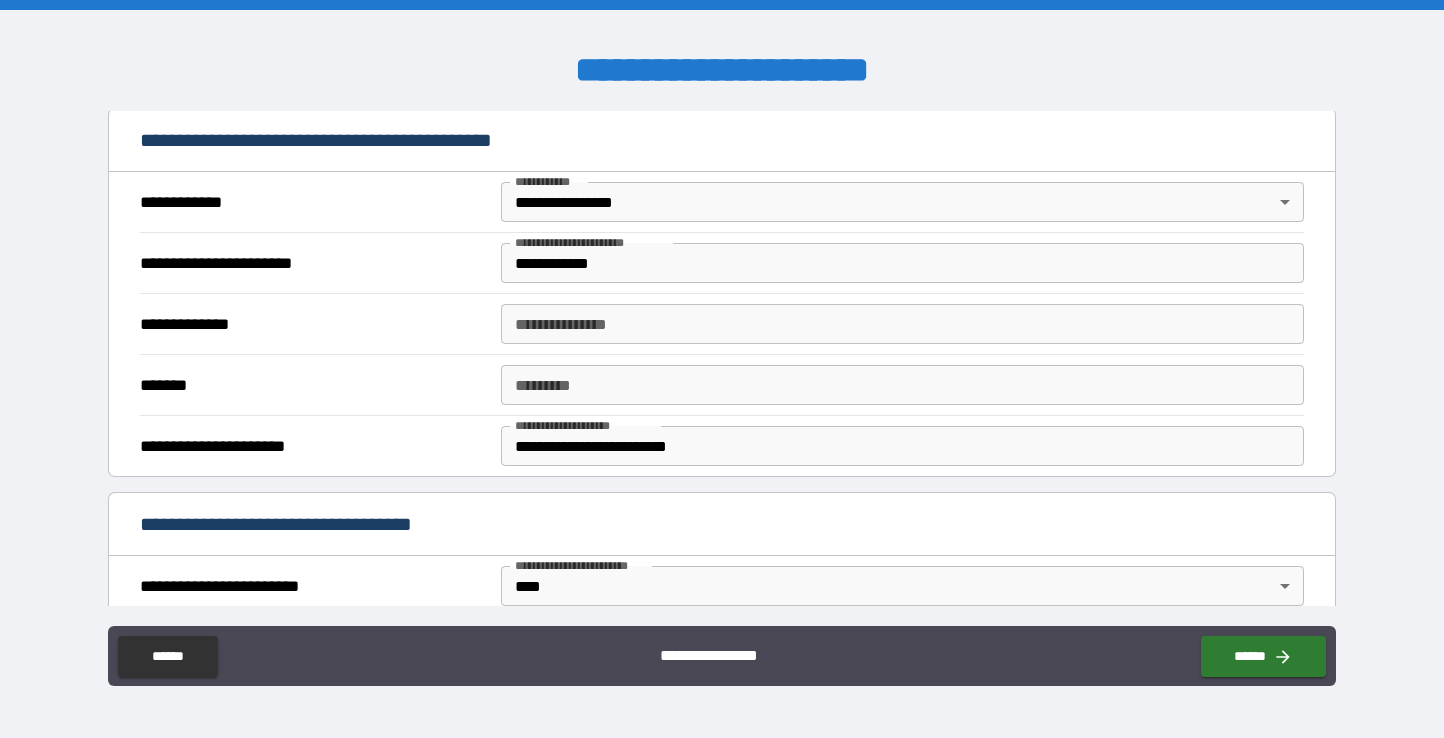 scroll, scrollTop: 376, scrollLeft: 0, axis: vertical 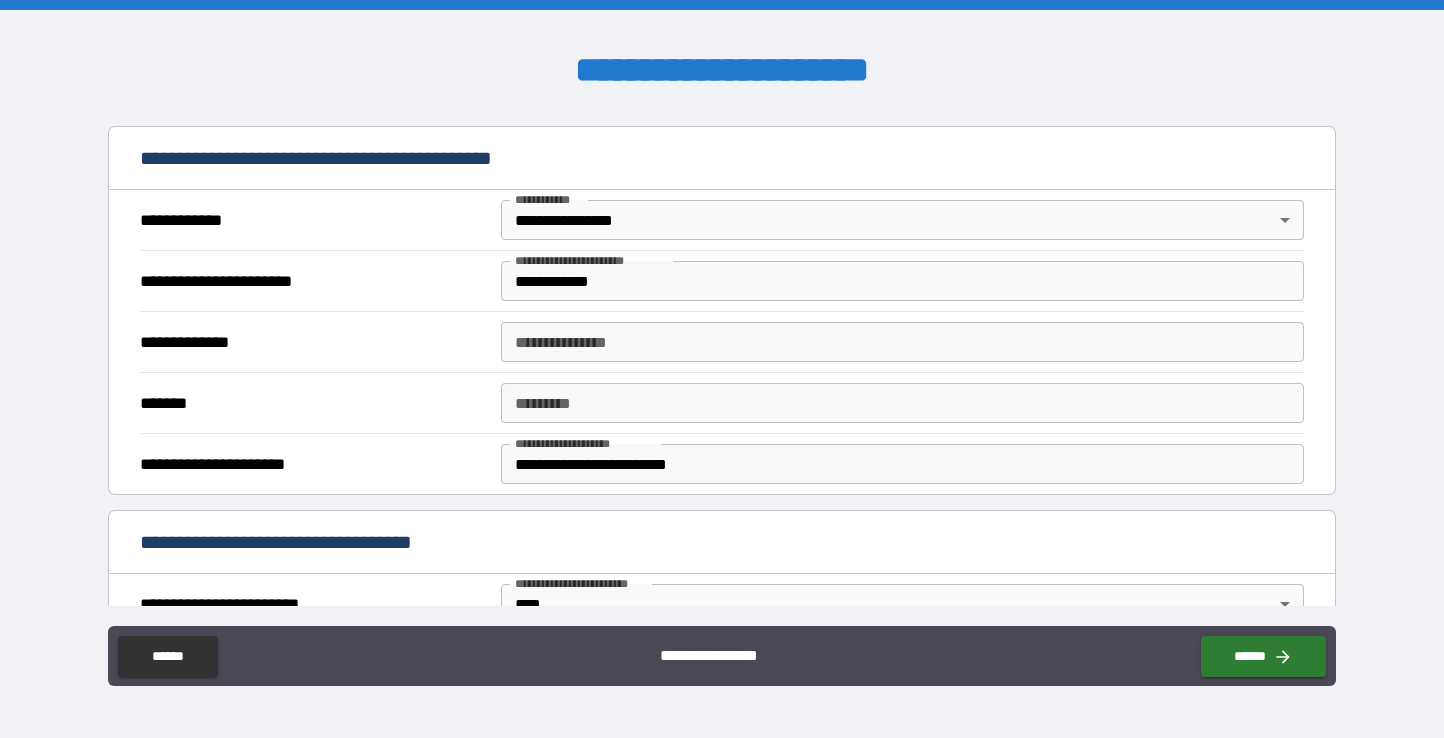 type on "**********" 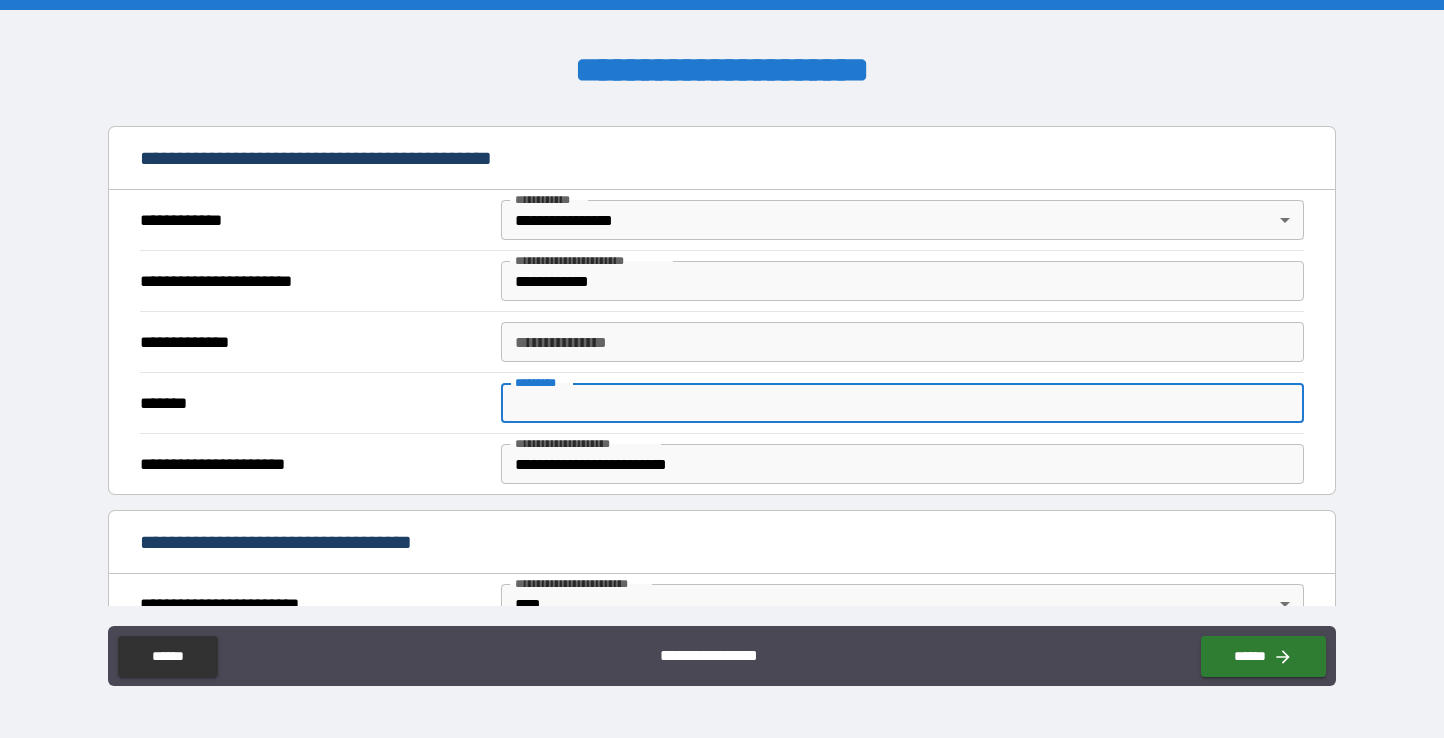 click on "*******   *" at bounding box center (902, 403) 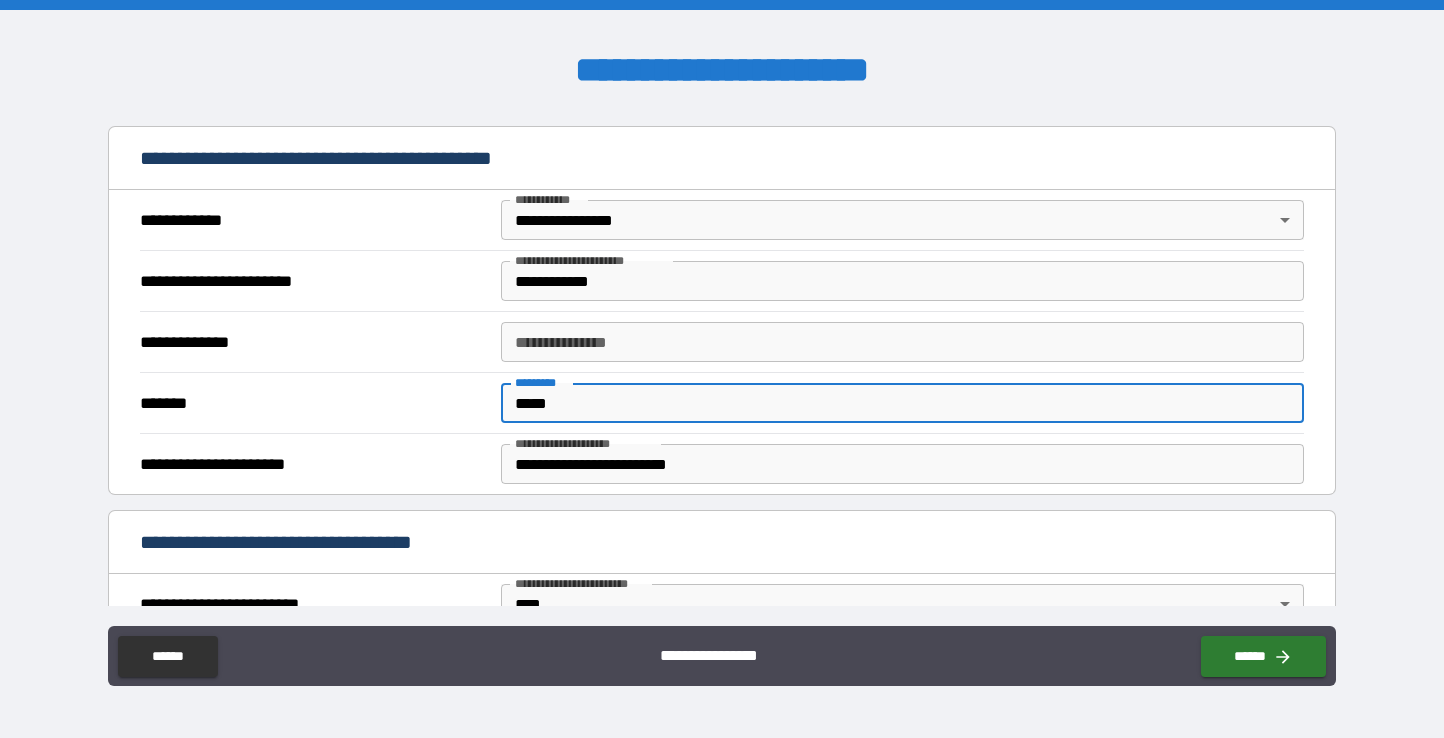 type on "*****" 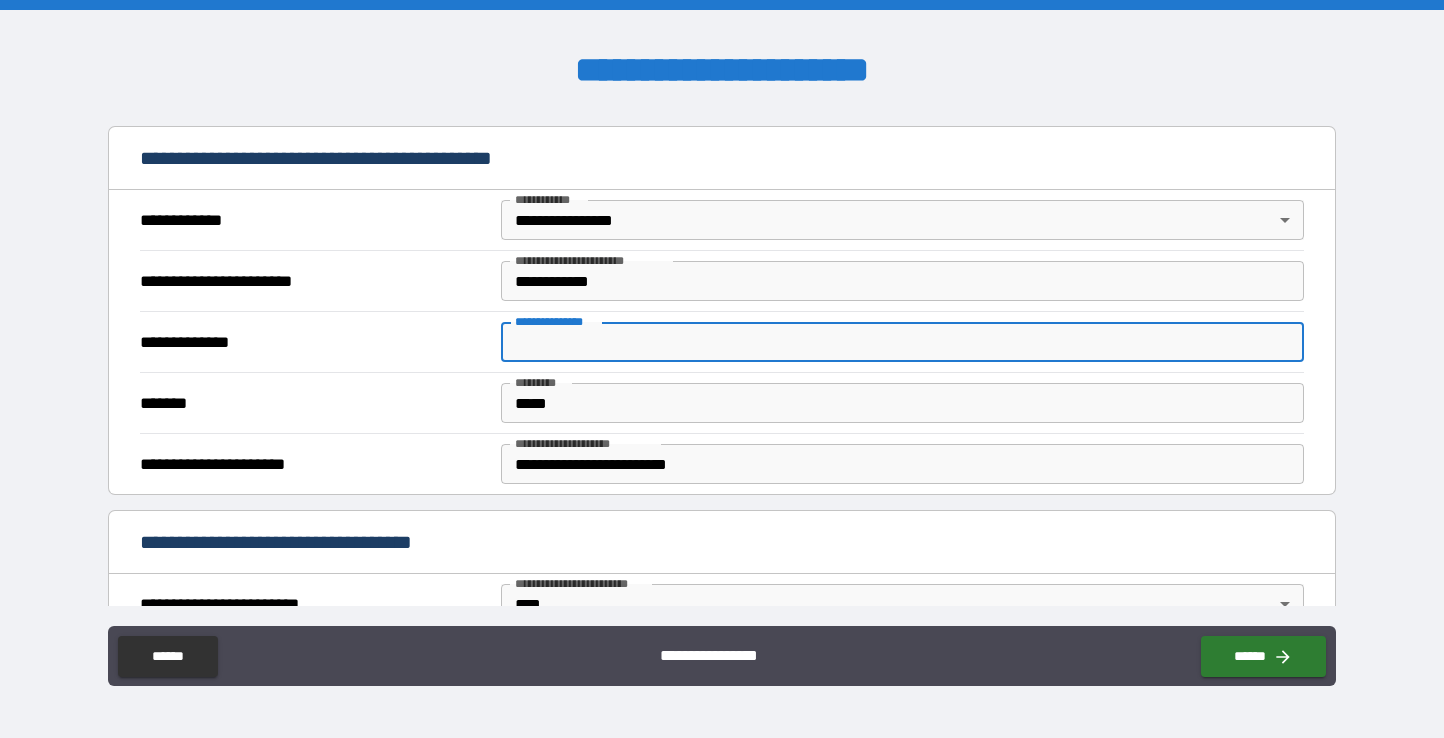 click on "**********" at bounding box center (902, 342) 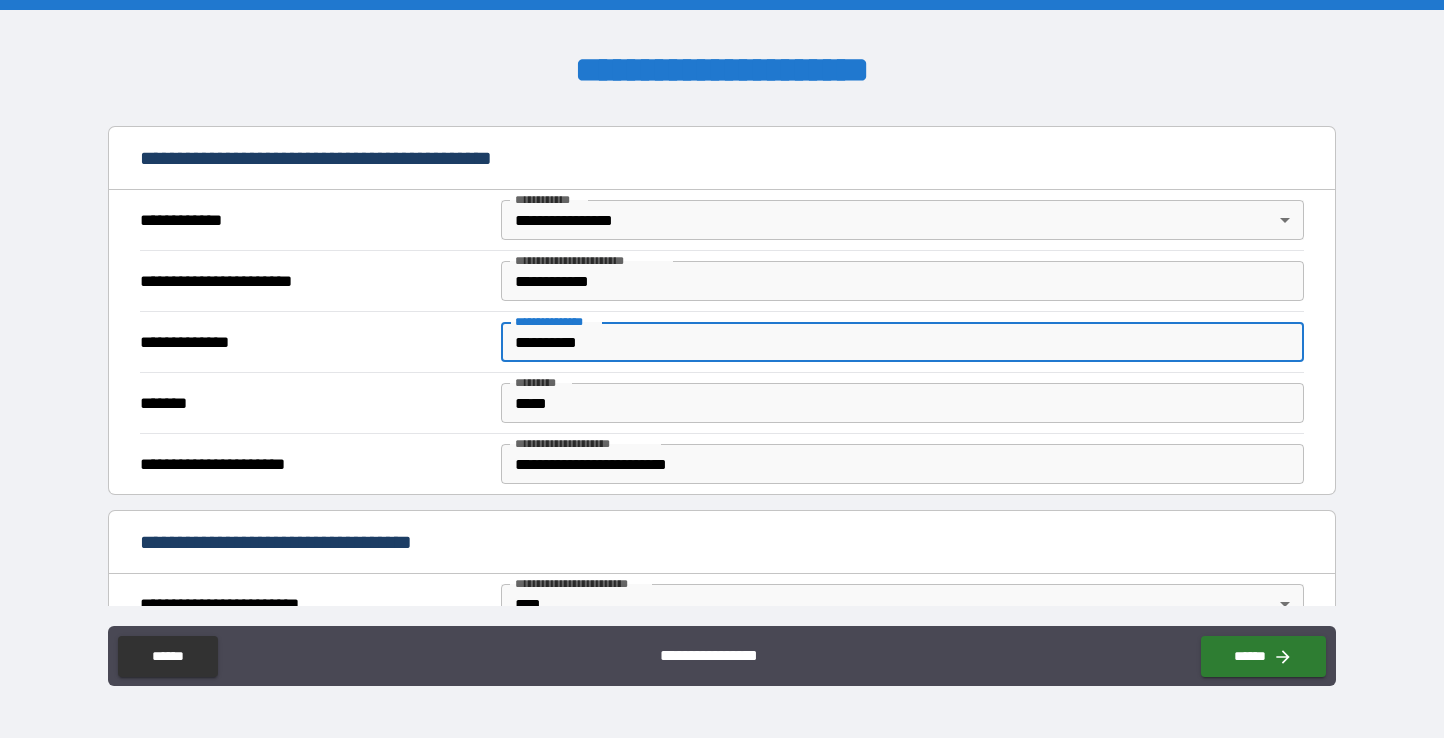 type on "**********" 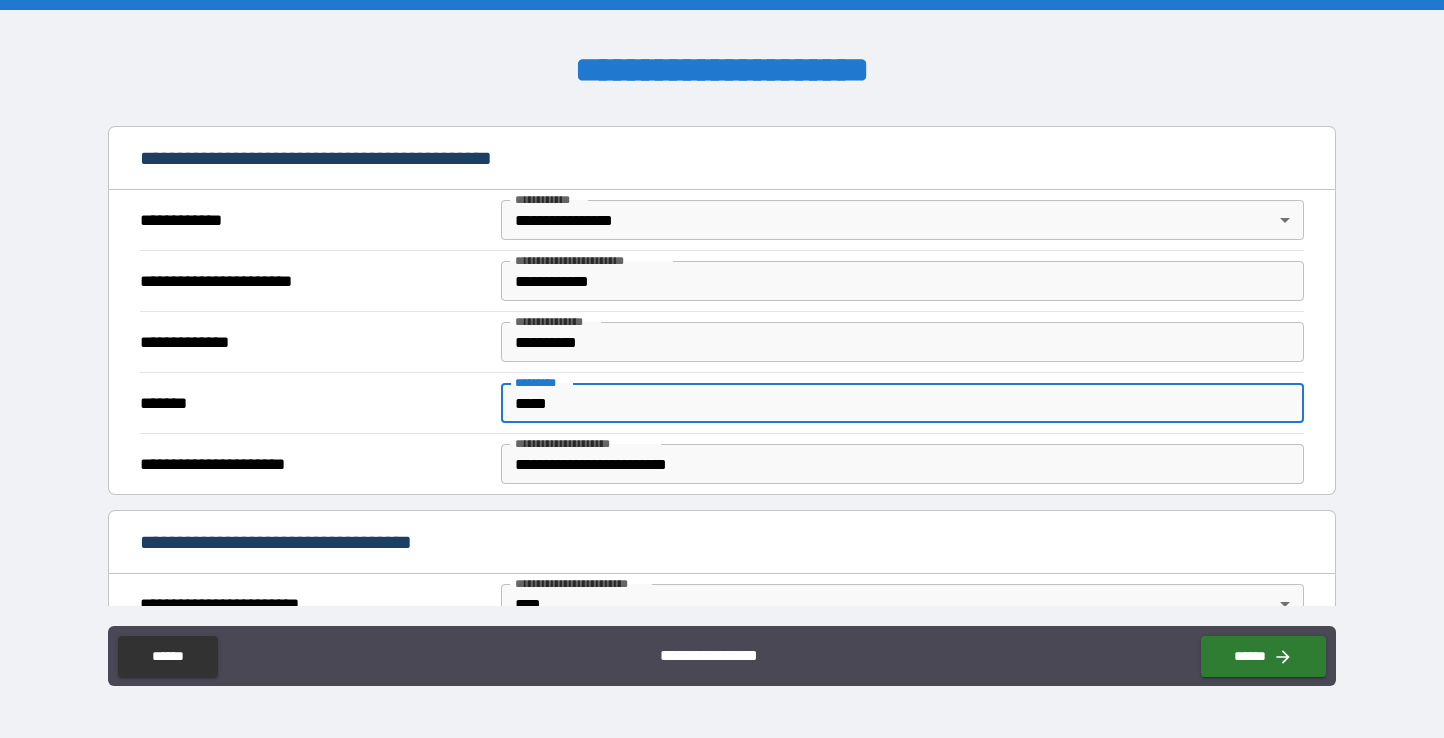 click on "*****" at bounding box center (902, 403) 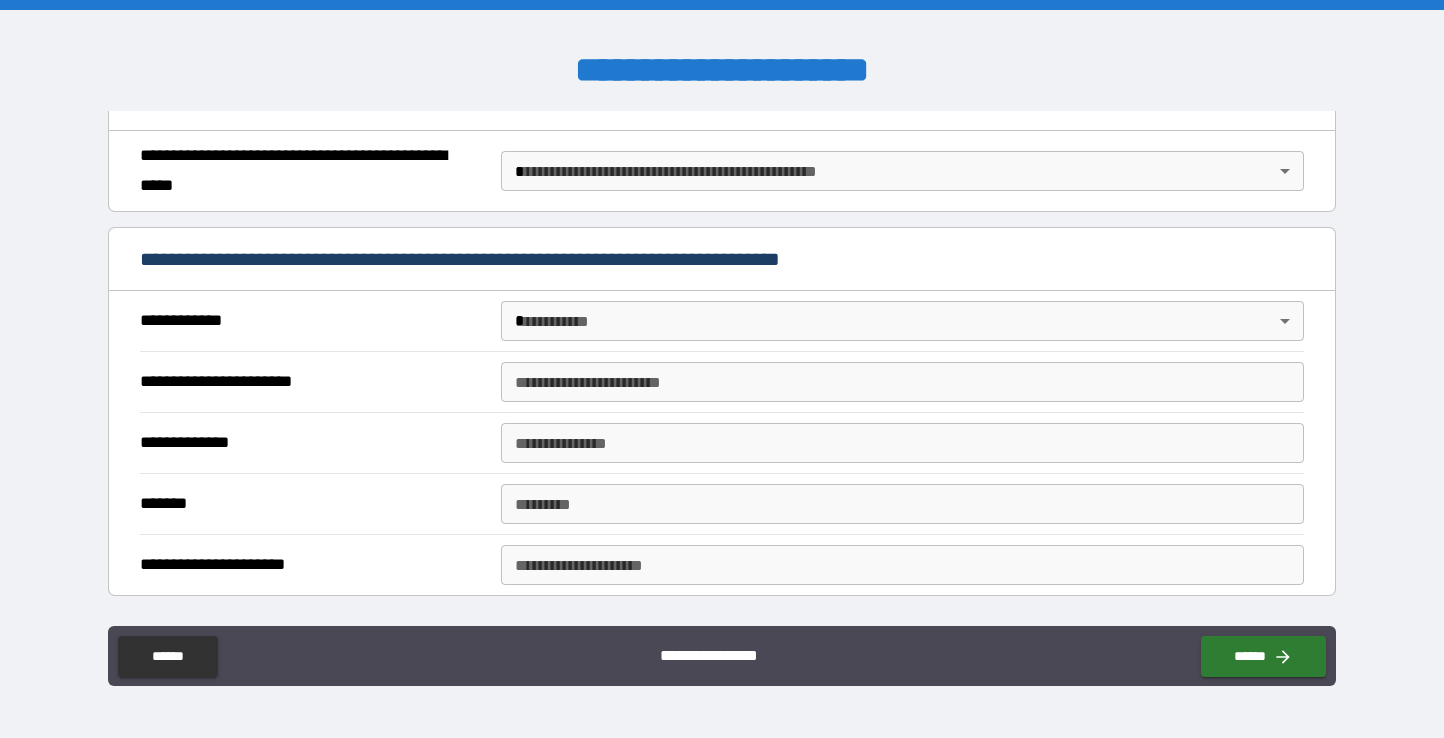 scroll, scrollTop: 1088, scrollLeft: 0, axis: vertical 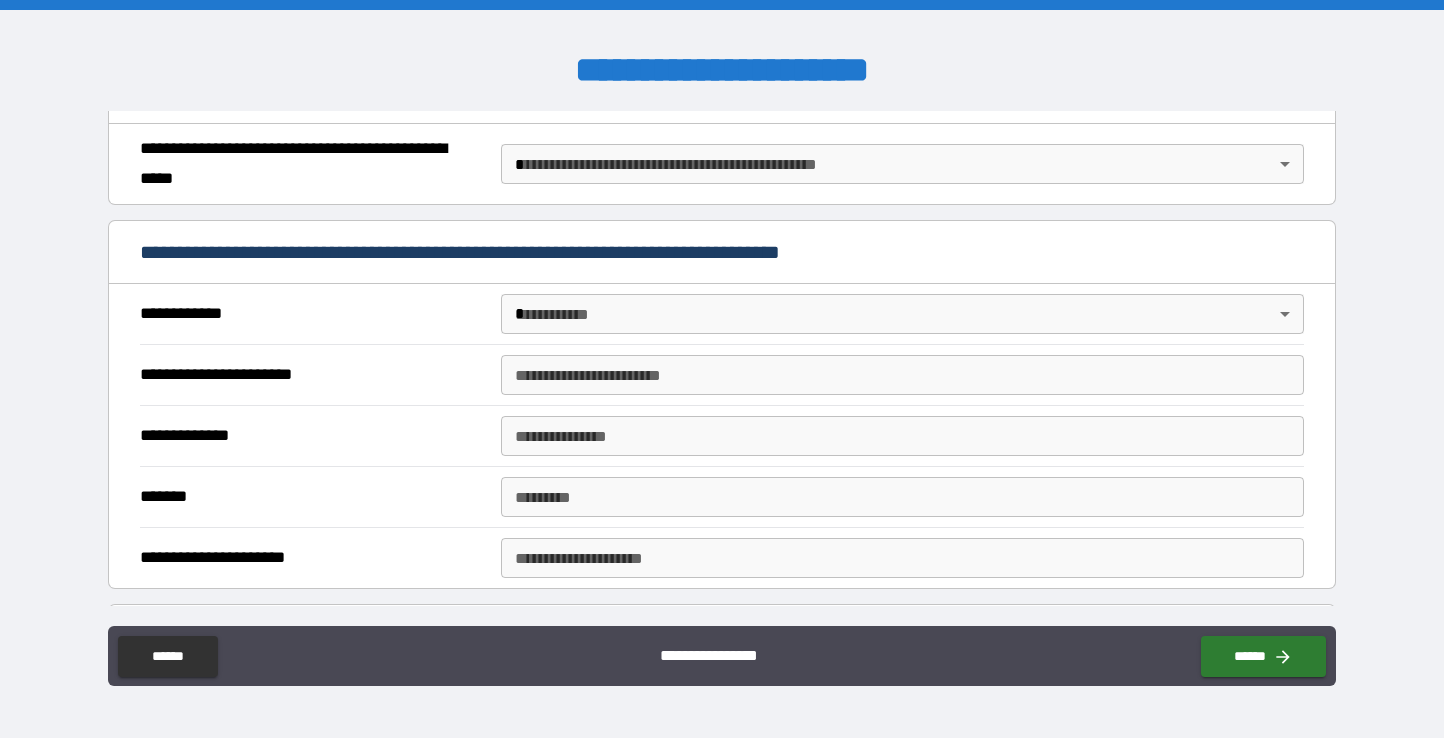 click on "**********" at bounding box center [902, 375] 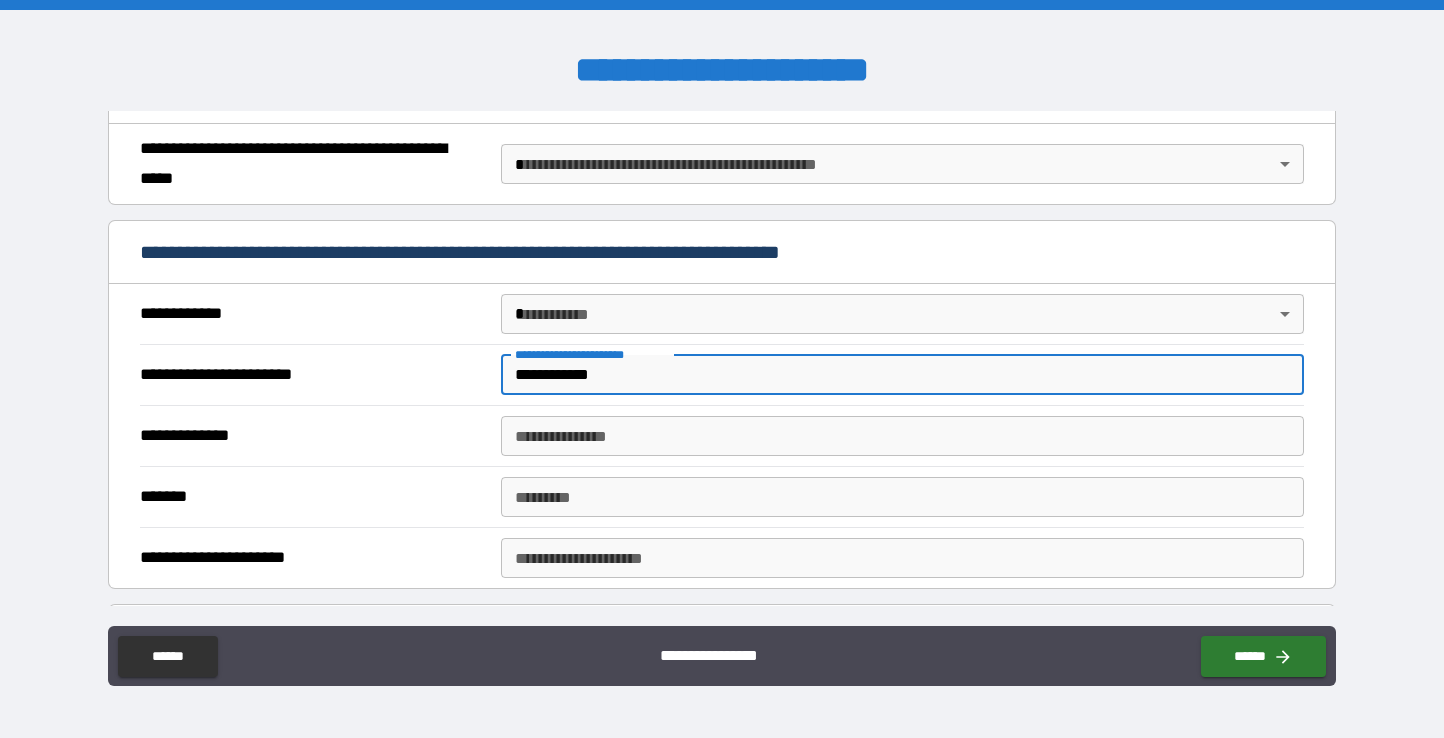 type on "**********" 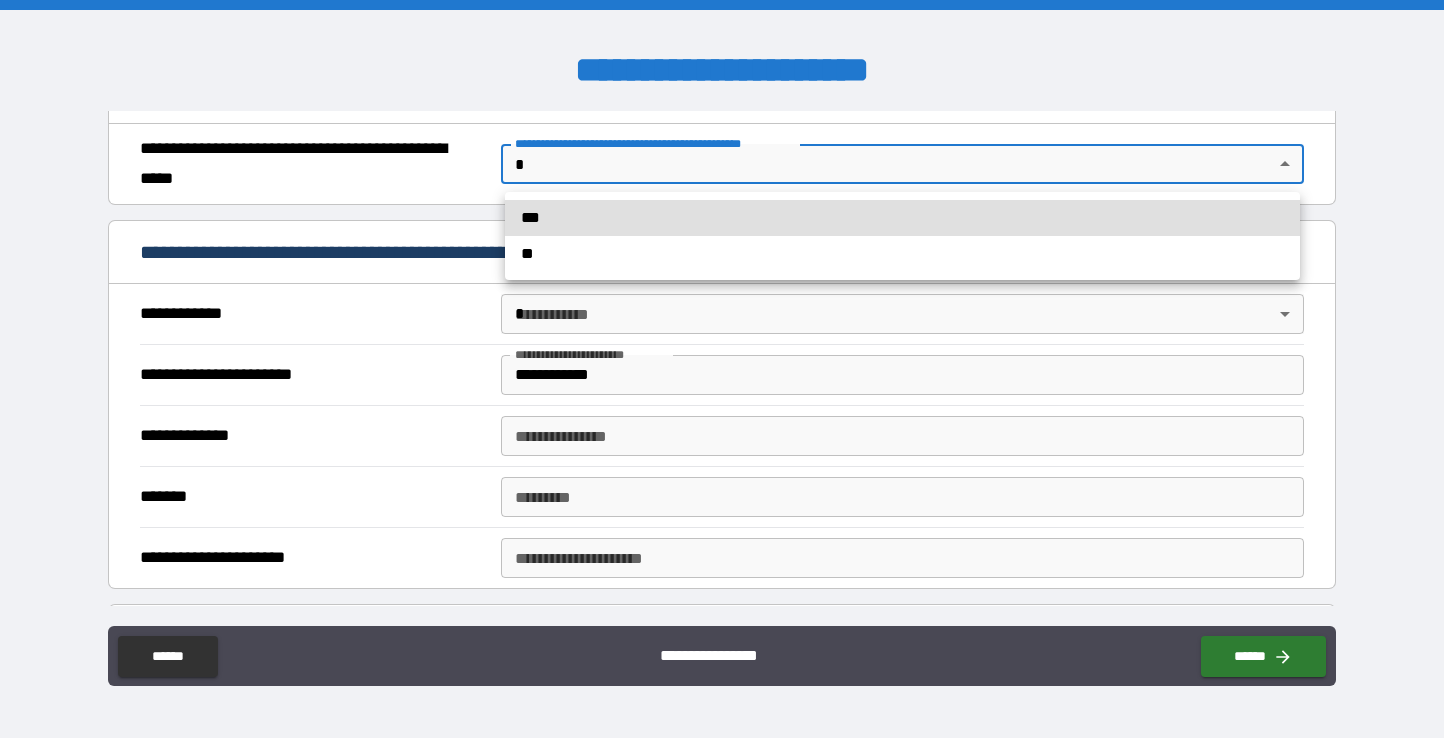 click on "**" at bounding box center [902, 254] 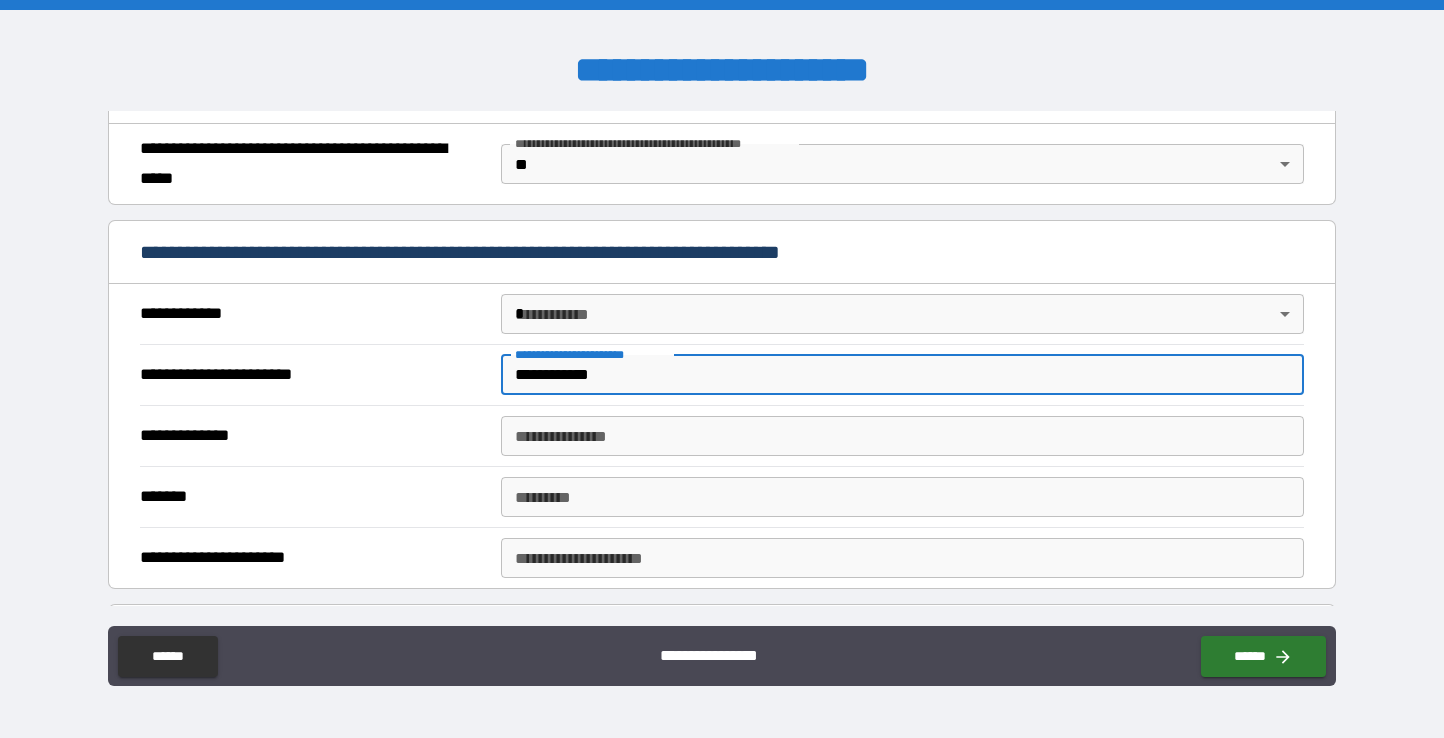 click on "**********" at bounding box center [902, 375] 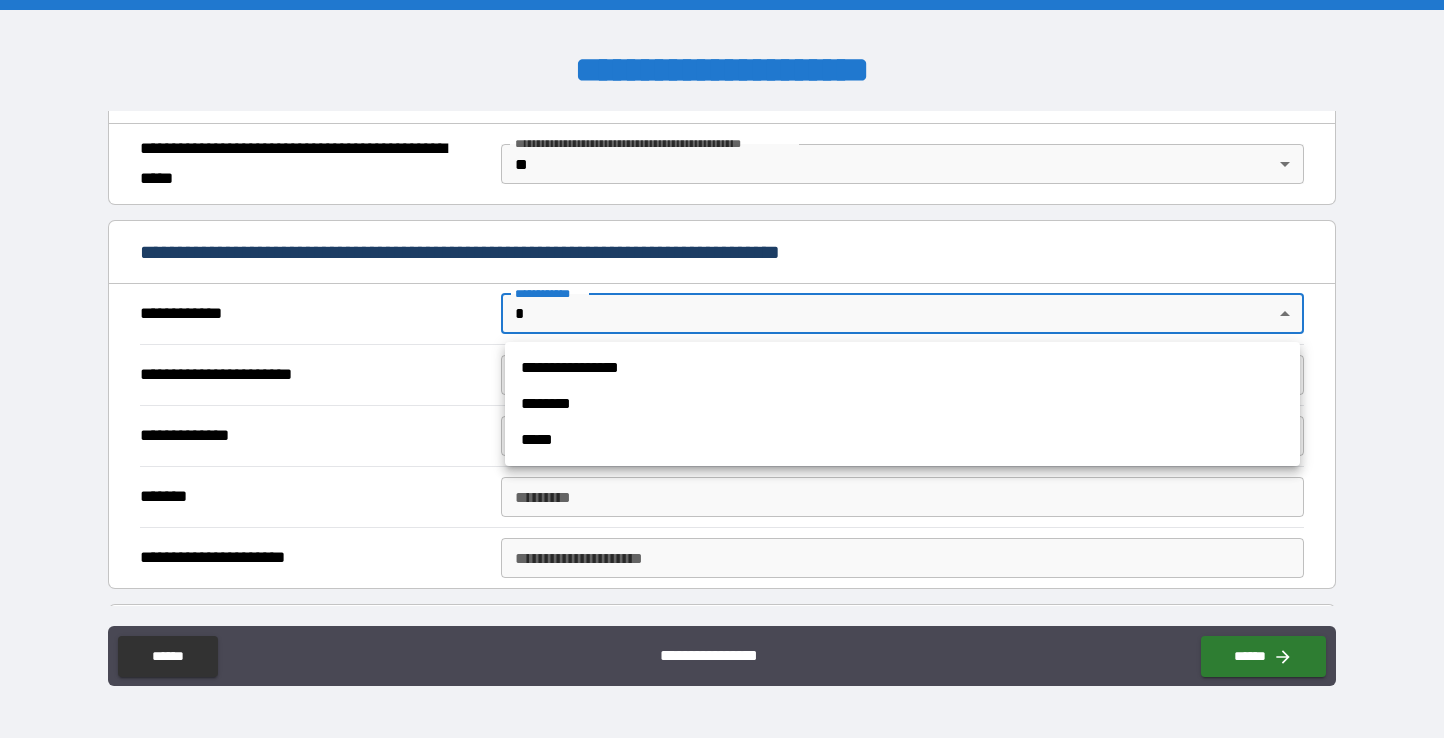 click at bounding box center [722, 369] 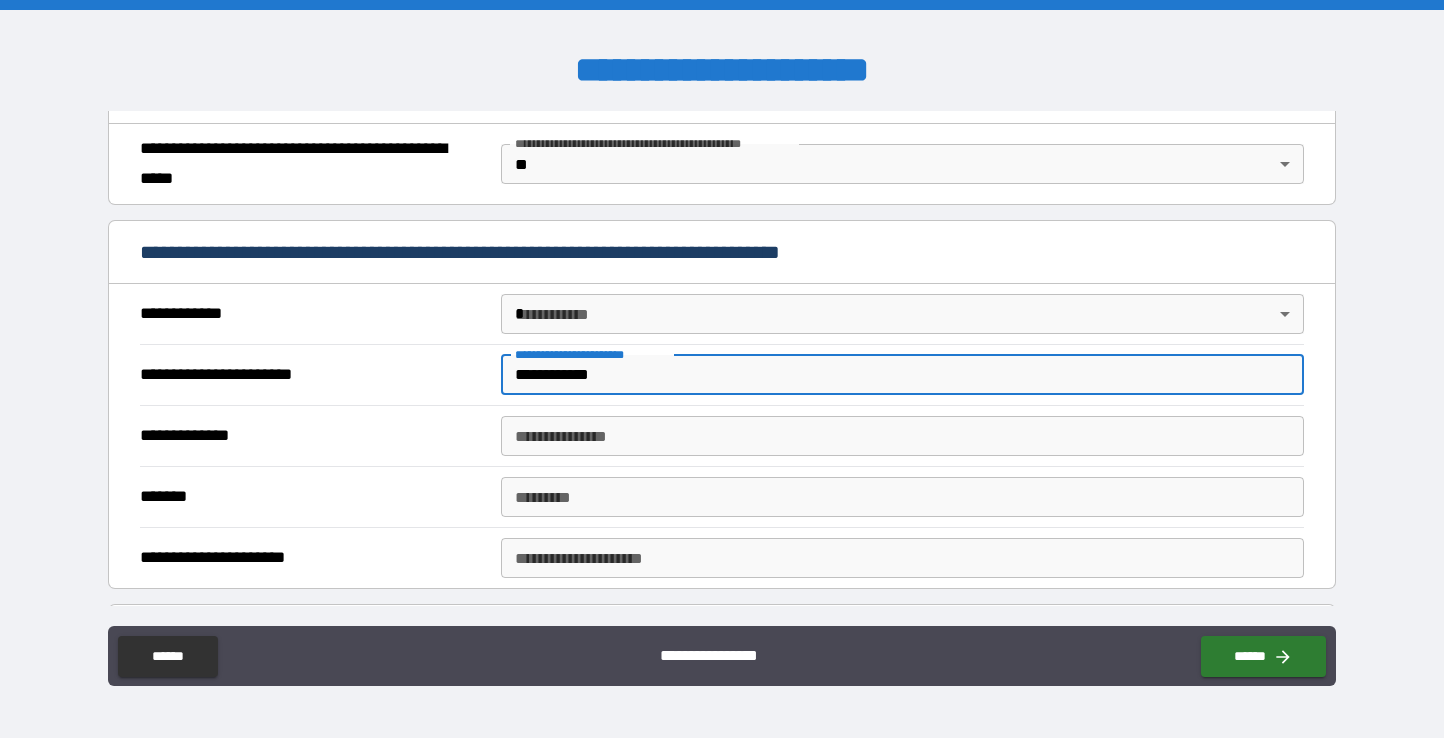 drag, startPoint x: 612, startPoint y: 373, endPoint x: 487, endPoint y: 379, distance: 125.14392 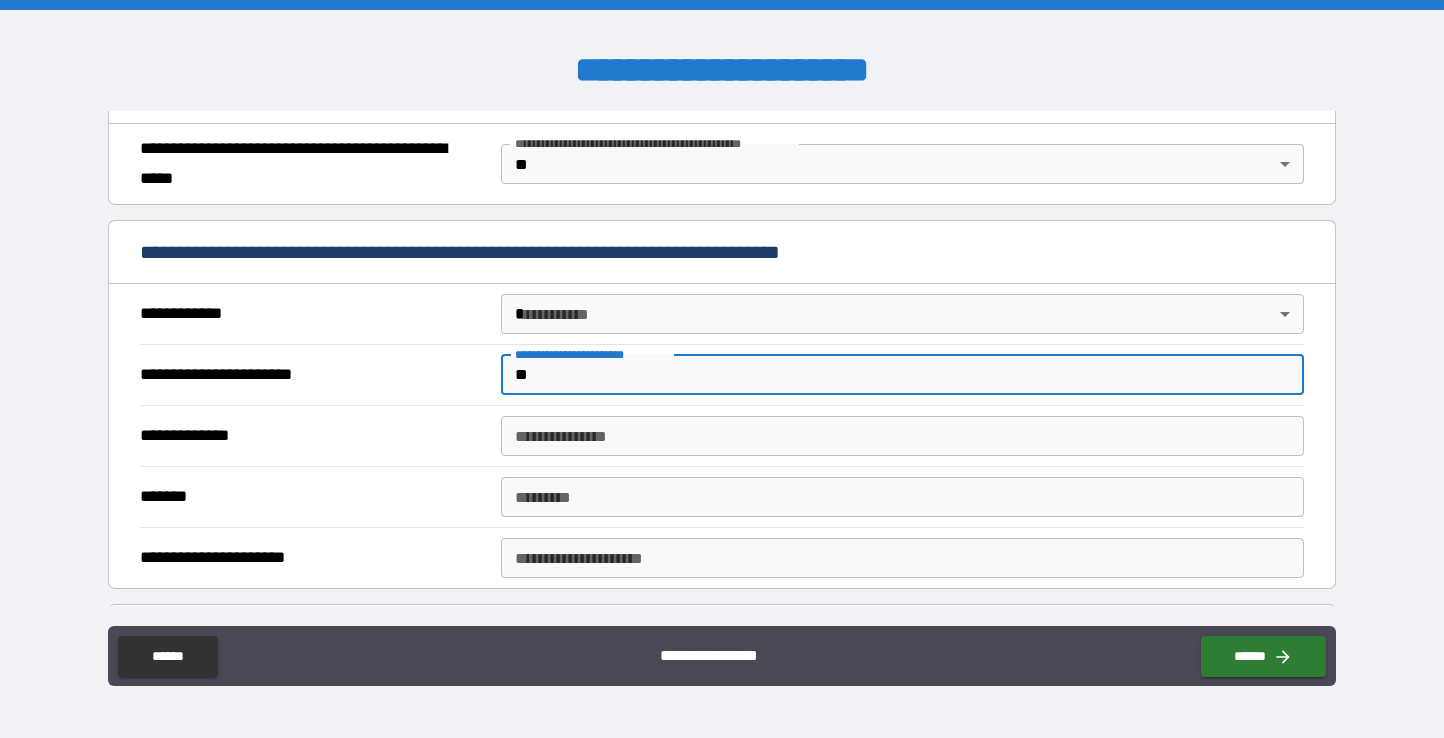 type on "**" 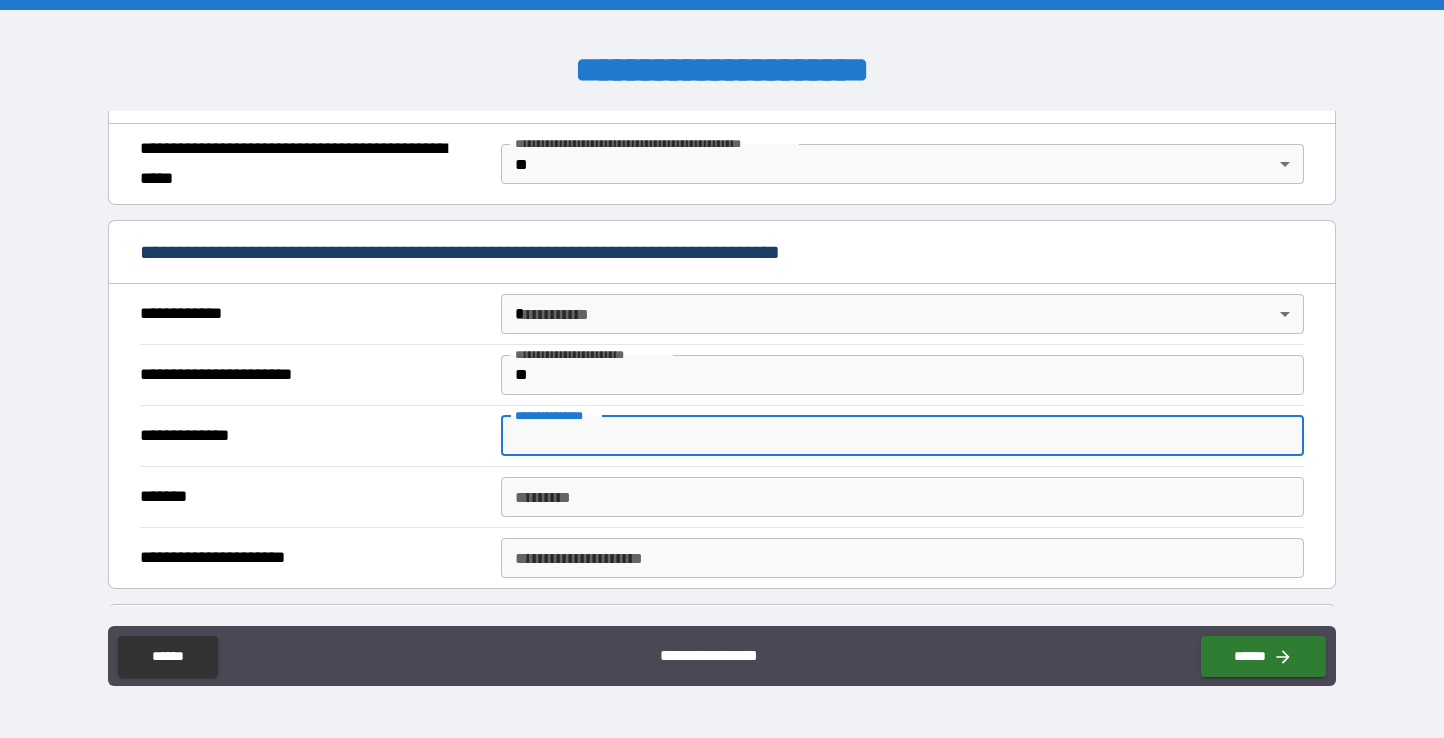 click on "**********" at bounding box center [902, 436] 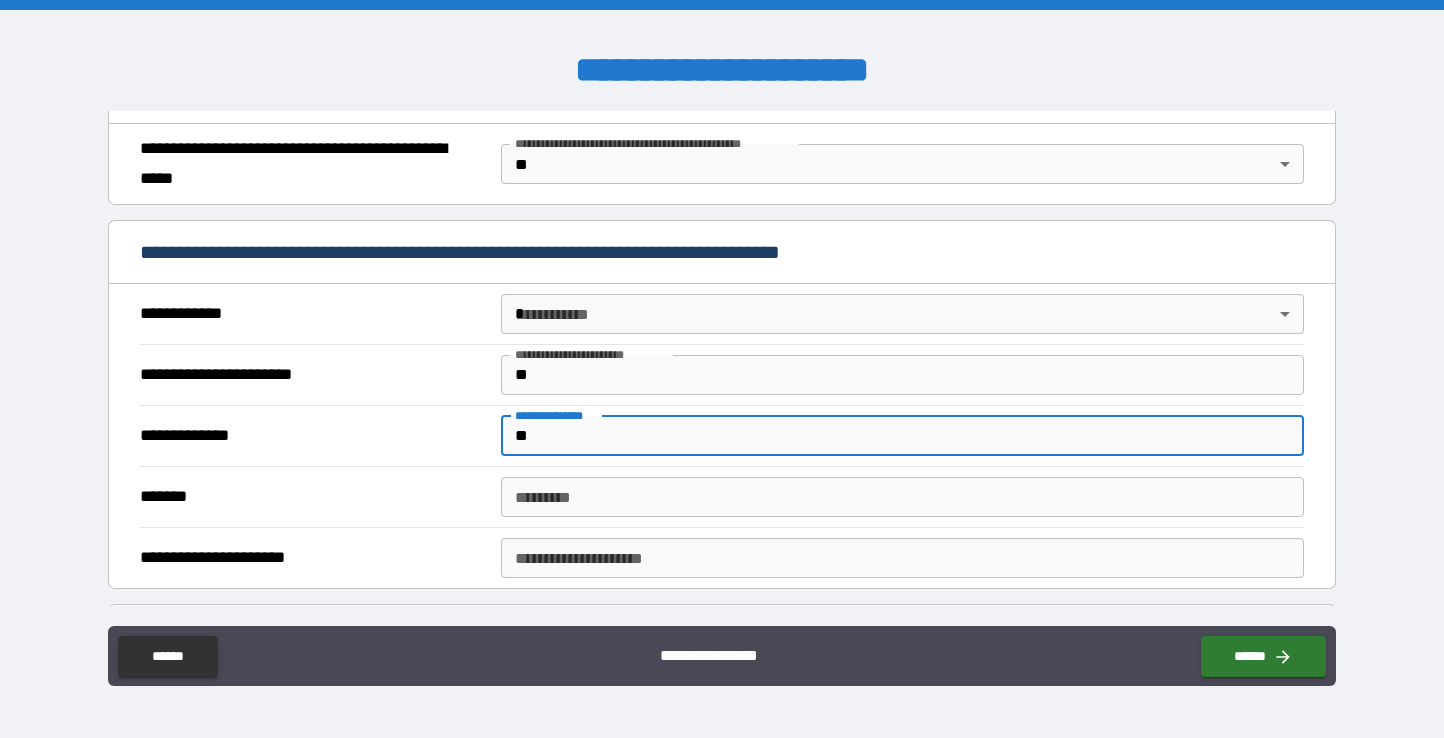 type on "**" 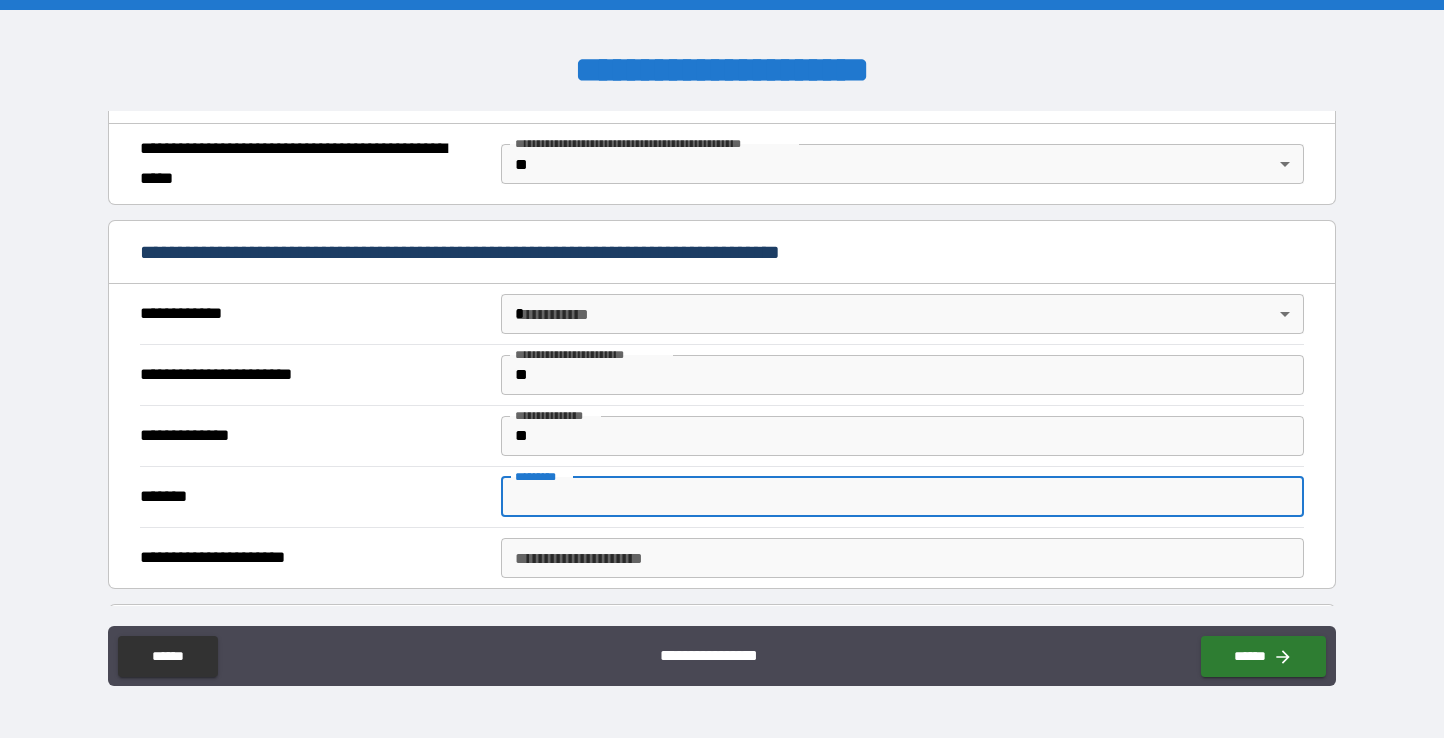 click on "*******   *" at bounding box center [902, 497] 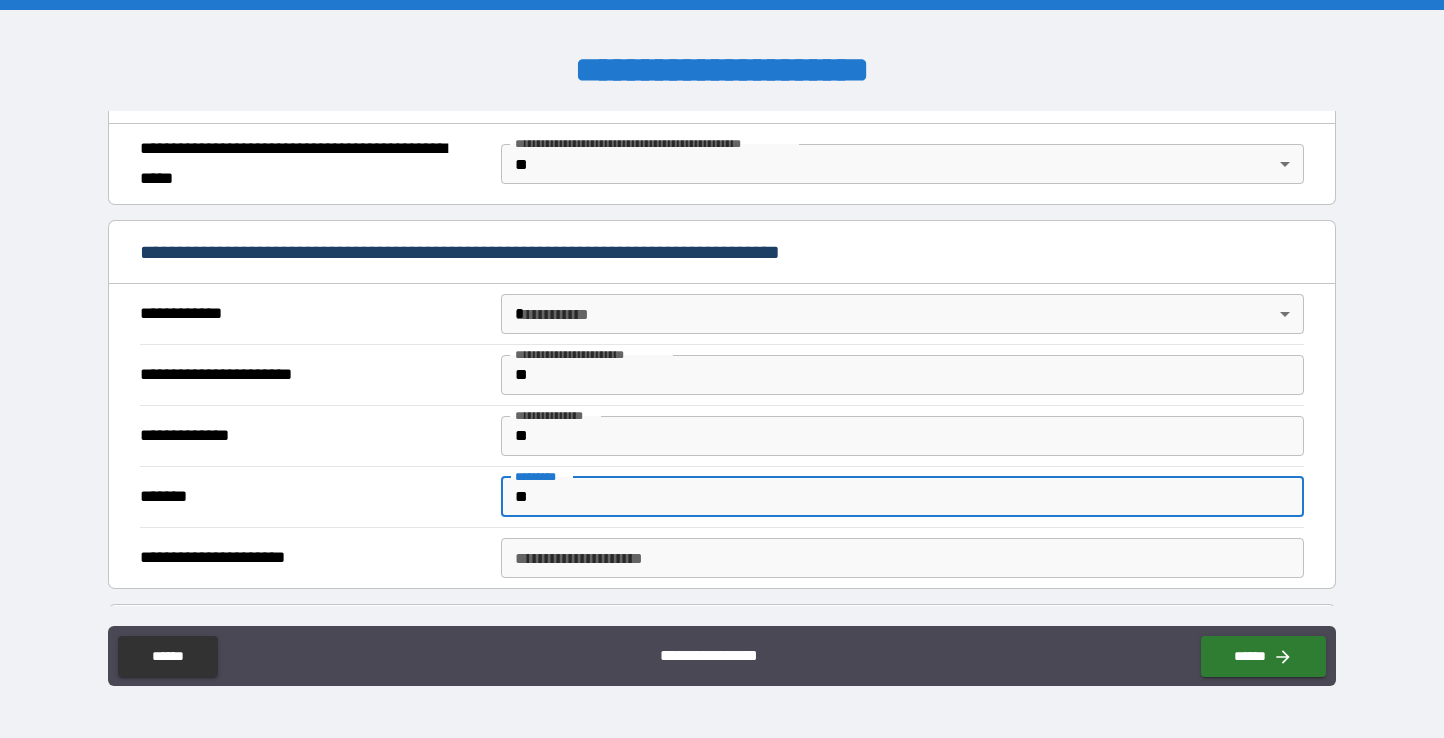 type on "**" 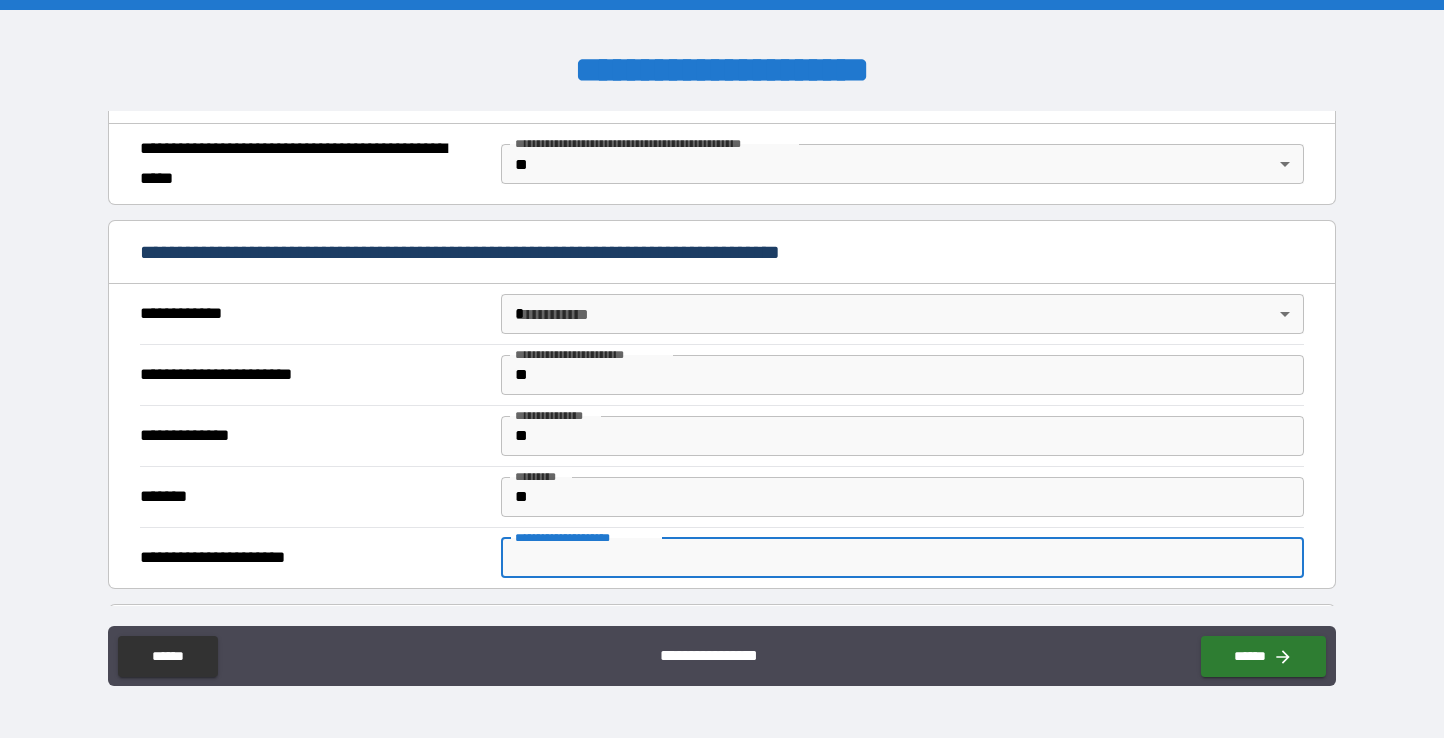 click on "**********" at bounding box center [902, 558] 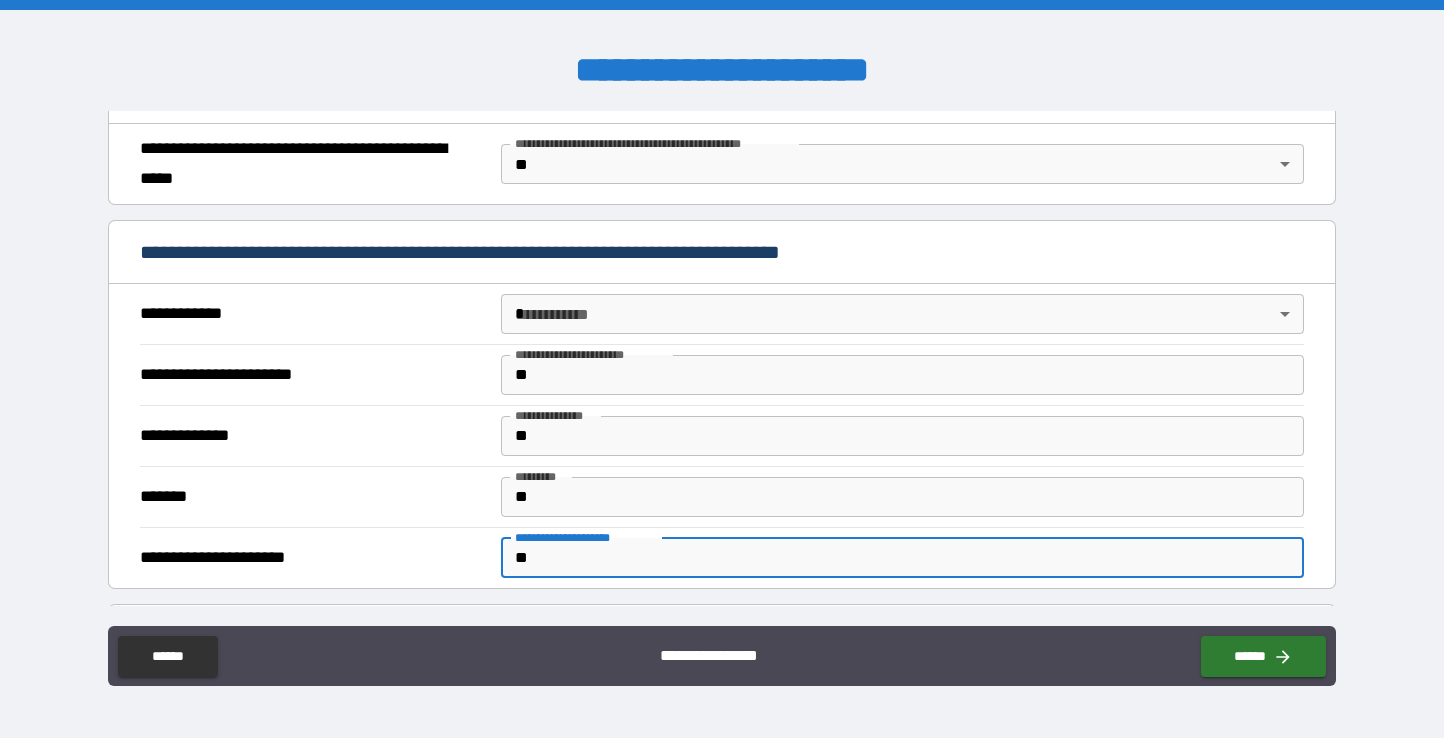 type on "**" 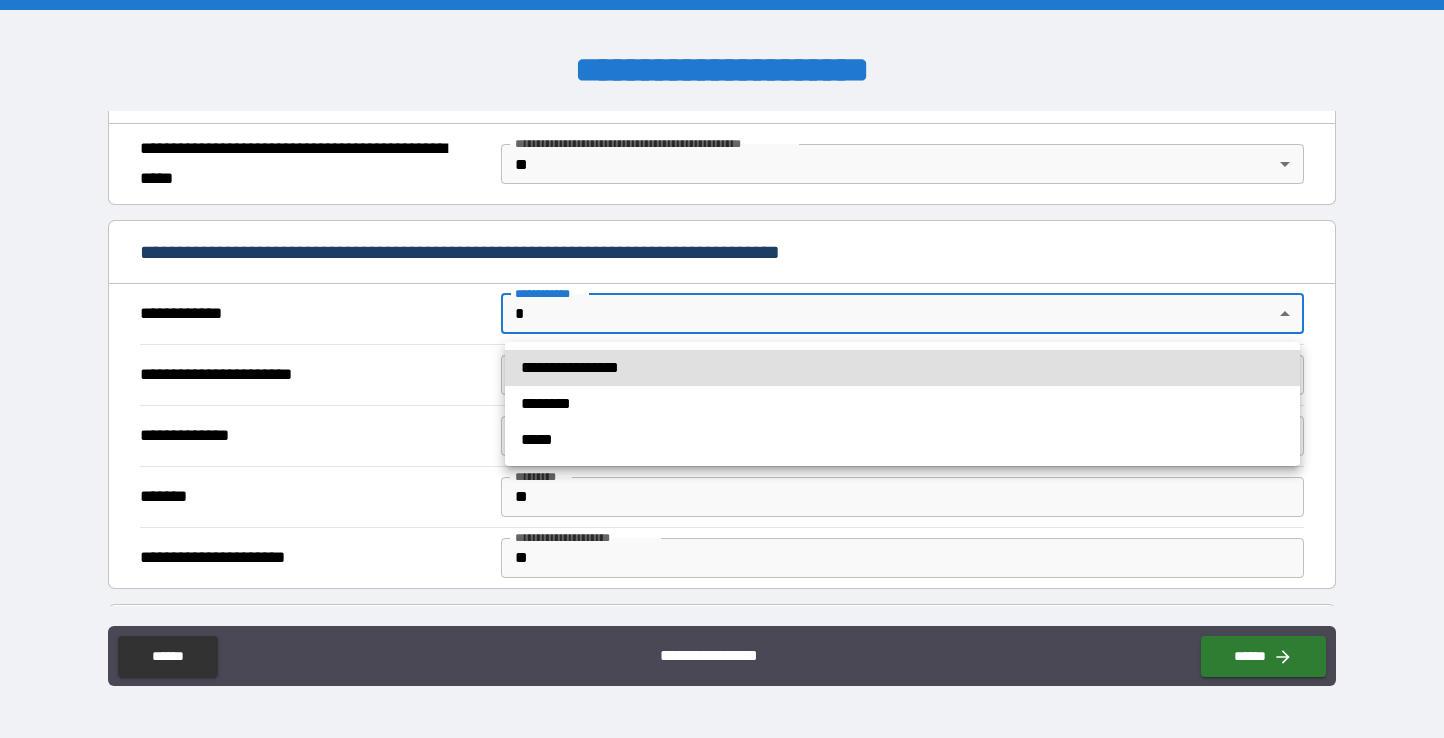 click on "**********" at bounding box center (722, 369) 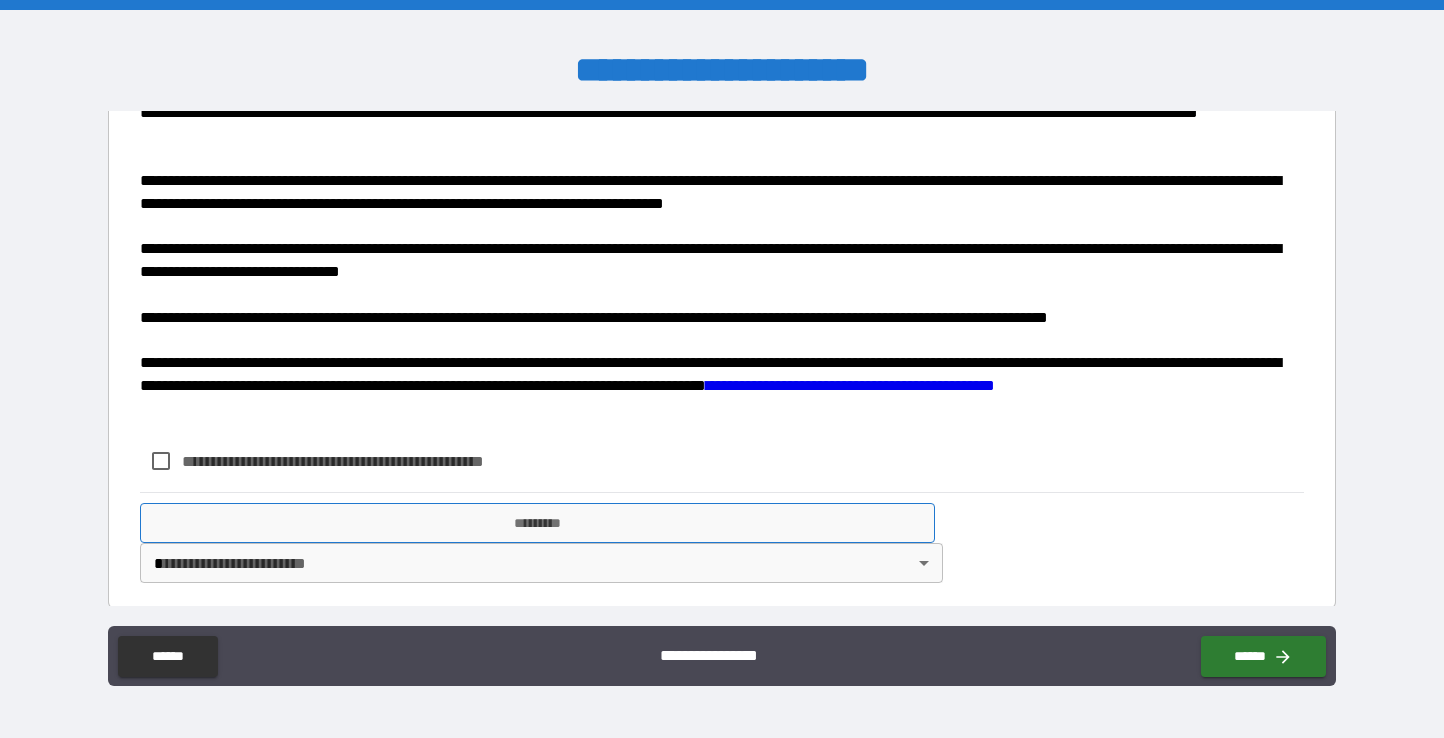scroll, scrollTop: 2003, scrollLeft: 0, axis: vertical 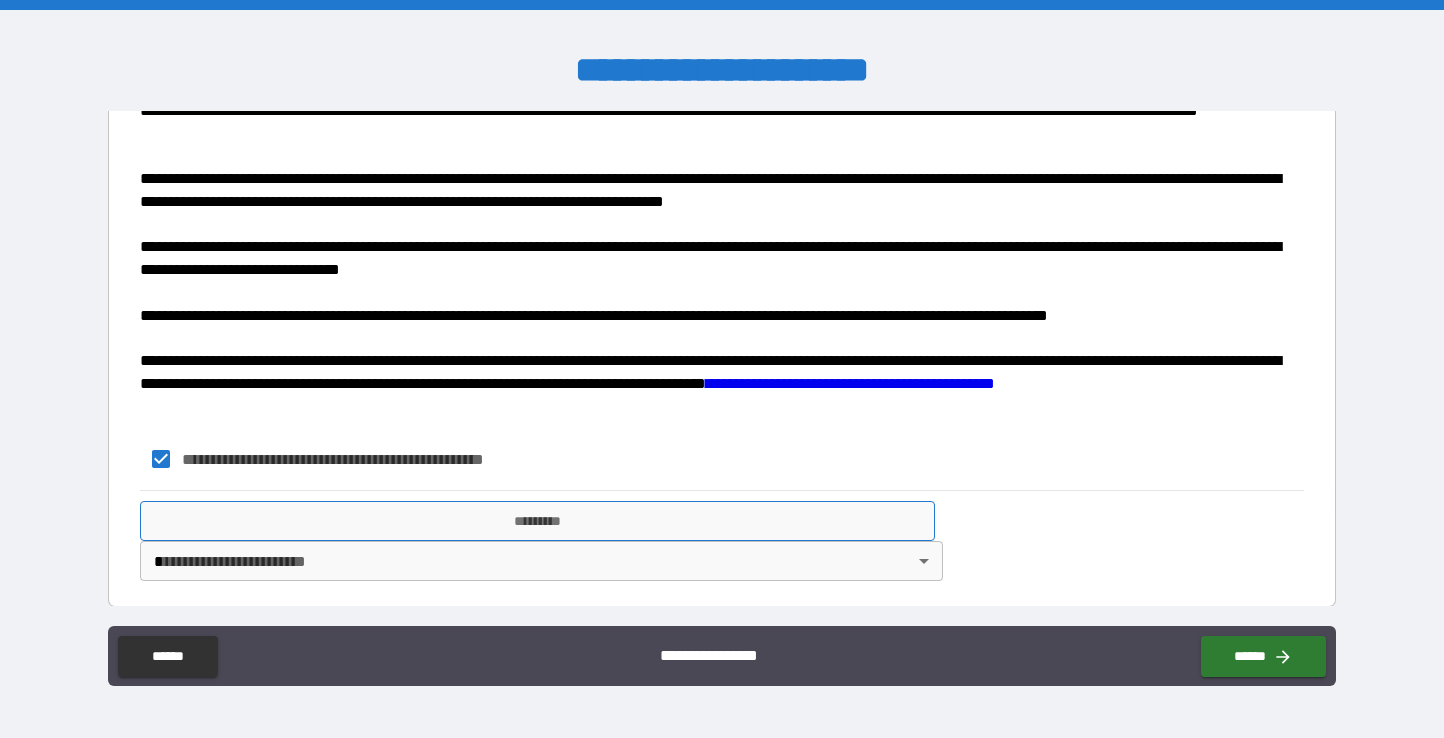 click on "*********" at bounding box center (537, 521) 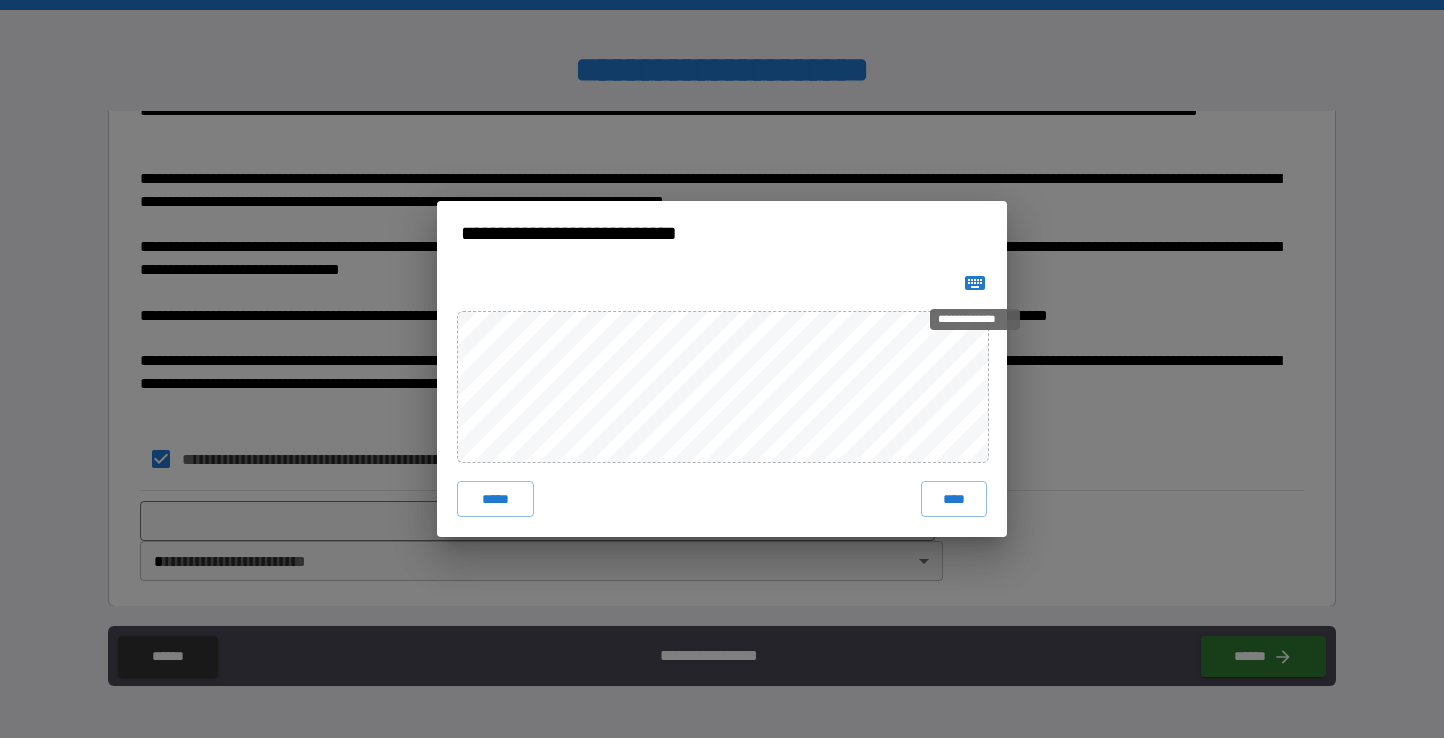 click 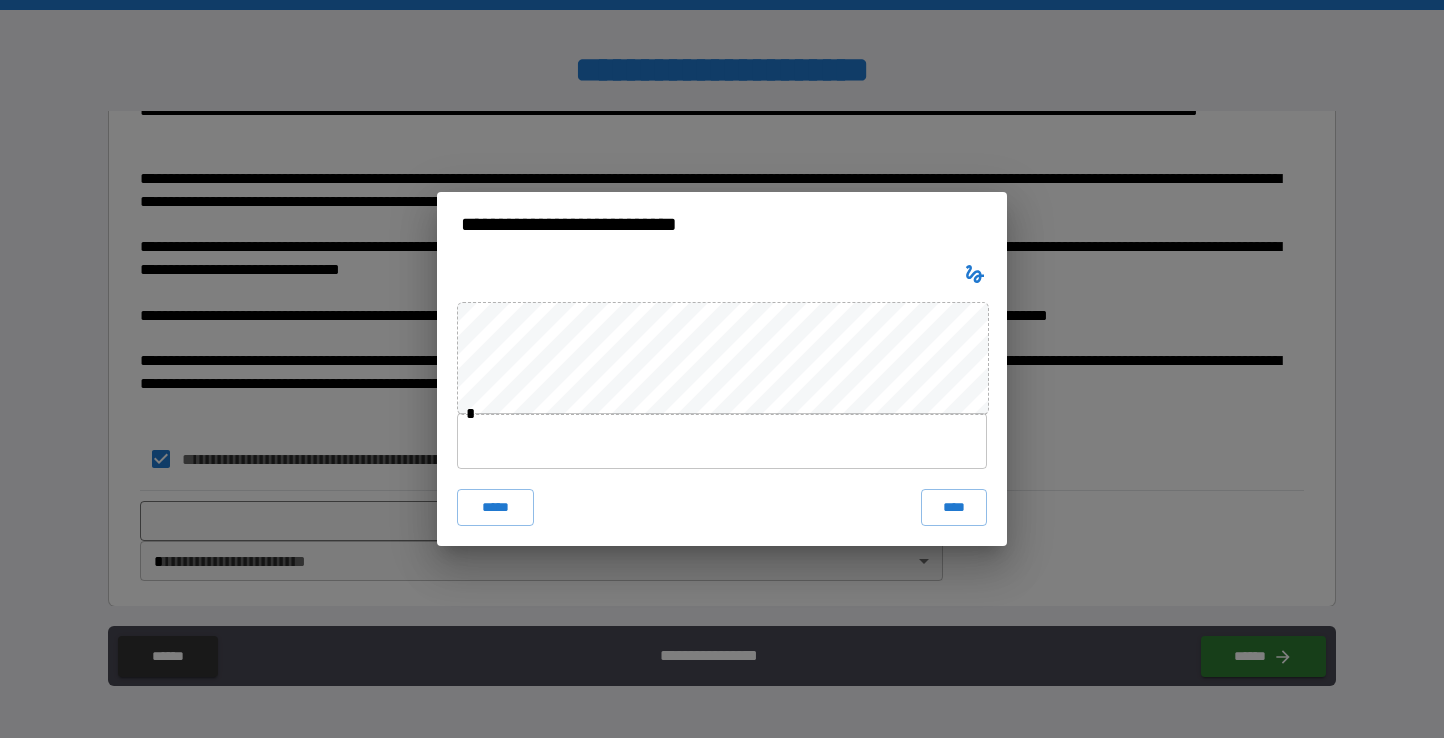 click at bounding box center [722, 441] 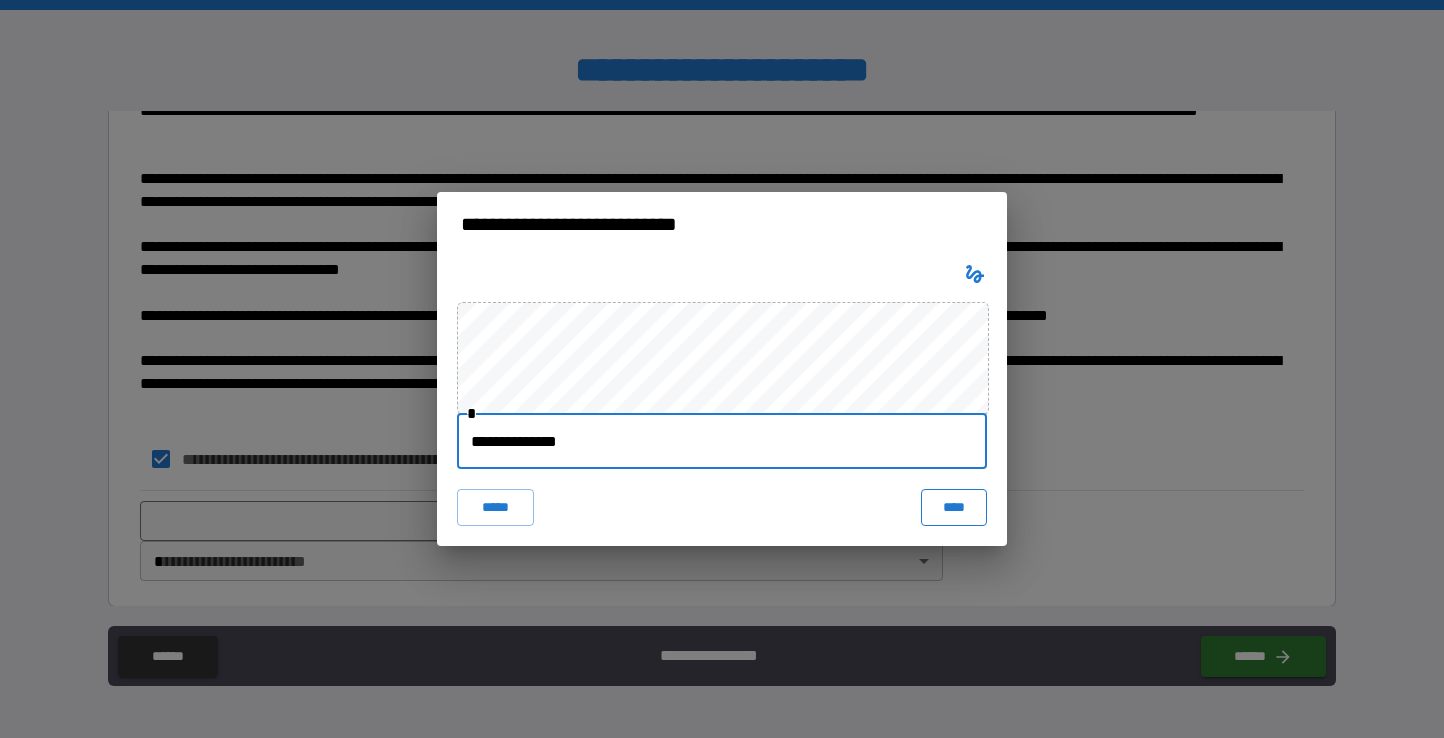 type on "**********" 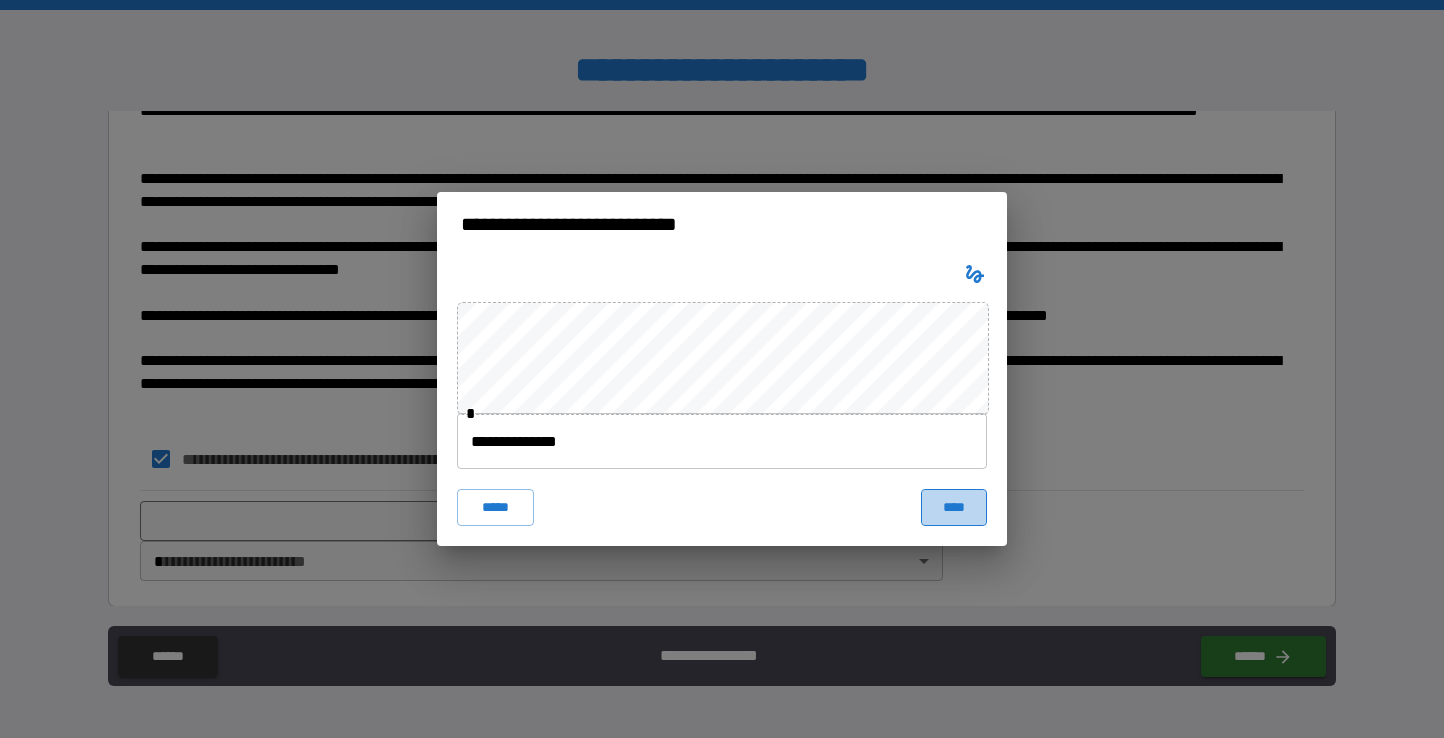 click on "****" at bounding box center [954, 507] 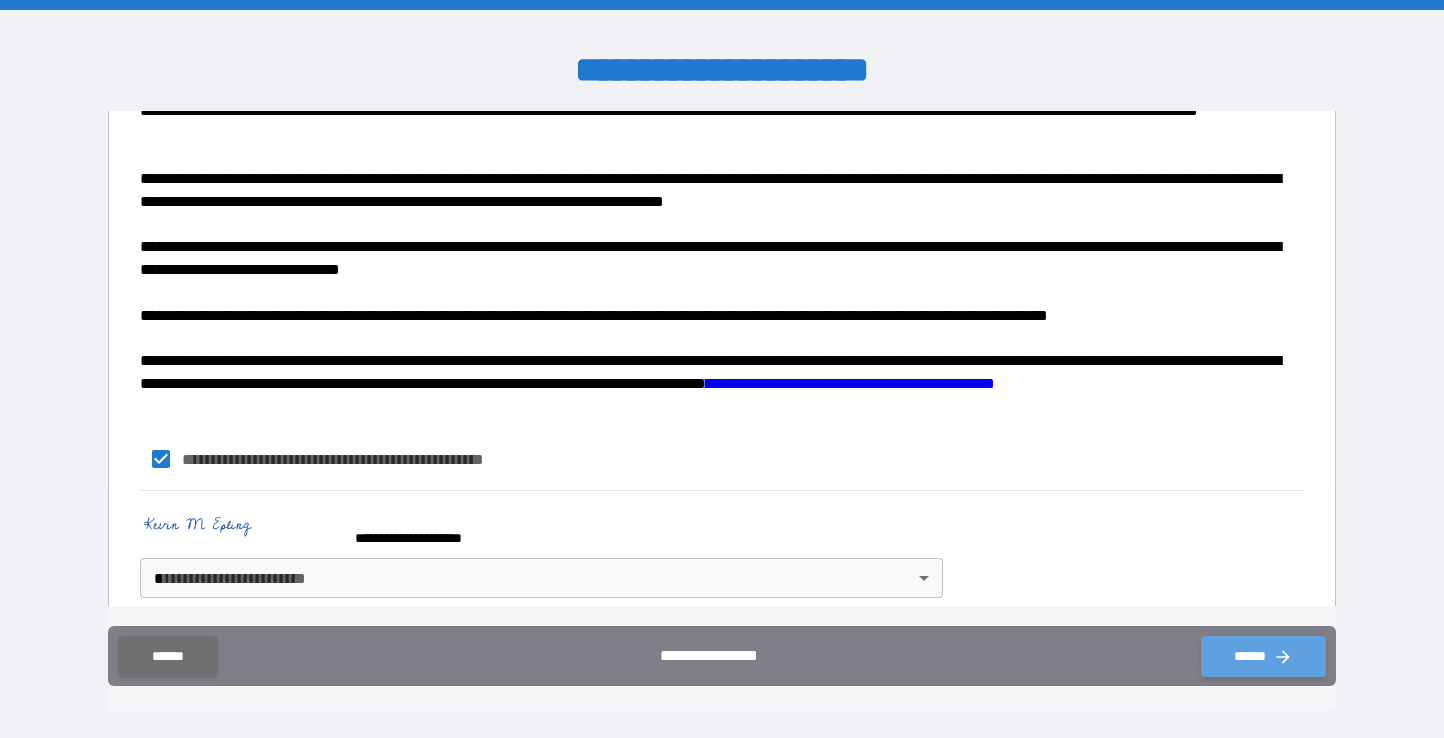 click 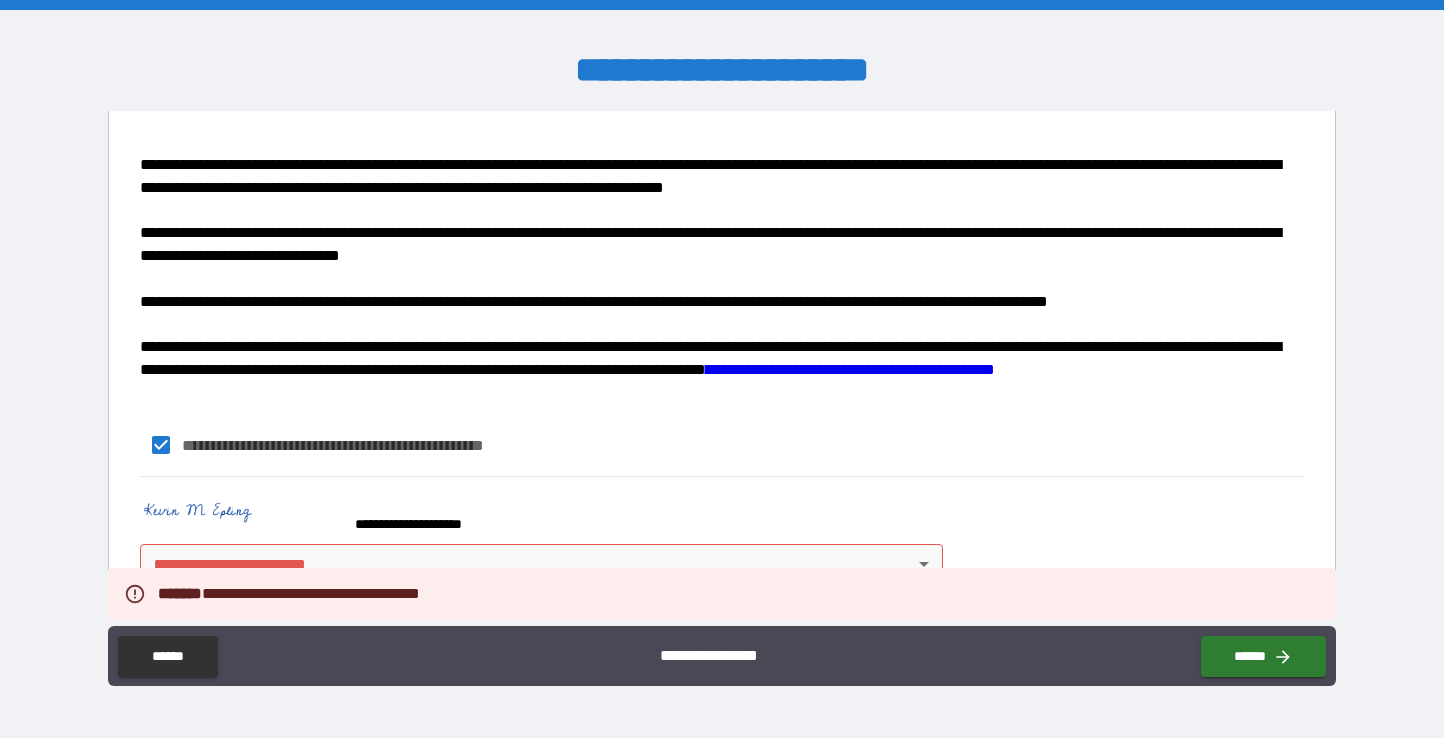 scroll, scrollTop: 2026, scrollLeft: 0, axis: vertical 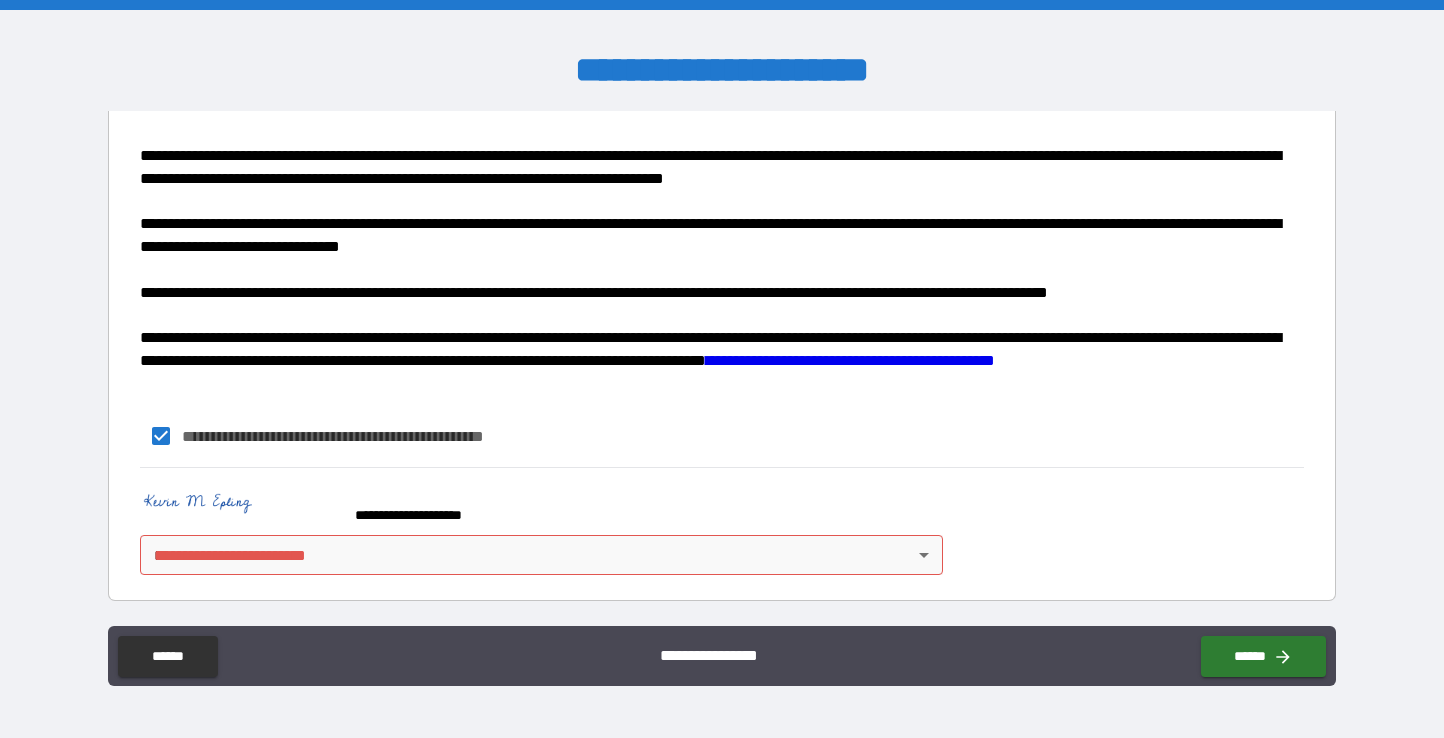 click on "**********" at bounding box center (722, 369) 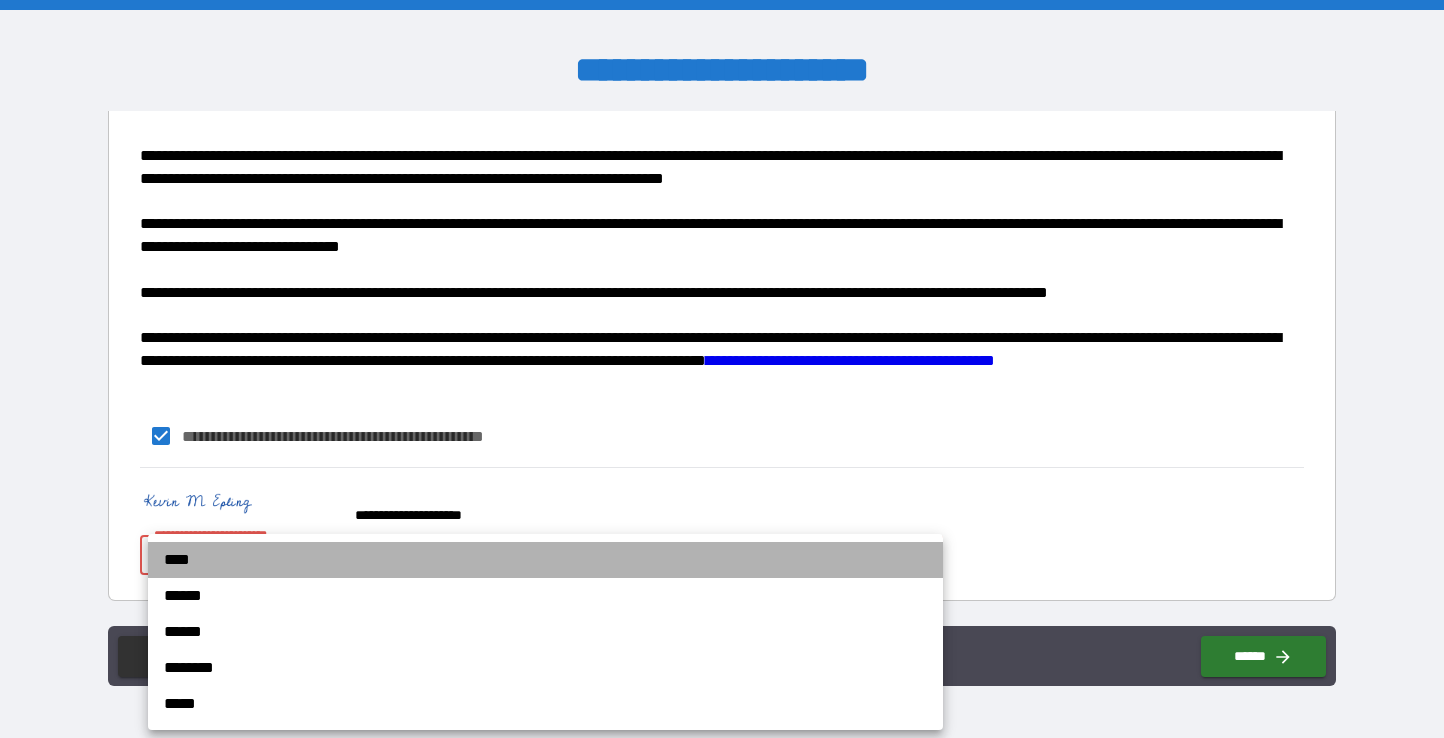 click on "****" at bounding box center [545, 560] 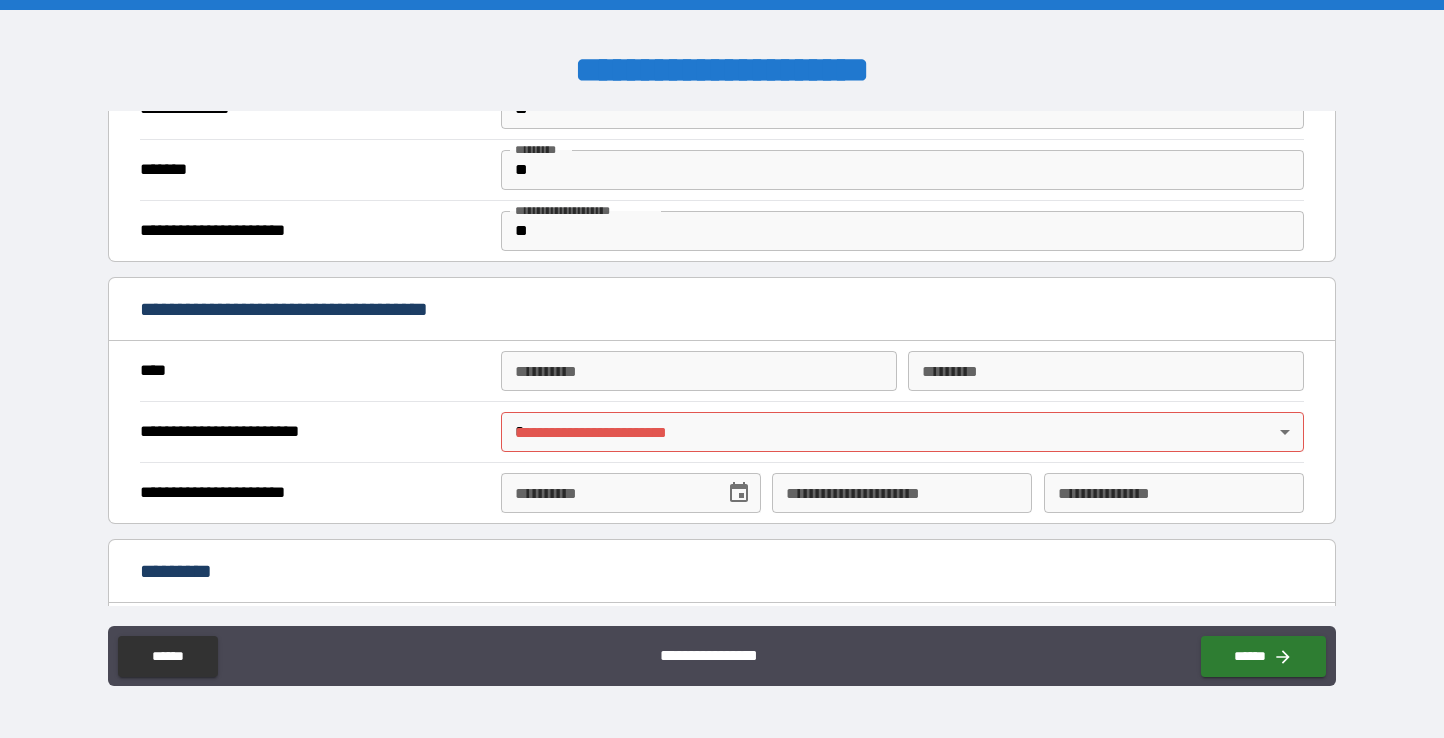 scroll, scrollTop: 1385, scrollLeft: 0, axis: vertical 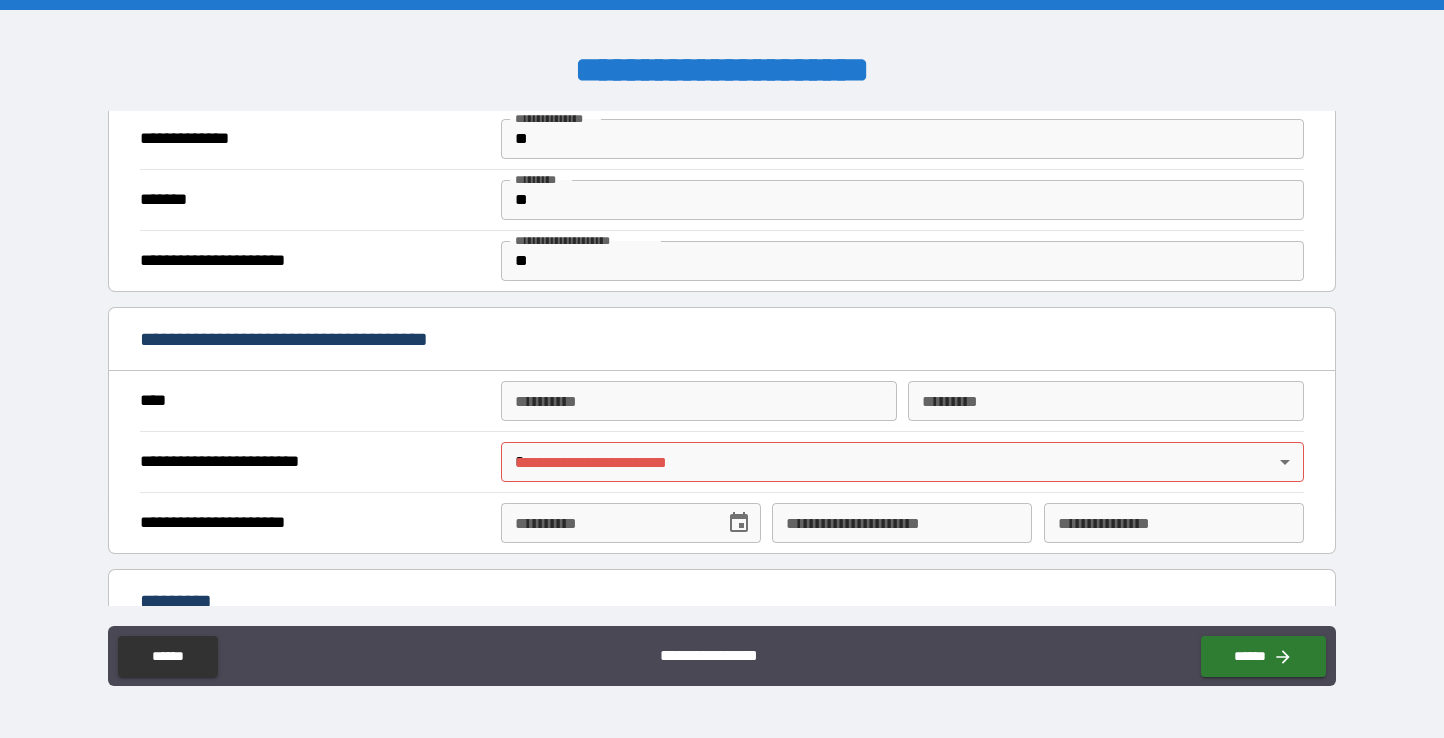 click on "**********" at bounding box center (722, 369) 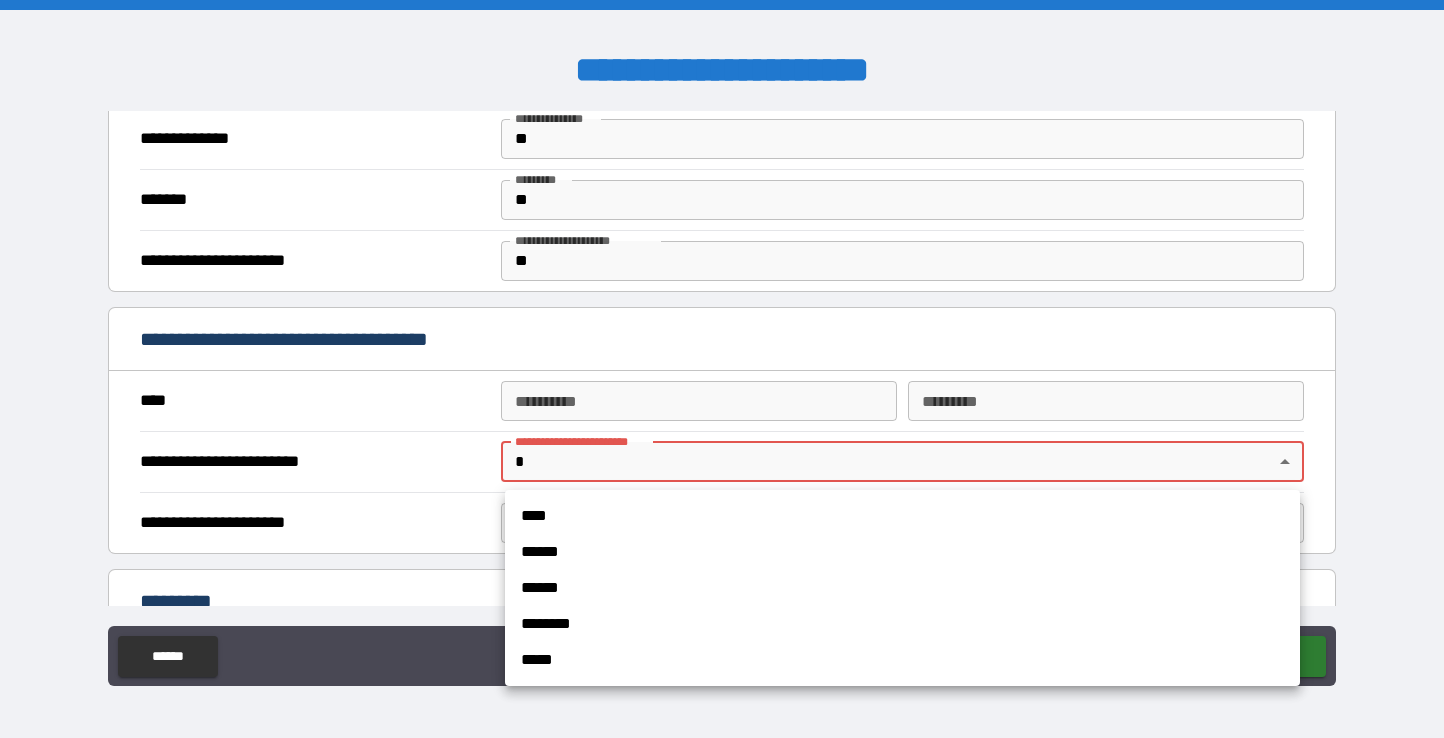 type 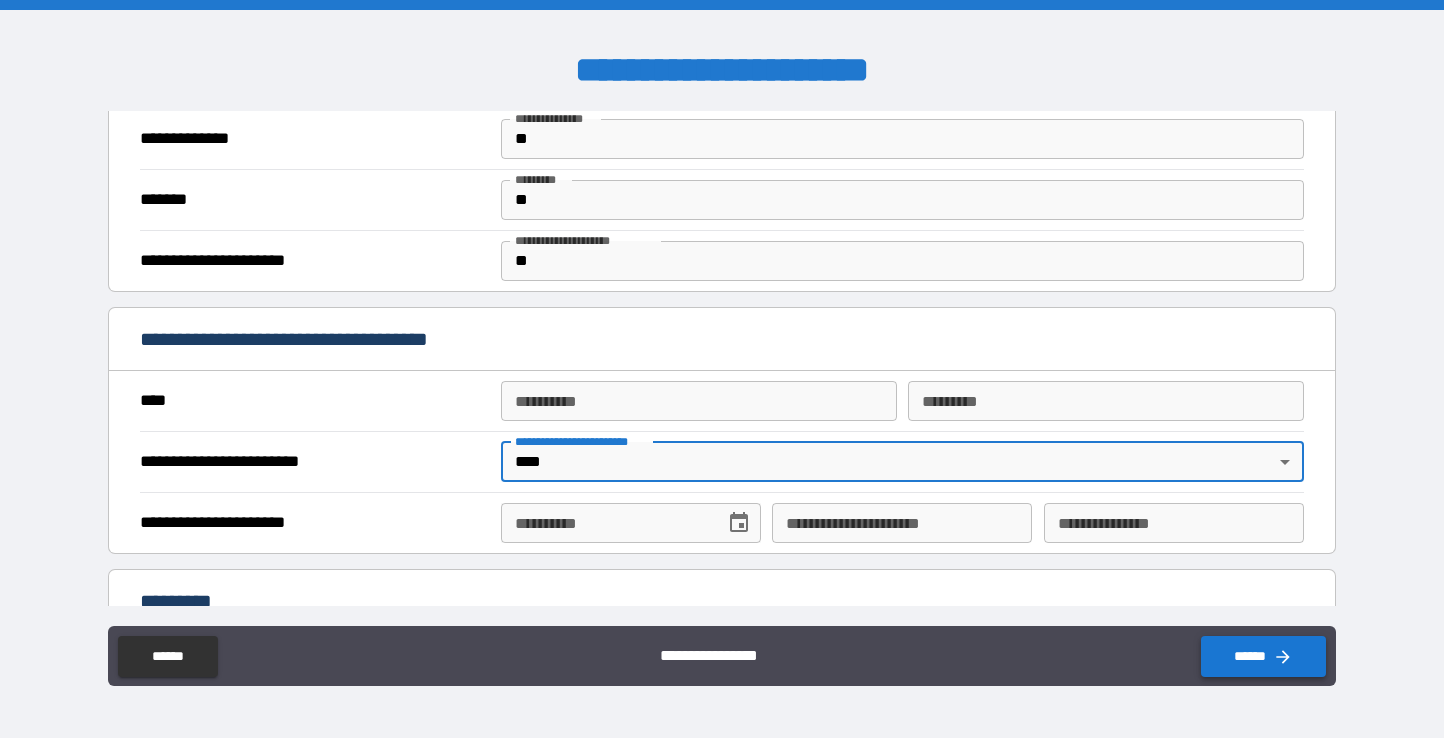 click 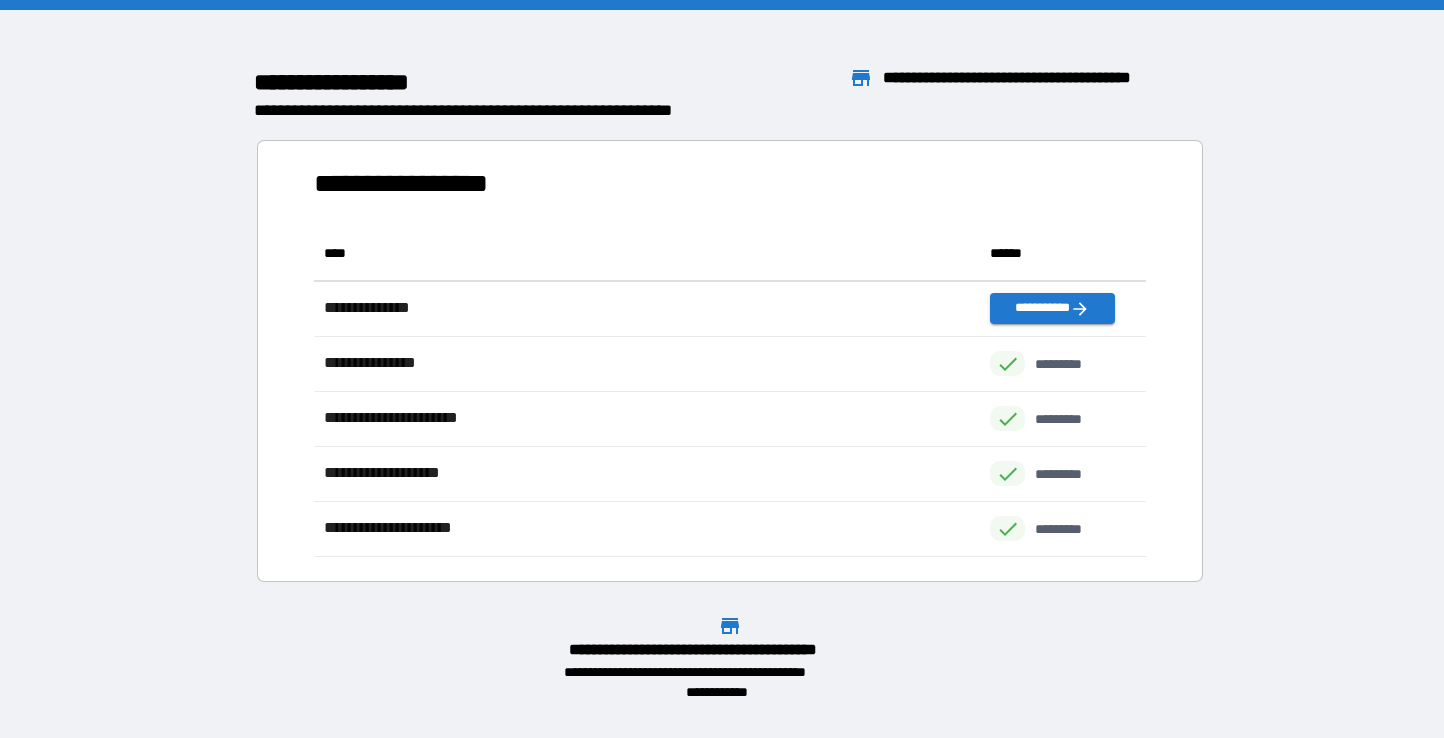 scroll, scrollTop: 16, scrollLeft: 16, axis: both 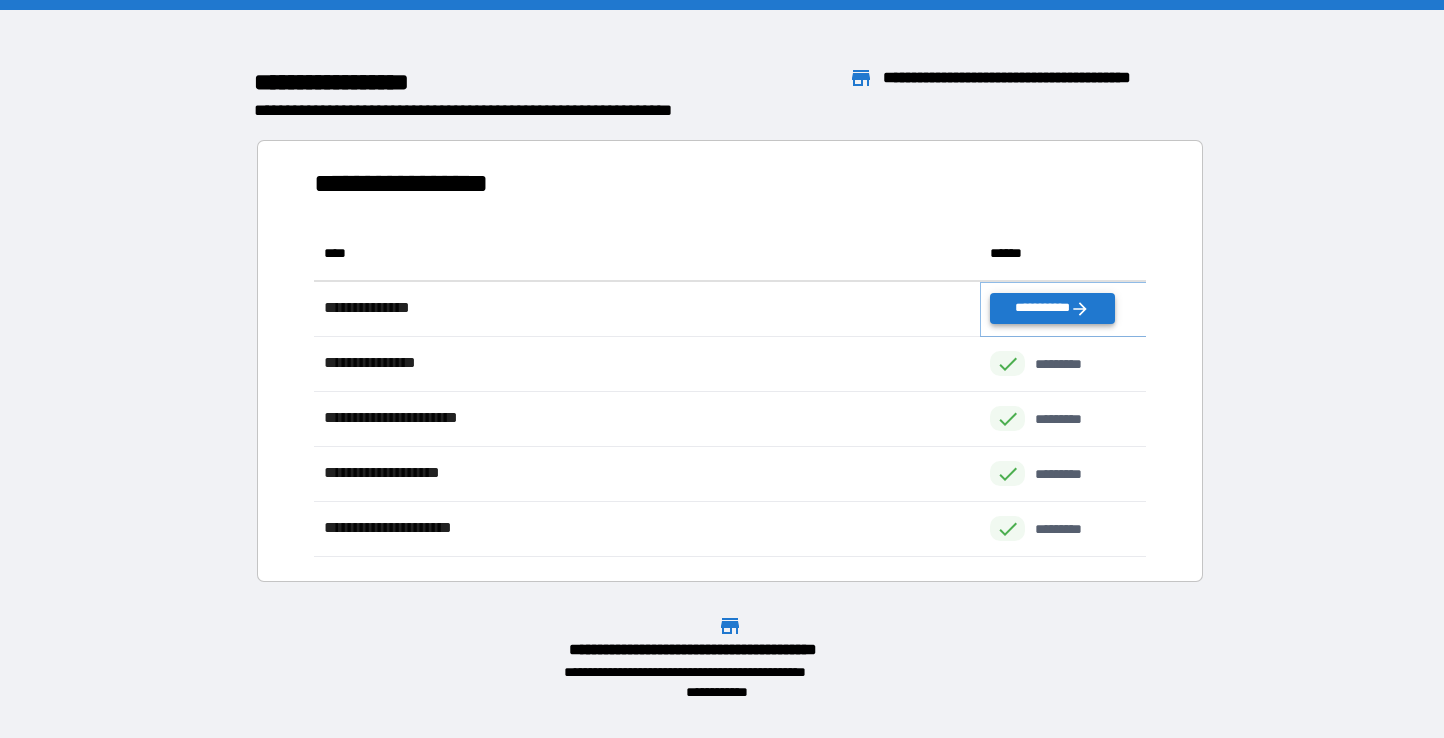 click on "**********" at bounding box center (1052, 308) 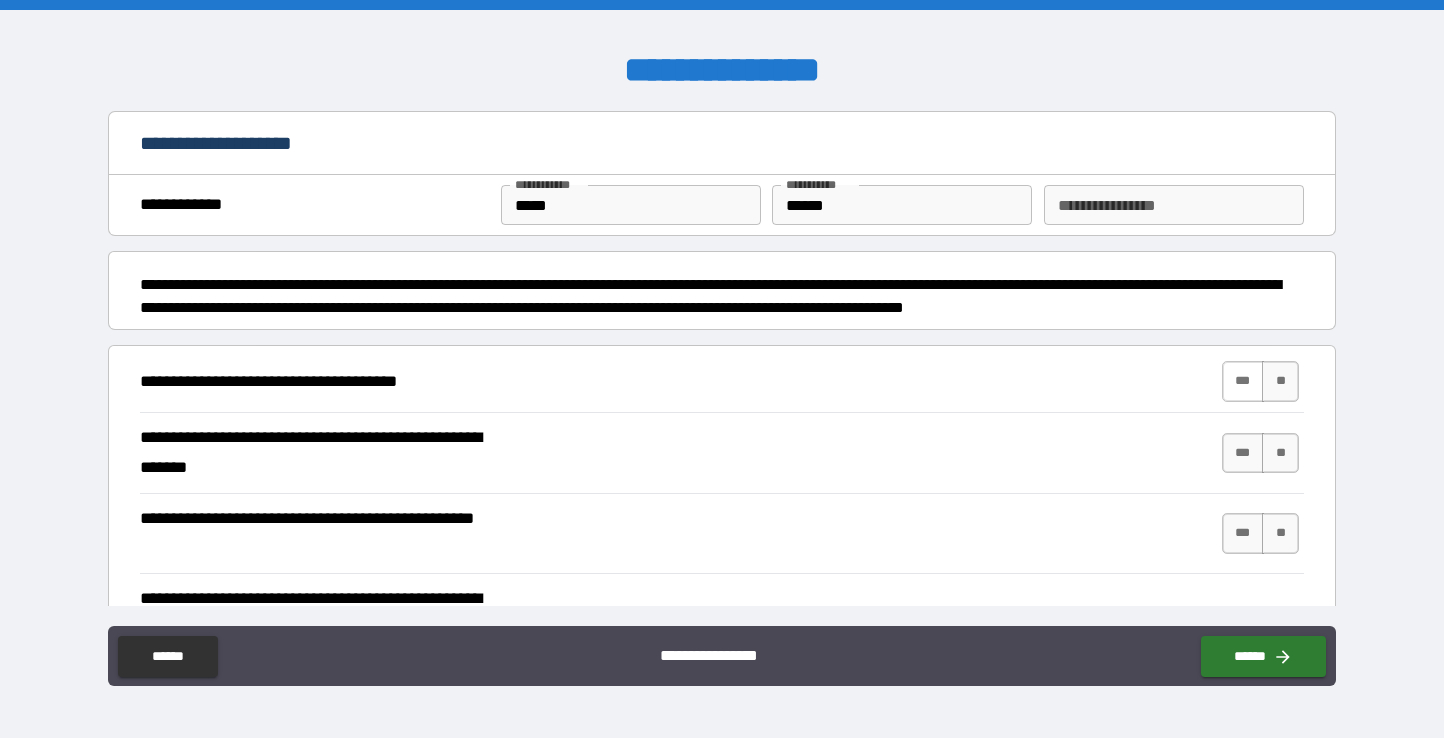 click on "***" at bounding box center [1243, 381] 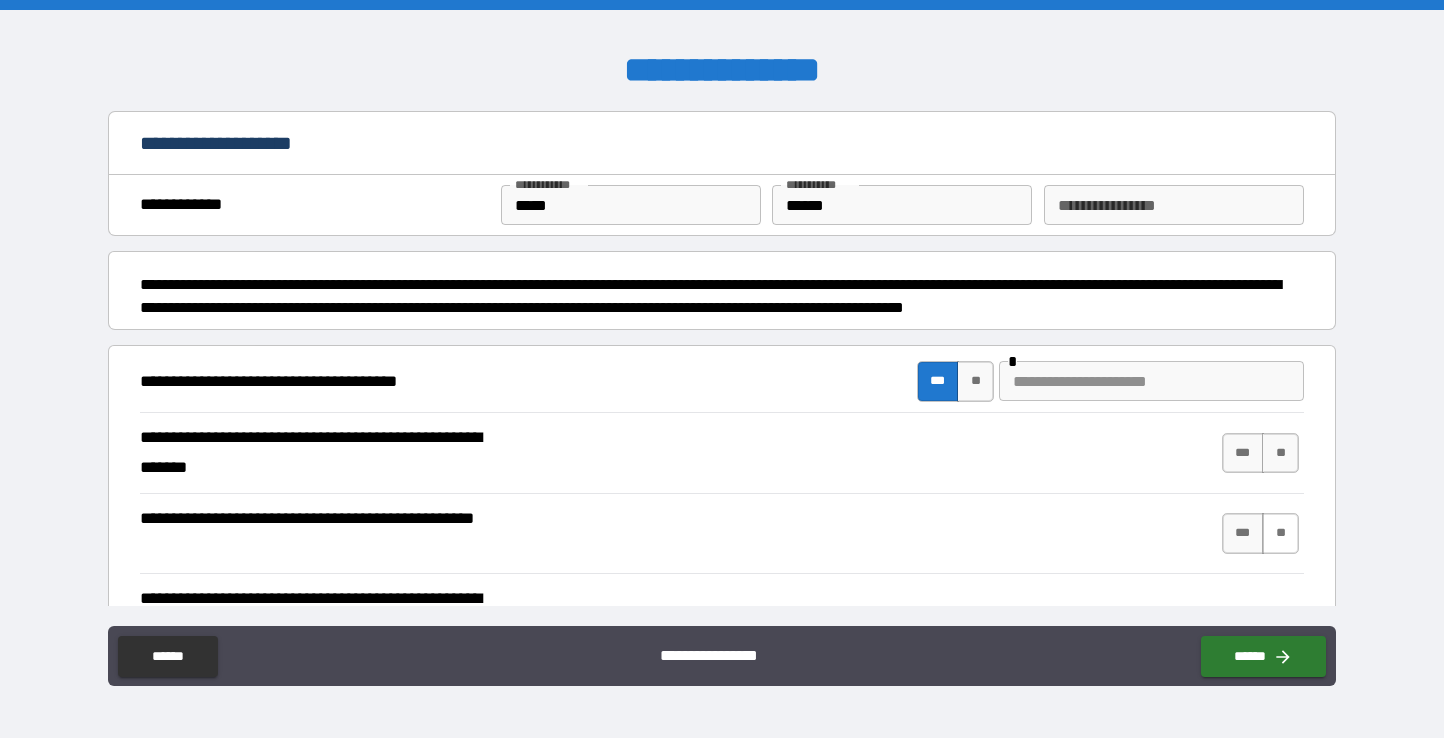 click on "**" at bounding box center (1280, 533) 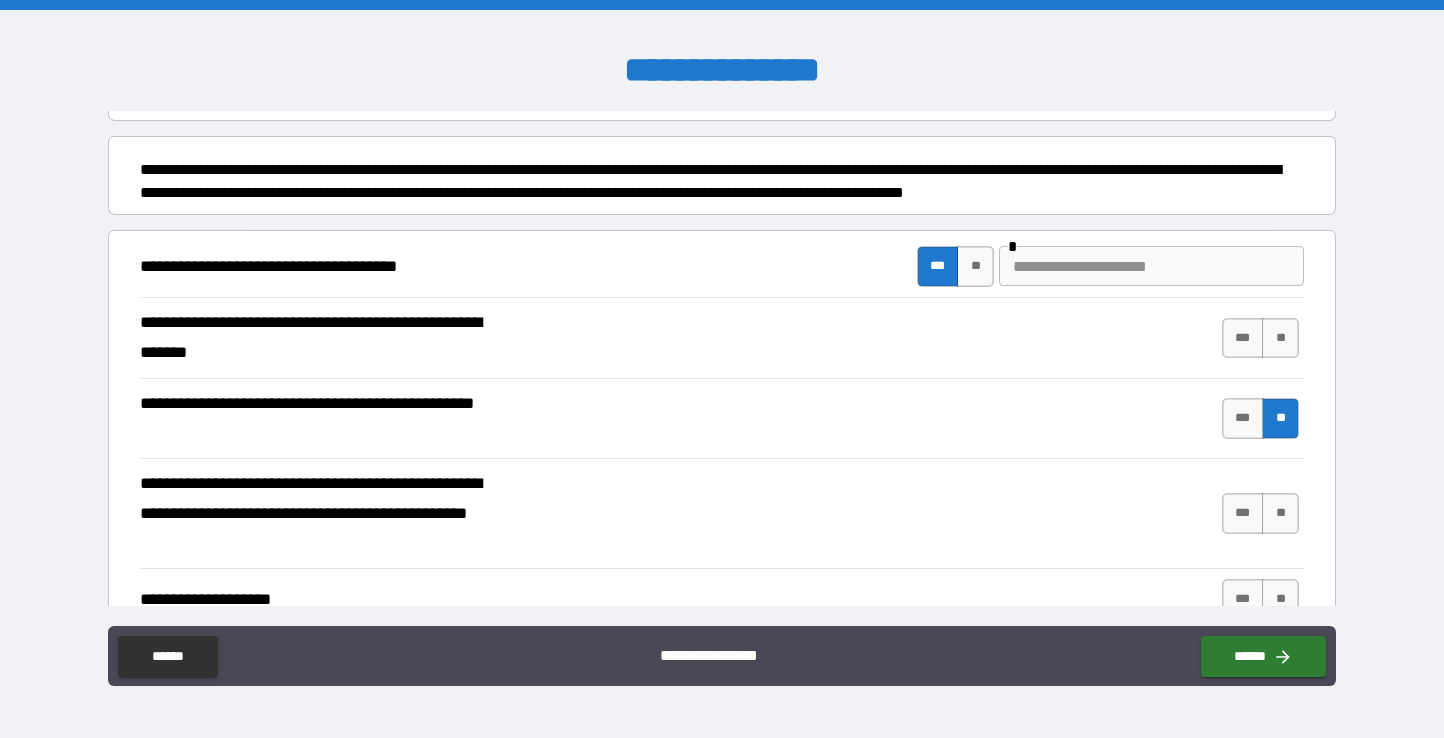 scroll, scrollTop: 116, scrollLeft: 0, axis: vertical 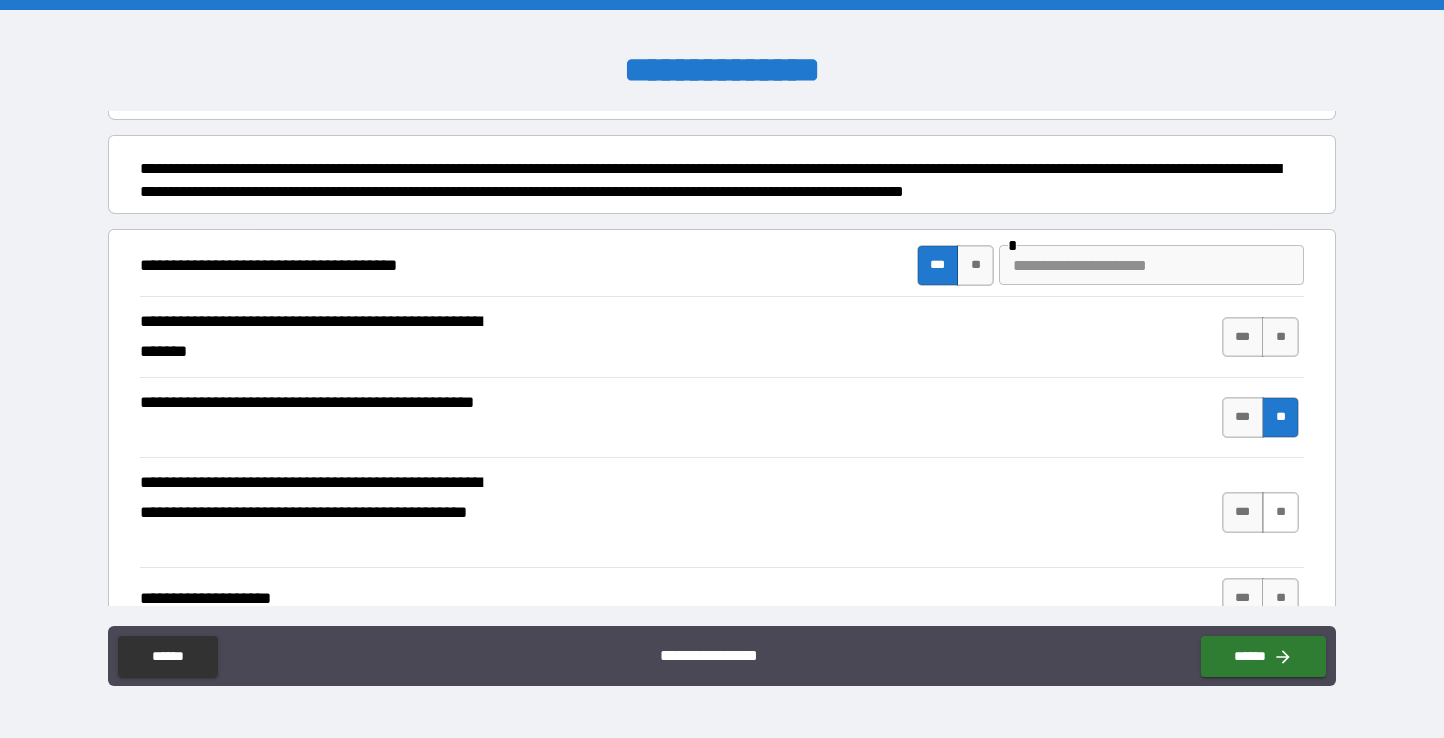 click on "**" at bounding box center (1280, 512) 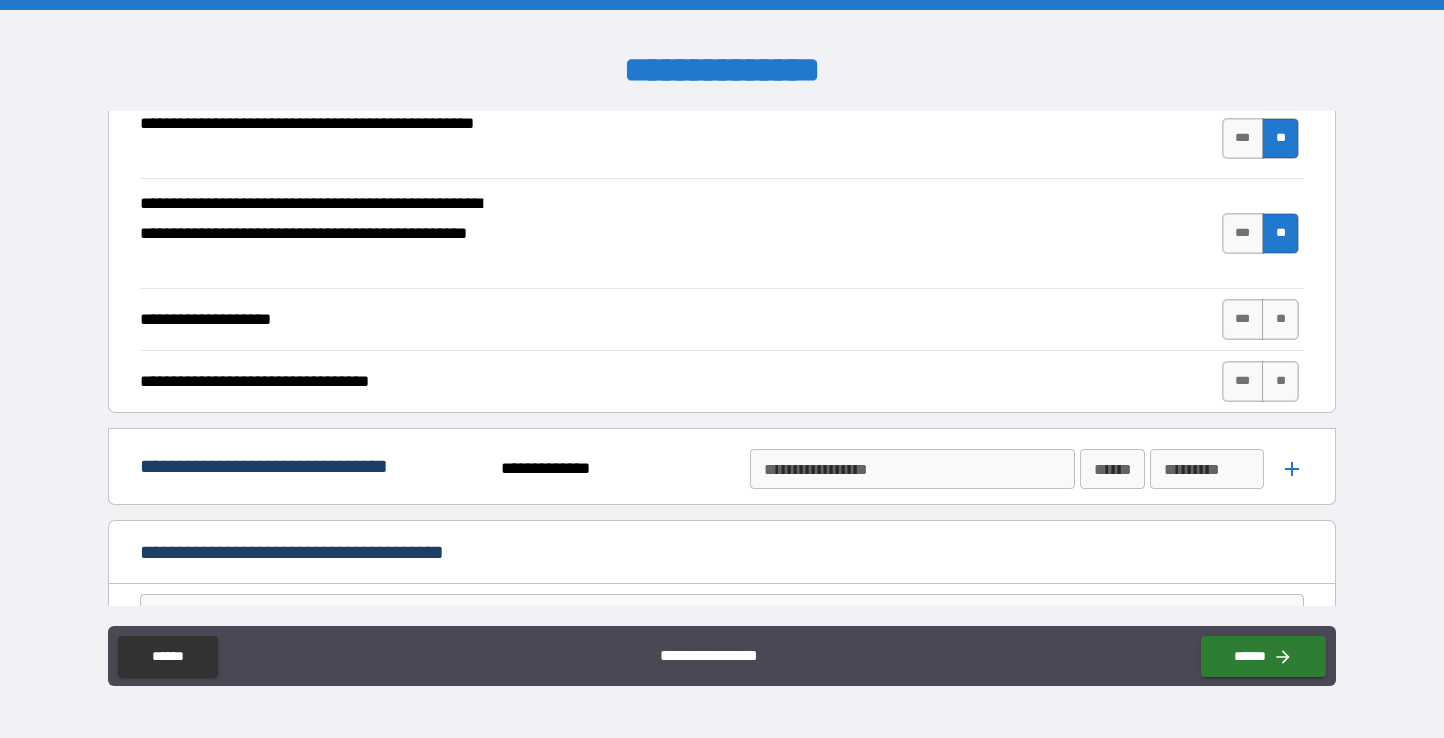 scroll, scrollTop: 538, scrollLeft: 0, axis: vertical 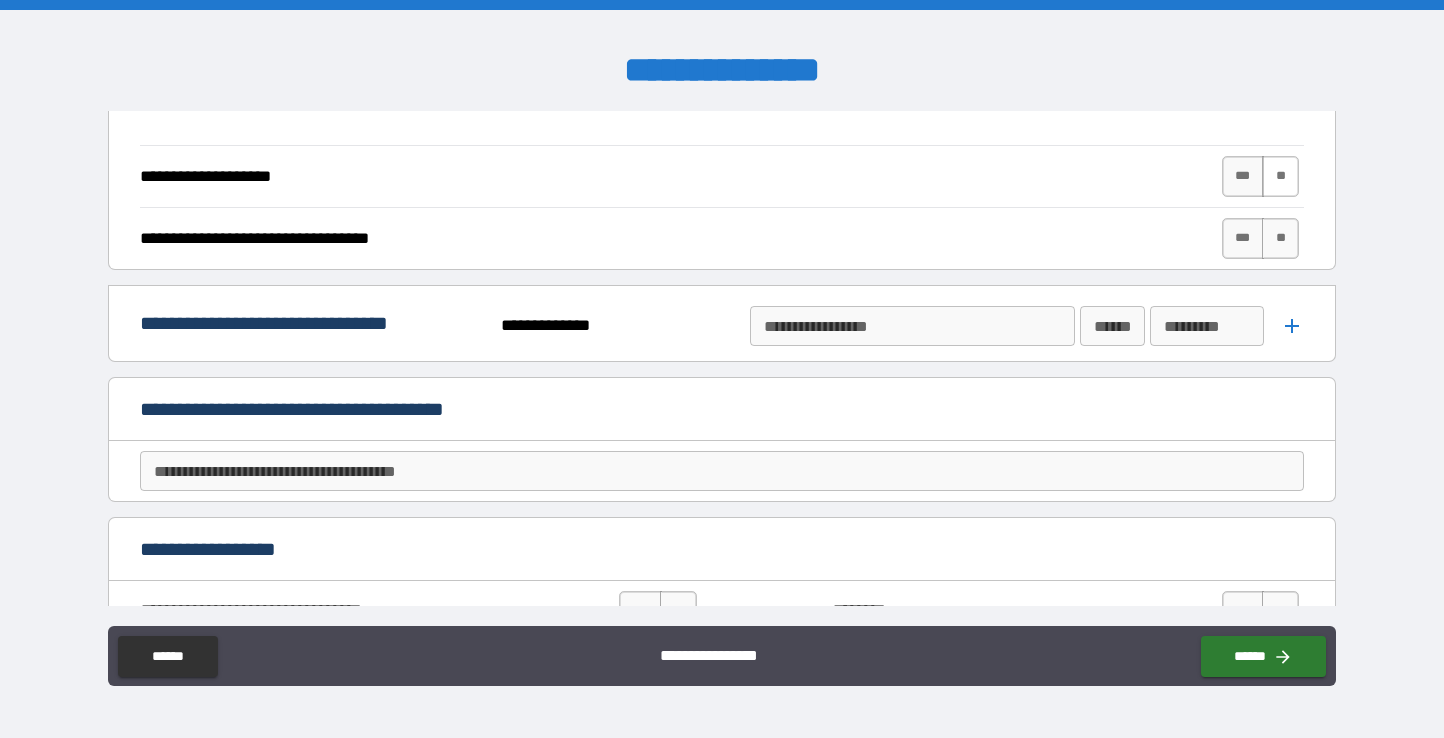click on "**" at bounding box center (1280, 176) 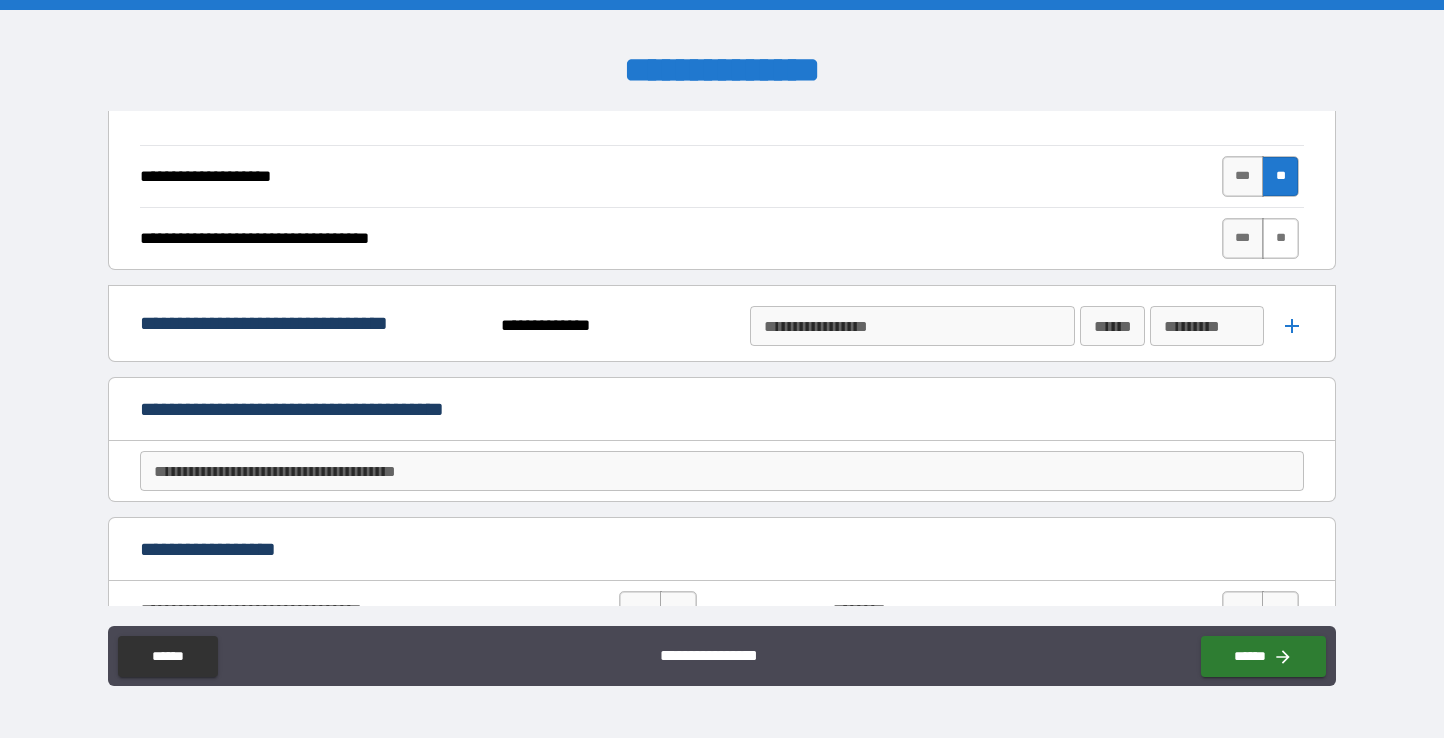 click on "**" at bounding box center [1280, 238] 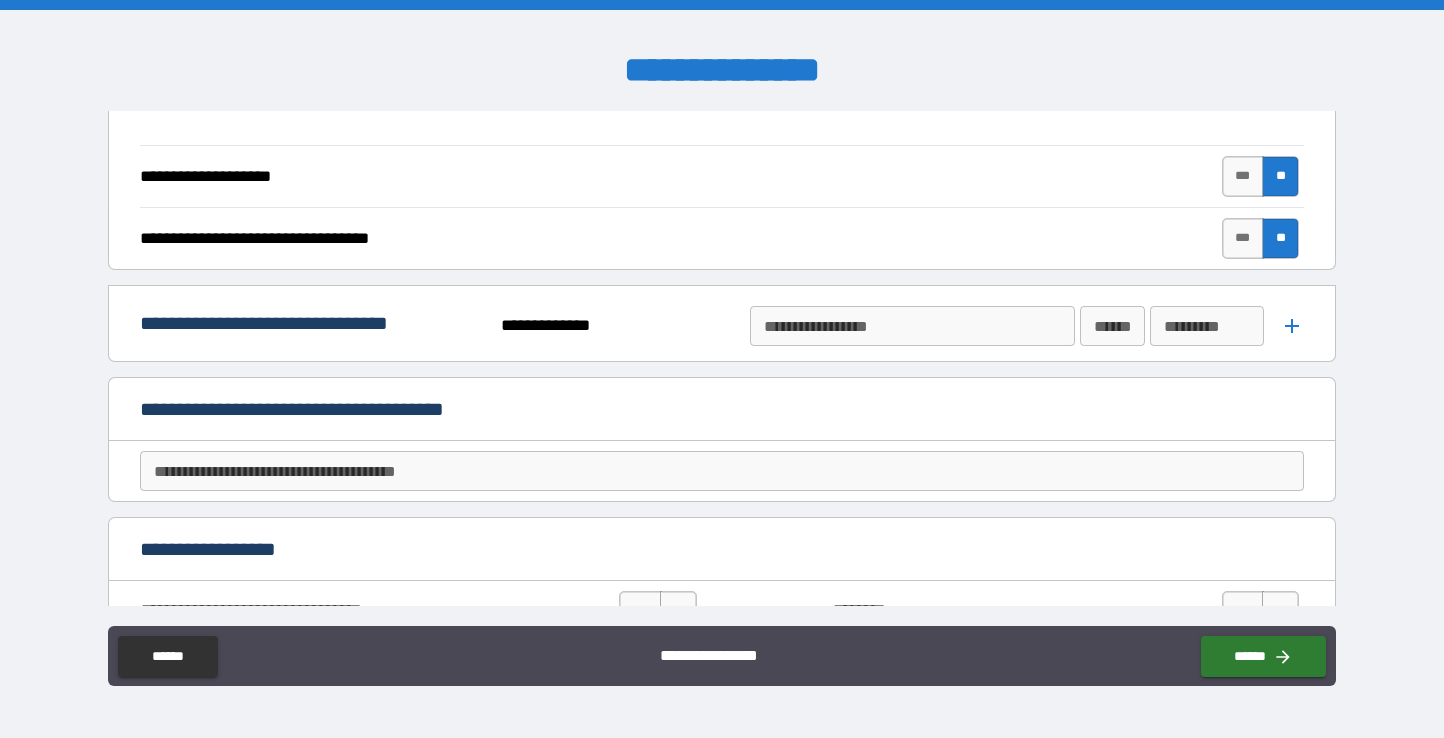 click on "**********" at bounding box center (911, 326) 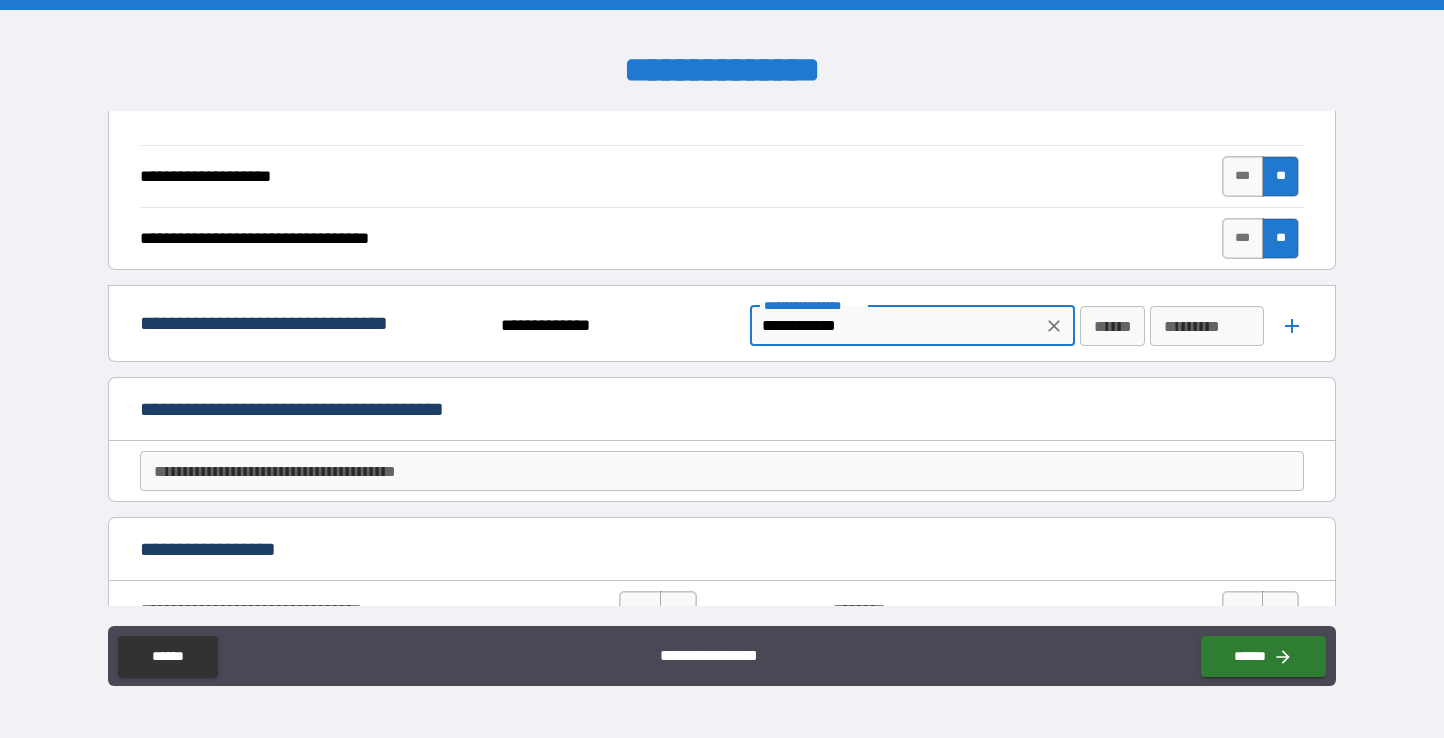 type on "**********" 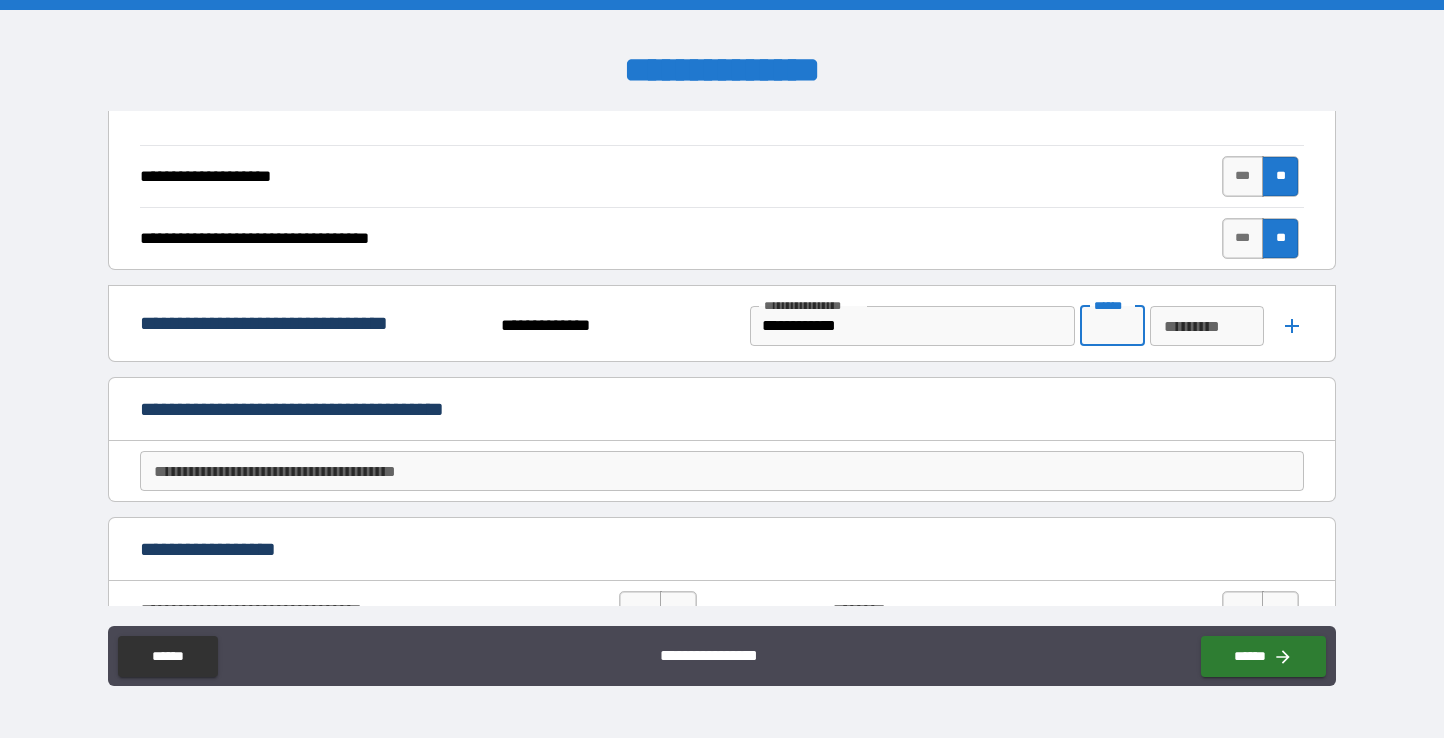 click on "******" at bounding box center (1112, 326) 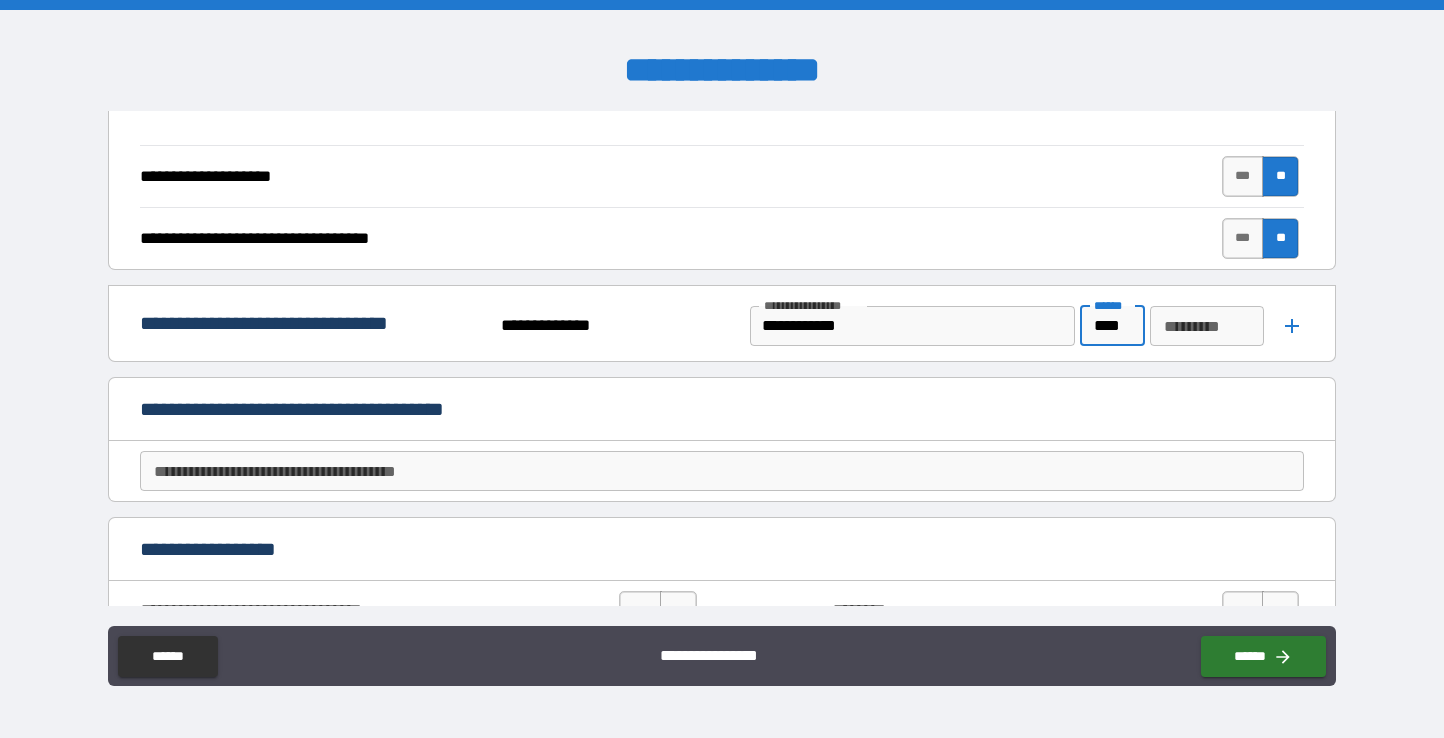 scroll, scrollTop: 0, scrollLeft: 5, axis: horizontal 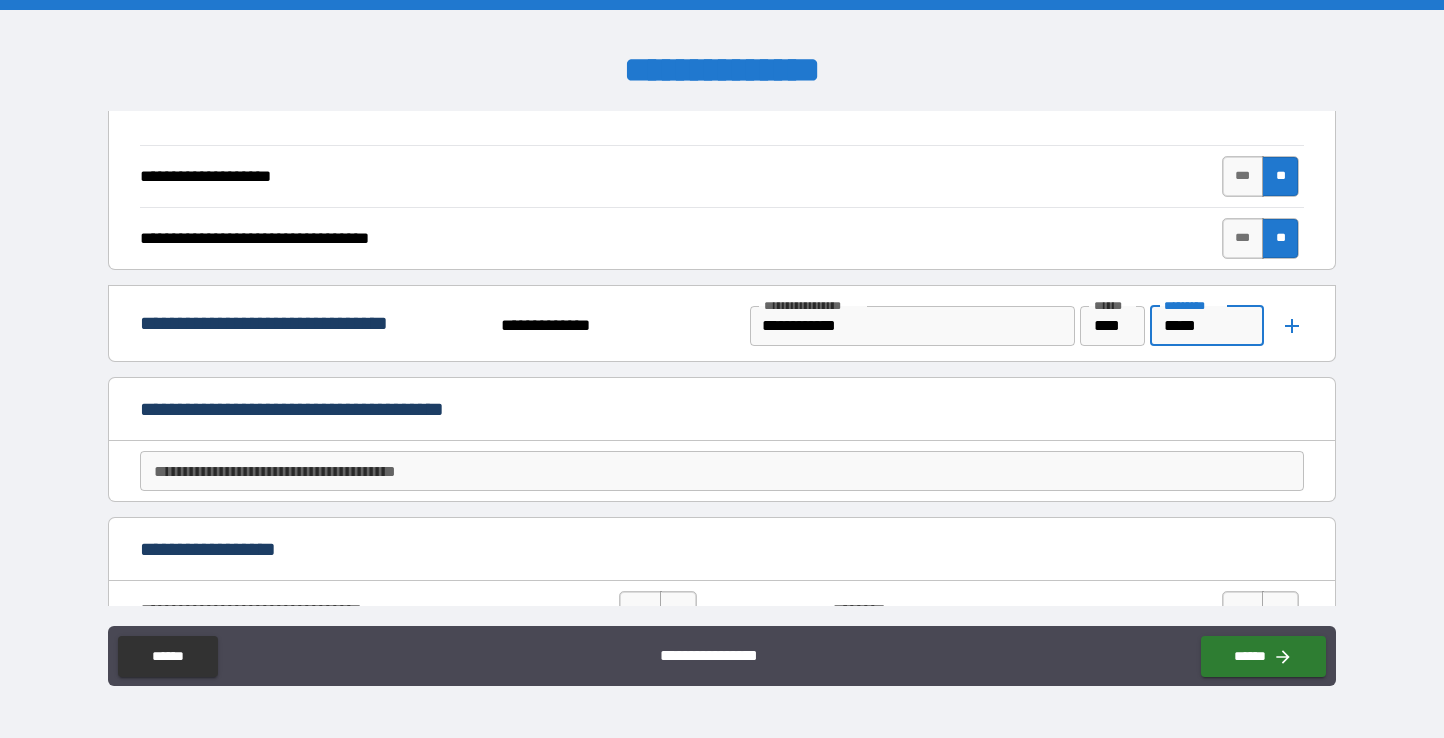 type on "*****" 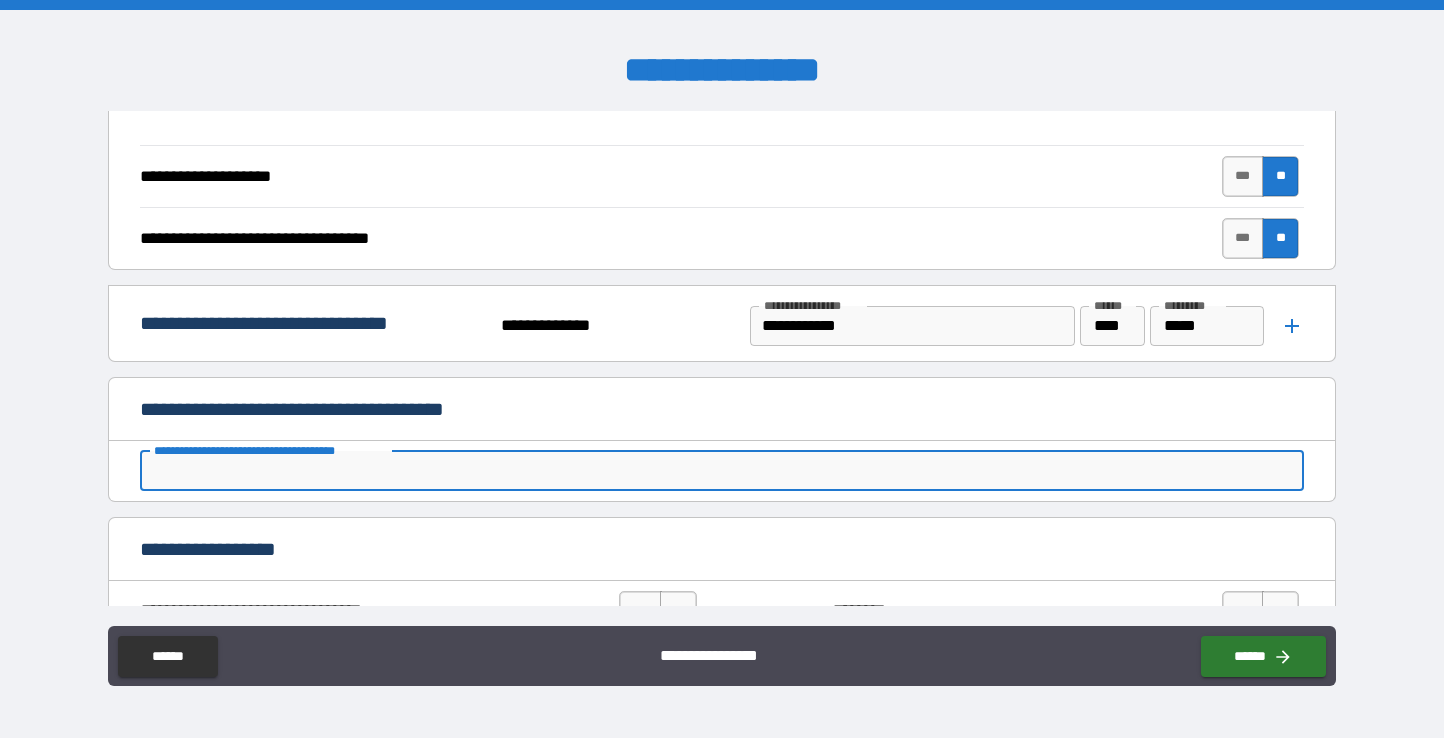 click on "**********" at bounding box center [722, 471] 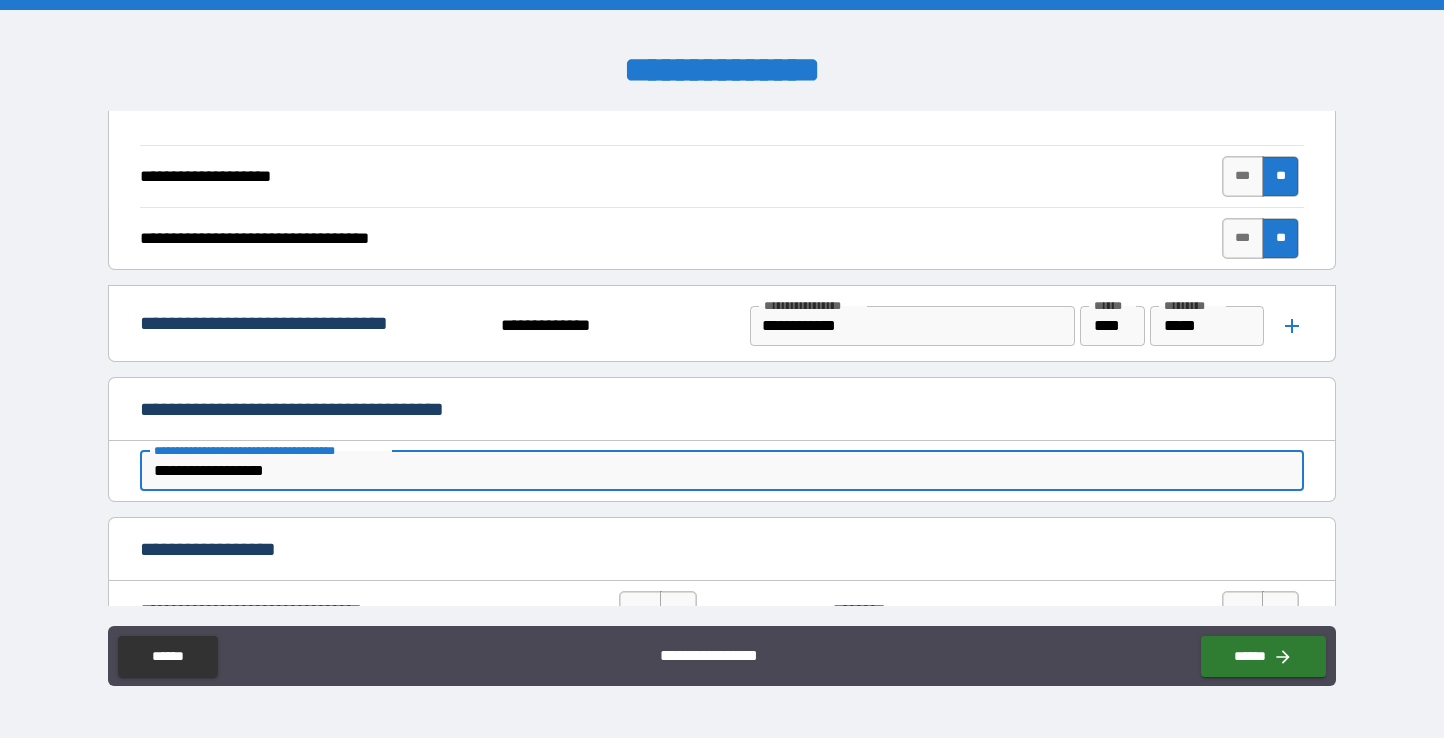 click on "**********" at bounding box center (722, 471) 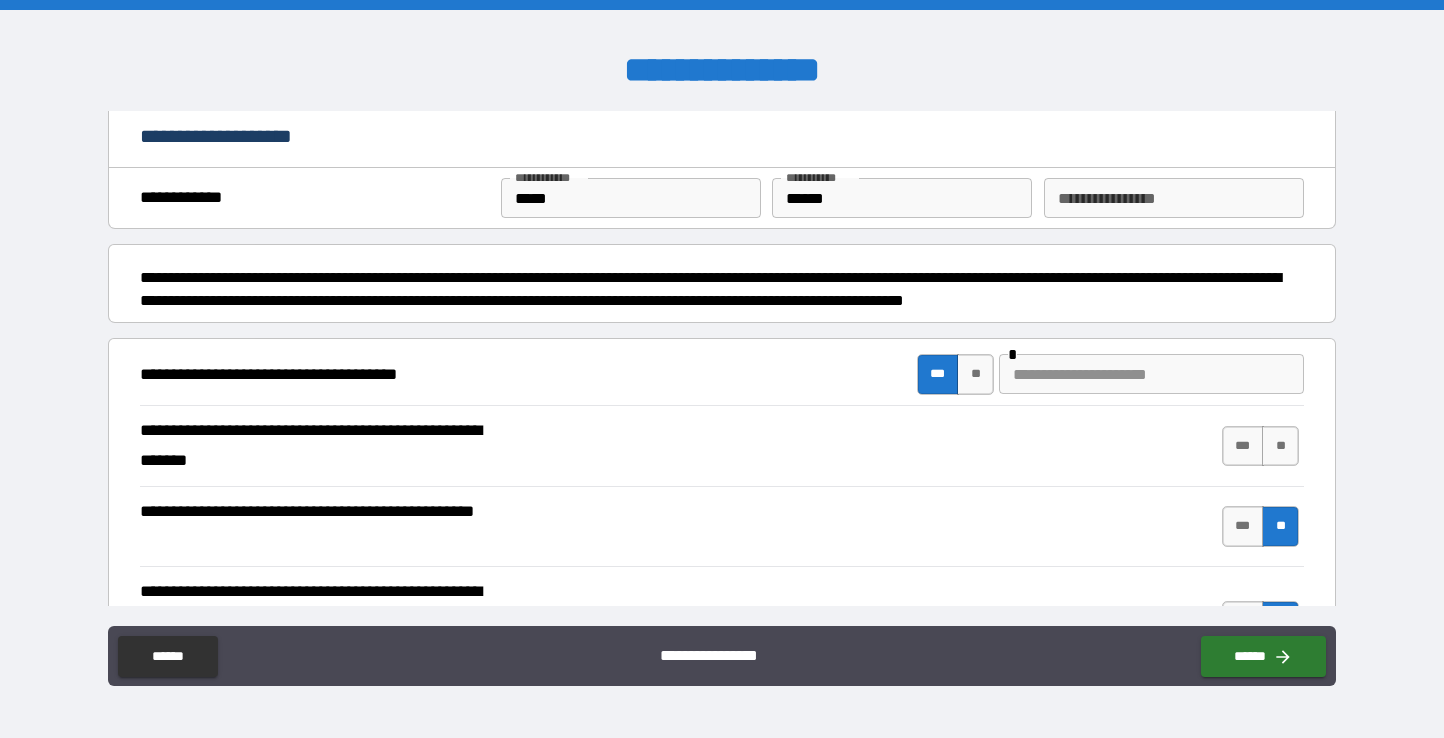 scroll, scrollTop: 0, scrollLeft: 0, axis: both 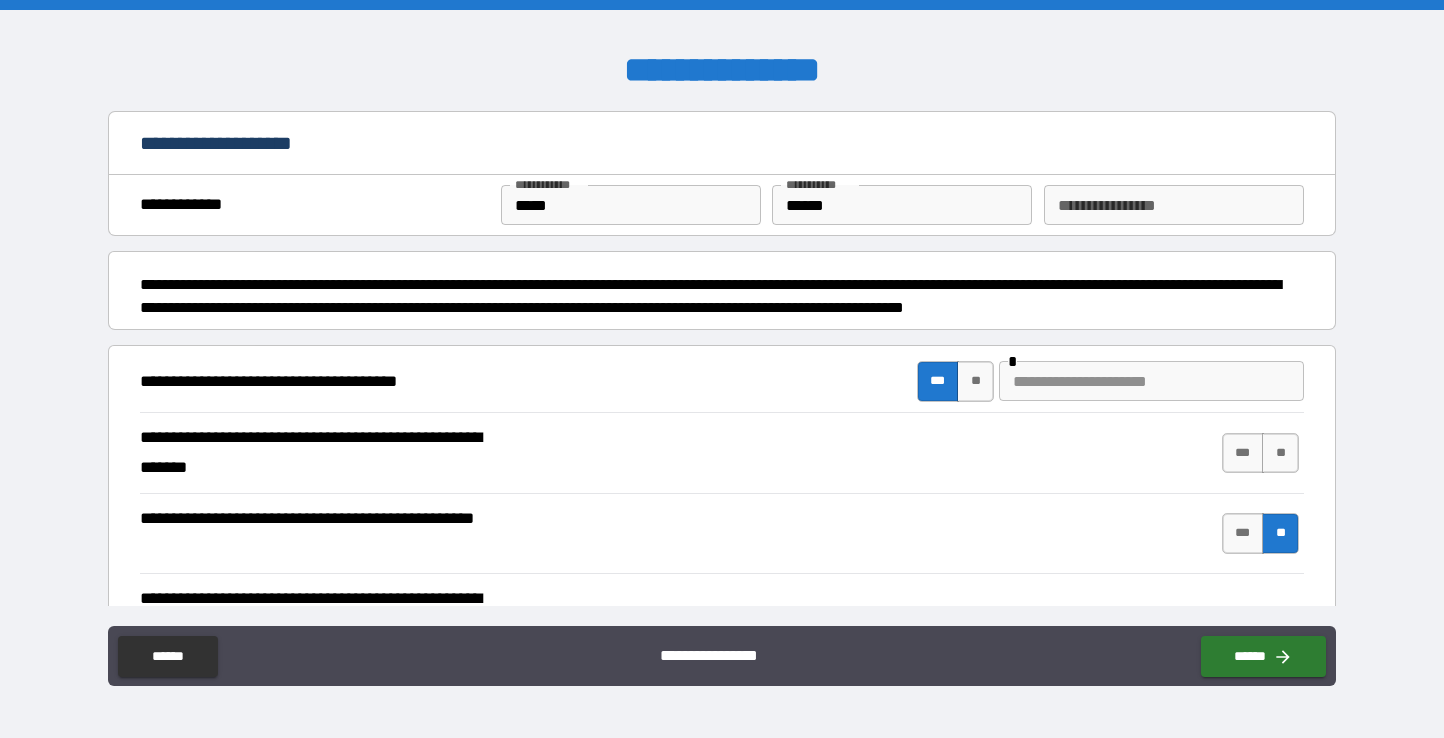 type on "**********" 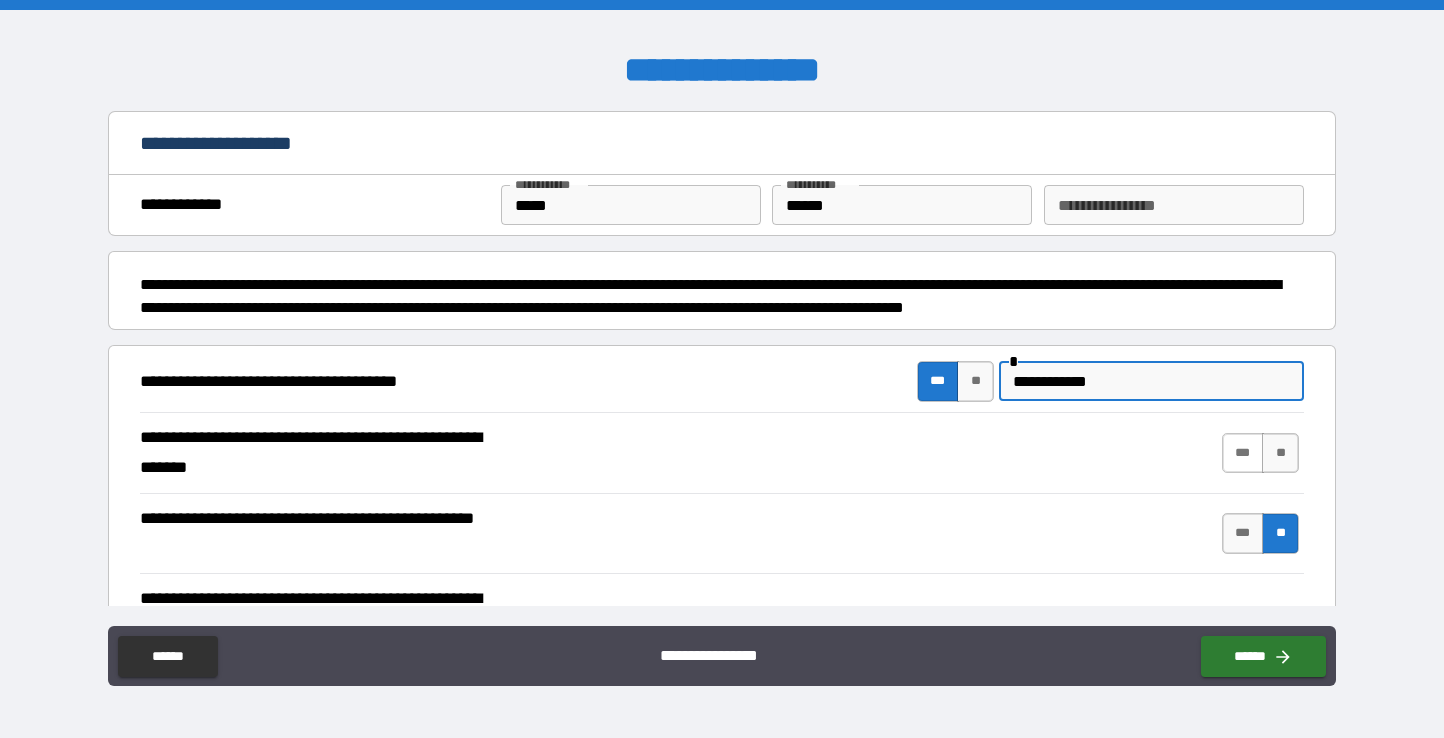 type on "**********" 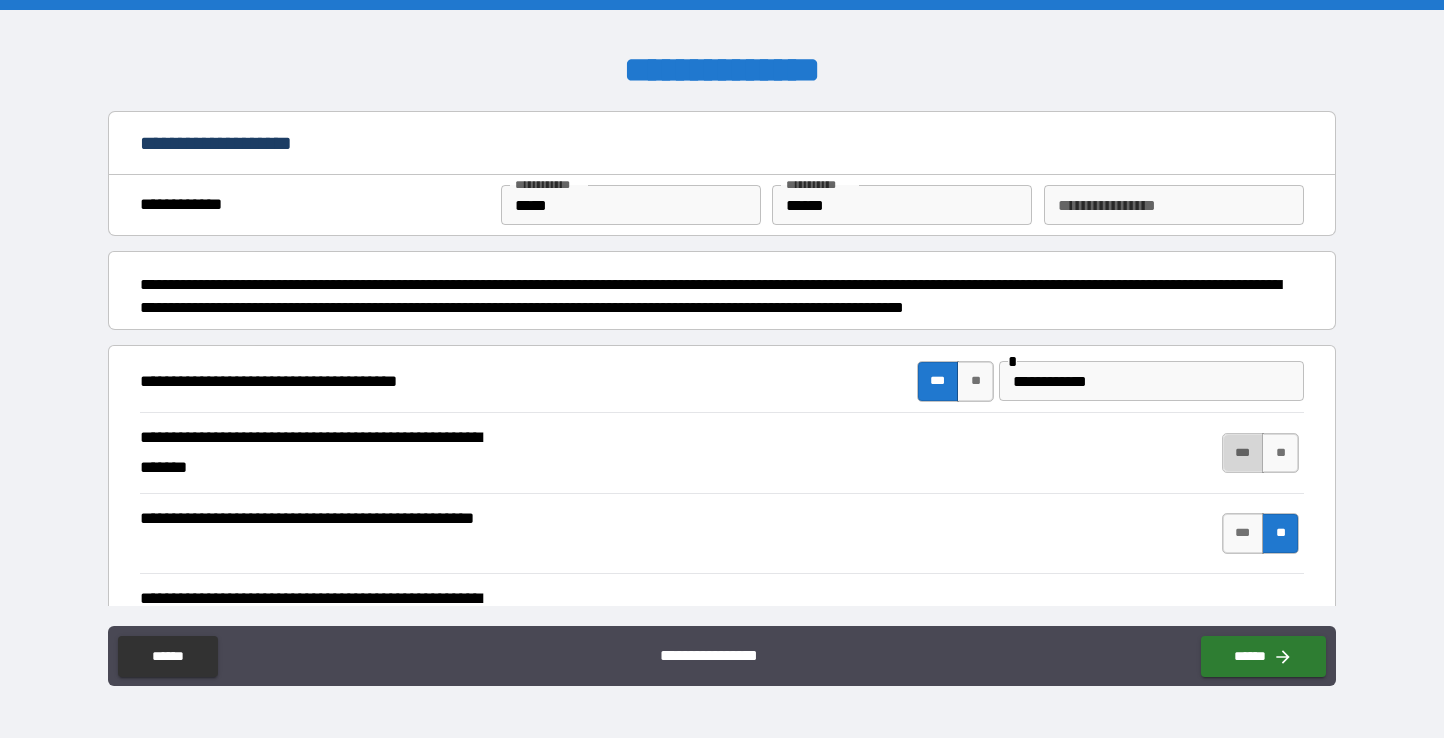 click on "***" at bounding box center (1243, 453) 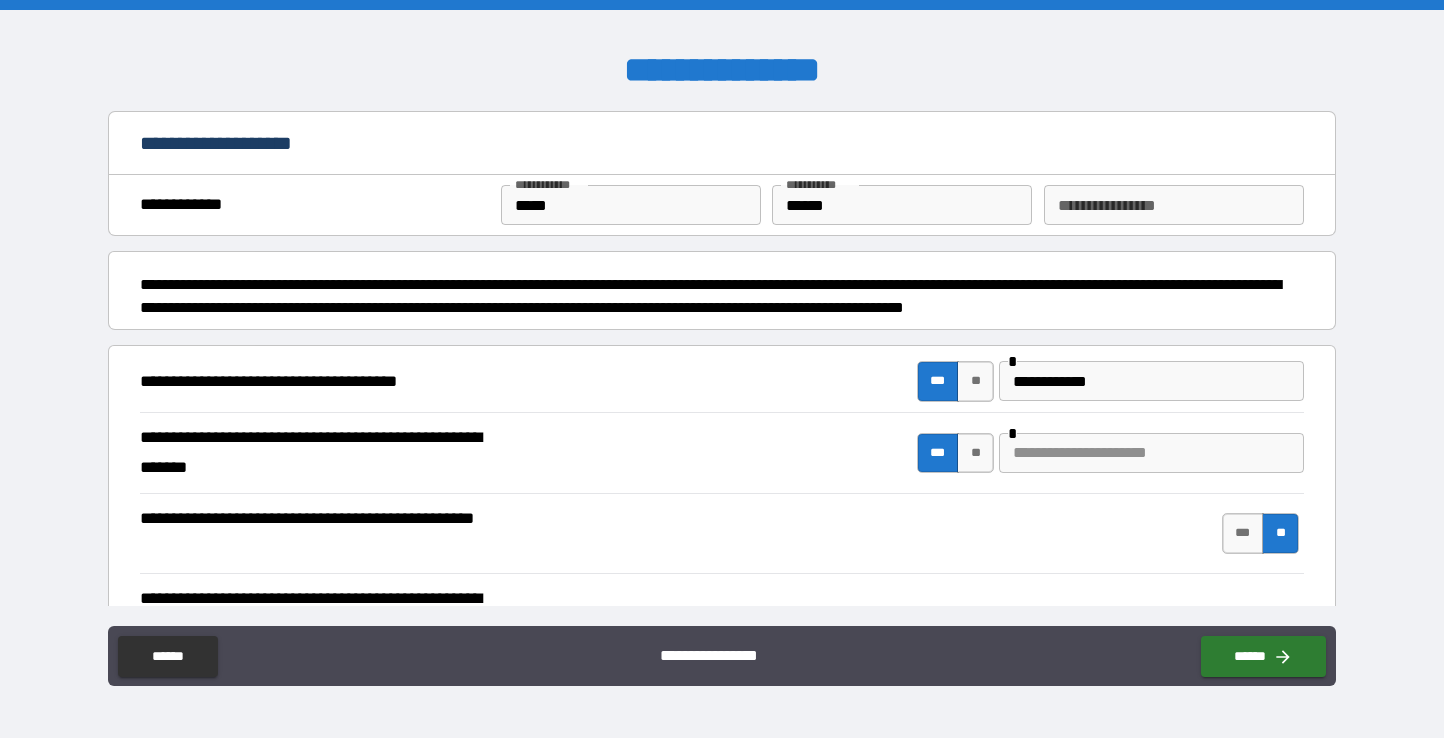 click at bounding box center [1151, 453] 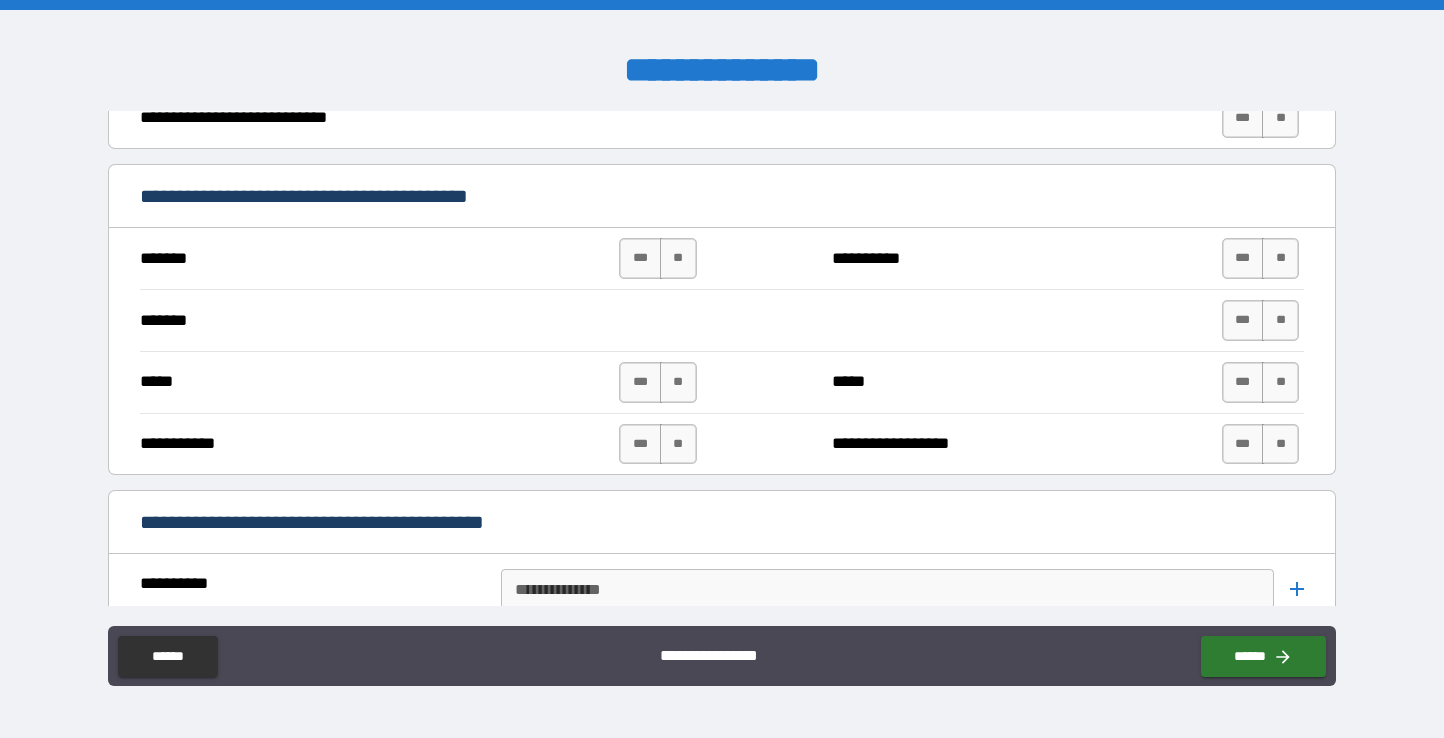 scroll, scrollTop: 1097, scrollLeft: 0, axis: vertical 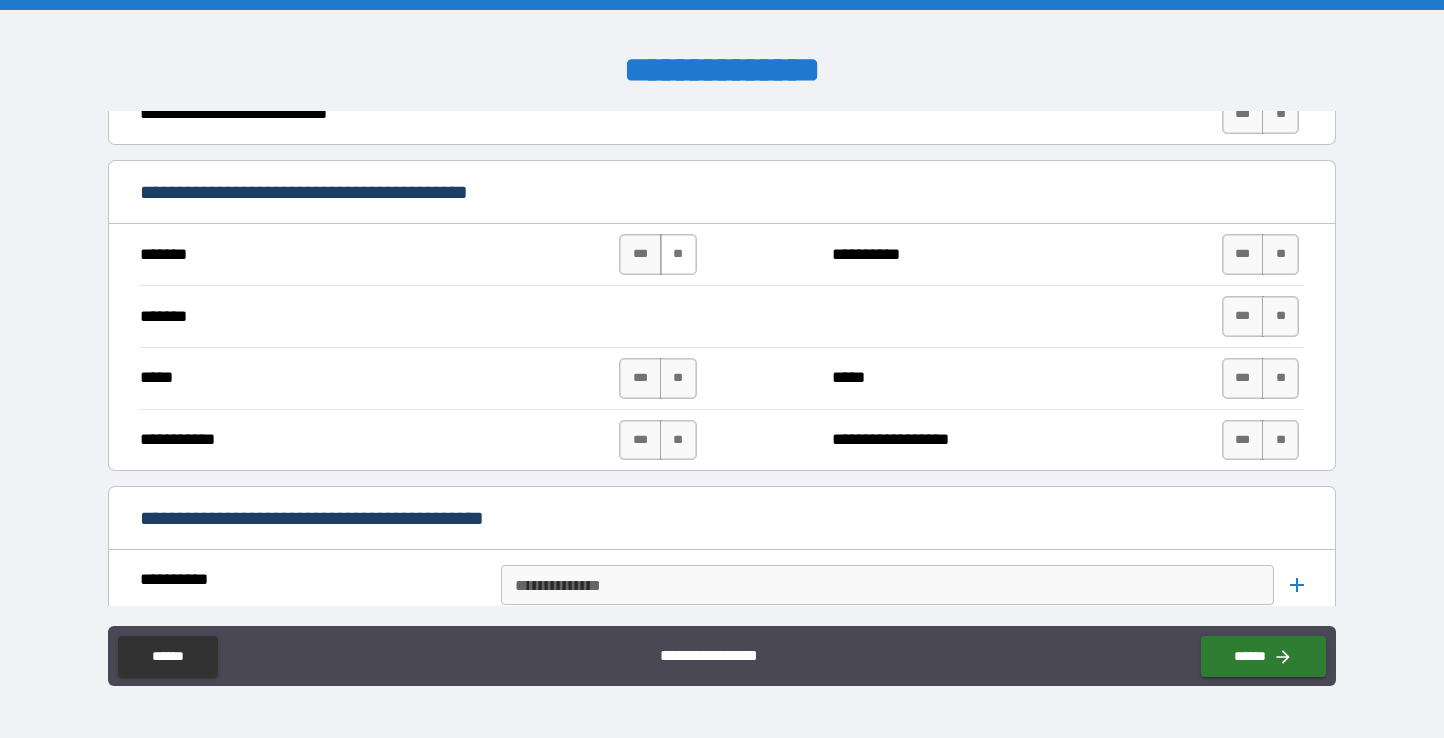 type on "**********" 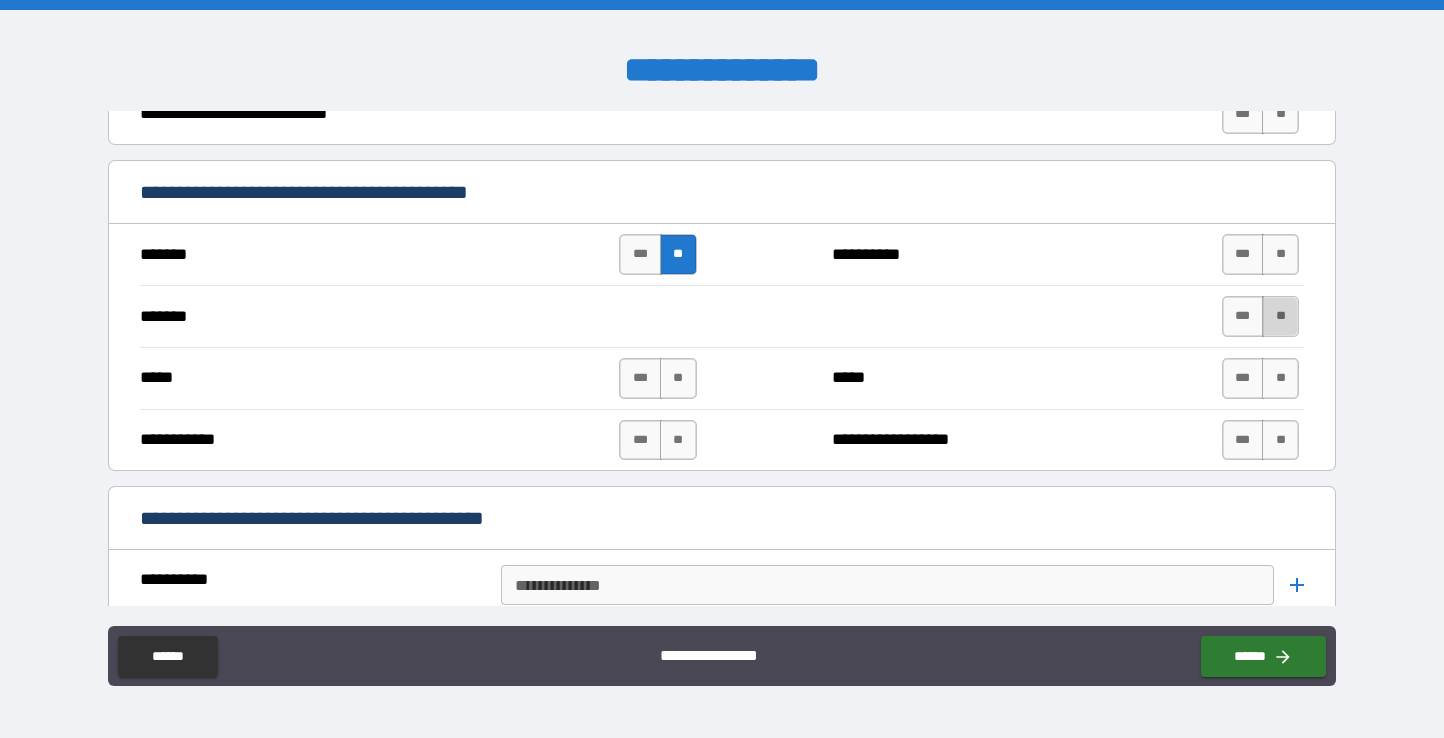 click on "**" at bounding box center (1280, 316) 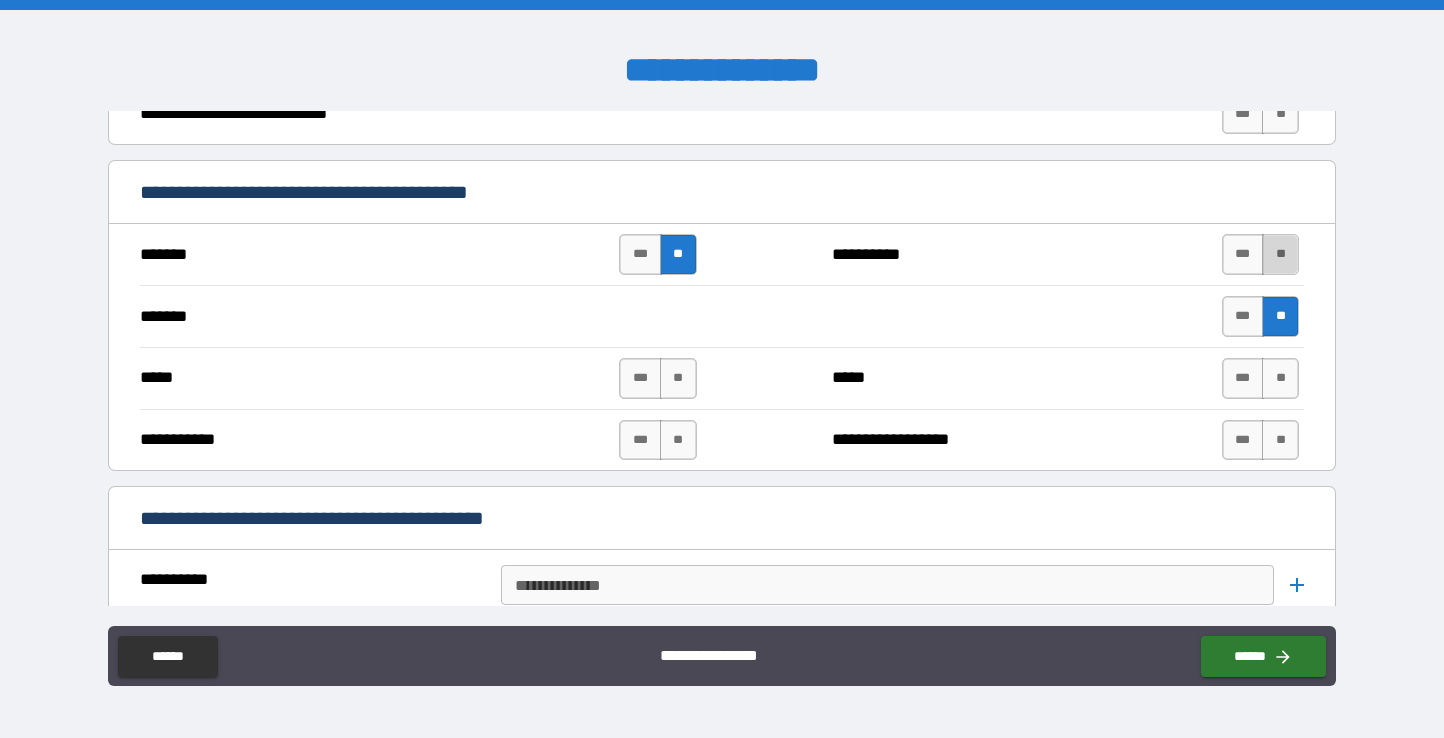 click on "**" at bounding box center [1280, 254] 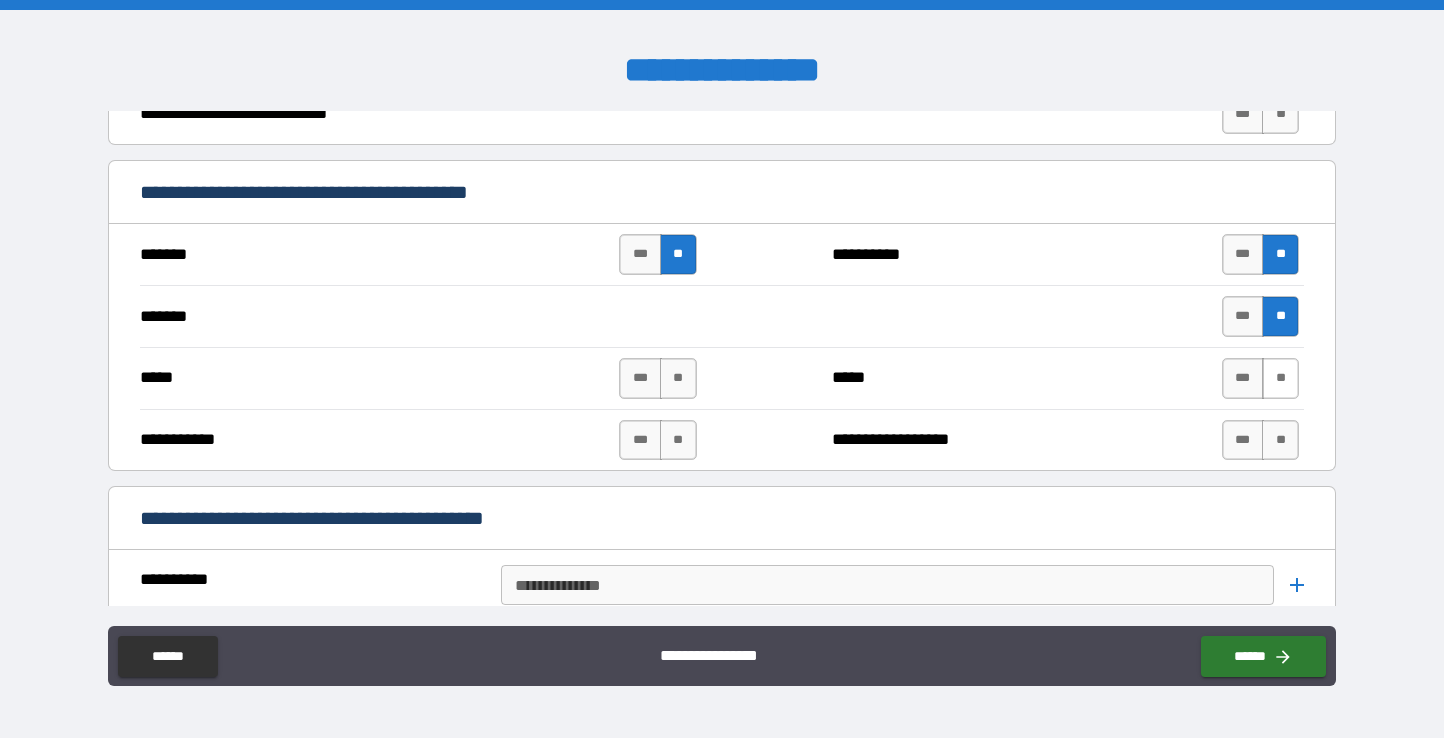 click on "**" at bounding box center [1280, 378] 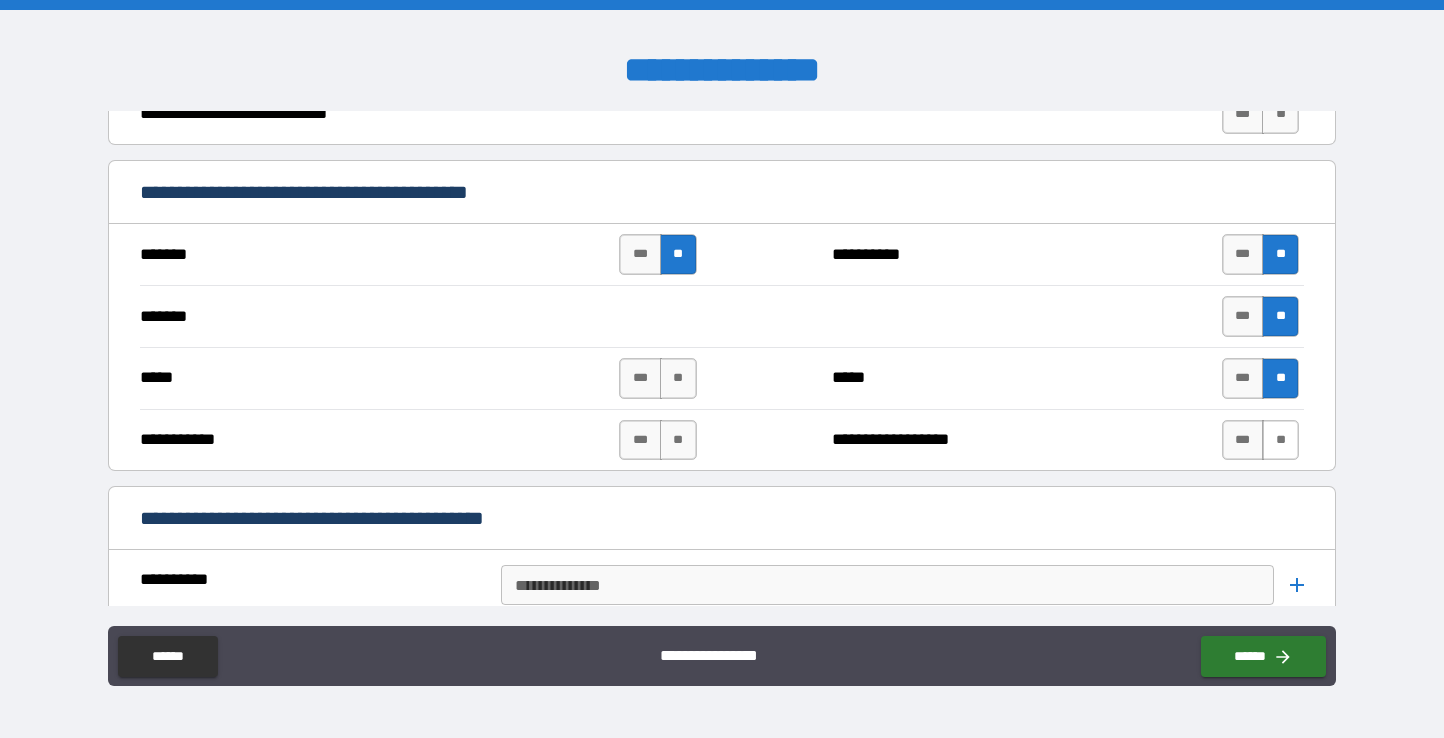 click on "**" at bounding box center (1280, 440) 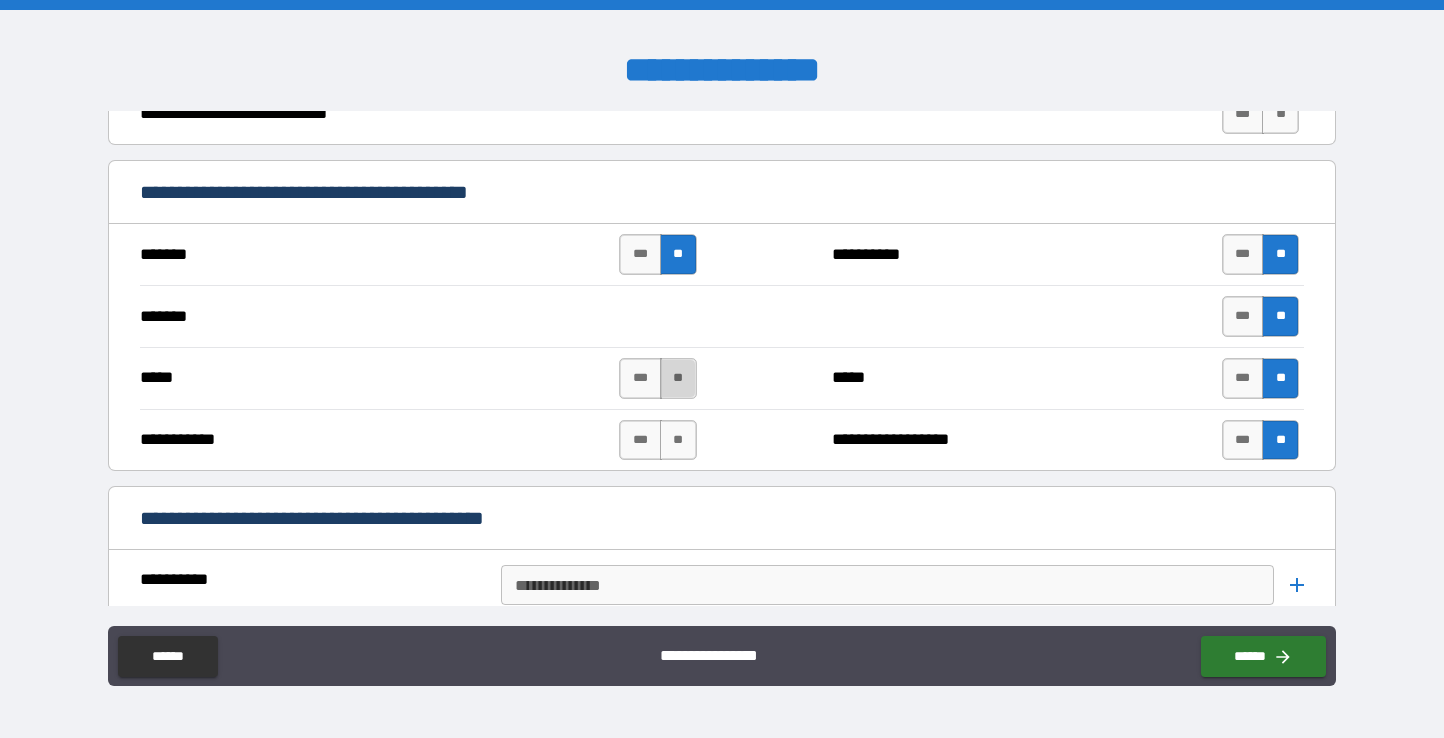 drag, startPoint x: 686, startPoint y: 375, endPoint x: 684, endPoint y: 394, distance: 19.104973 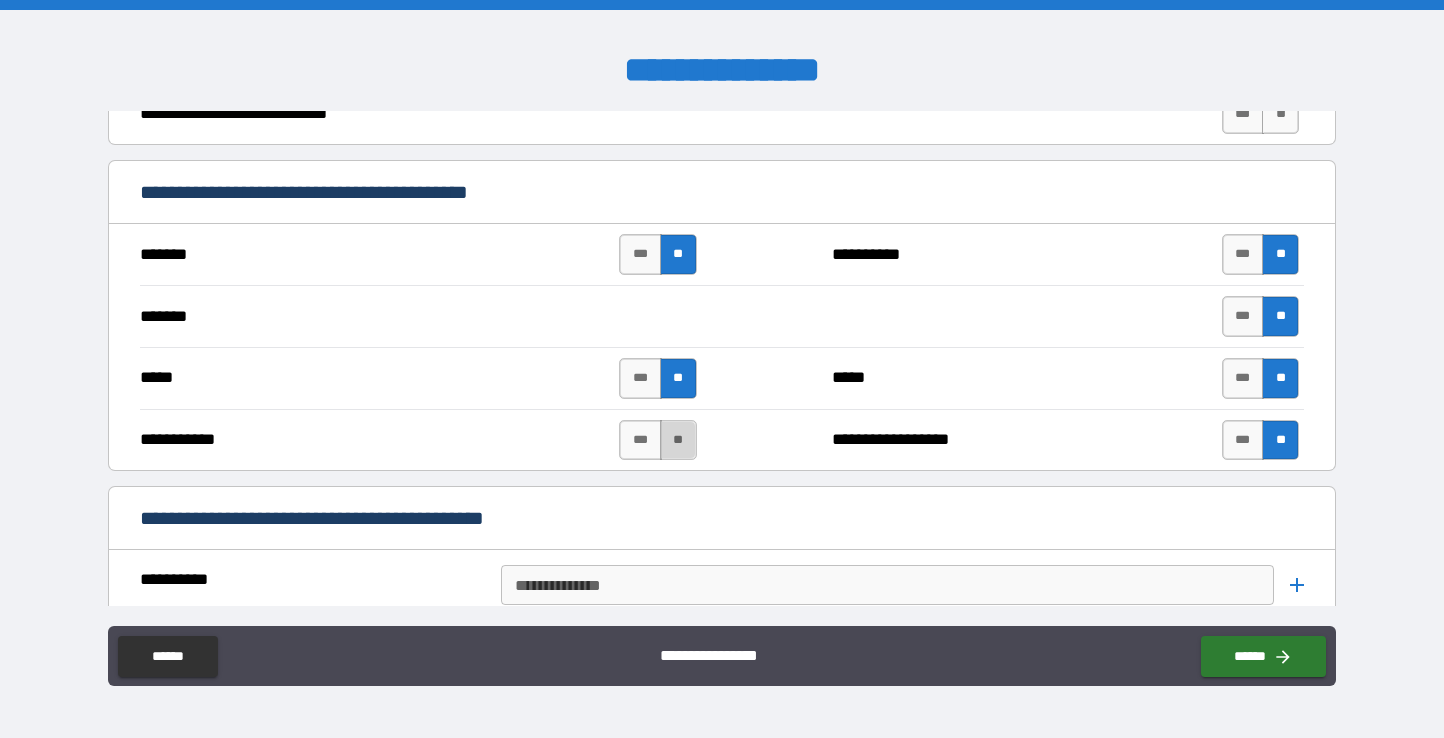 click on "**" at bounding box center [678, 440] 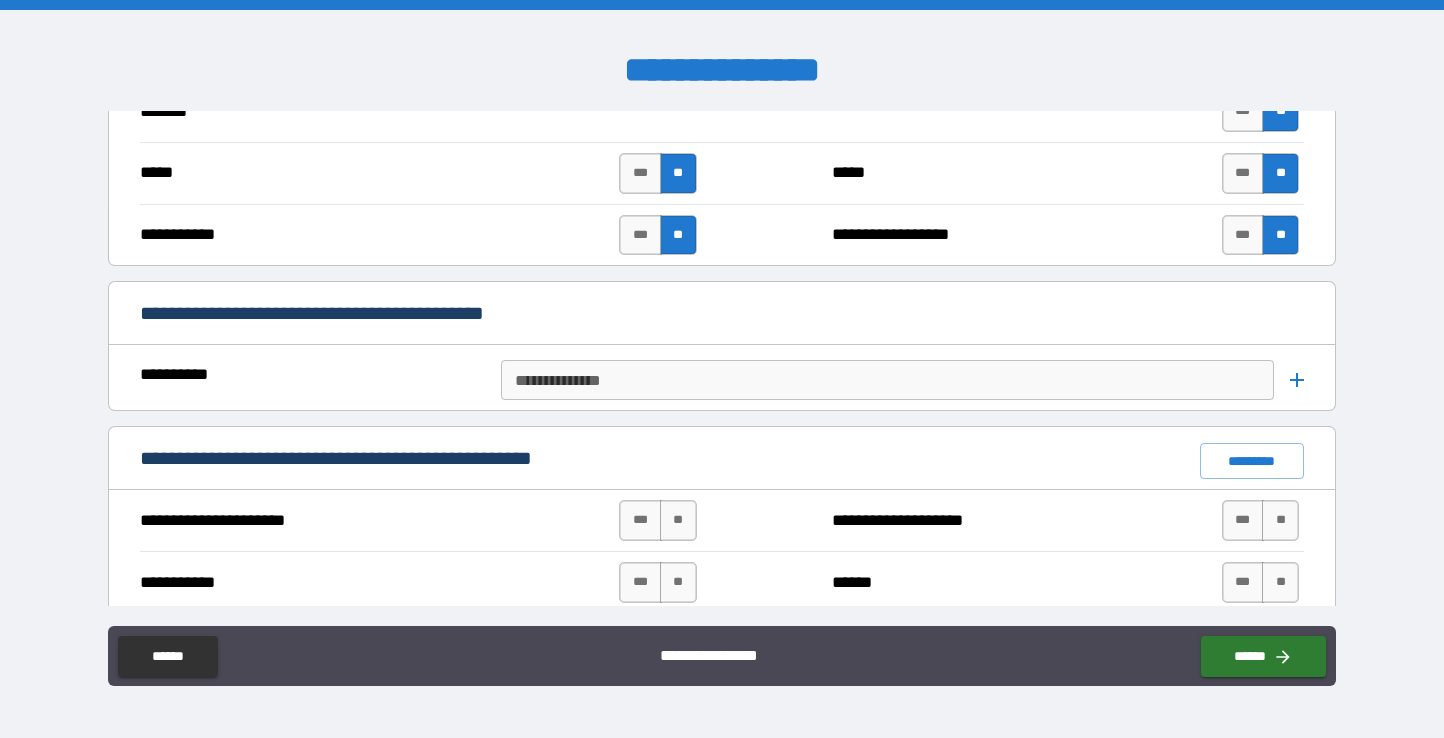 scroll, scrollTop: 1304, scrollLeft: 0, axis: vertical 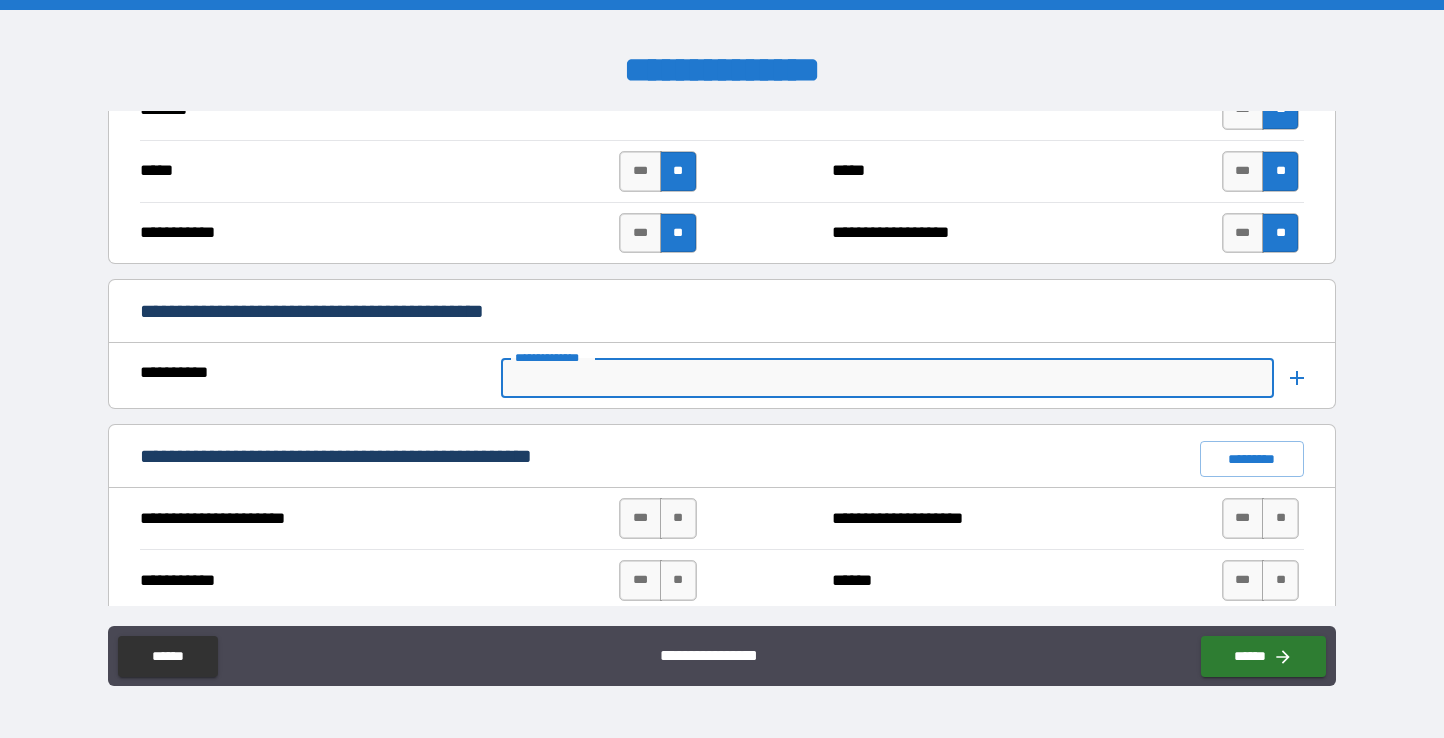 click on "**********" at bounding box center [886, 378] 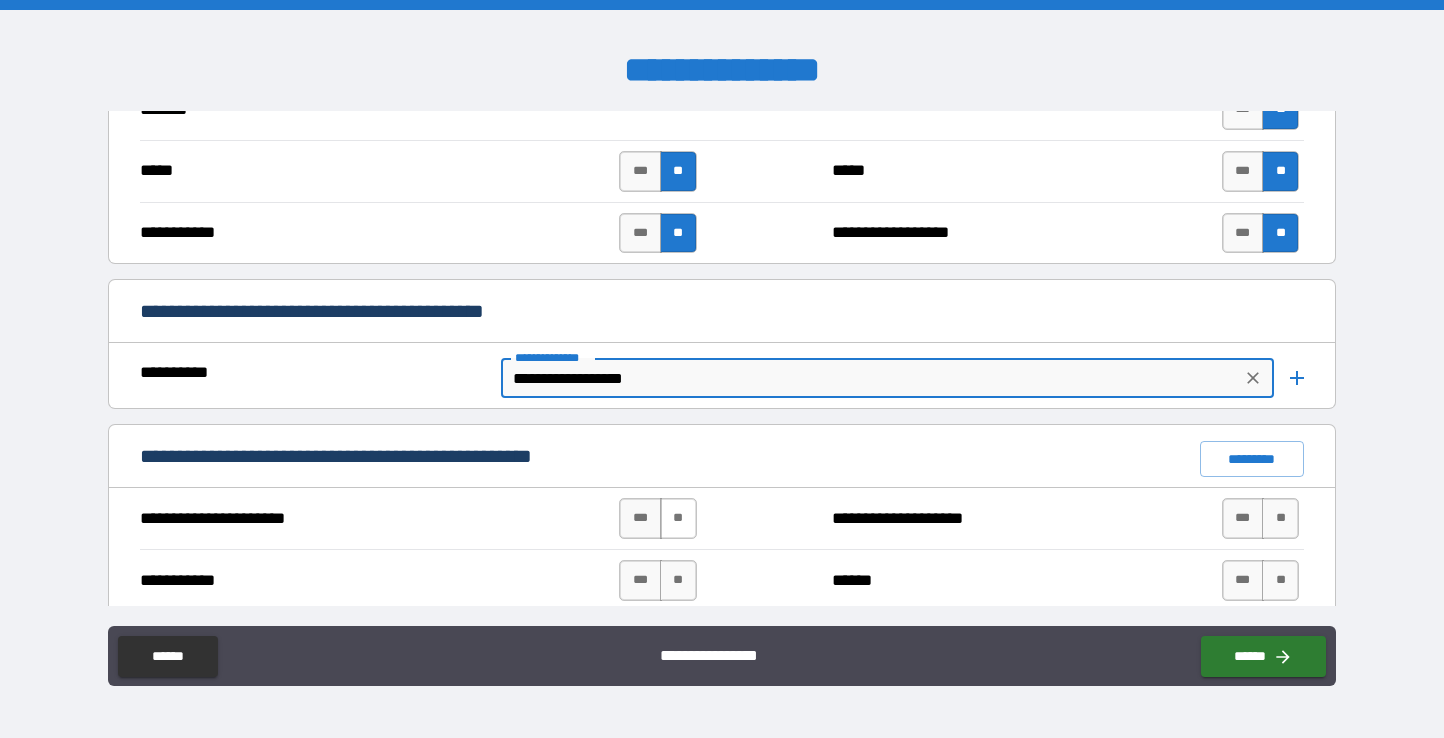 type on "**********" 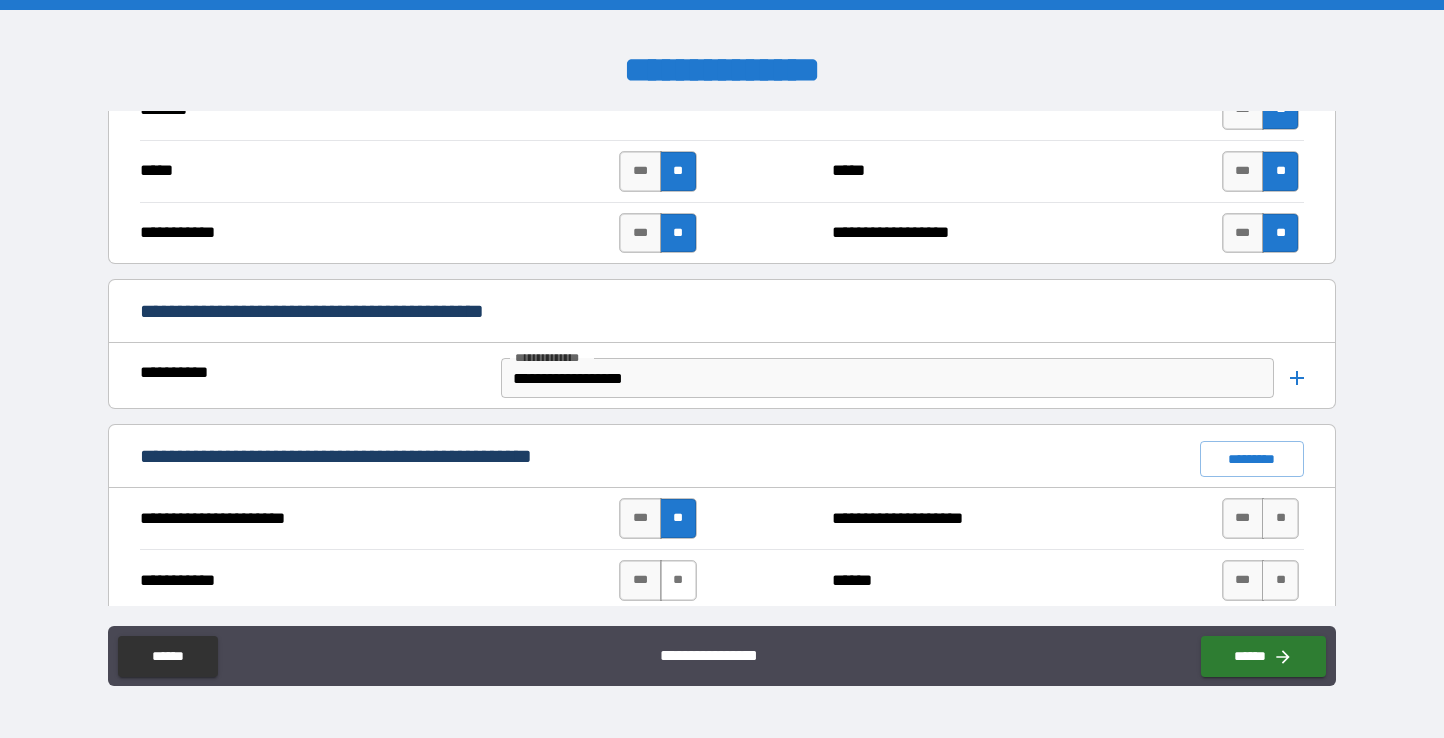 click on "**" at bounding box center (678, 580) 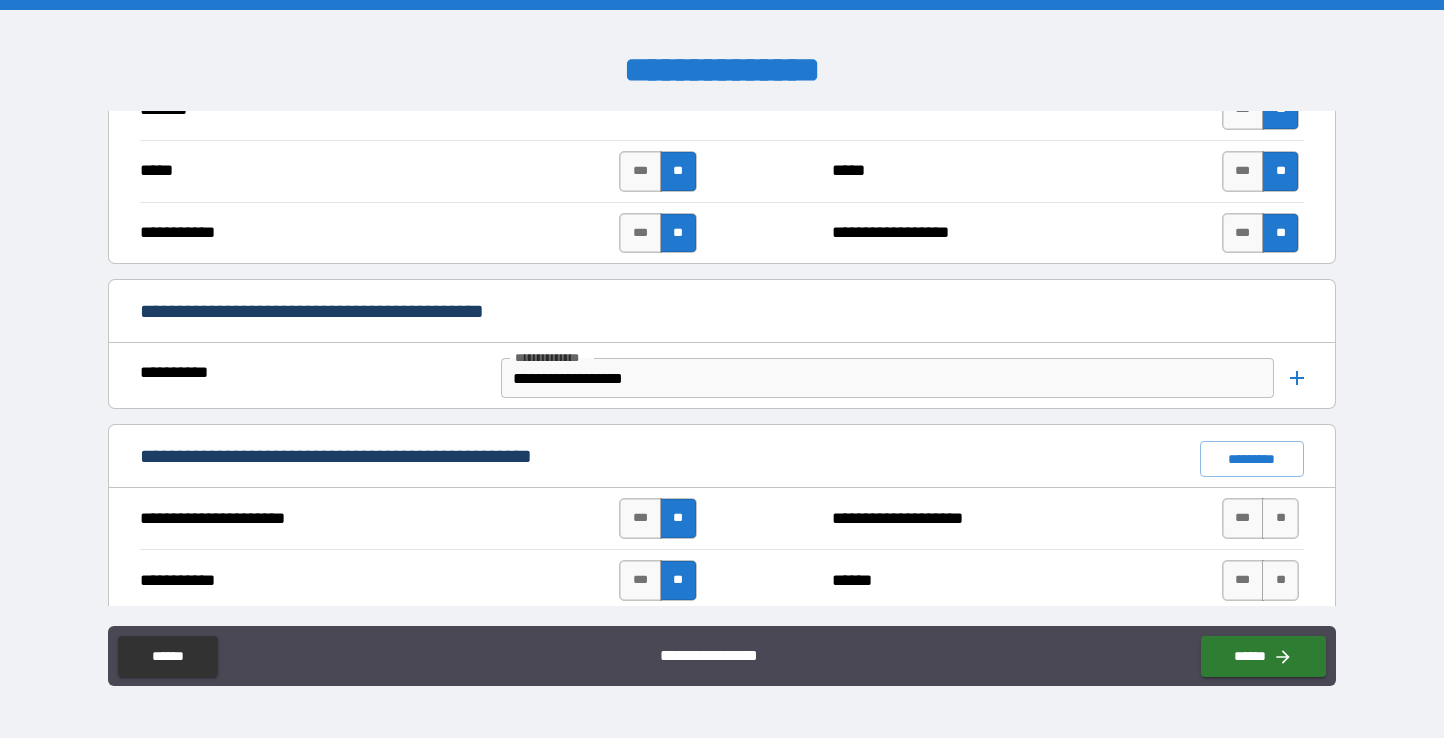 drag, startPoint x: 1270, startPoint y: 522, endPoint x: 1280, endPoint y: 544, distance: 24.166092 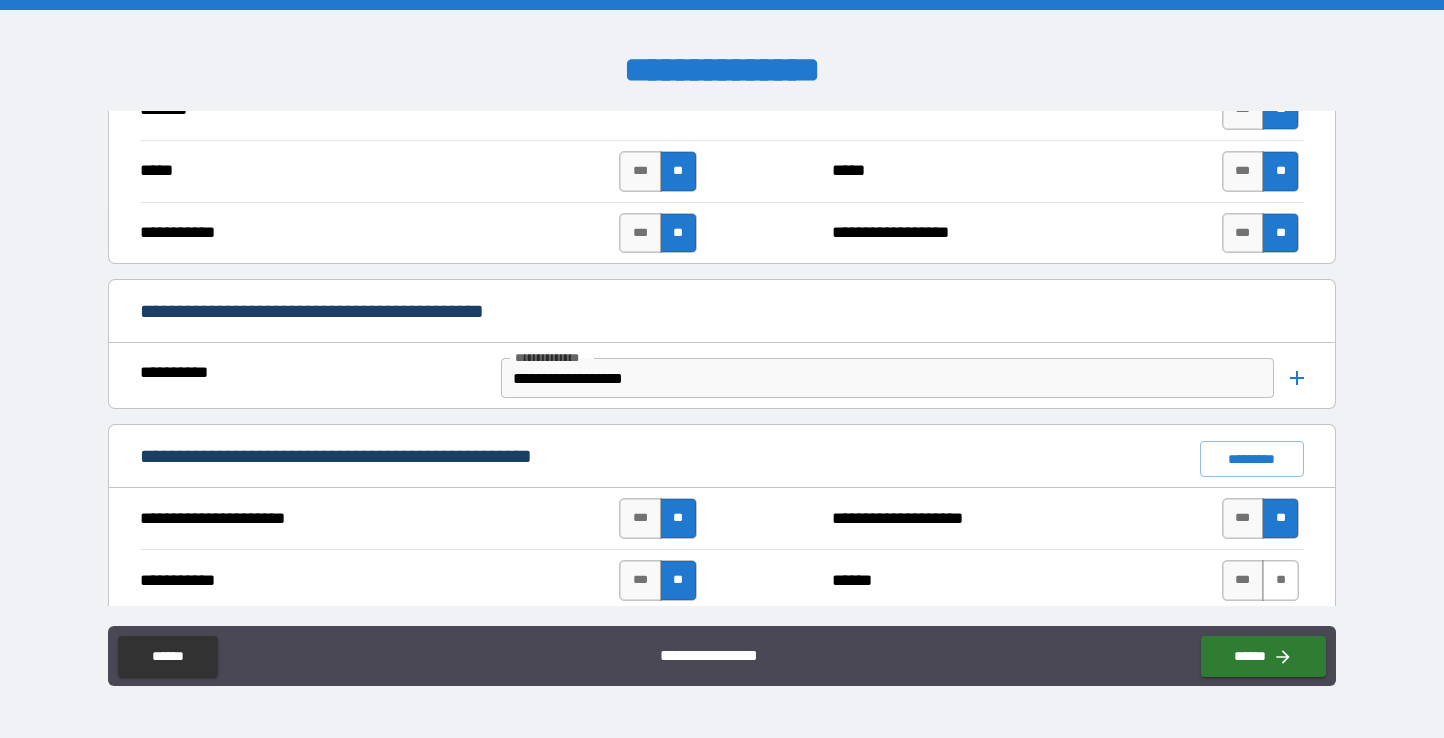 click on "**" at bounding box center [1280, 580] 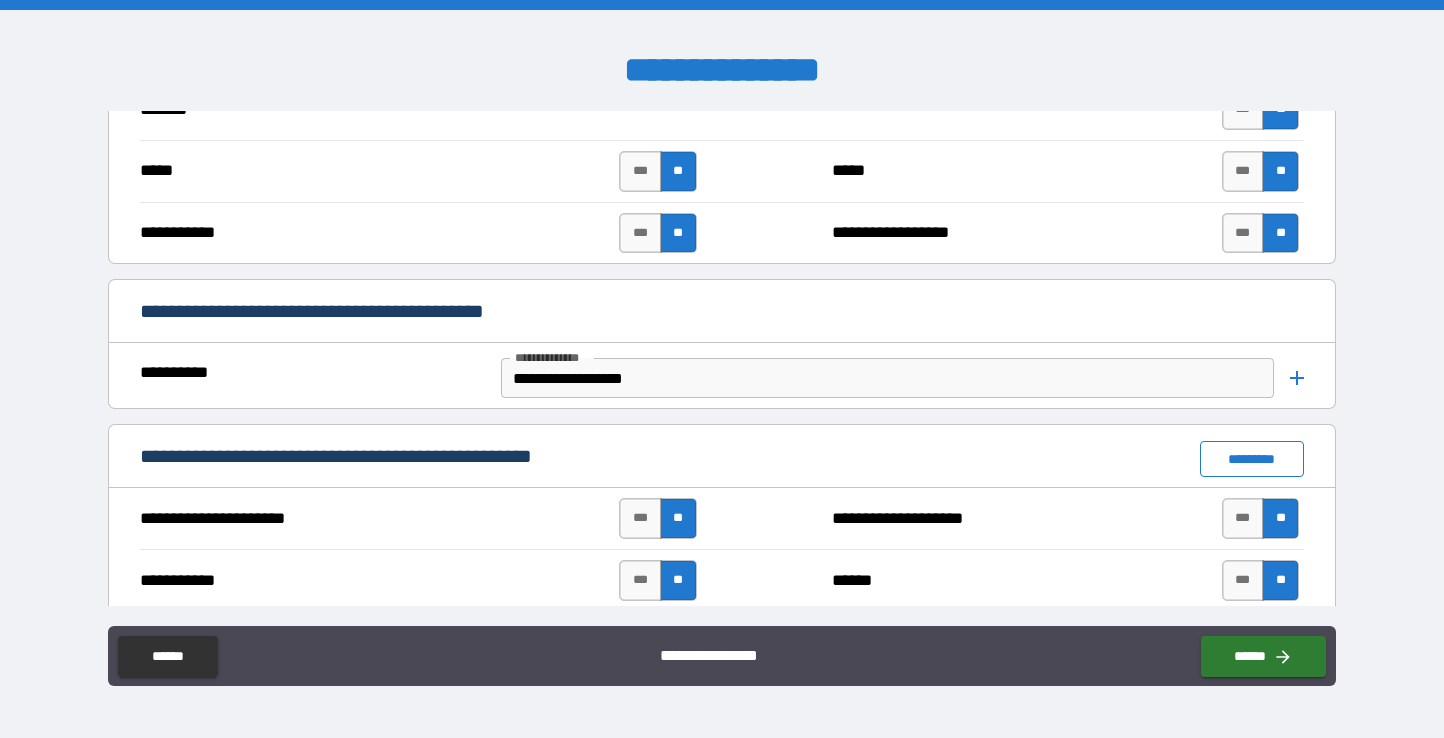 click on "*********" at bounding box center [1252, 459] 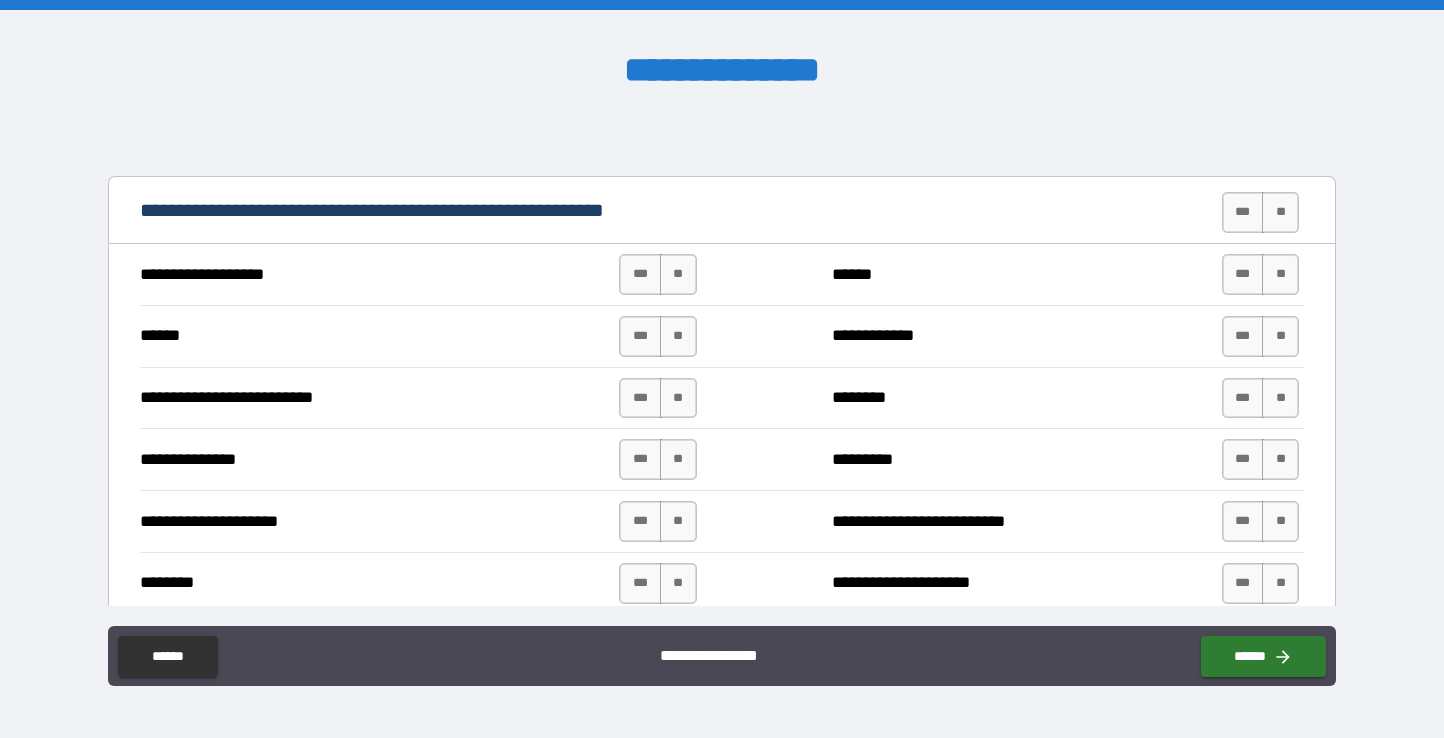 scroll, scrollTop: 1890, scrollLeft: 0, axis: vertical 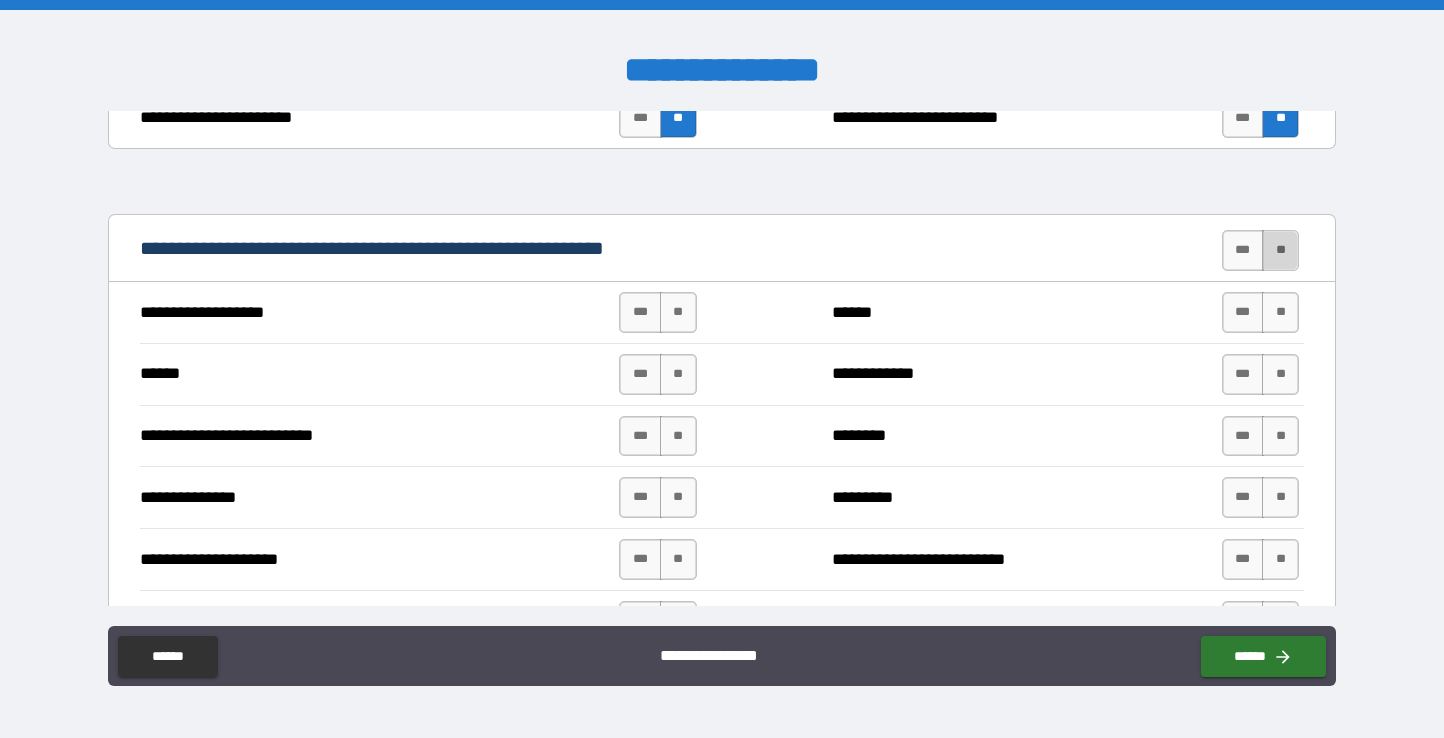 click on "**" at bounding box center (1280, 250) 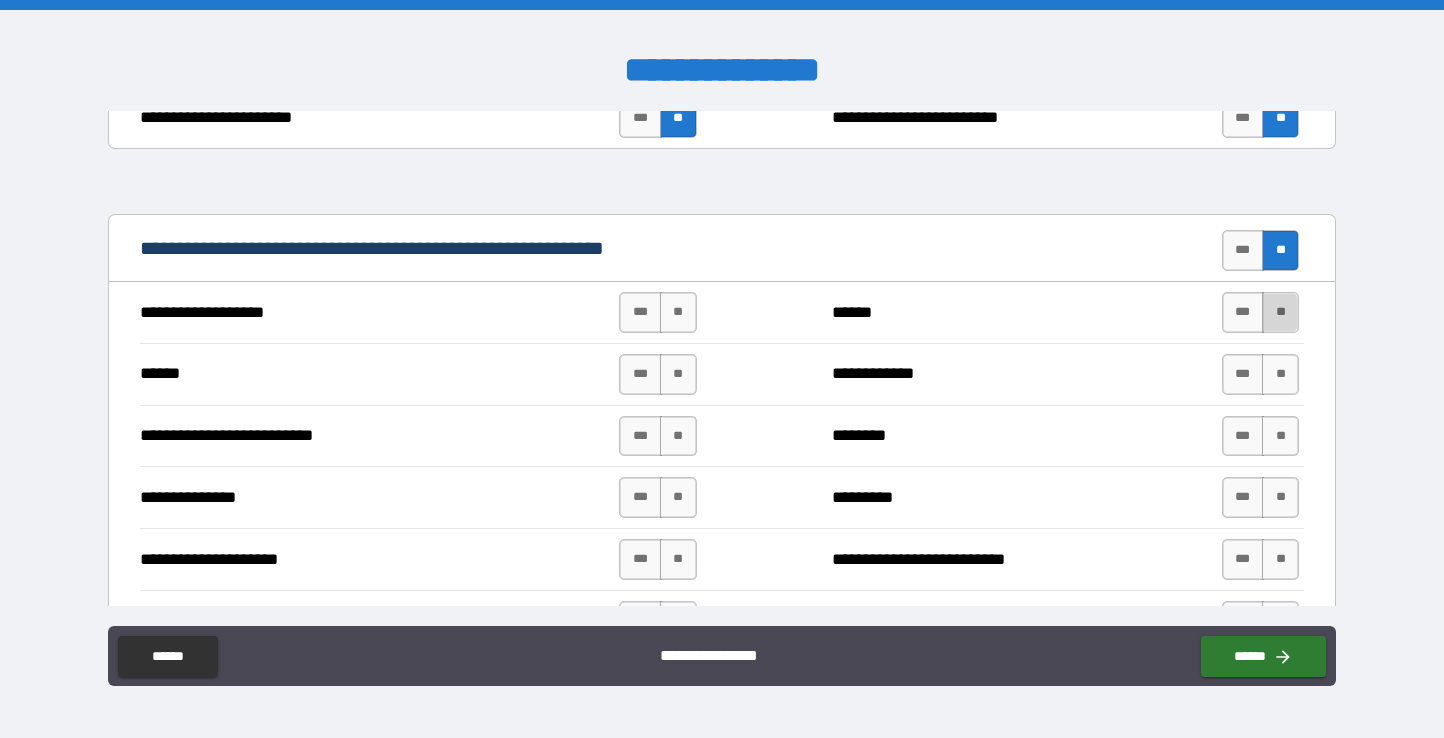 click on "**" at bounding box center [1280, 312] 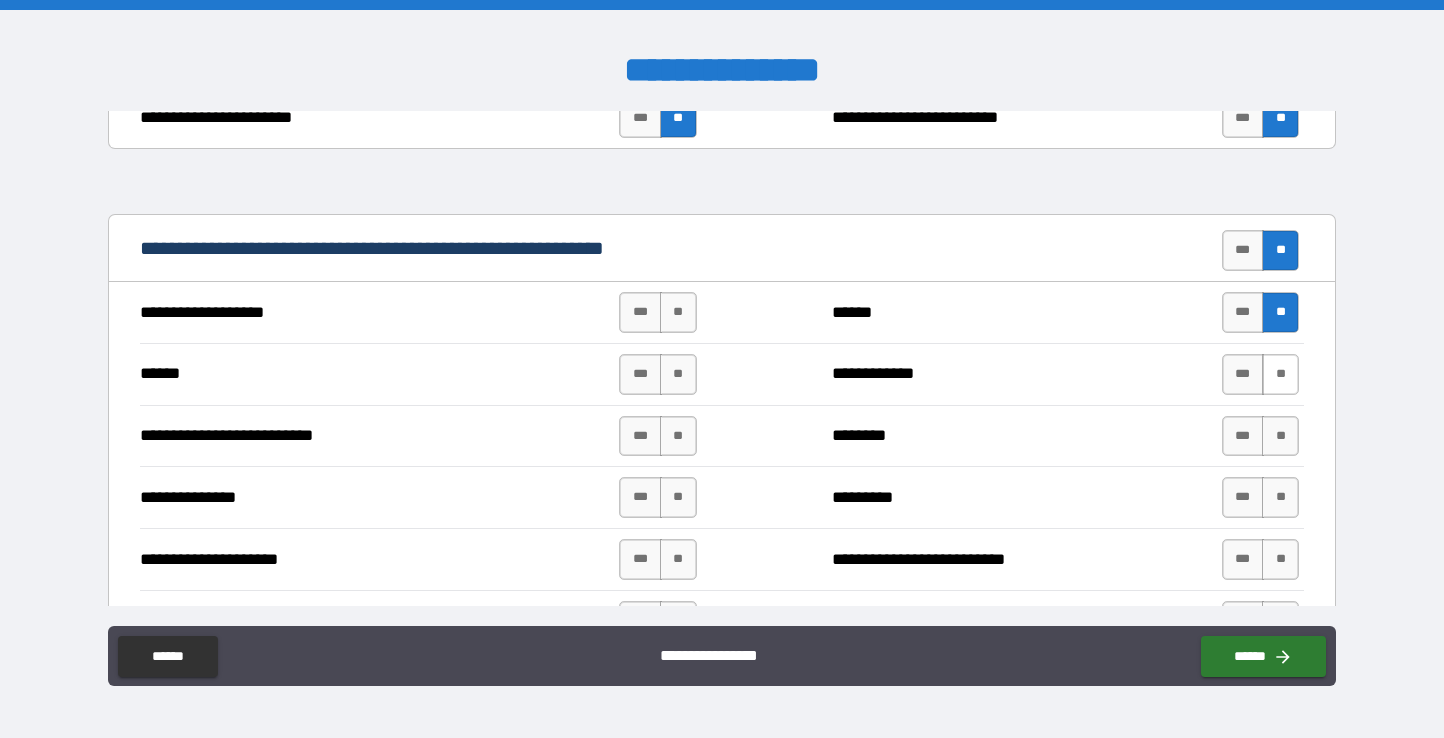 click on "**" at bounding box center [1280, 374] 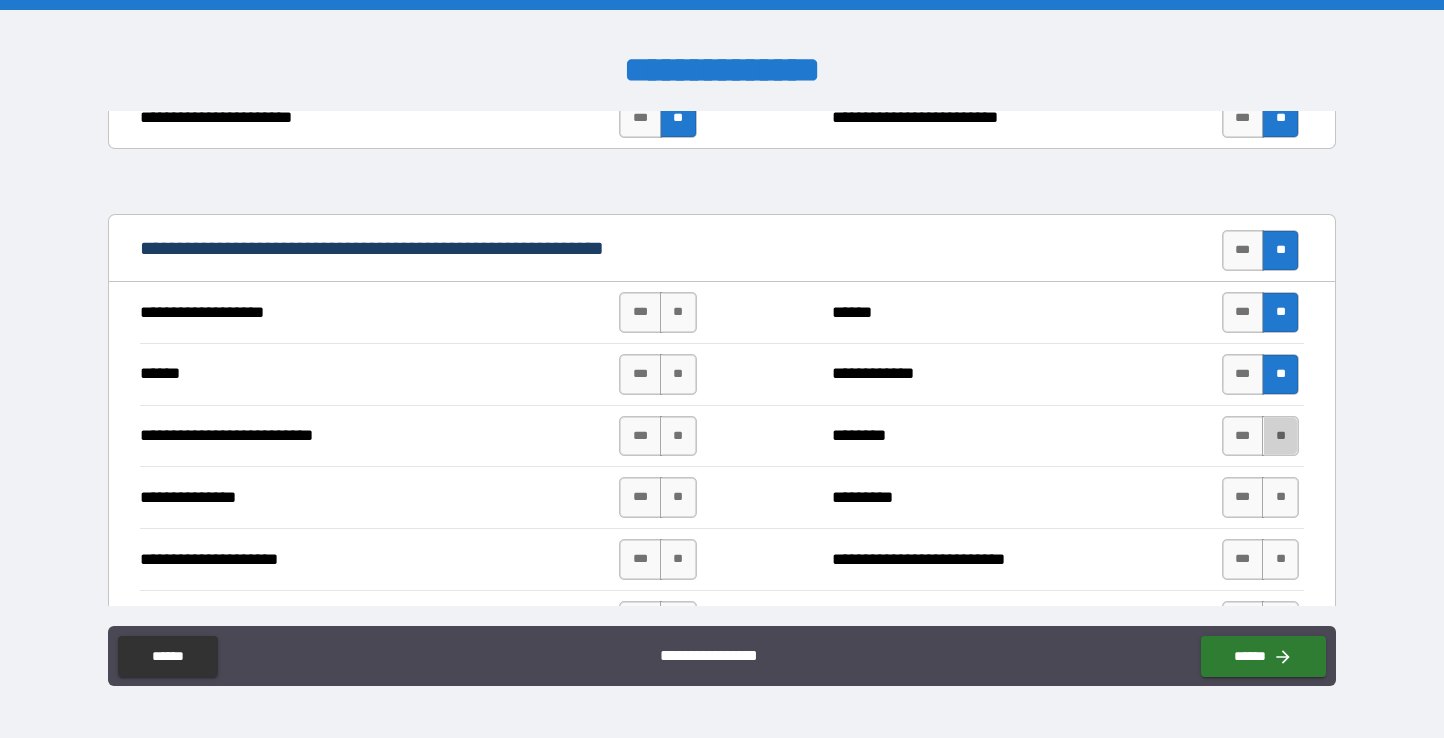 drag, startPoint x: 1268, startPoint y: 444, endPoint x: 1268, endPoint y: 457, distance: 13 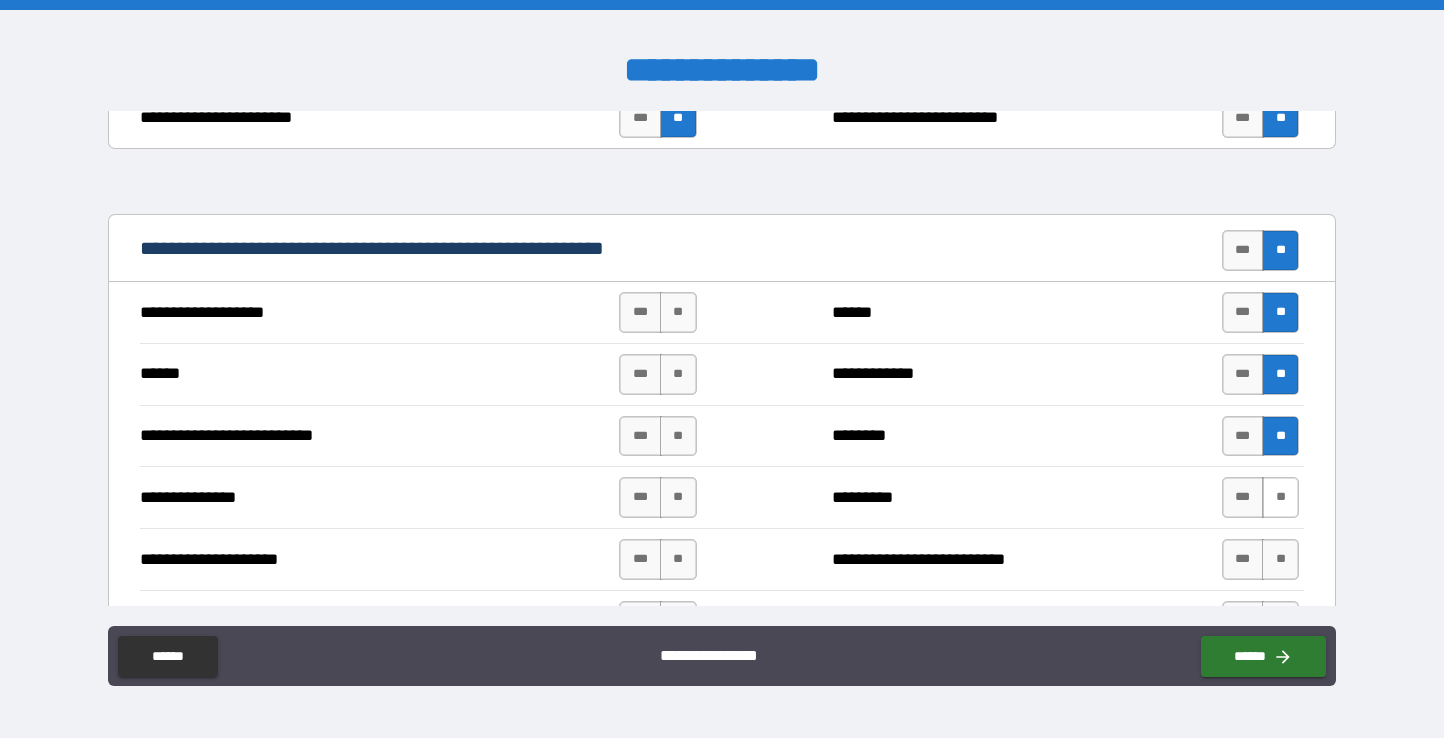 click on "**" at bounding box center (1280, 497) 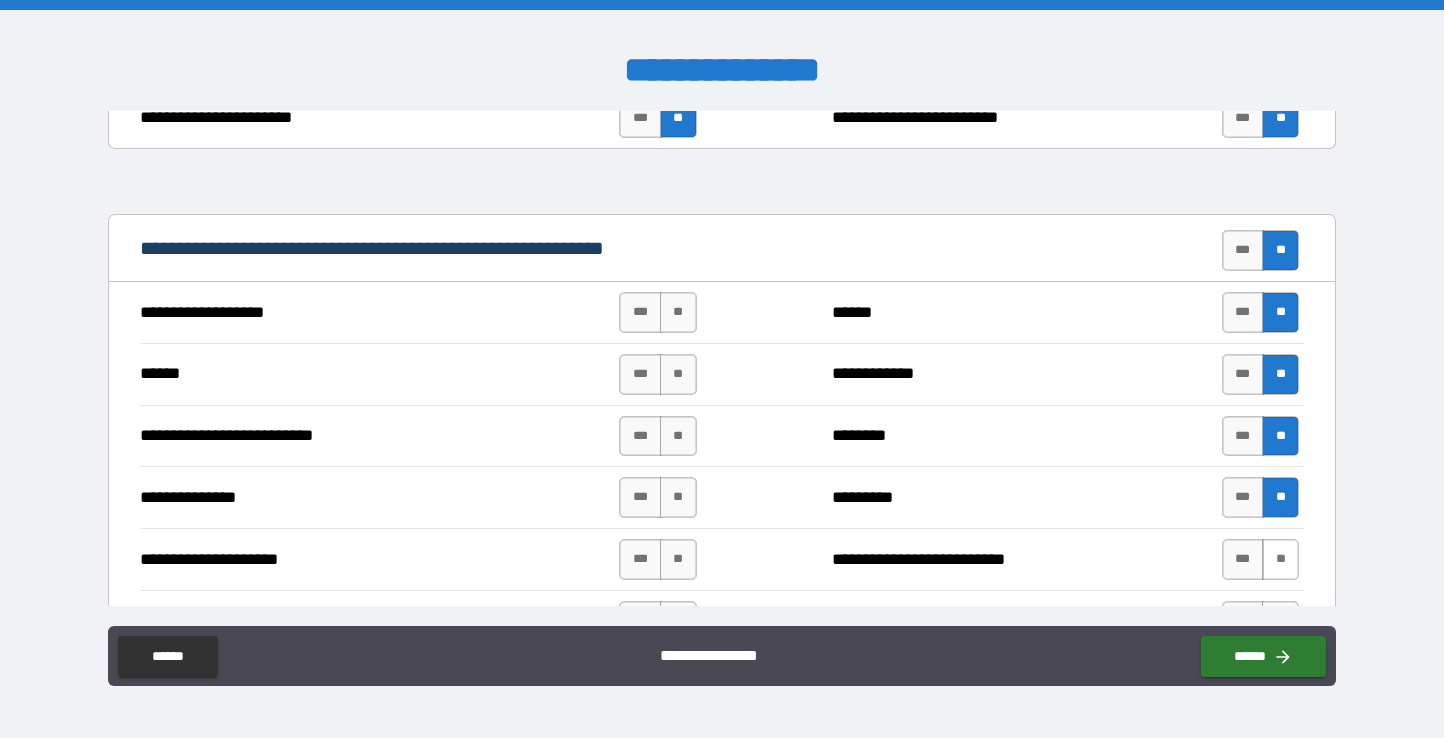 click on "**" at bounding box center (1280, 559) 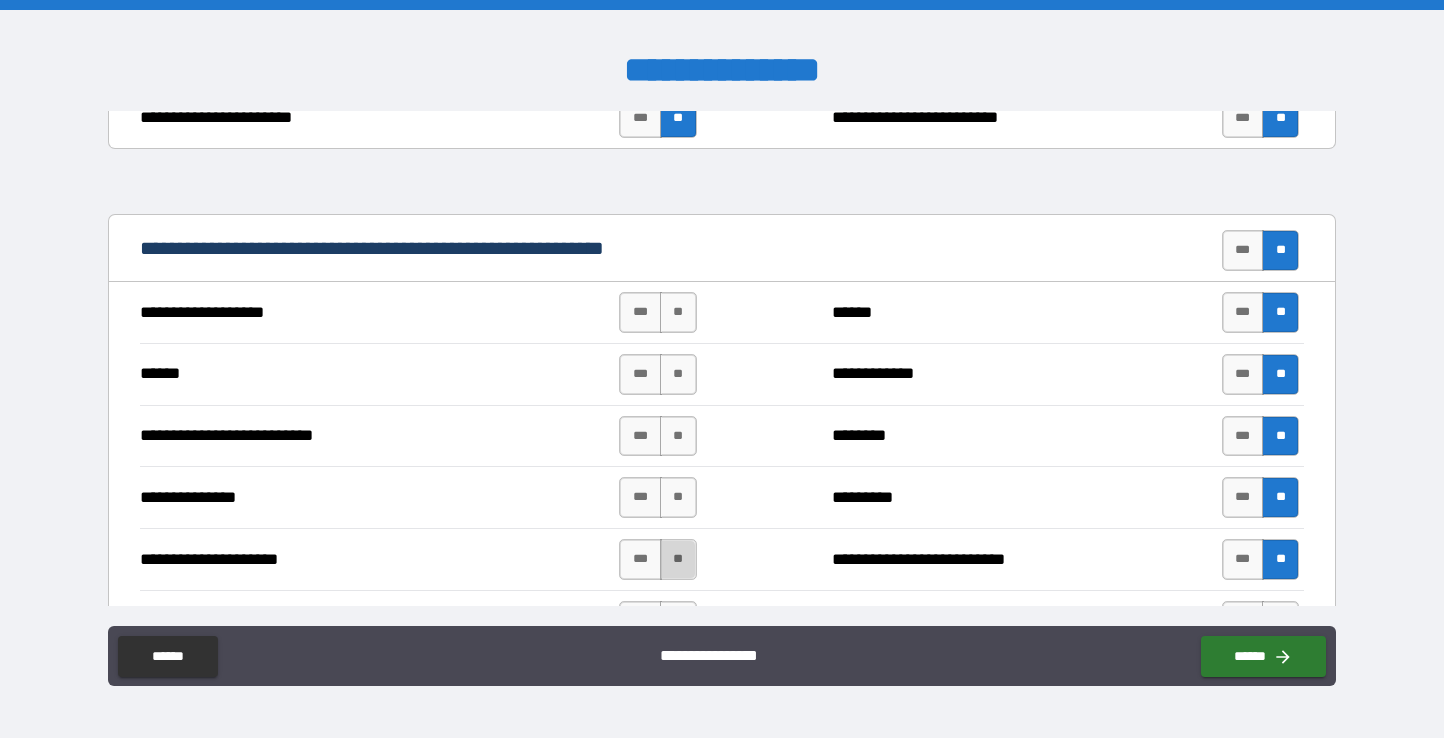 click on "**" at bounding box center [678, 559] 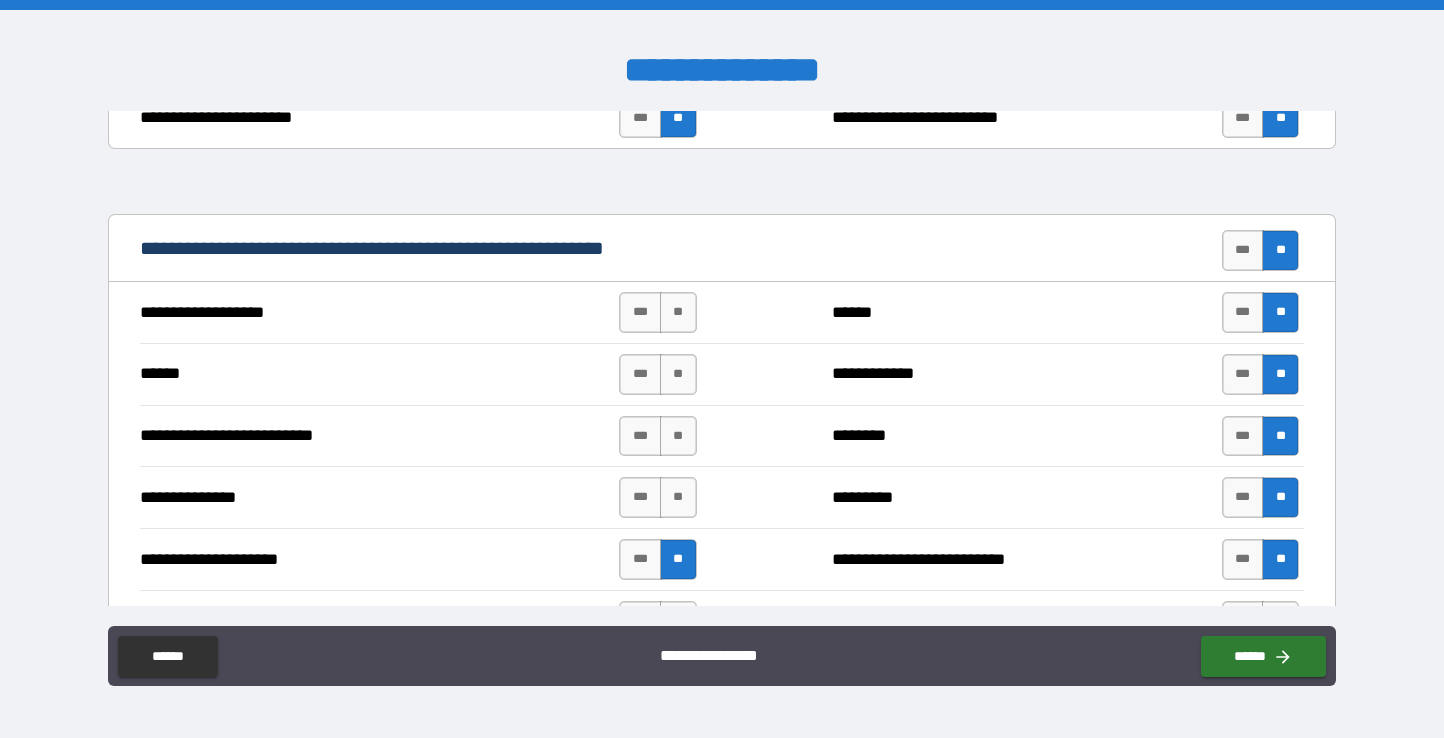click on "**********" at bounding box center (722, 497) 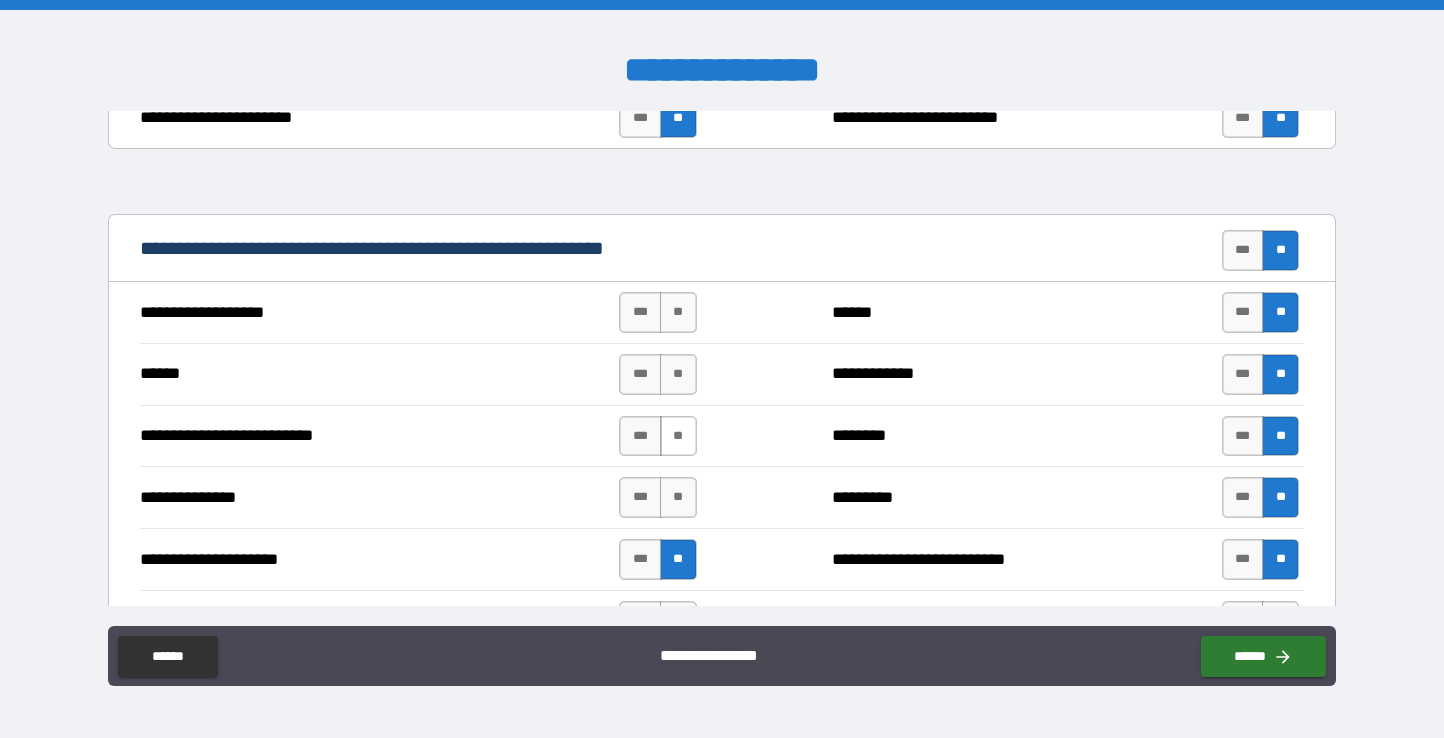click on "**" at bounding box center [678, 436] 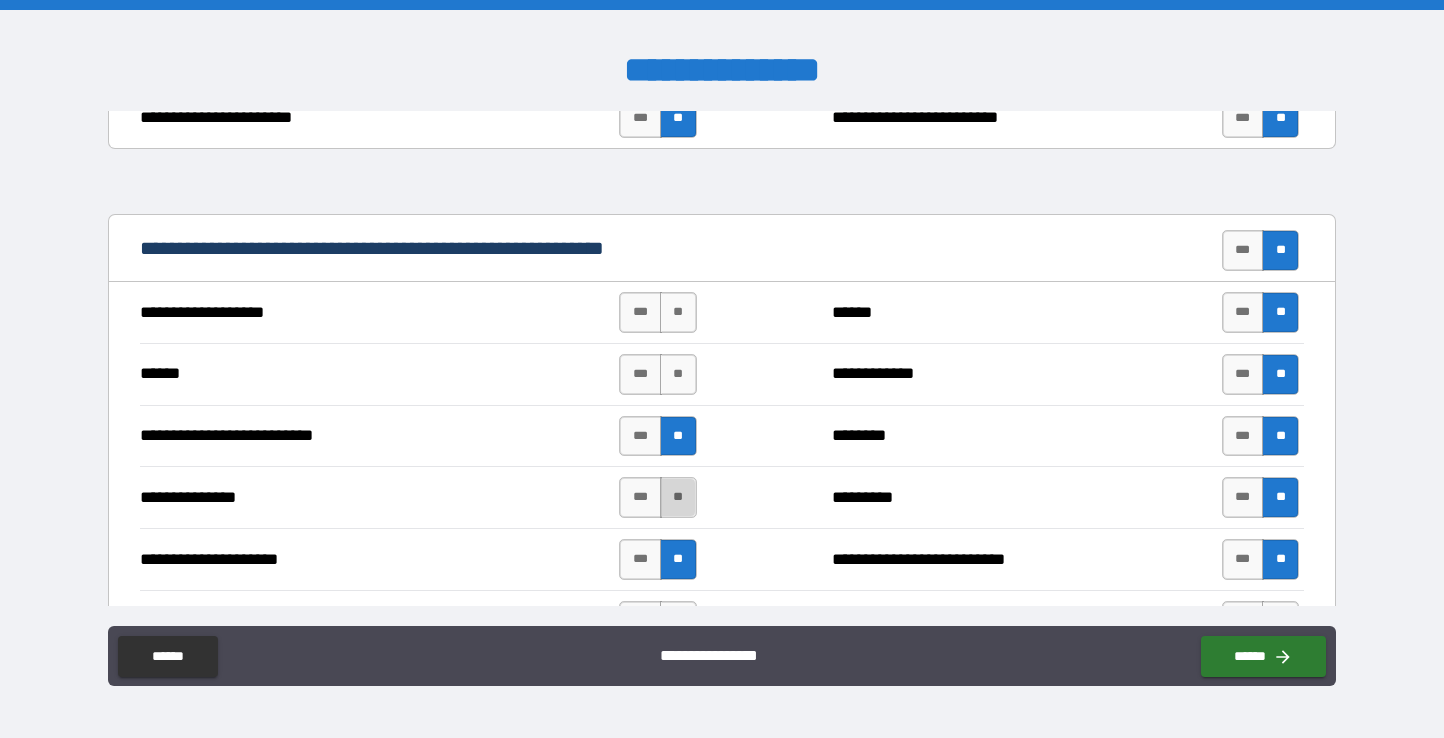click on "**" at bounding box center [678, 497] 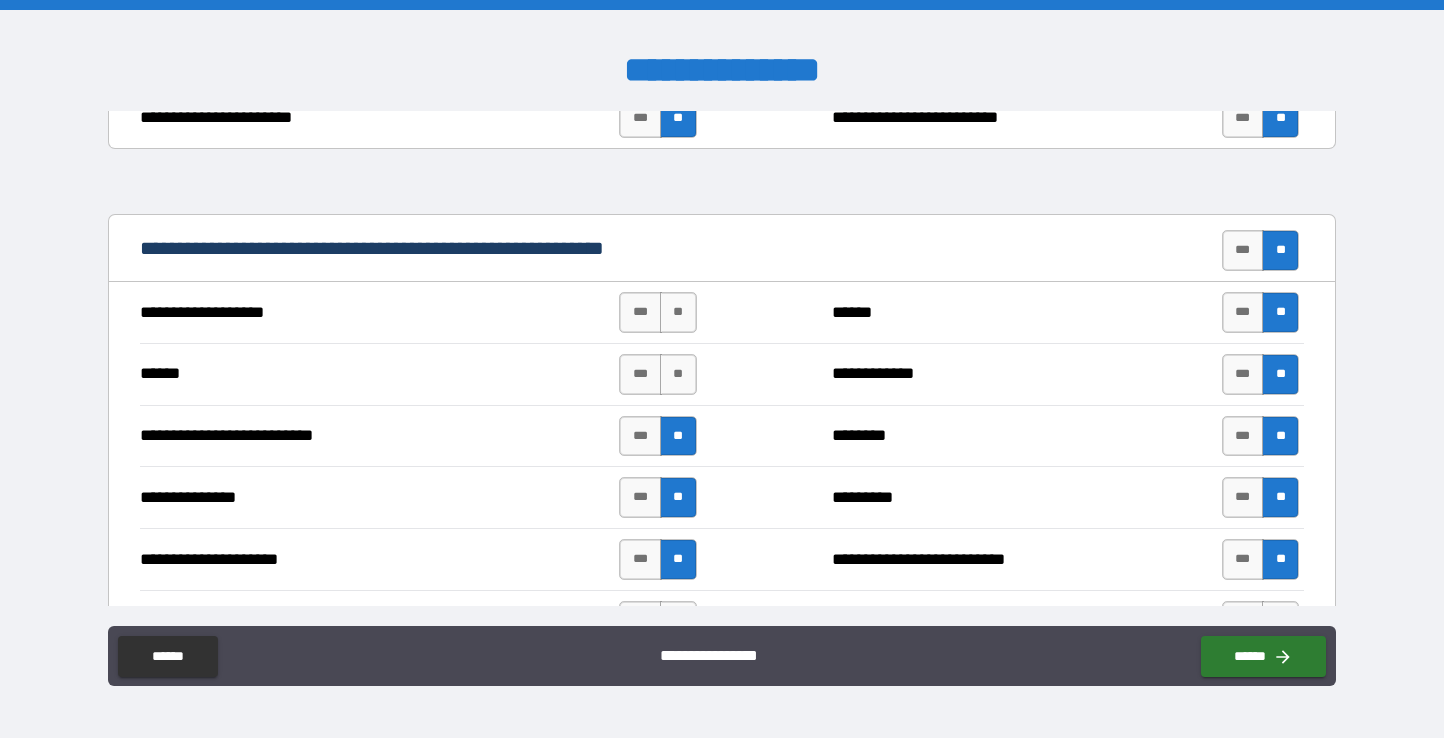 click on "*** **" at bounding box center [657, 374] 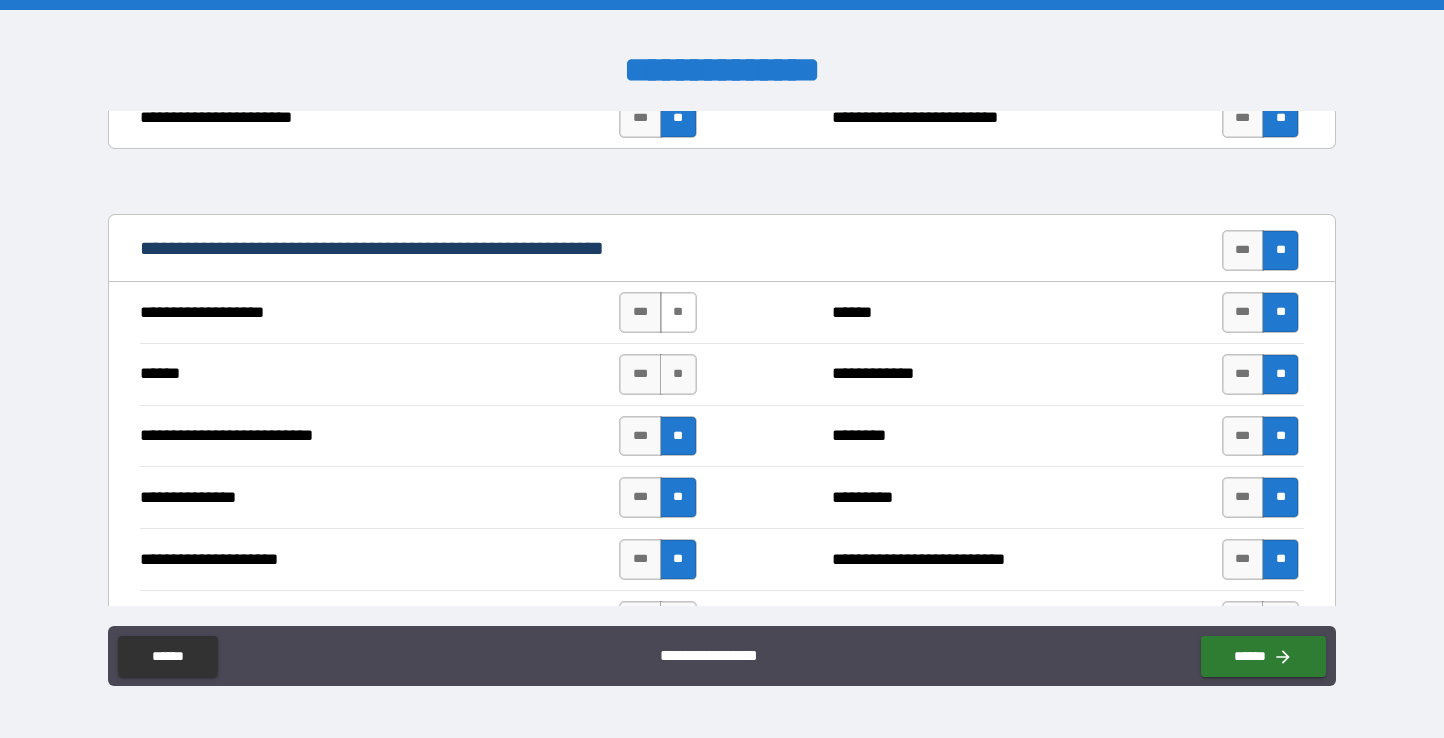 click on "**" at bounding box center (678, 312) 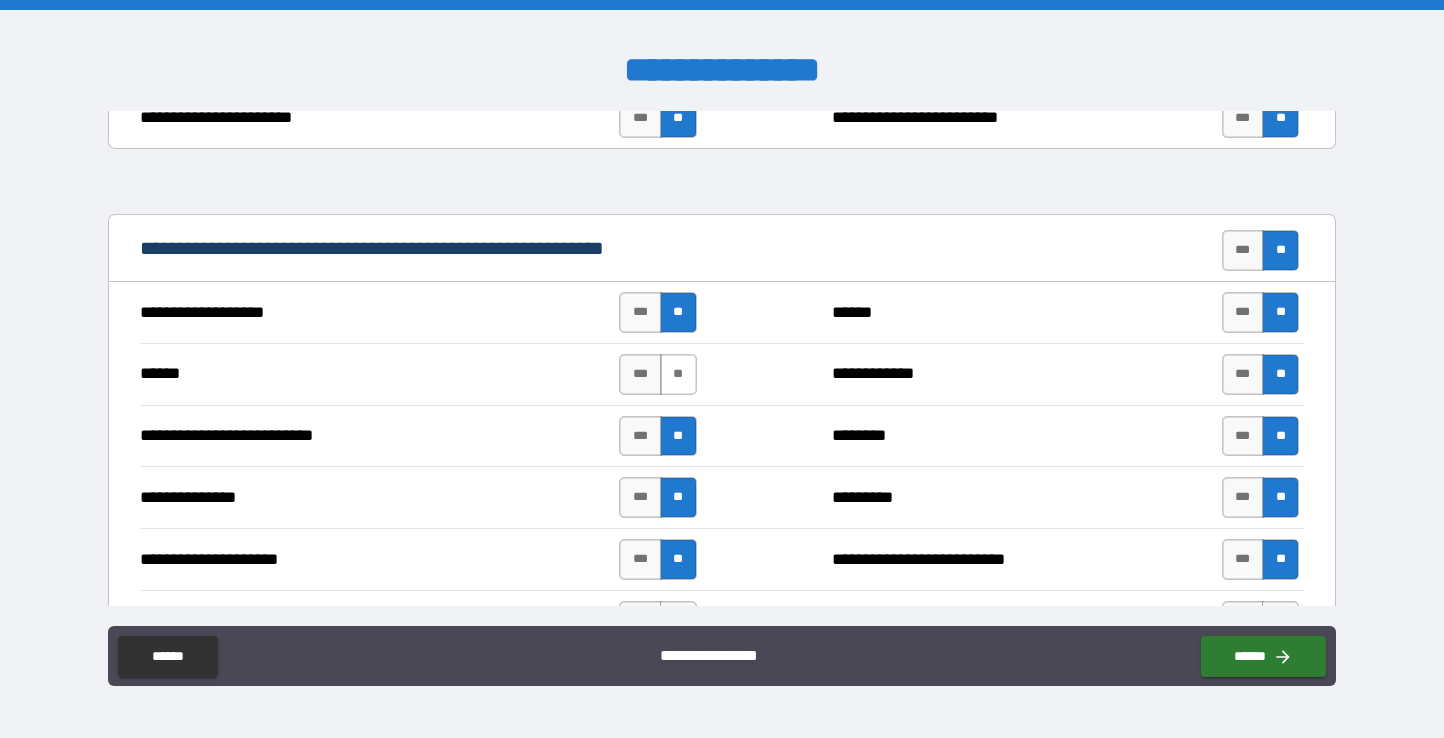 click on "**" at bounding box center [678, 374] 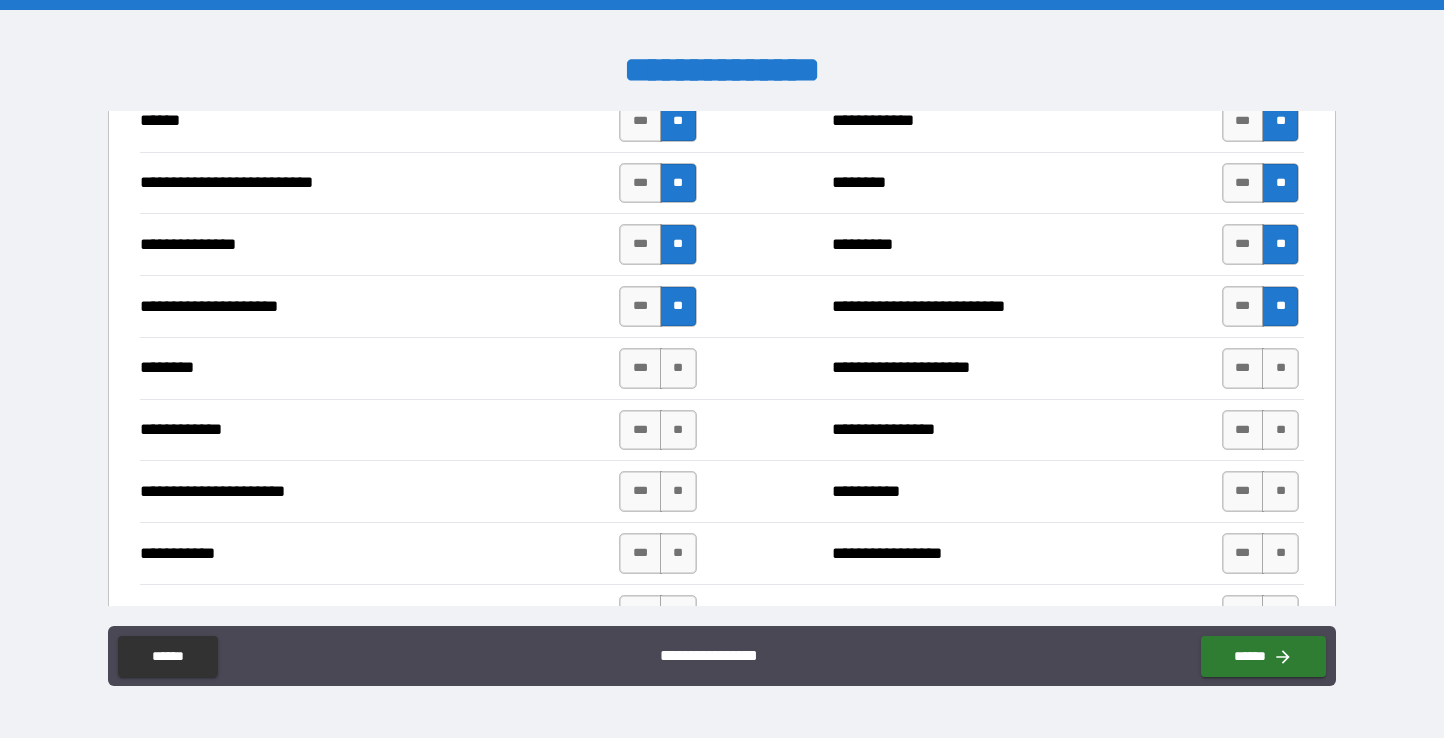 scroll, scrollTop: 2147, scrollLeft: 0, axis: vertical 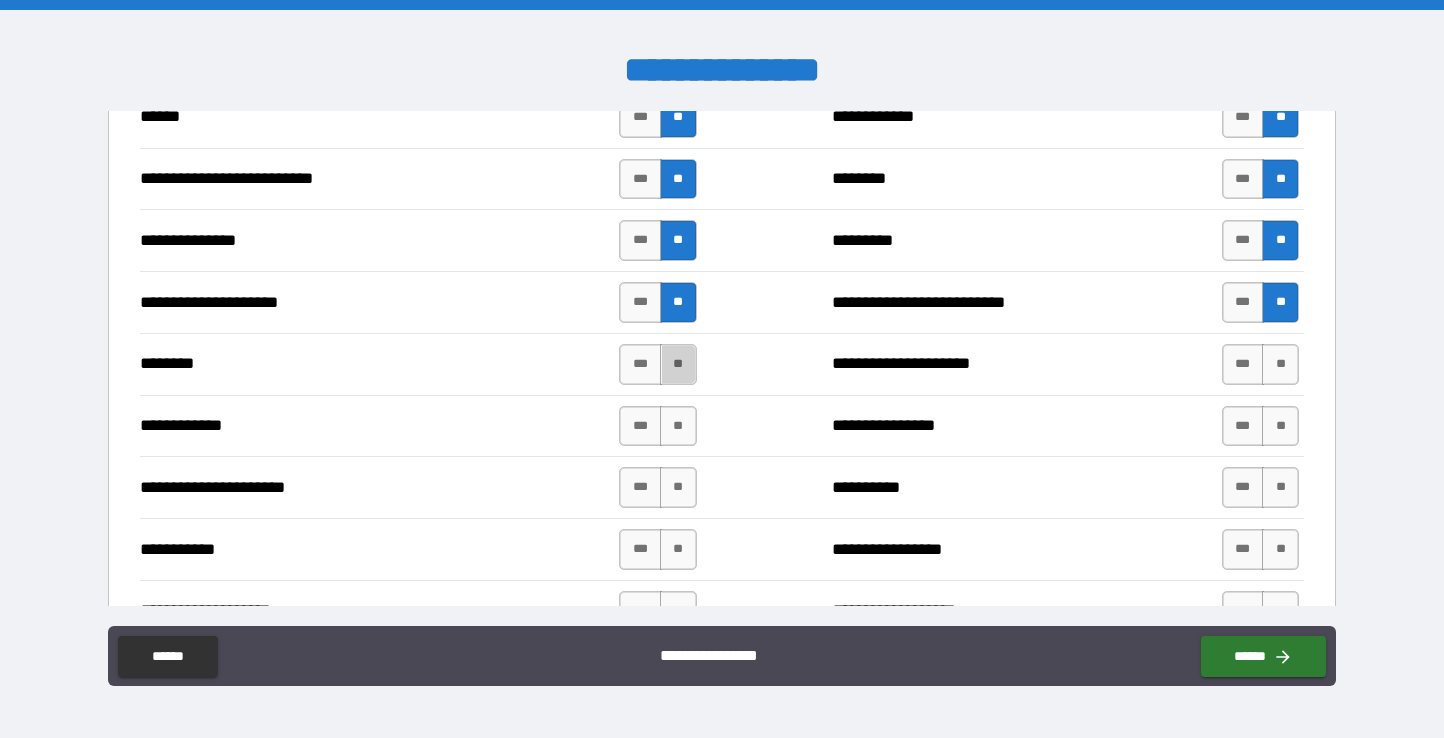 drag, startPoint x: 668, startPoint y: 364, endPoint x: 705, endPoint y: 364, distance: 37 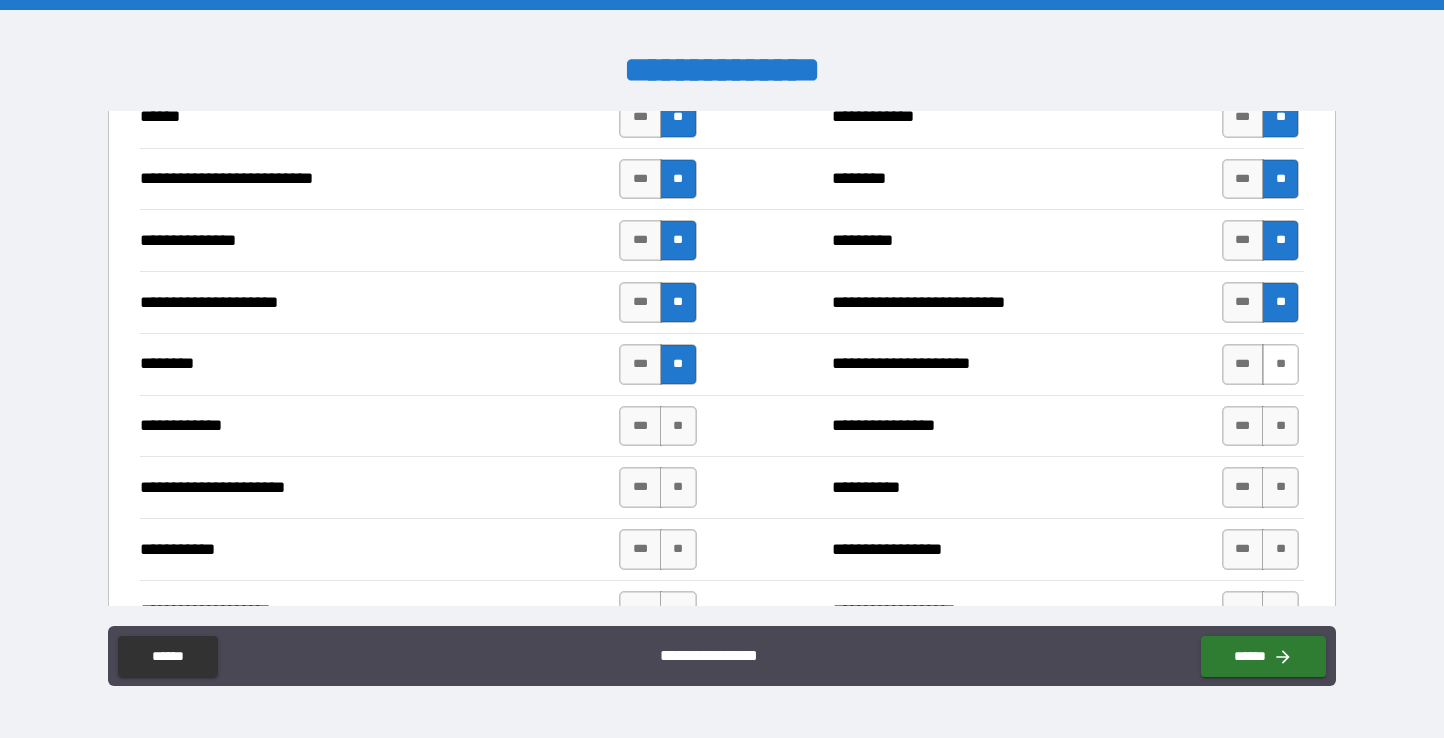 click on "**" at bounding box center (1280, 364) 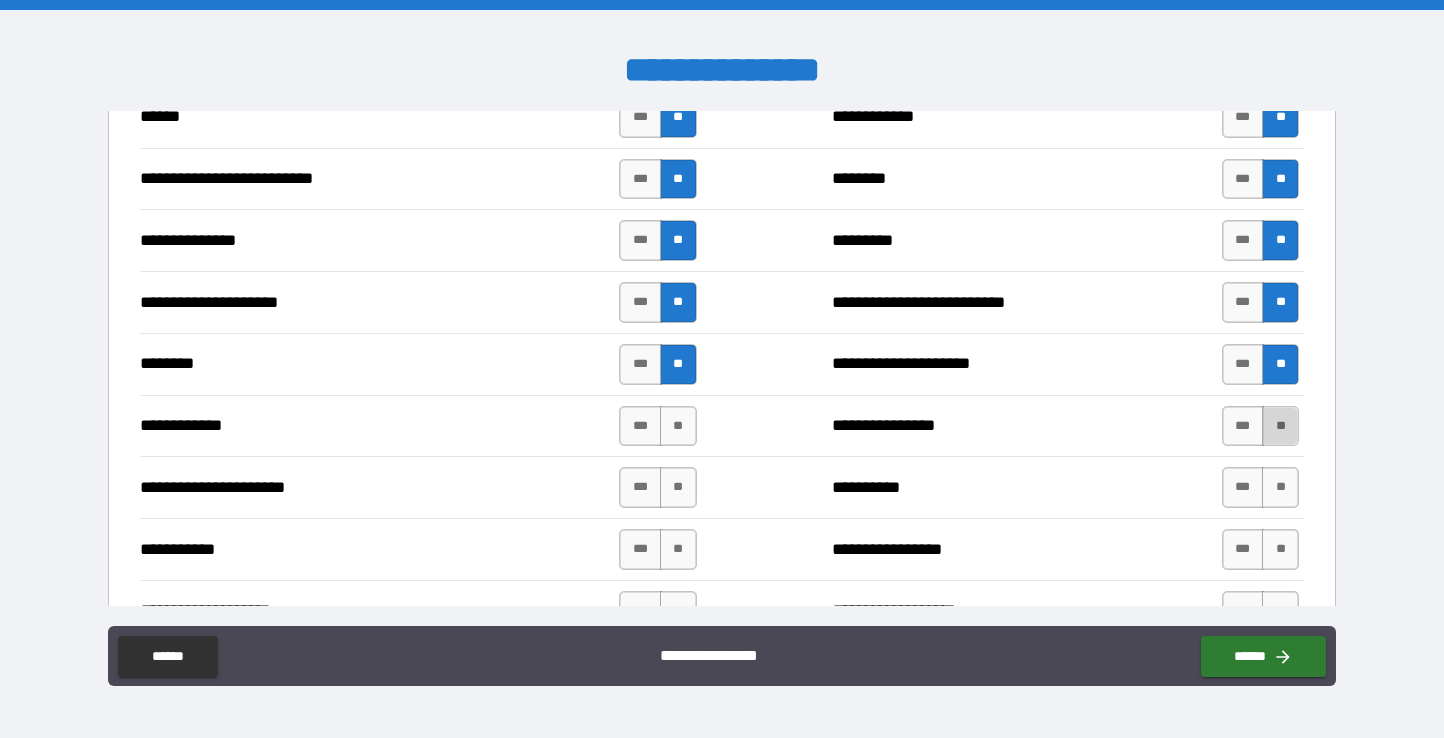 click on "**" at bounding box center [1280, 426] 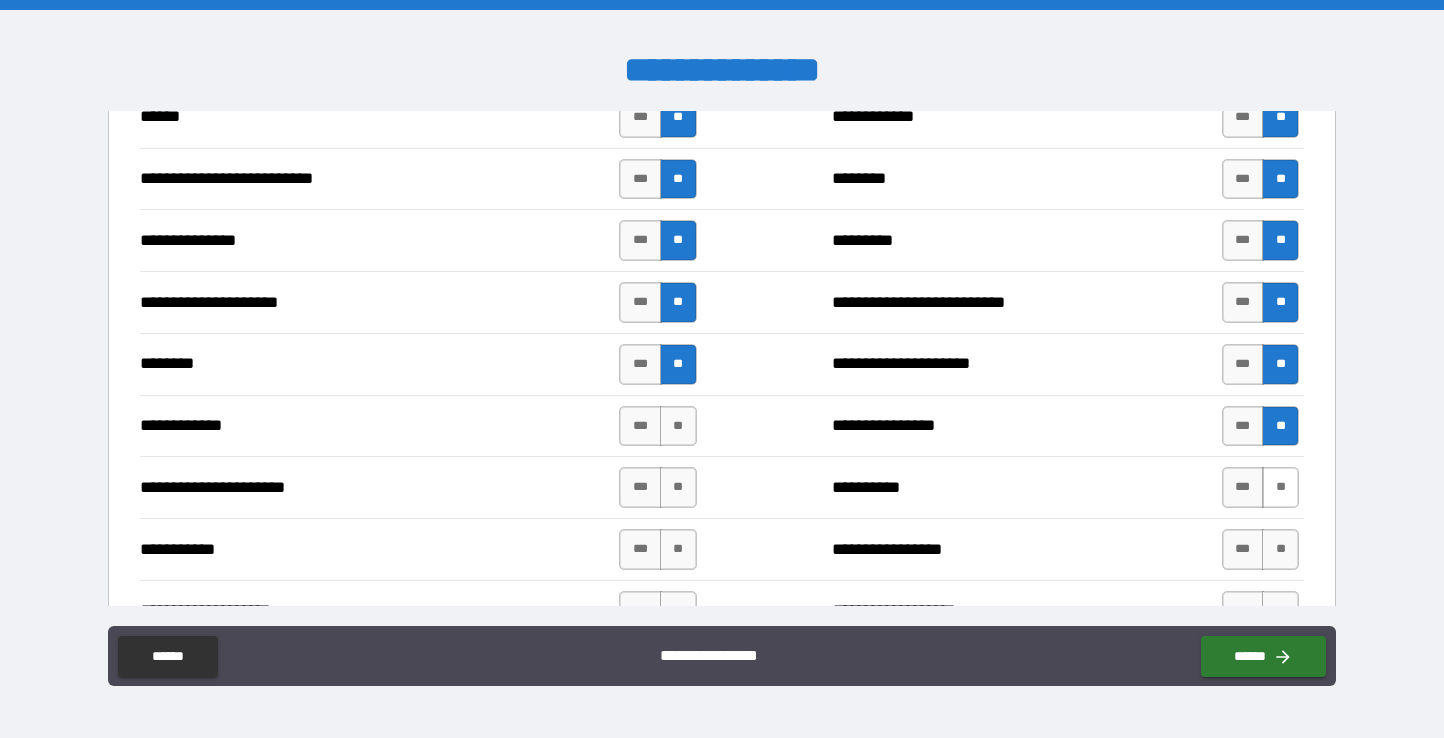 click on "**" at bounding box center (1280, 487) 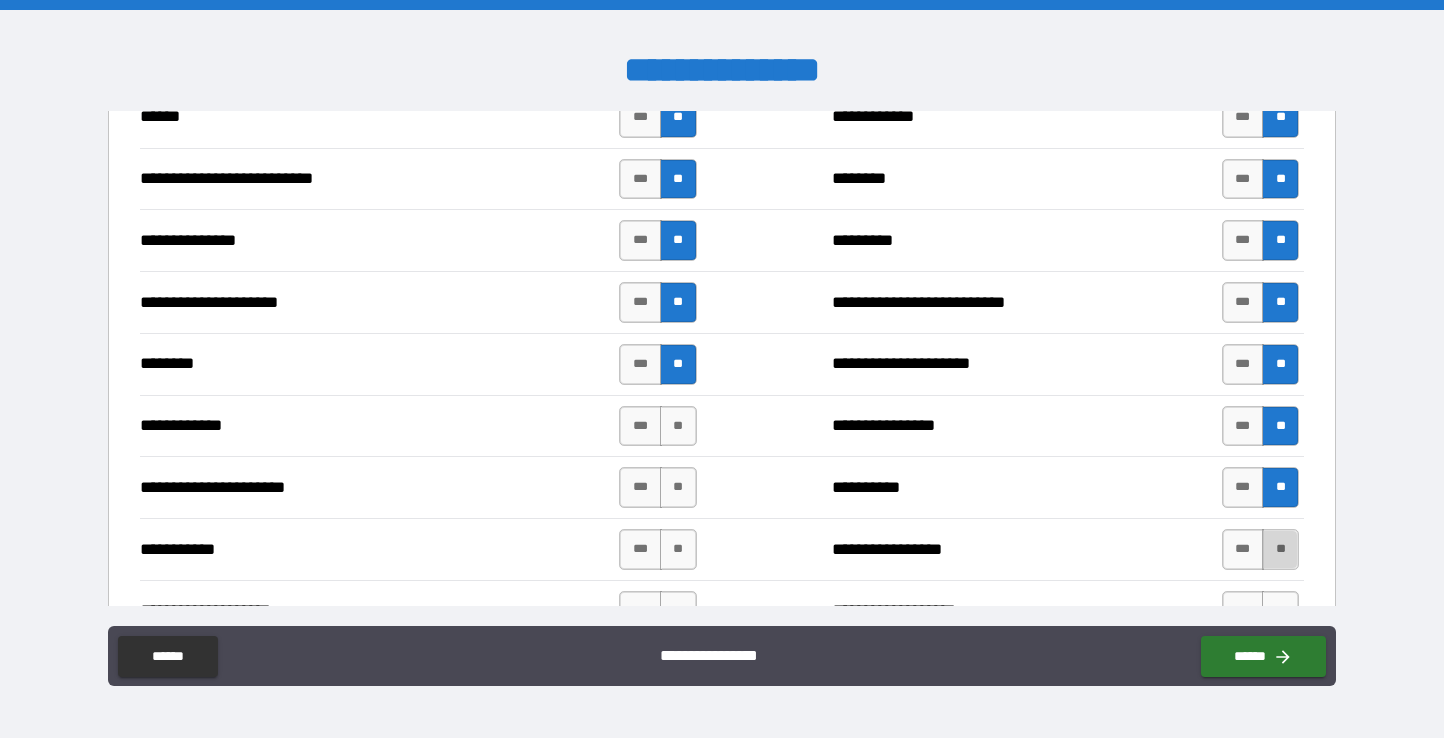 click on "**" at bounding box center [1280, 549] 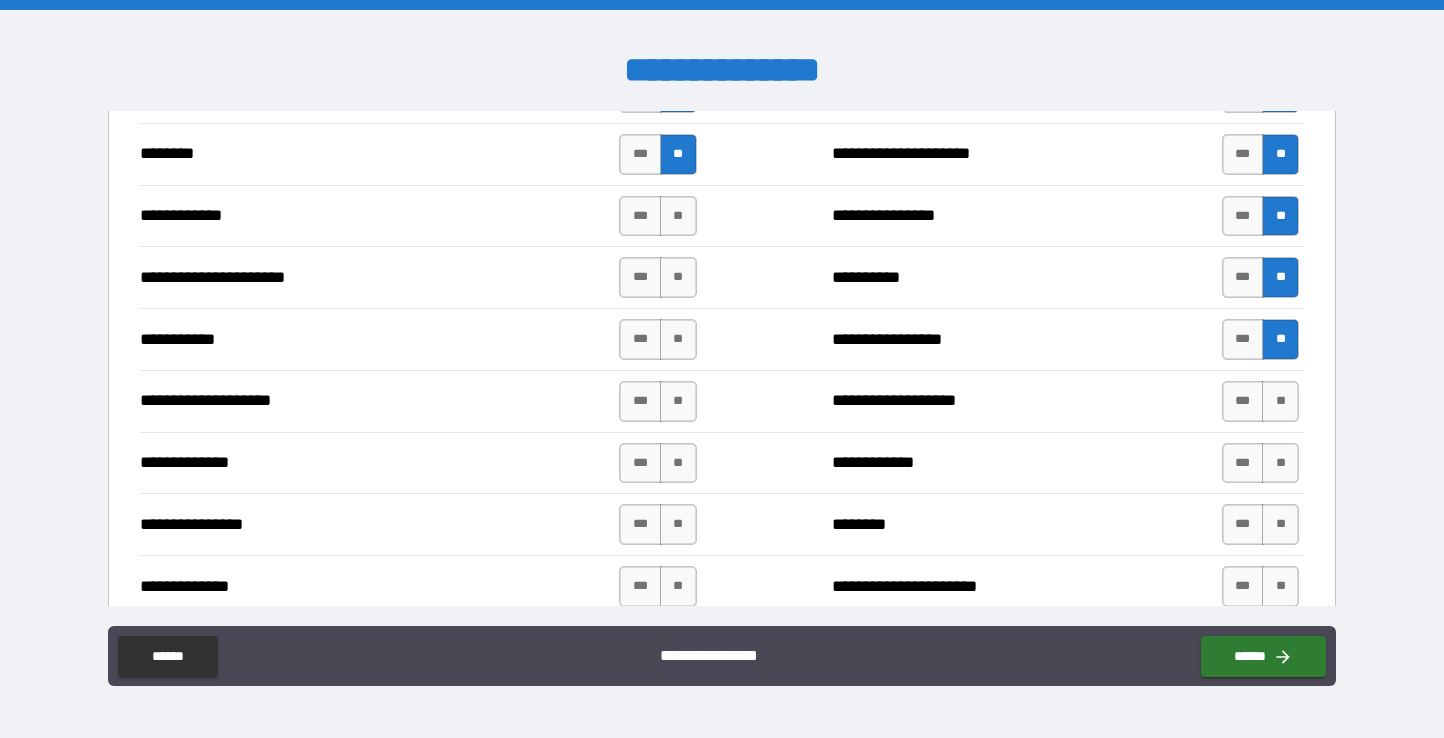 scroll, scrollTop: 2381, scrollLeft: 0, axis: vertical 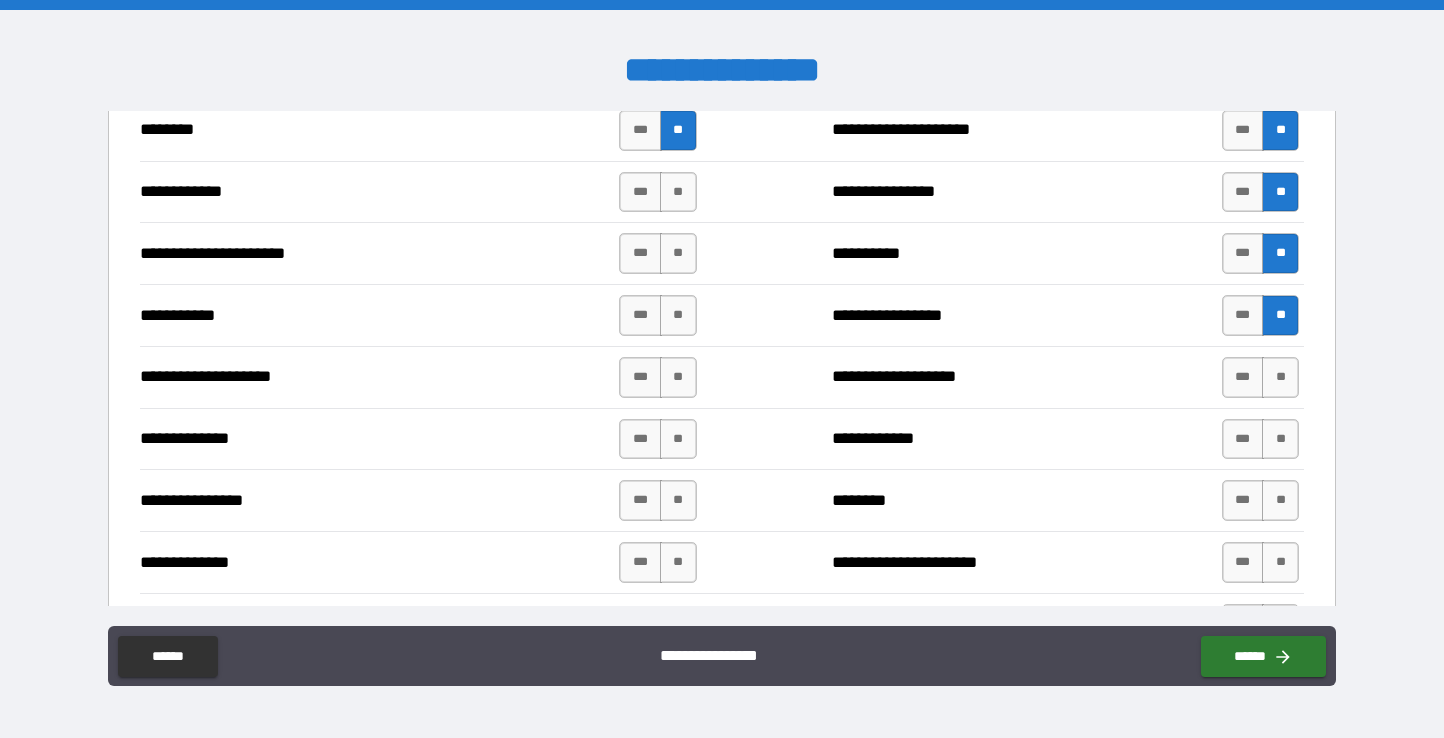 drag, startPoint x: 1261, startPoint y: 382, endPoint x: 1168, endPoint y: 382, distance: 93 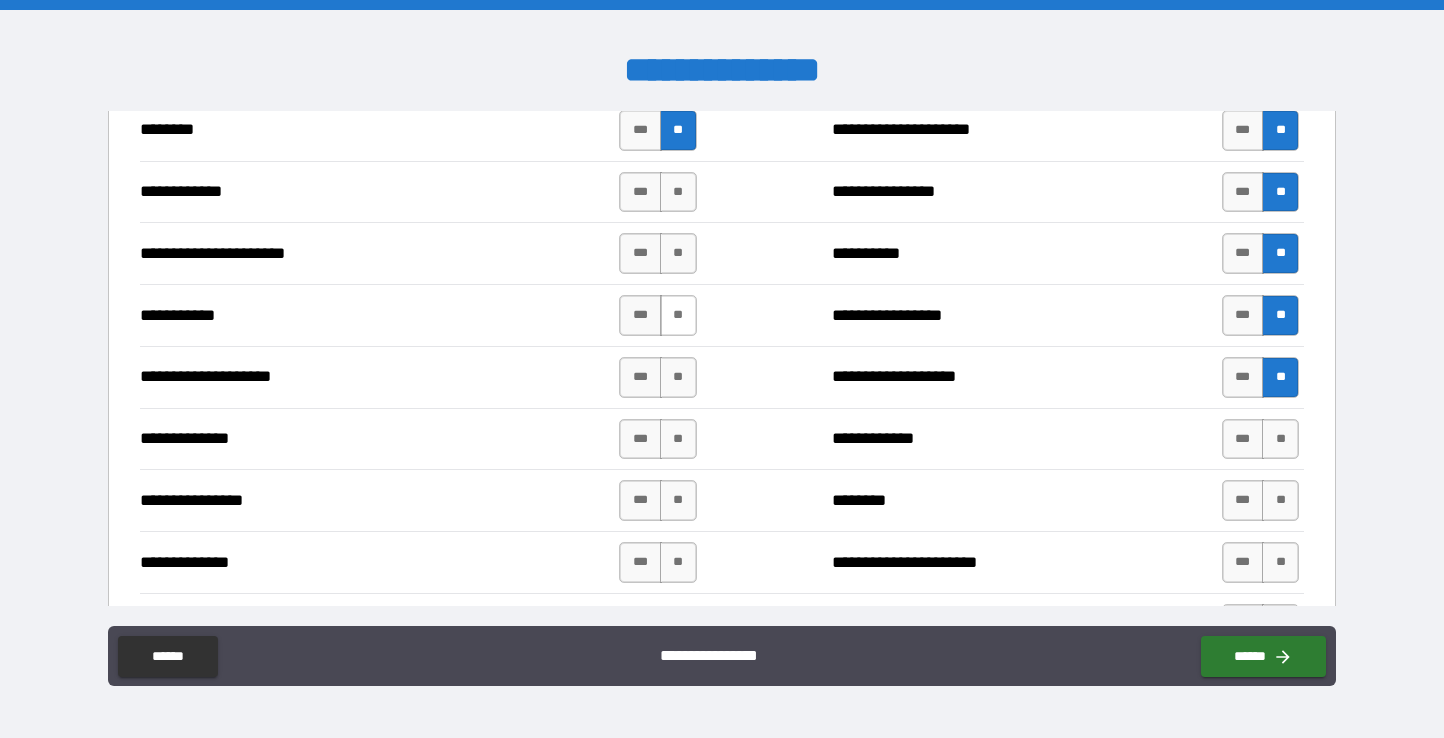 click on "**" at bounding box center (678, 315) 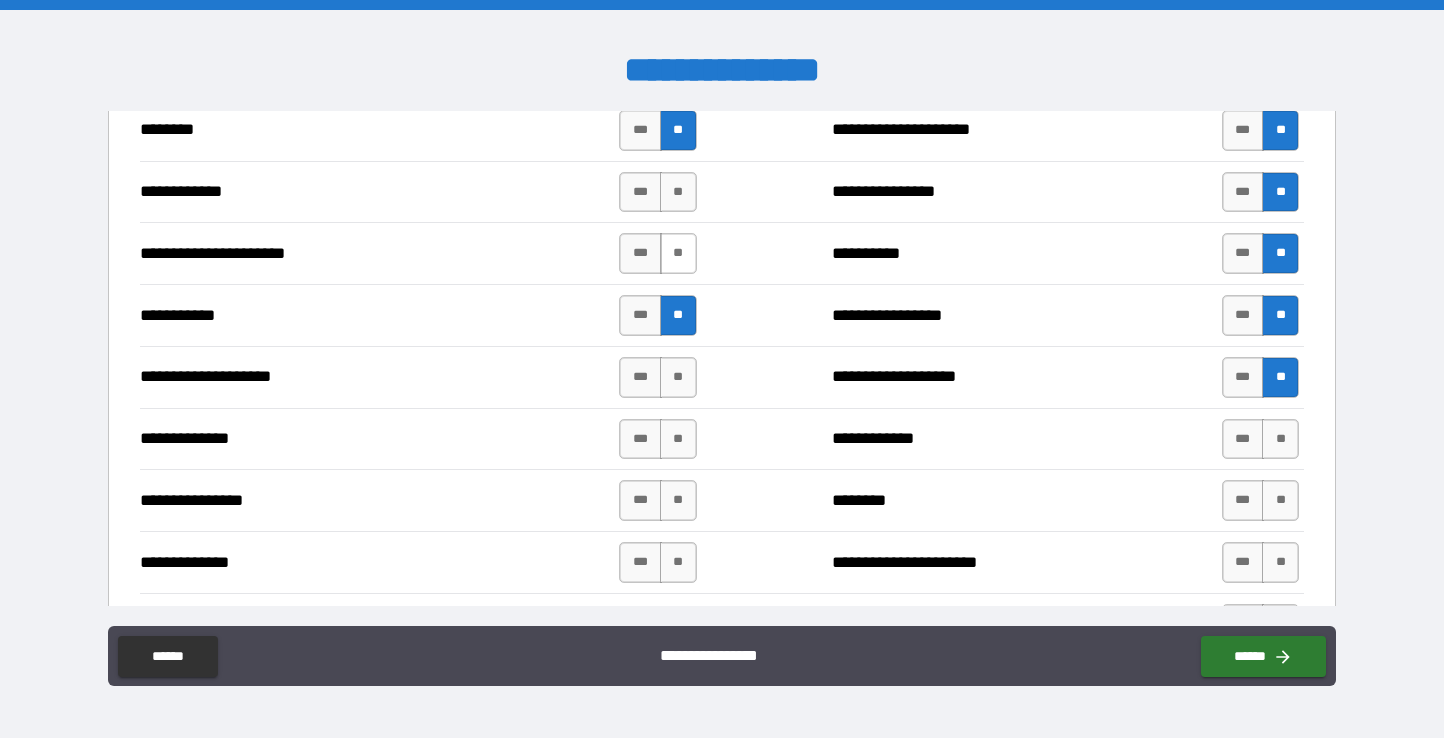 click on "**" at bounding box center [678, 253] 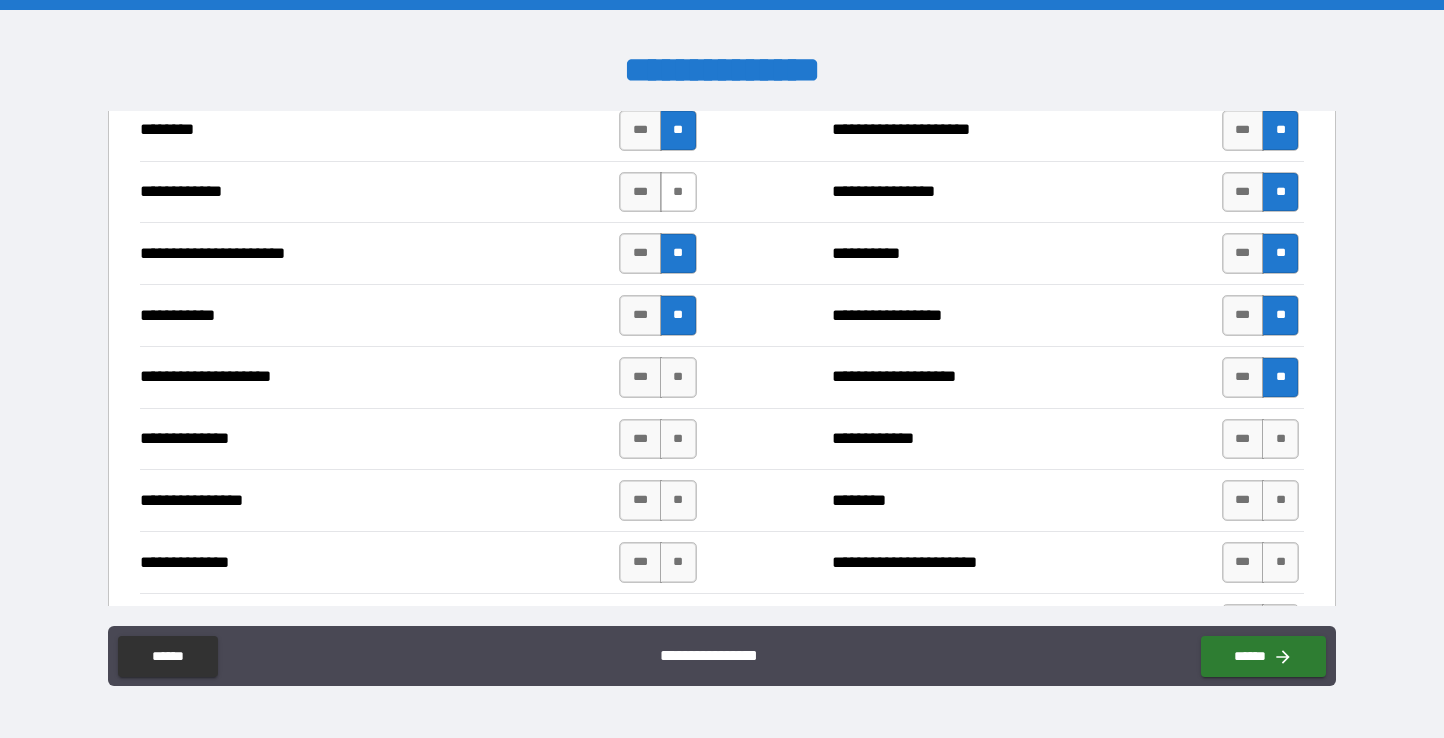 click on "**" at bounding box center [678, 192] 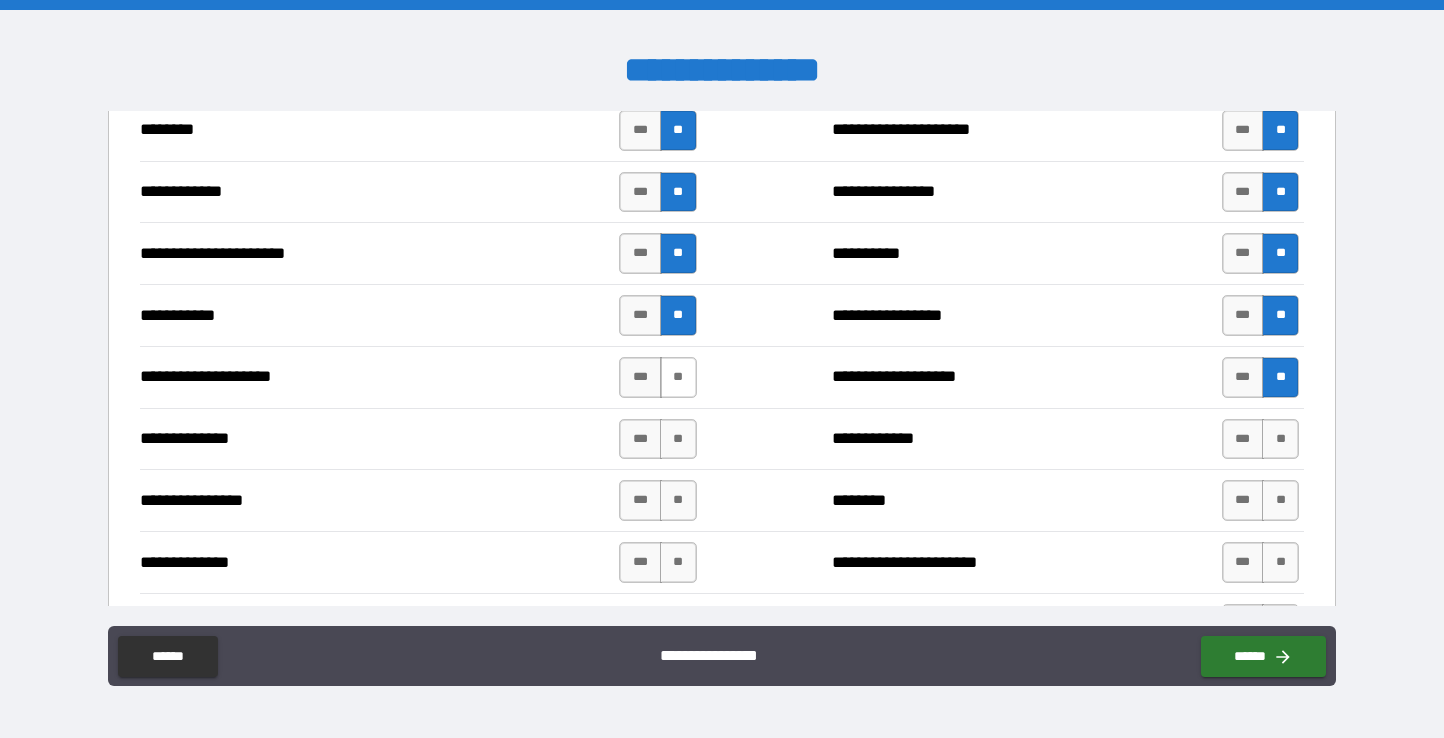 drag, startPoint x: 671, startPoint y: 376, endPoint x: 671, endPoint y: 396, distance: 20 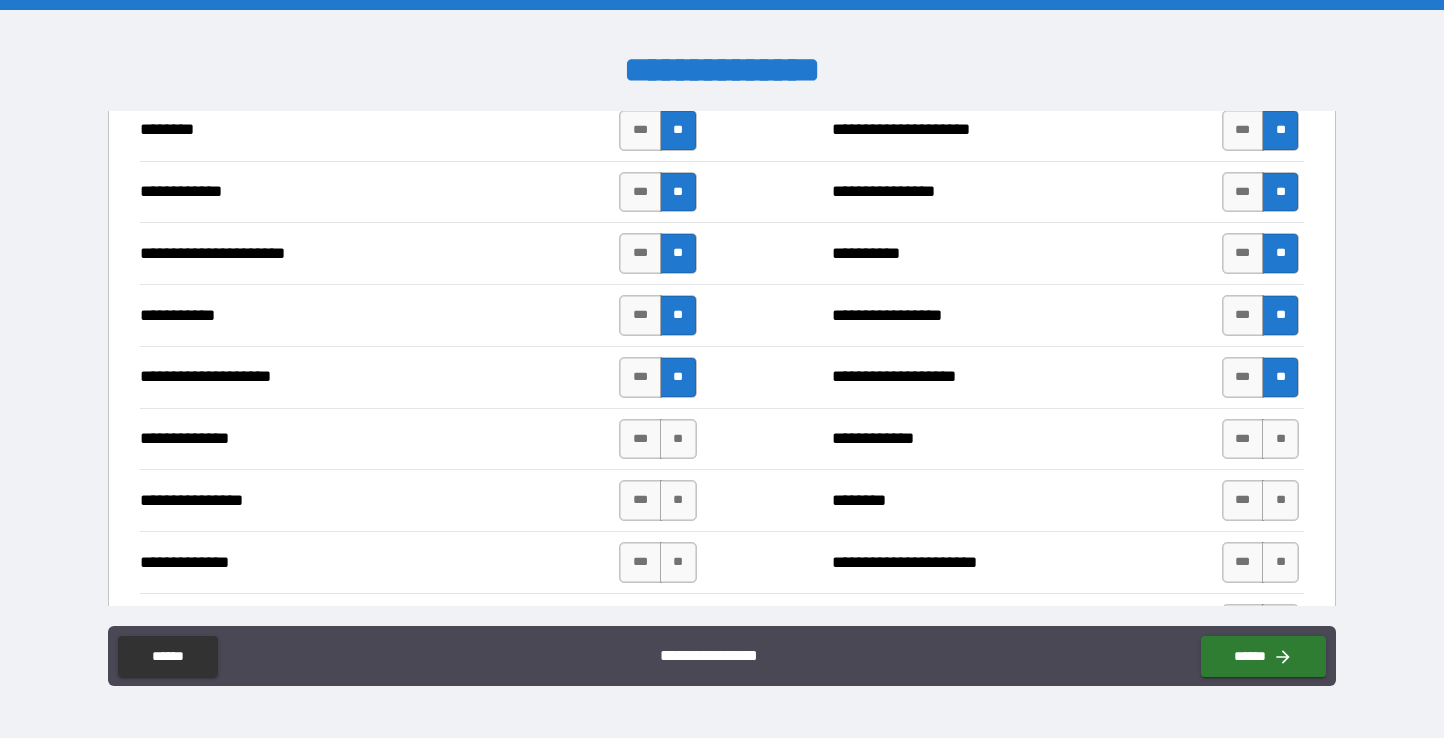 drag, startPoint x: 676, startPoint y: 447, endPoint x: 676, endPoint y: 463, distance: 16 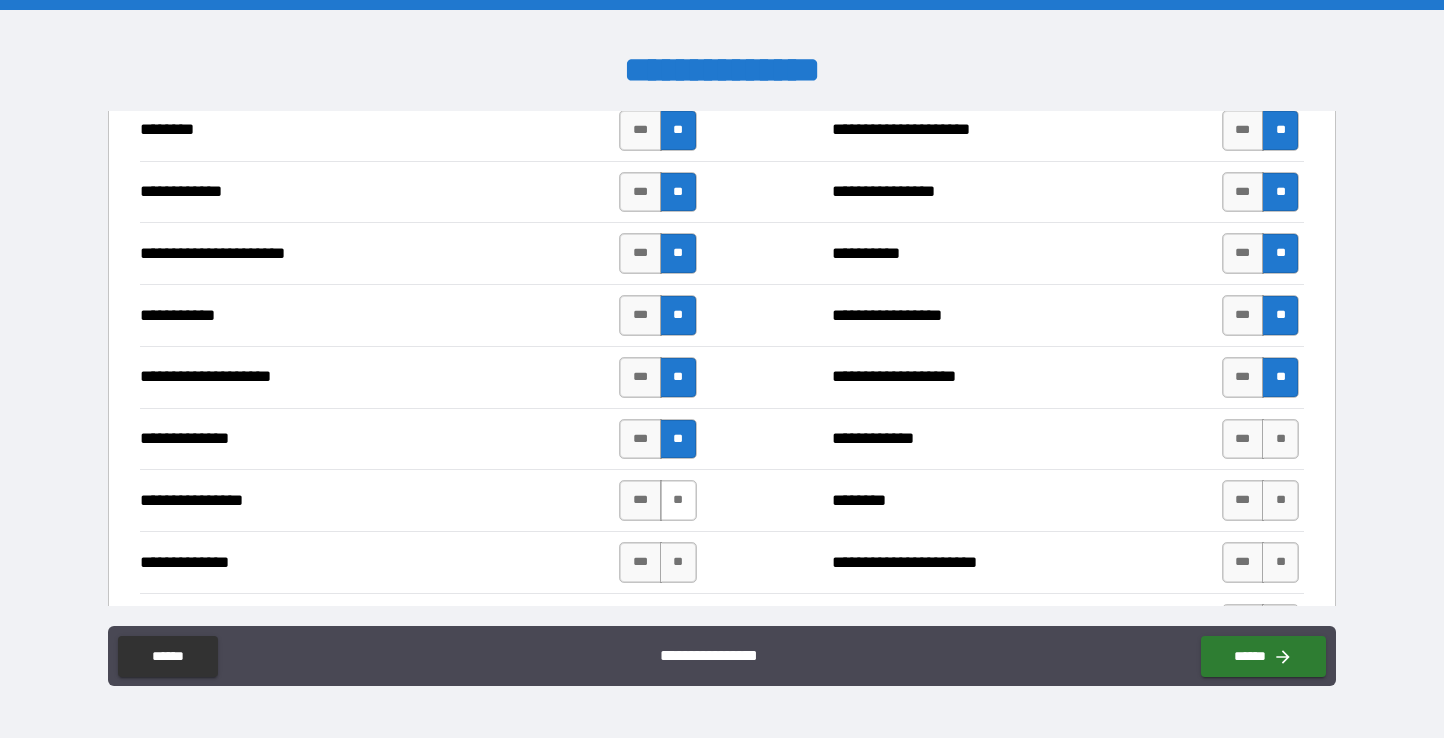 click on "**" at bounding box center [678, 500] 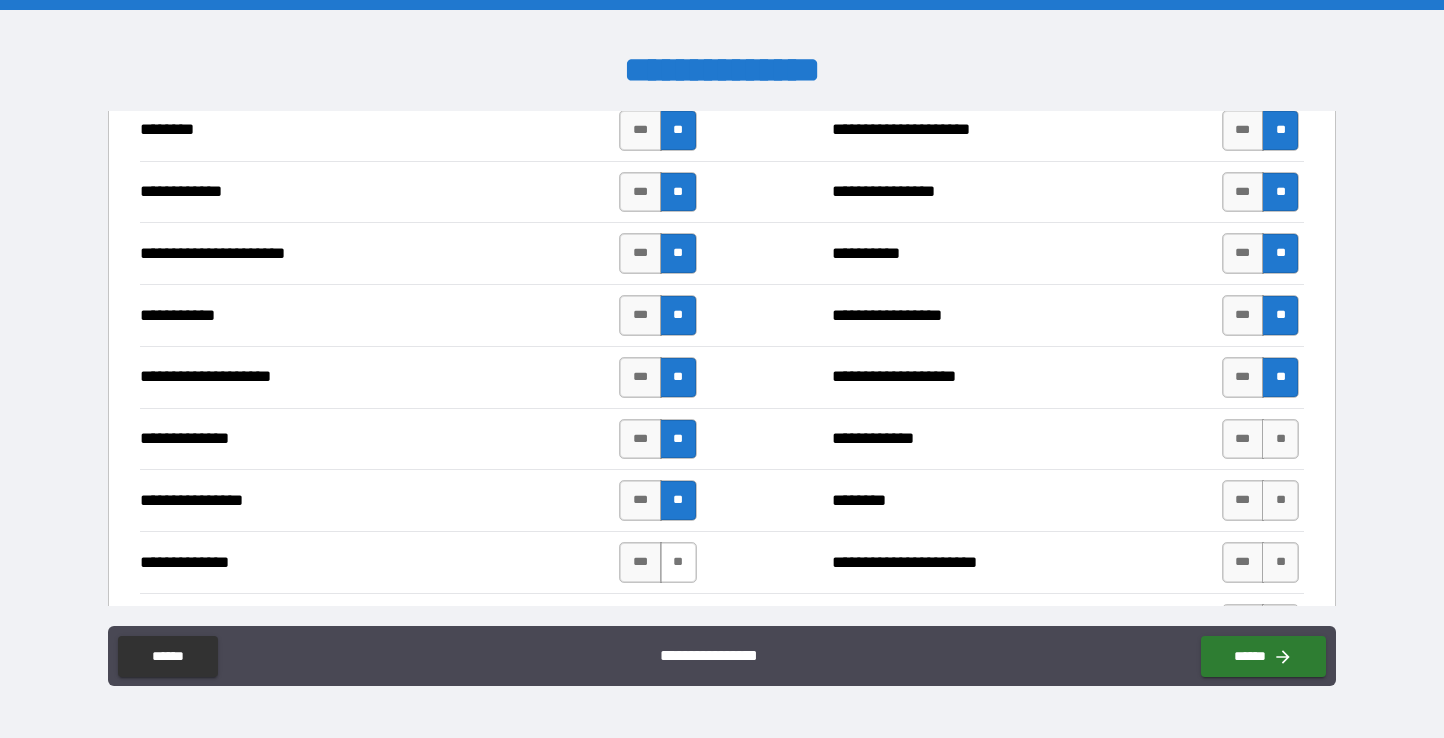 click on "**" at bounding box center [678, 562] 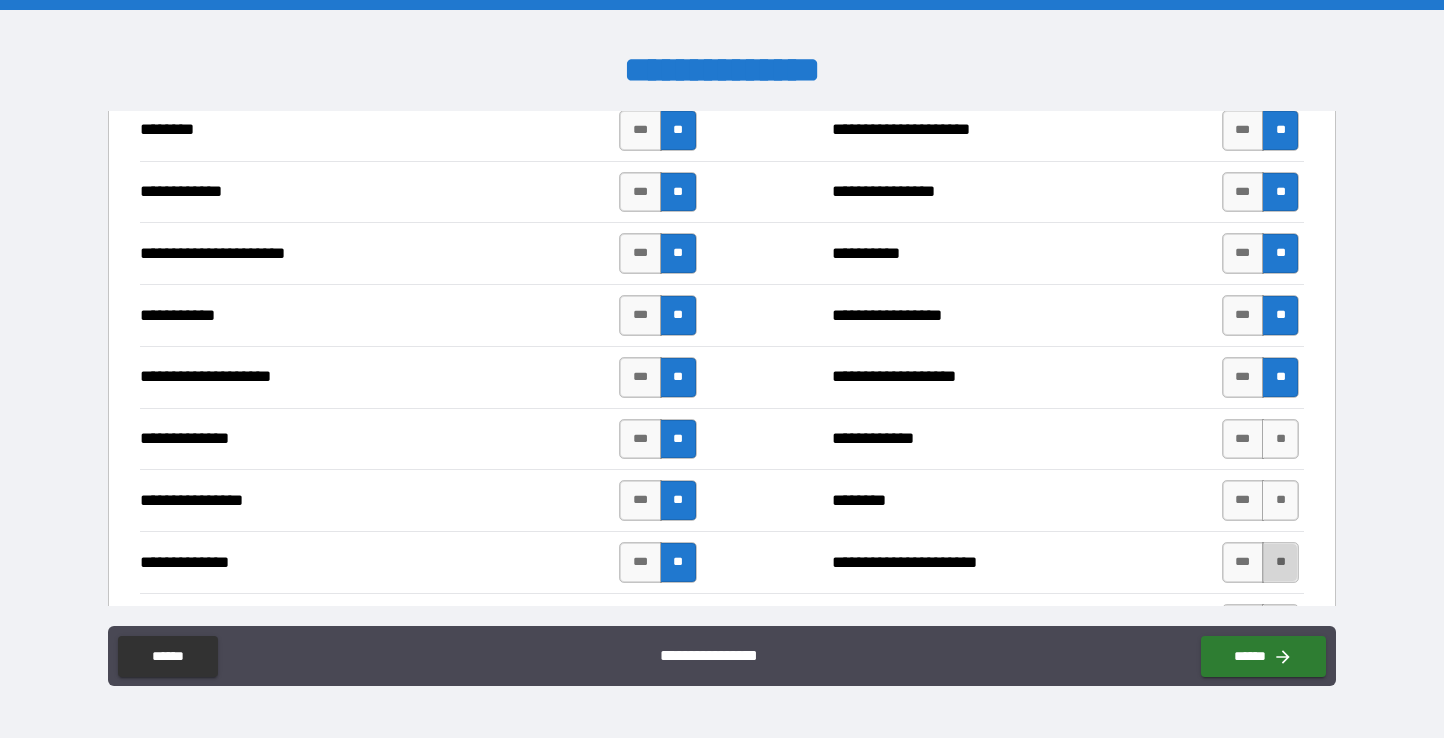 click on "**" at bounding box center [1280, 562] 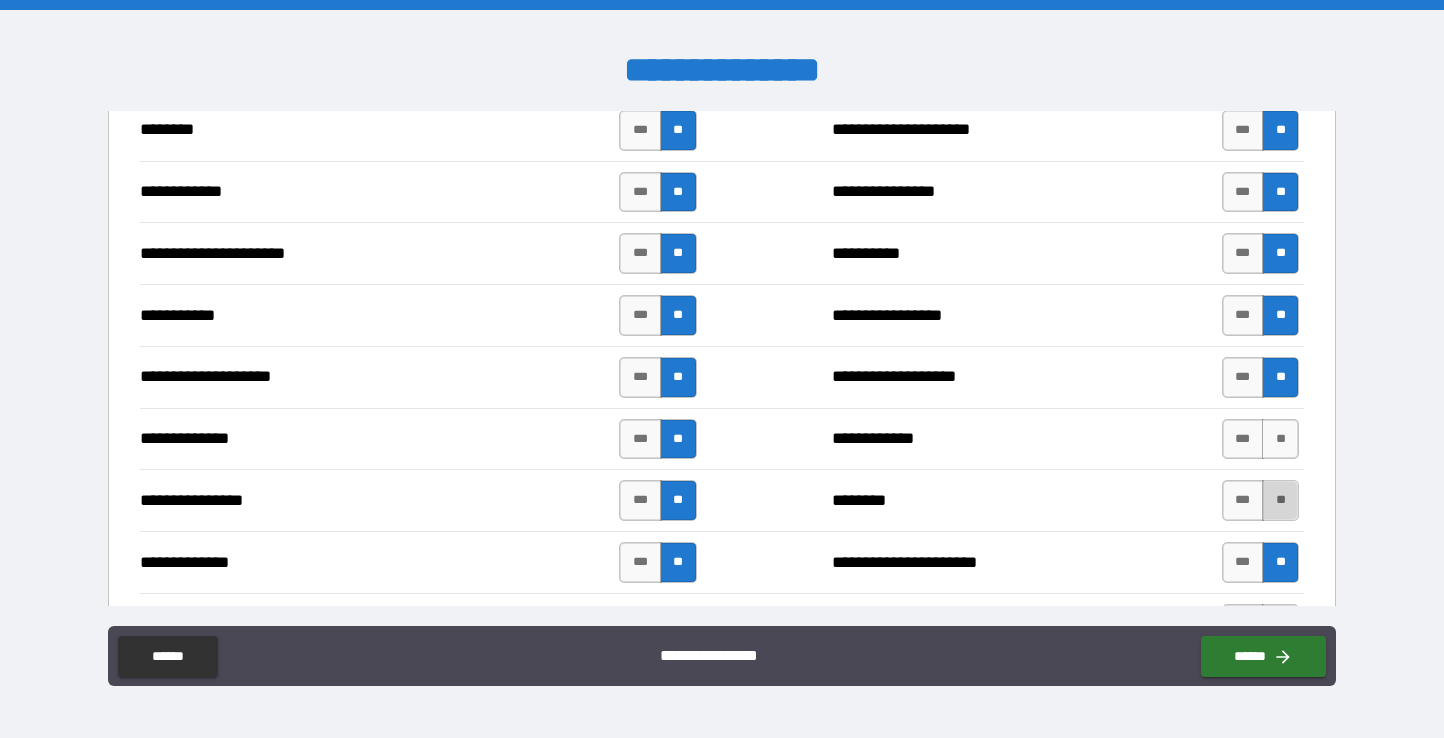 click on "**" at bounding box center (1280, 500) 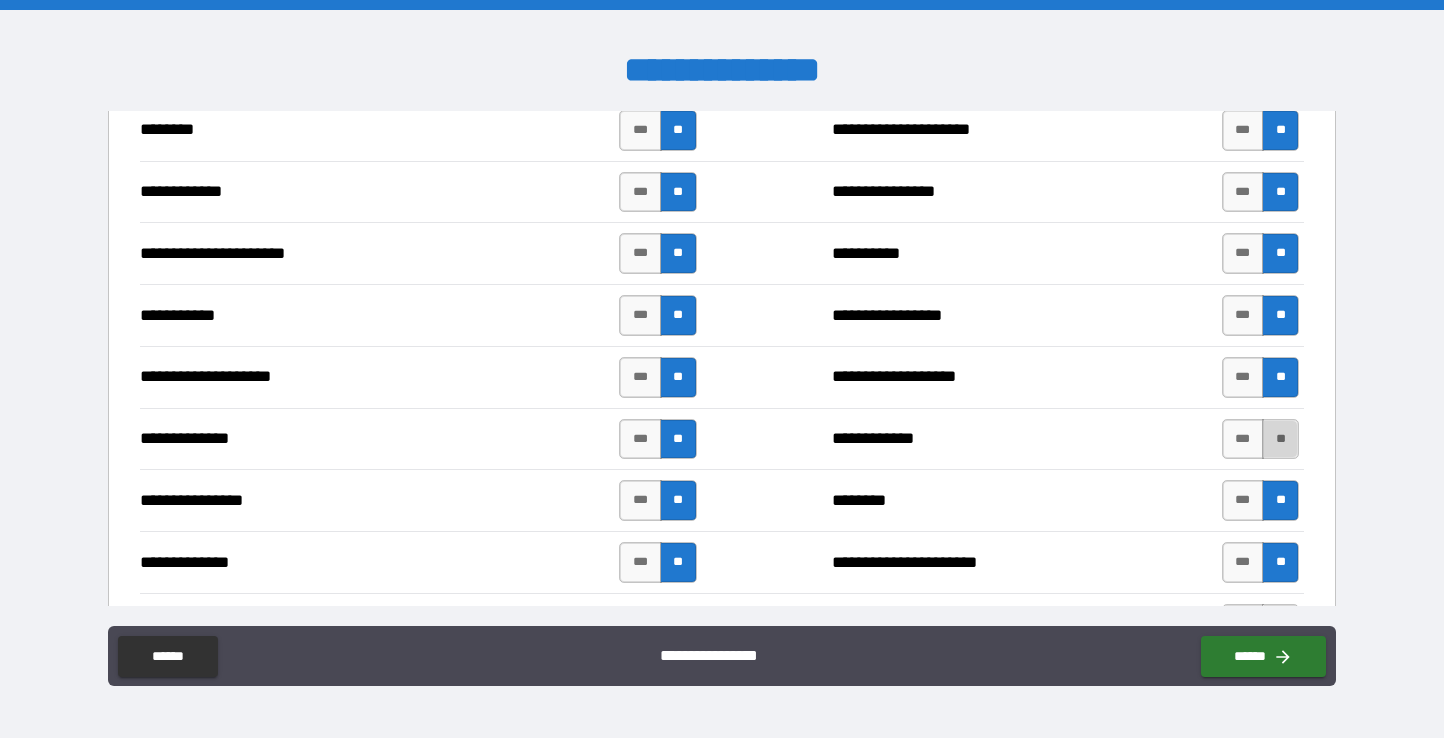 click on "**" at bounding box center (1280, 439) 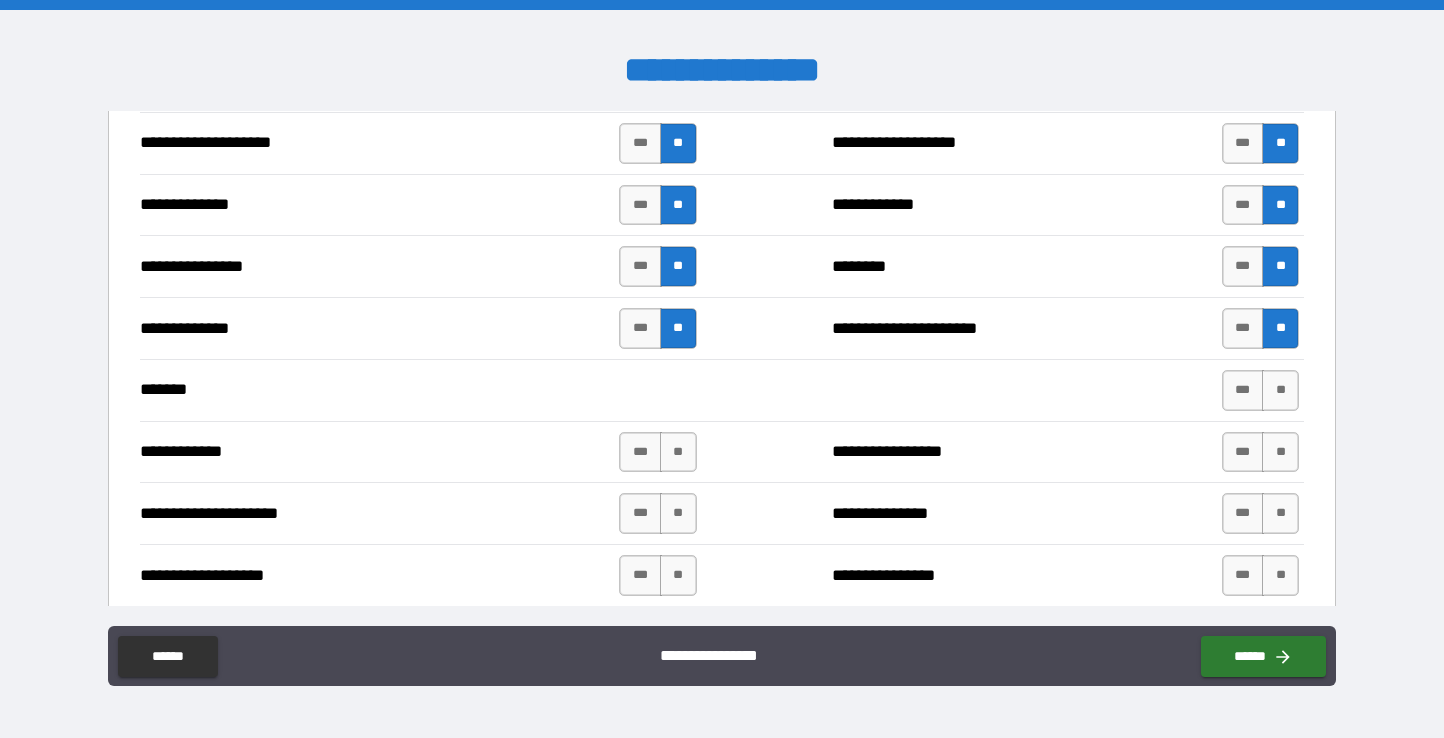 scroll, scrollTop: 2675, scrollLeft: 0, axis: vertical 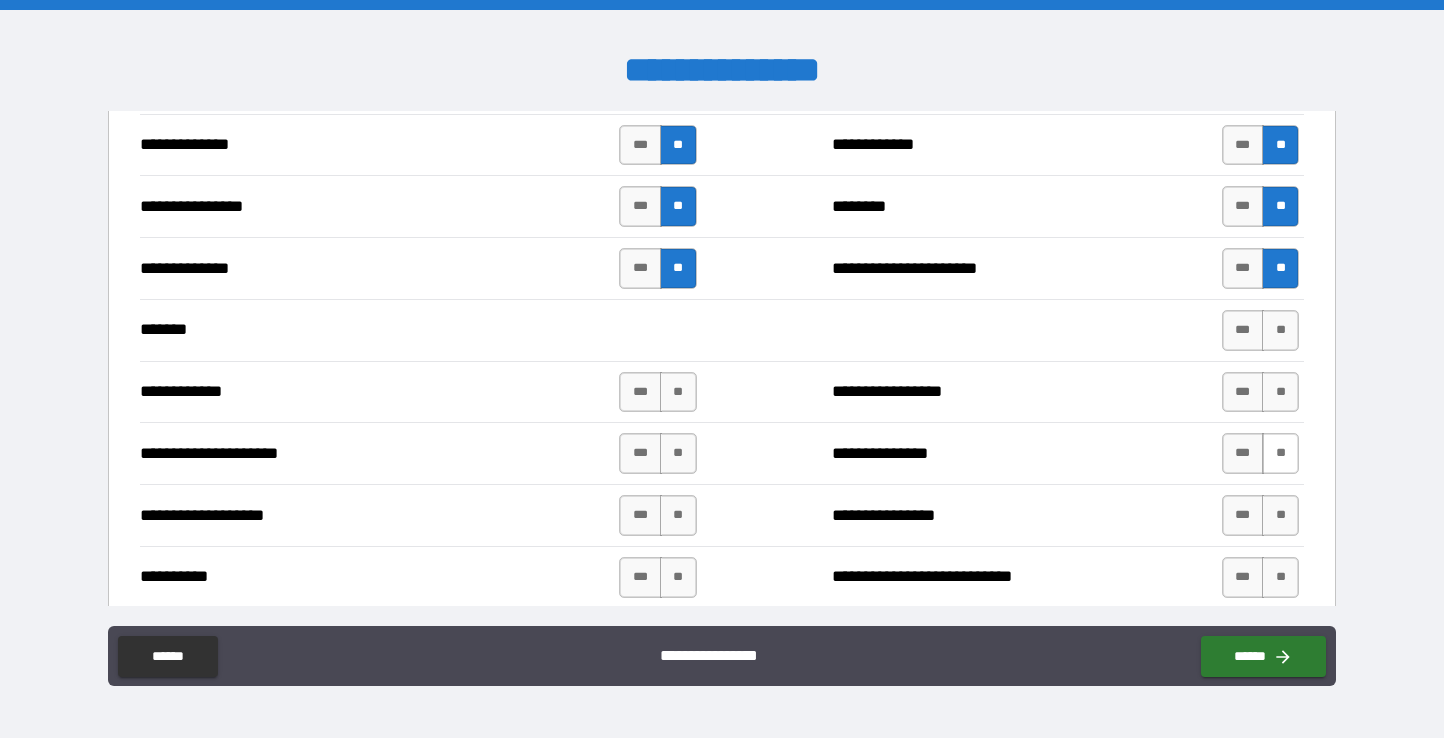 drag, startPoint x: 1275, startPoint y: 394, endPoint x: 1275, endPoint y: 438, distance: 44 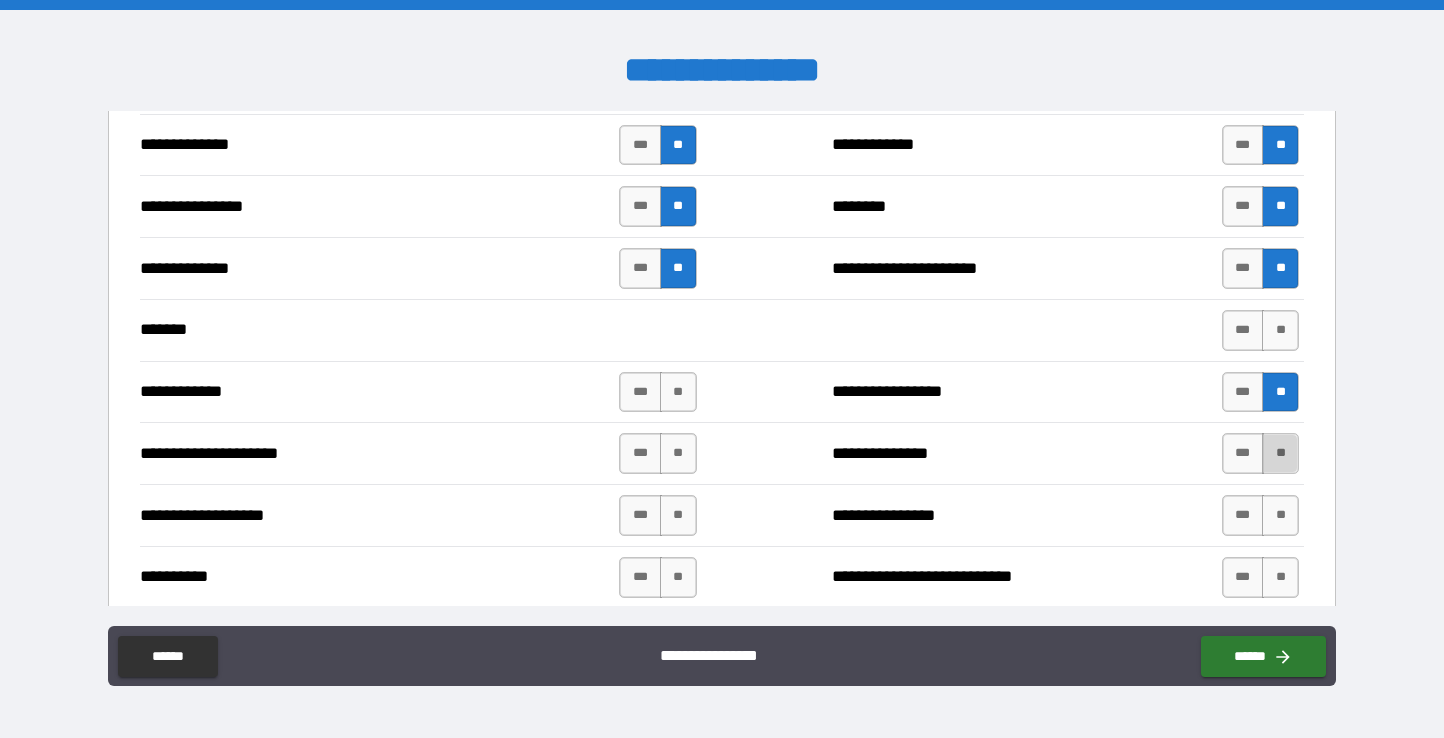 click on "**" at bounding box center (1280, 453) 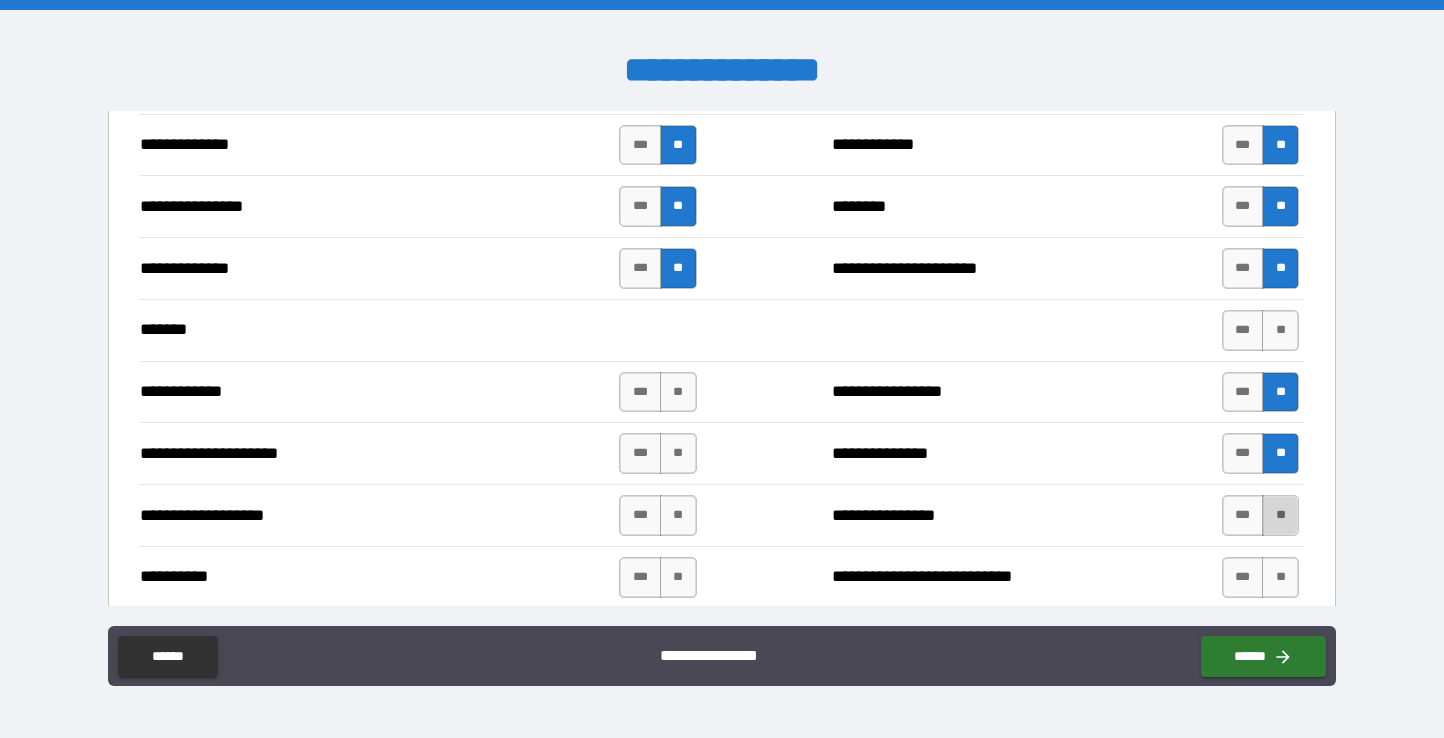 click on "**" at bounding box center (1280, 515) 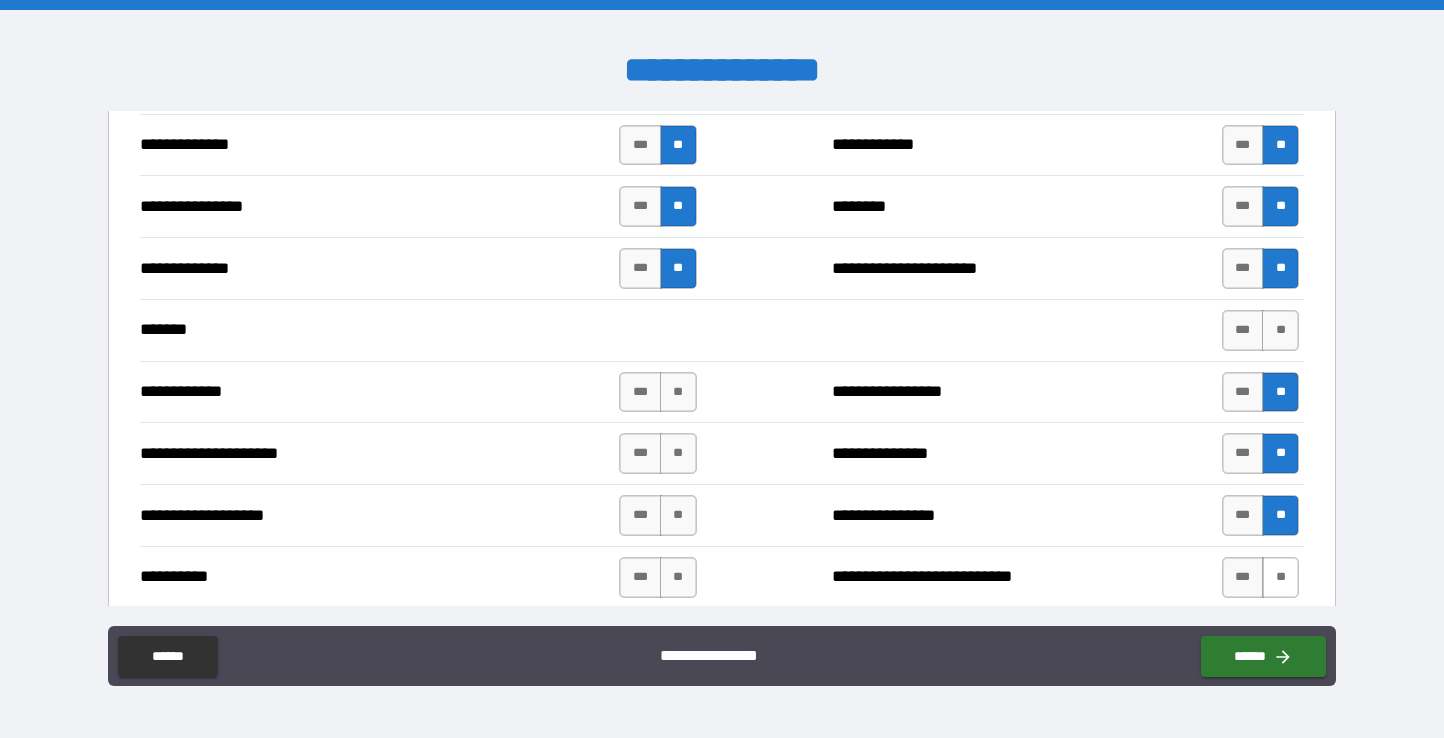 click on "**" at bounding box center [1280, 577] 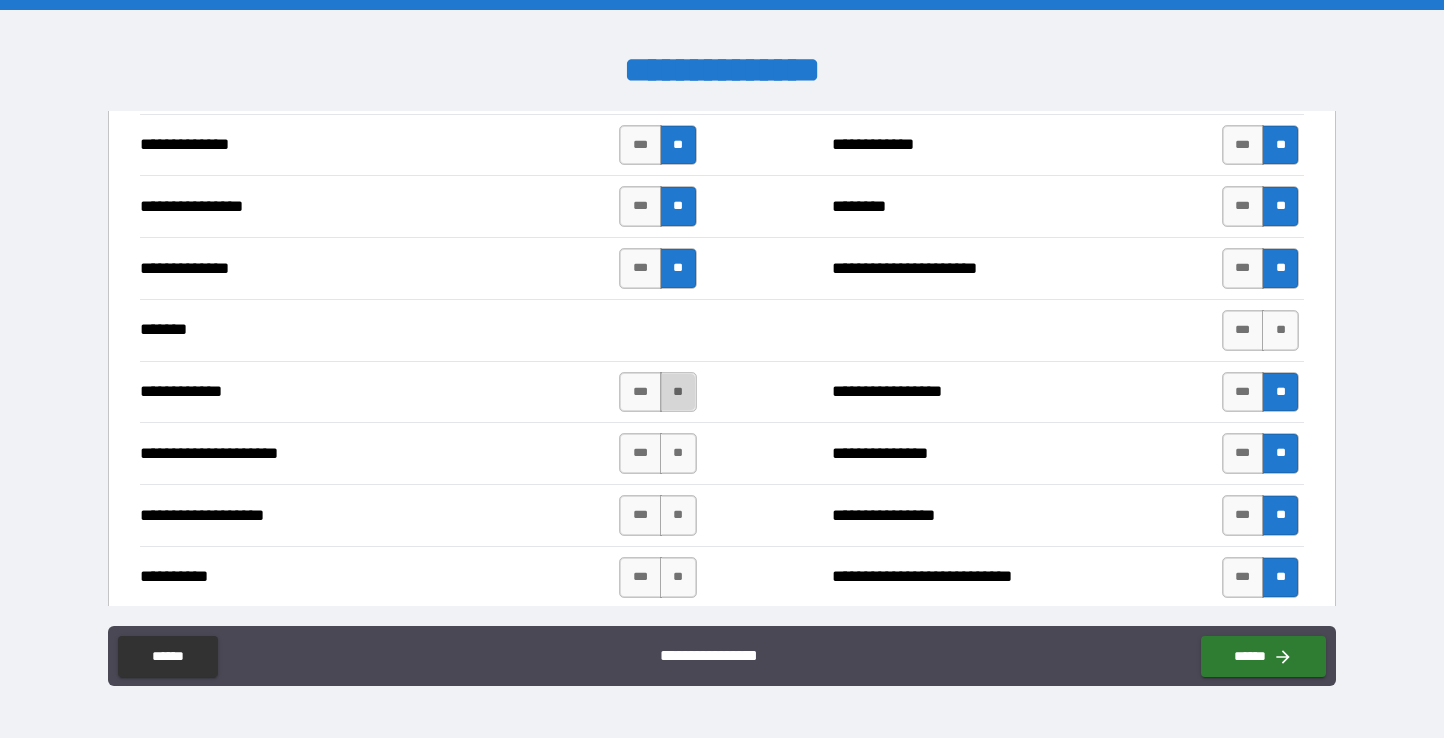 click on "**" at bounding box center (678, 392) 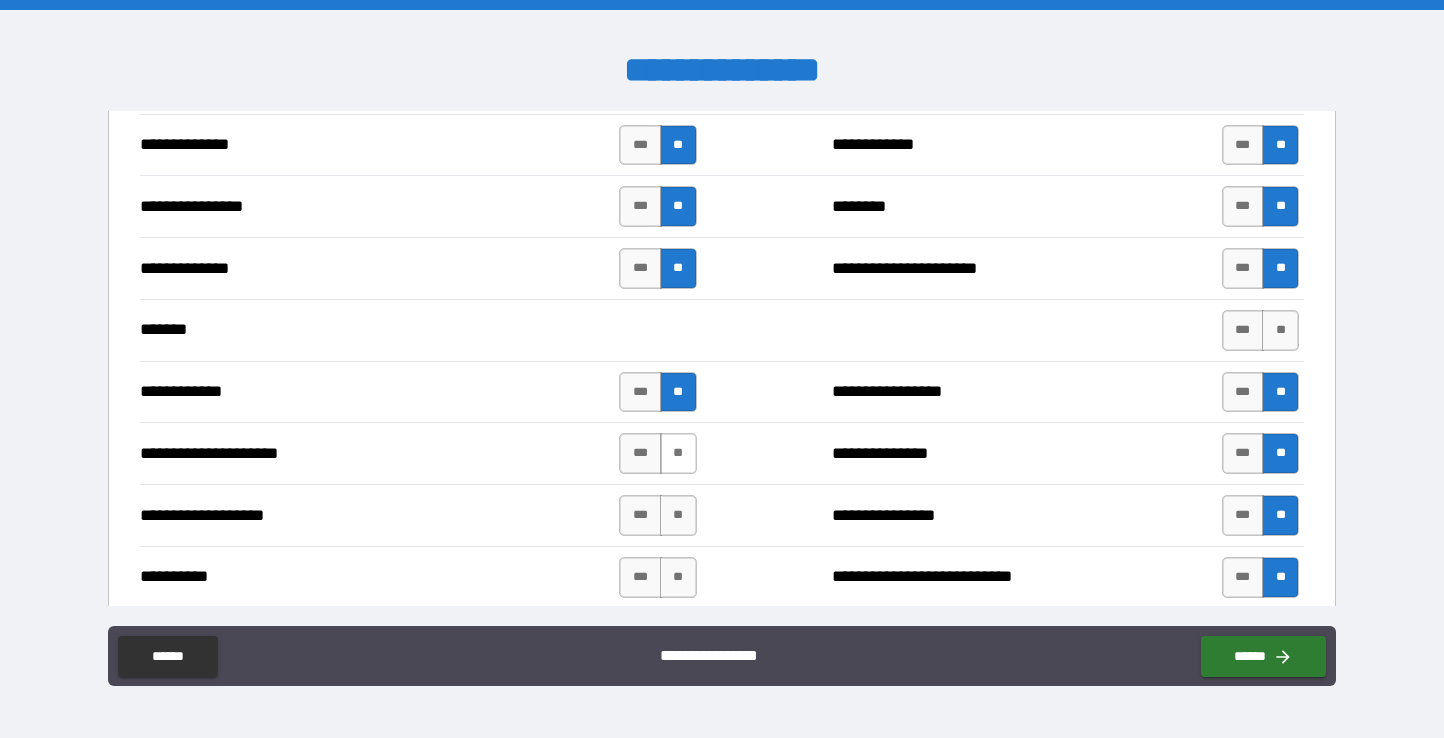 click on "**" at bounding box center [678, 453] 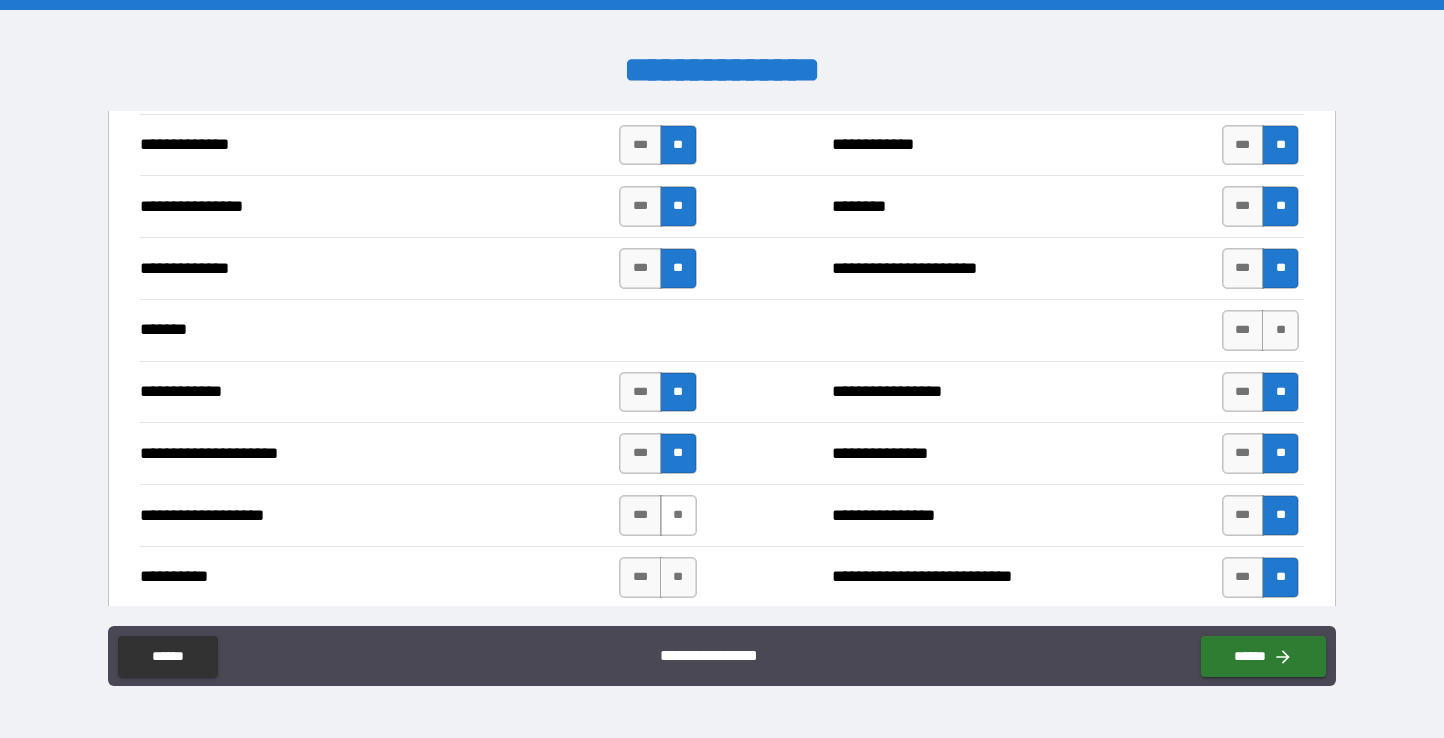 click on "**" at bounding box center [678, 515] 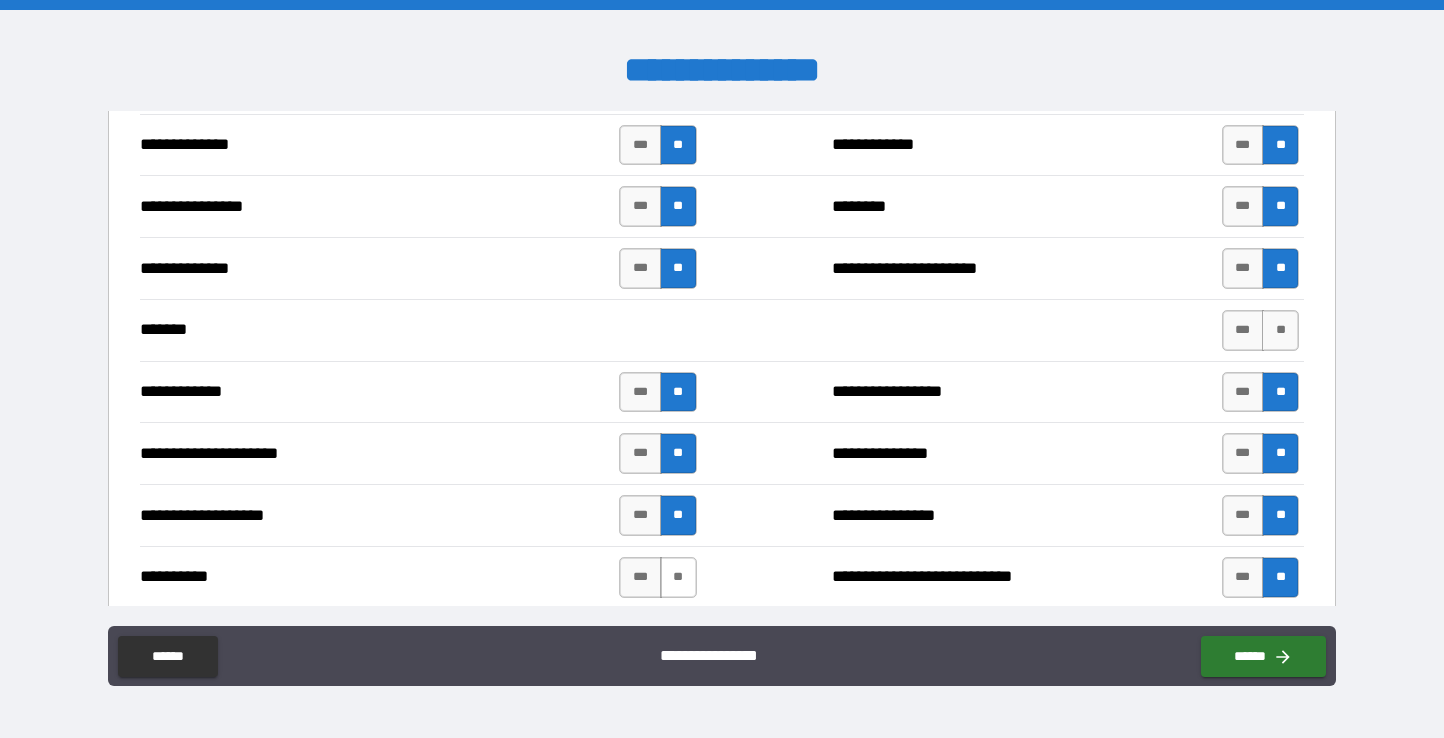 click on "**" at bounding box center (678, 577) 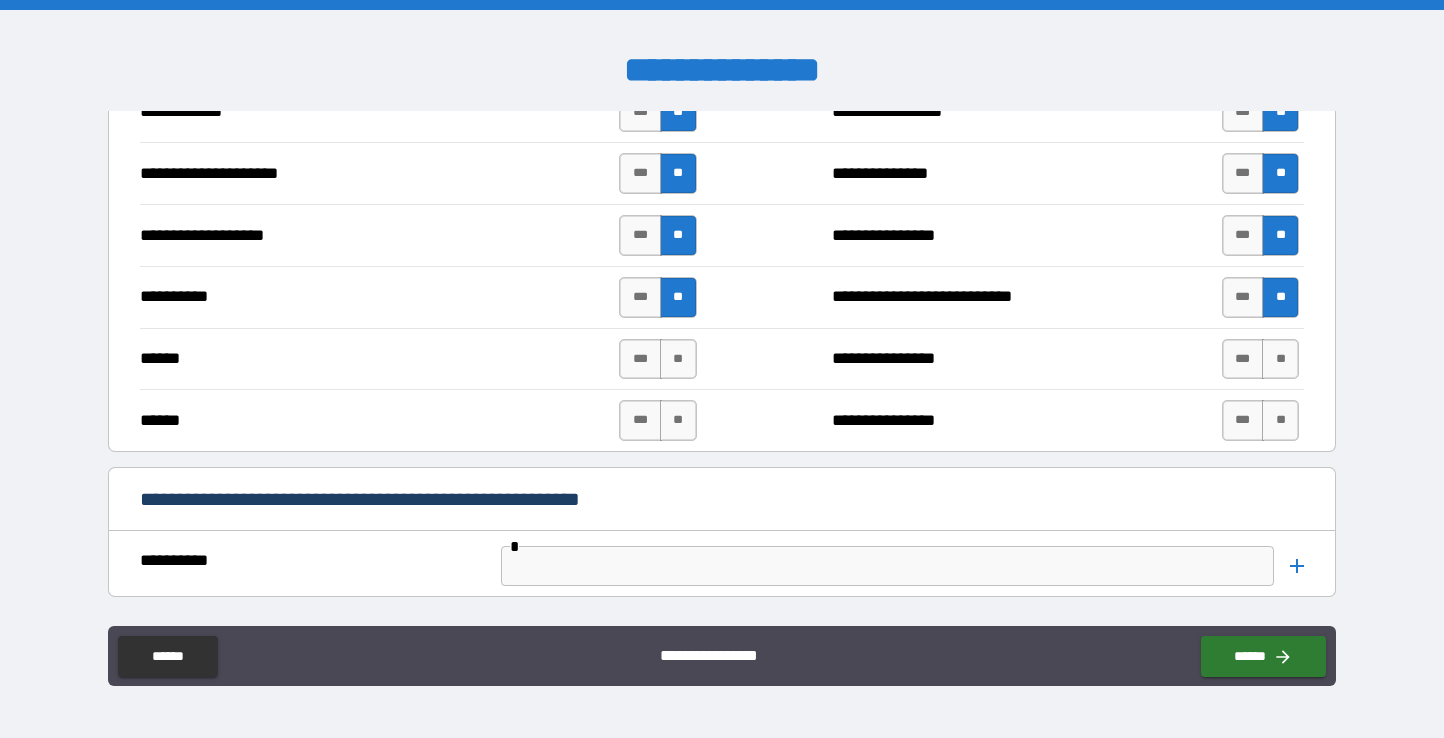 scroll, scrollTop: 2959, scrollLeft: 0, axis: vertical 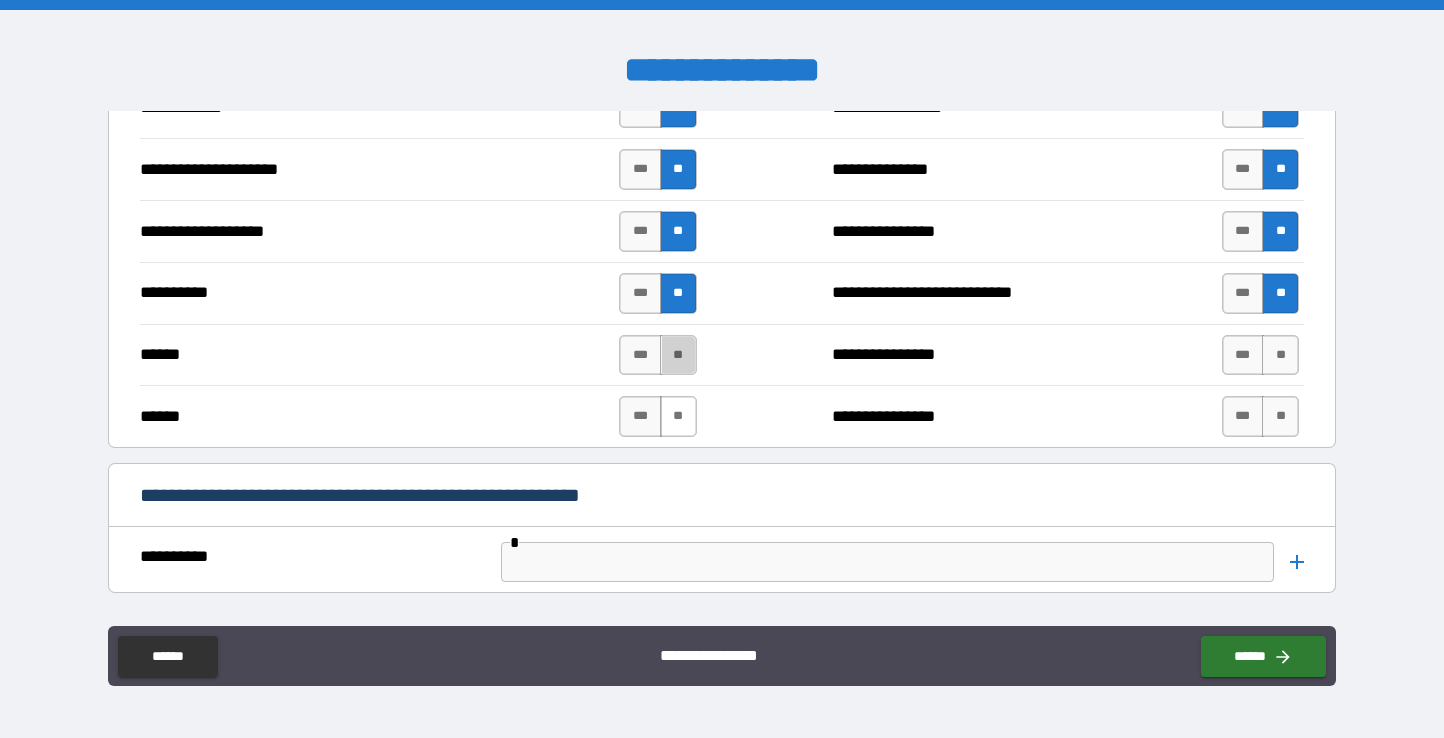 drag, startPoint x: 667, startPoint y: 364, endPoint x: 663, endPoint y: 397, distance: 33.24154 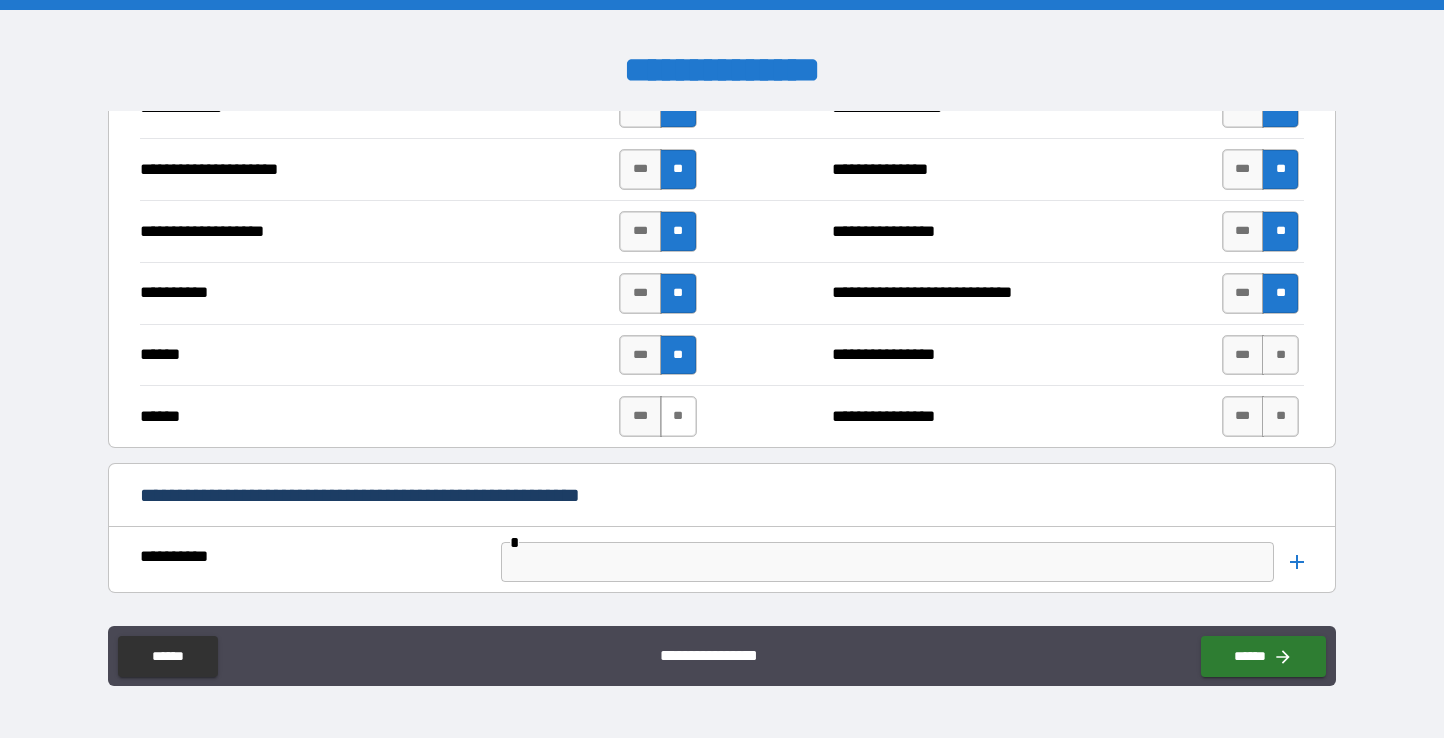 click on "**" at bounding box center [678, 416] 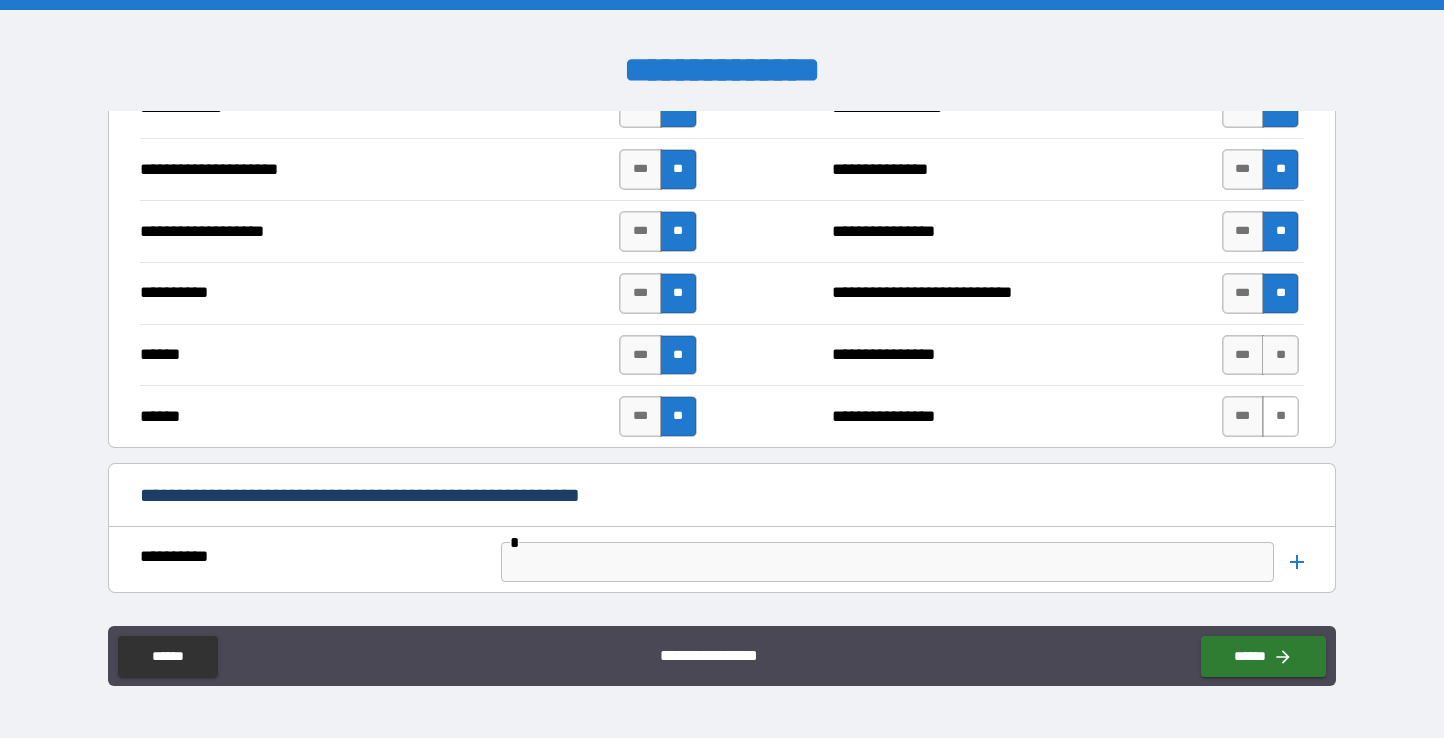 click on "**" at bounding box center (1280, 416) 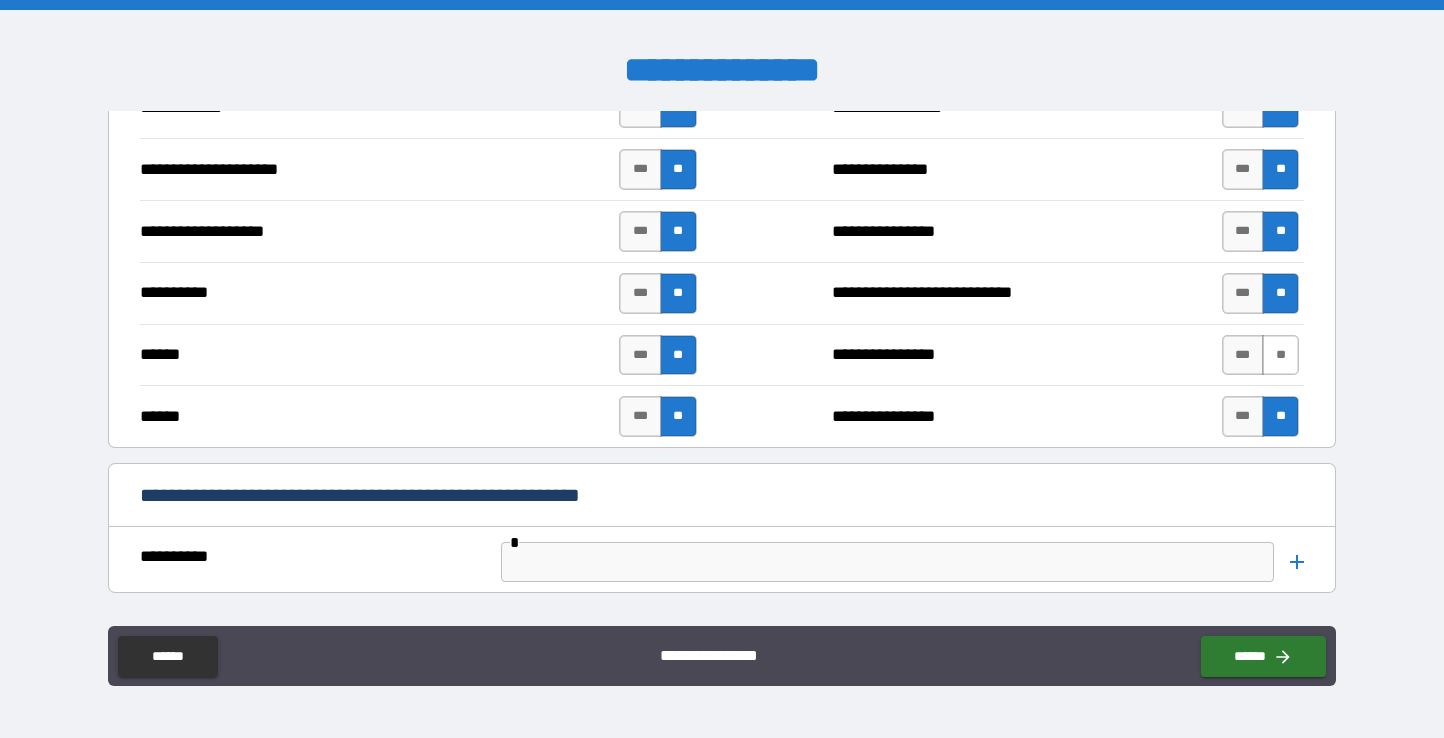 click on "**" at bounding box center (1280, 355) 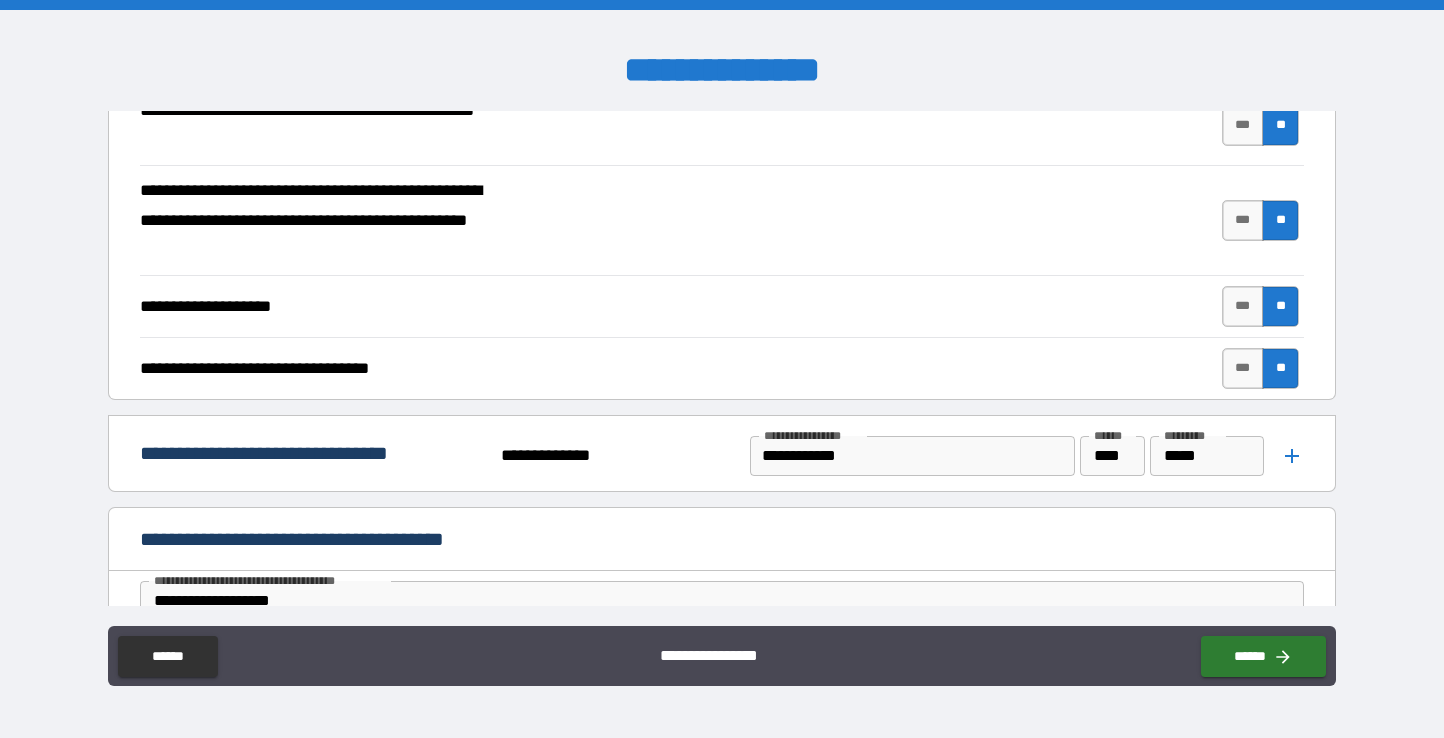 scroll, scrollTop: 348, scrollLeft: 0, axis: vertical 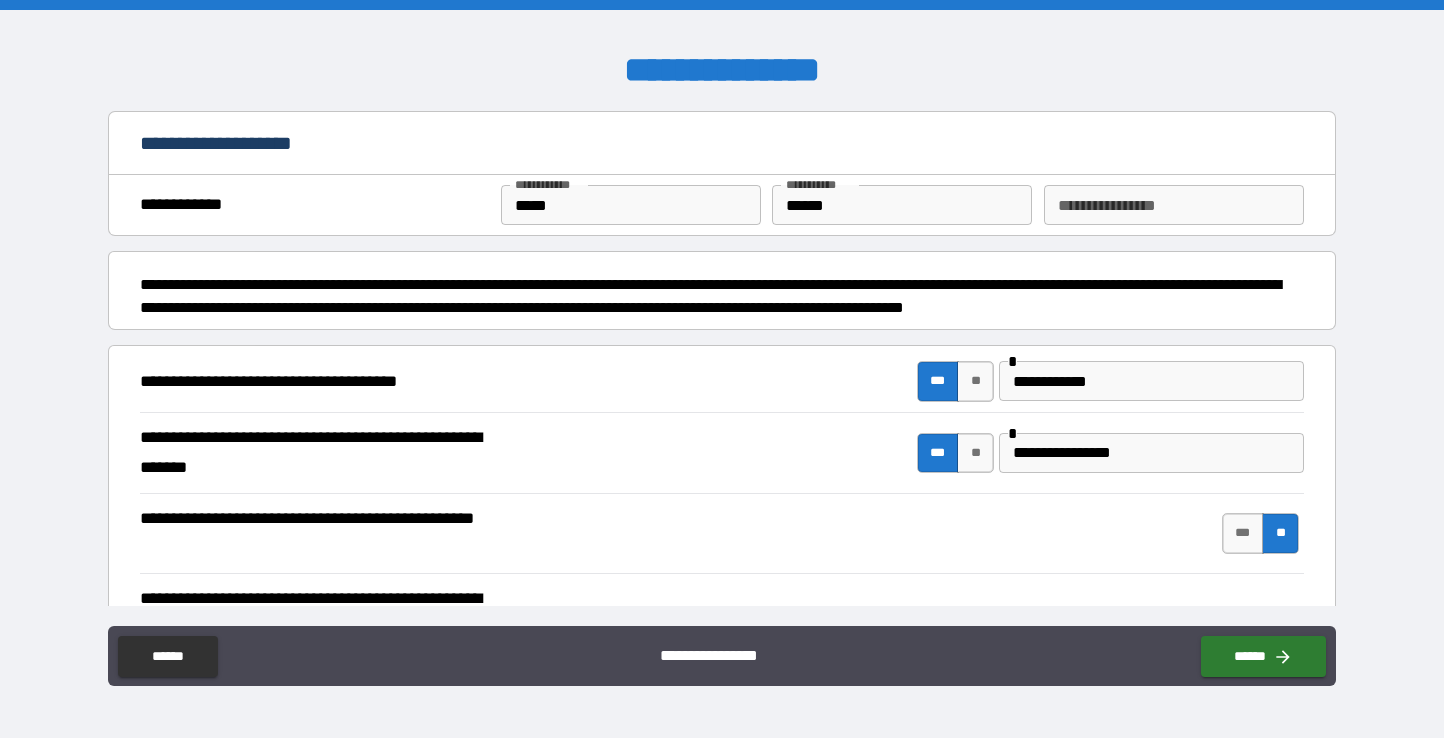 click on "**********" at bounding box center [1174, 205] 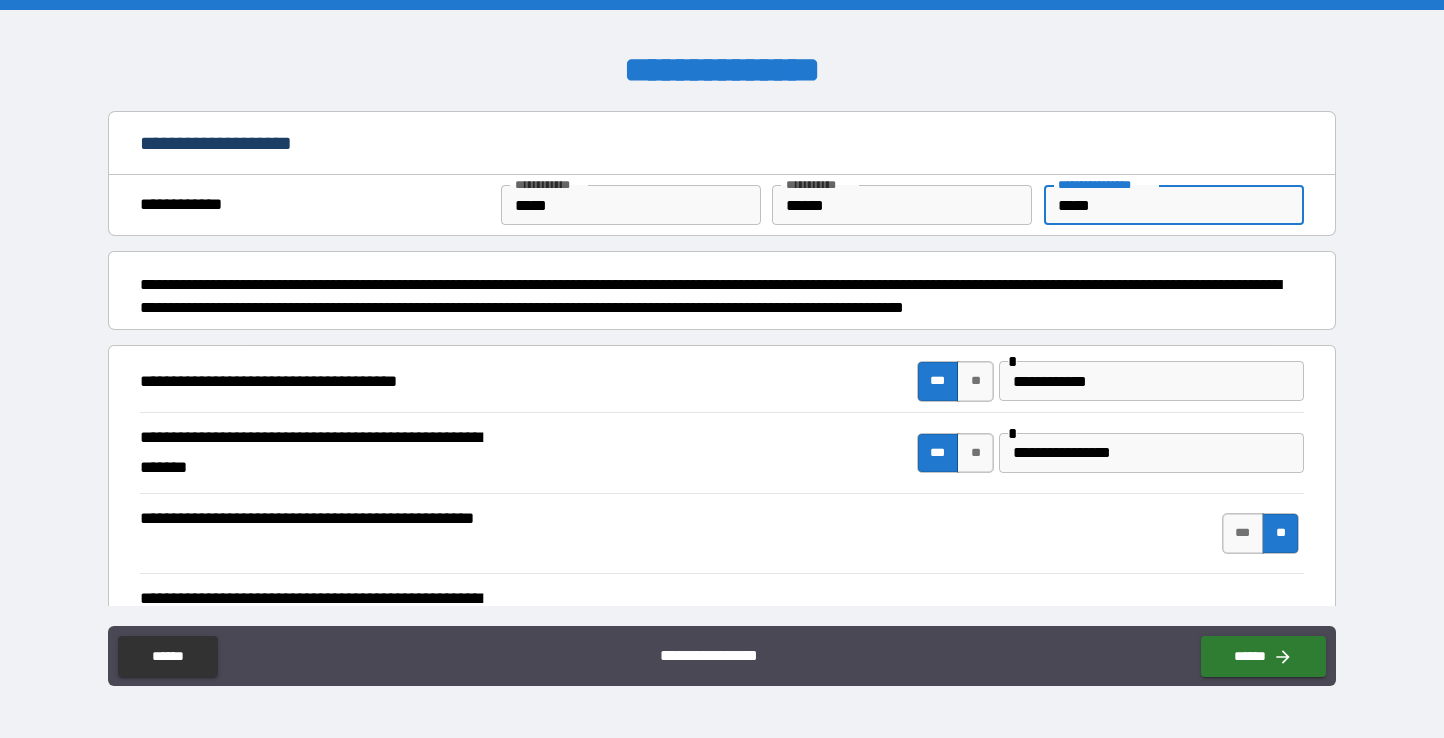 type on "*****" 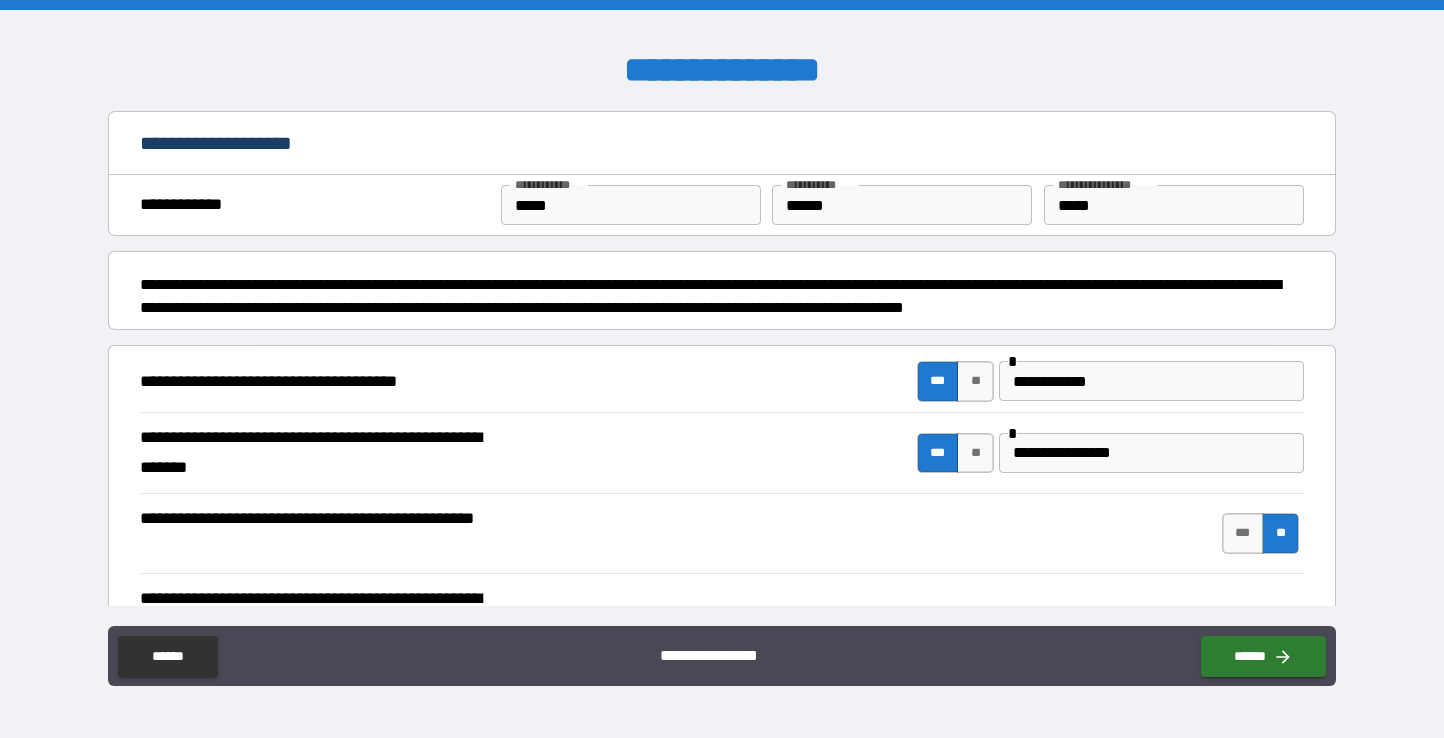 click on "******" at bounding box center (1259, 652) 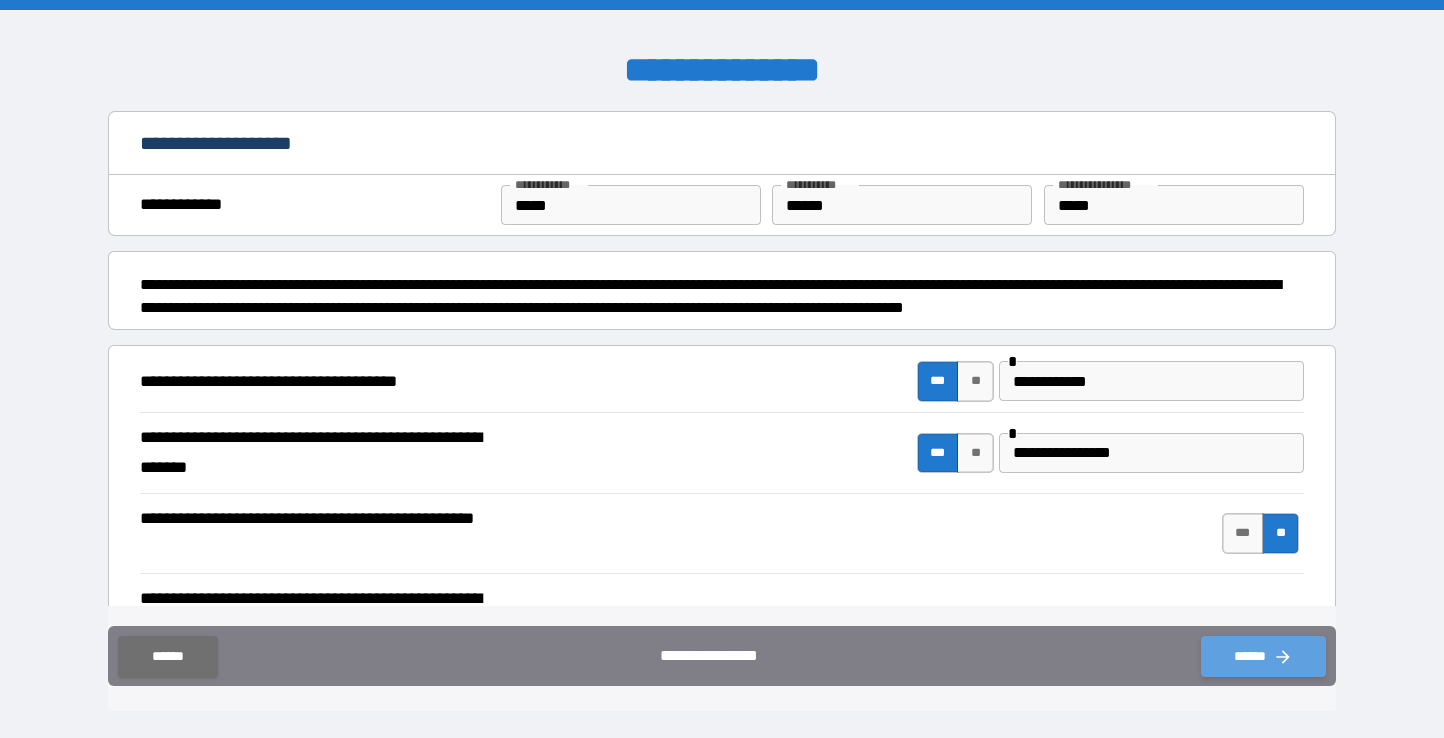 click on "******" at bounding box center (1263, 656) 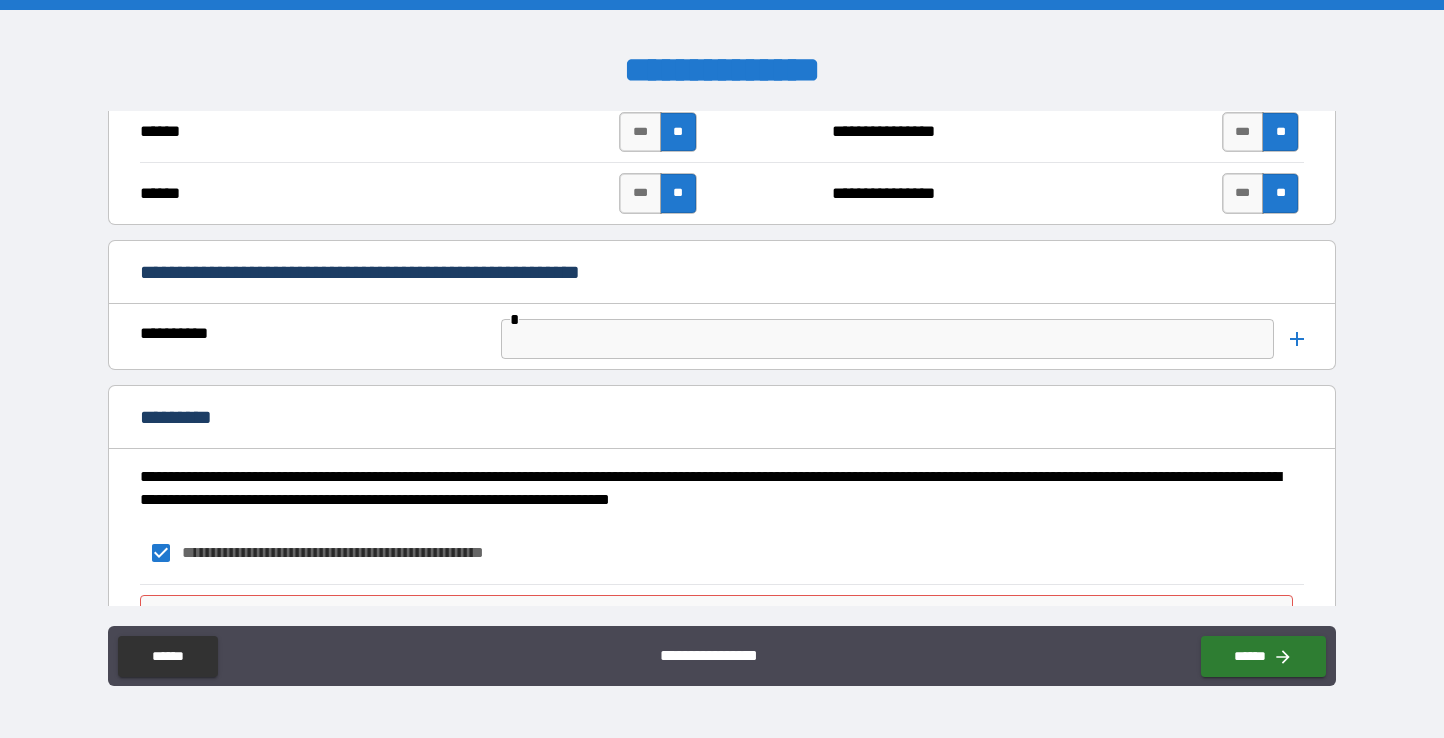 scroll, scrollTop: 3242, scrollLeft: 0, axis: vertical 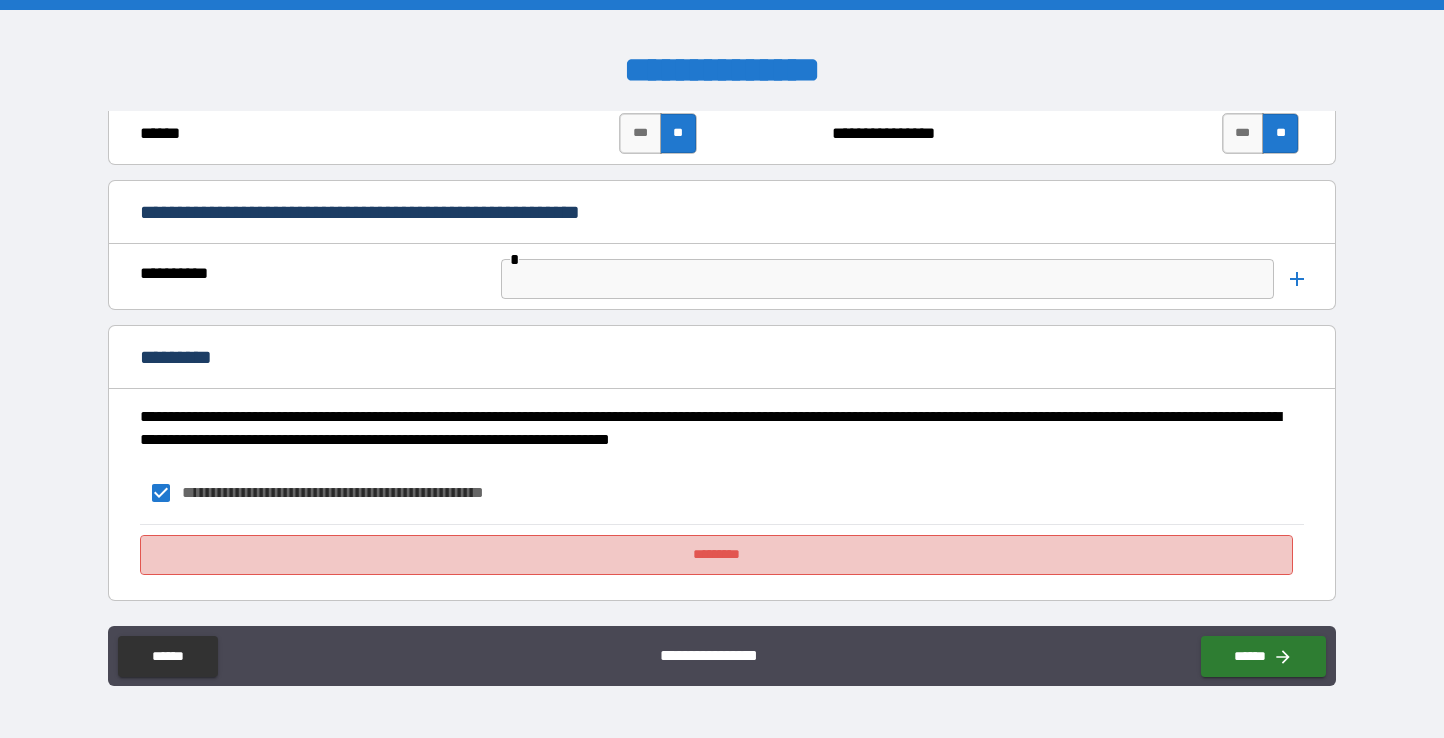 click on "*********" at bounding box center [716, 555] 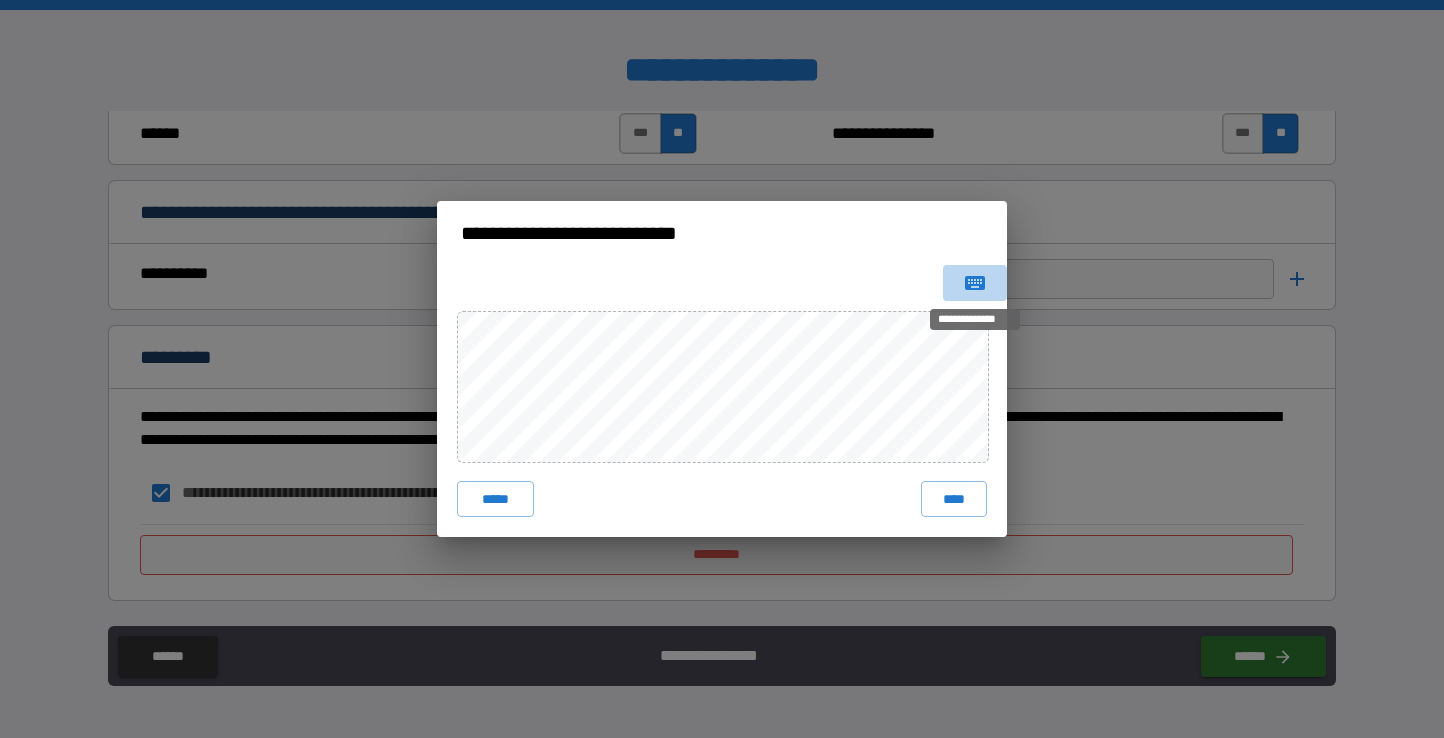 click 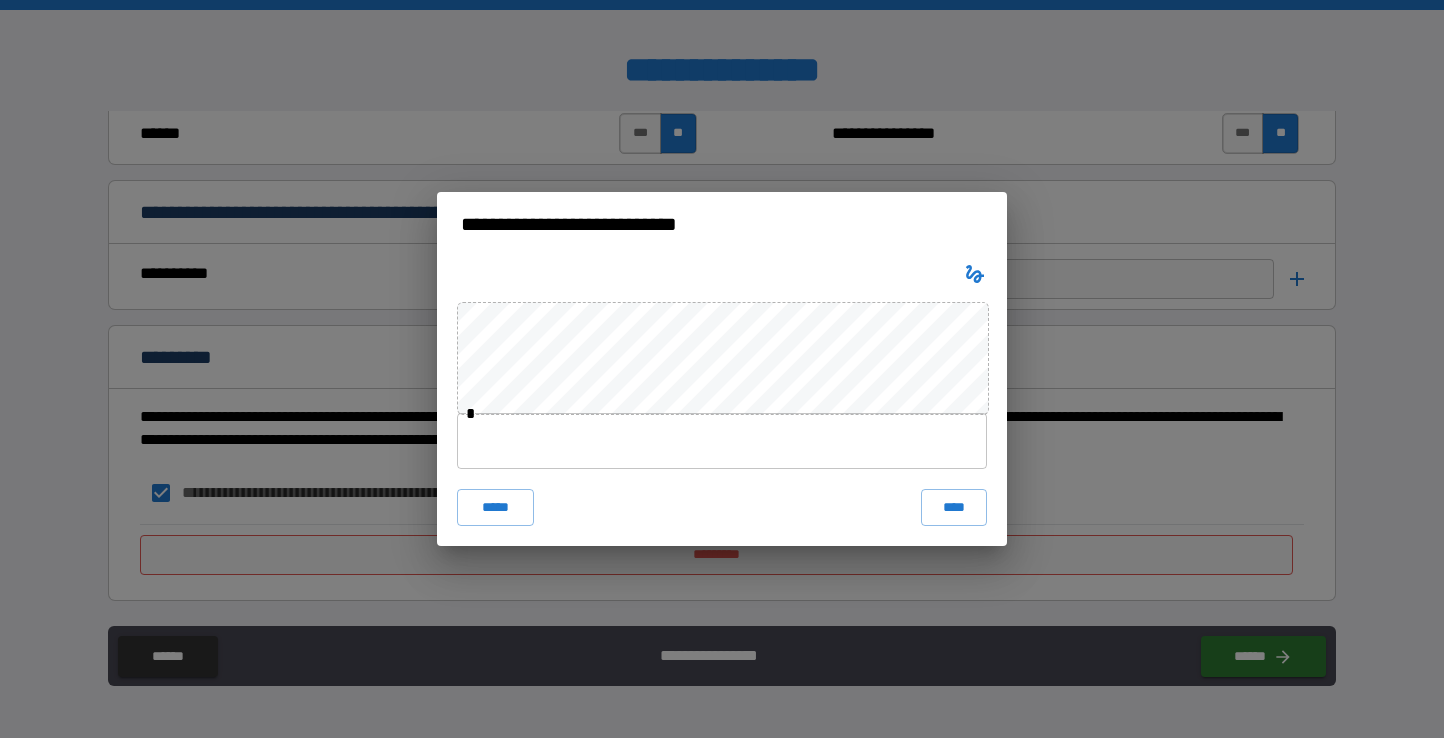 type 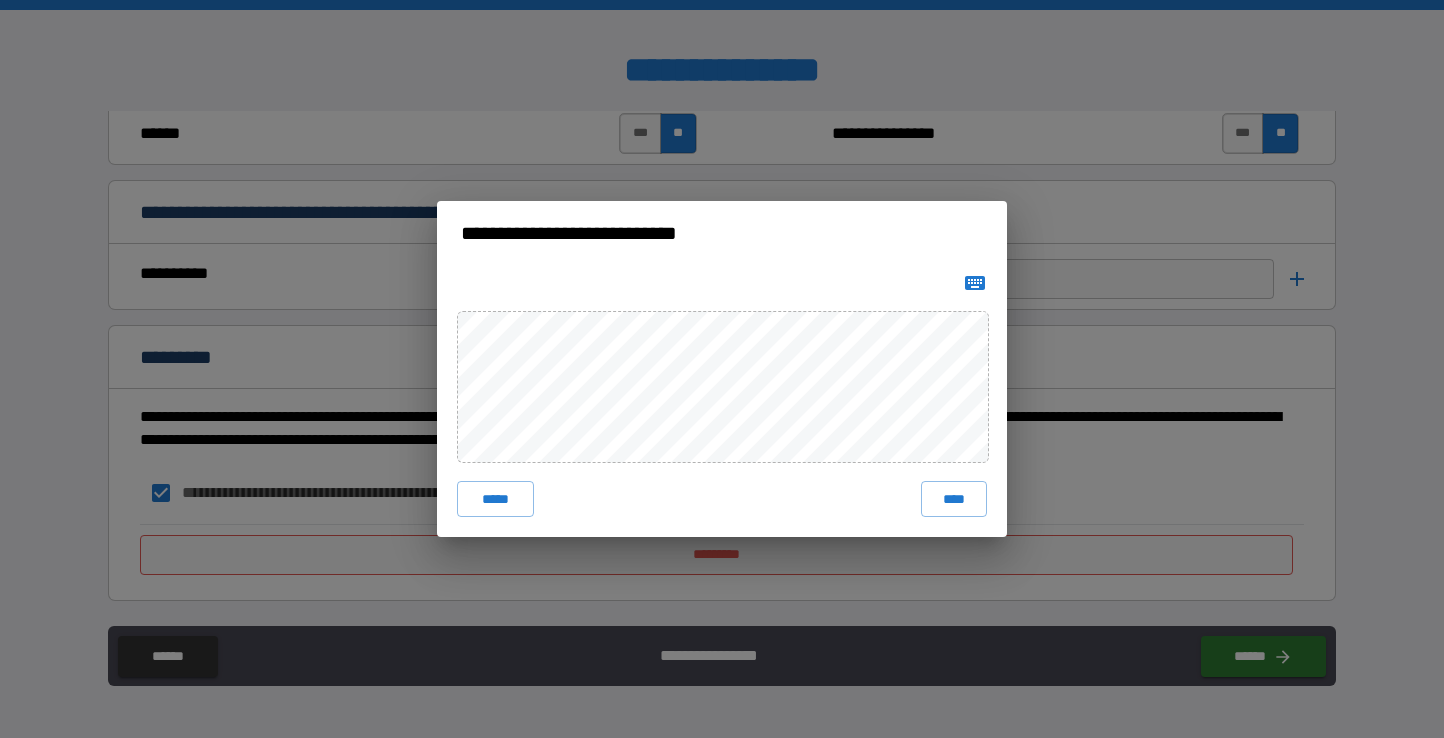 click at bounding box center (975, 283) 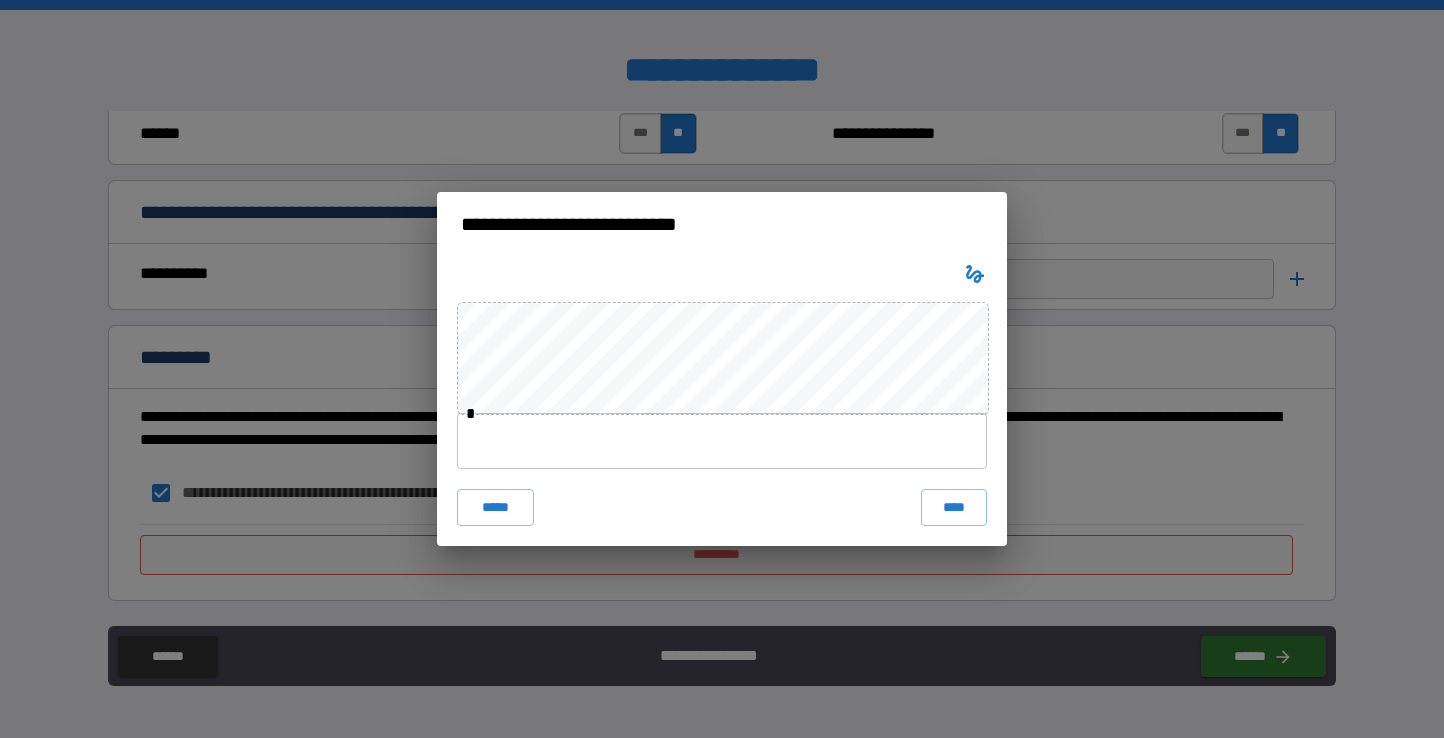 click at bounding box center (722, 441) 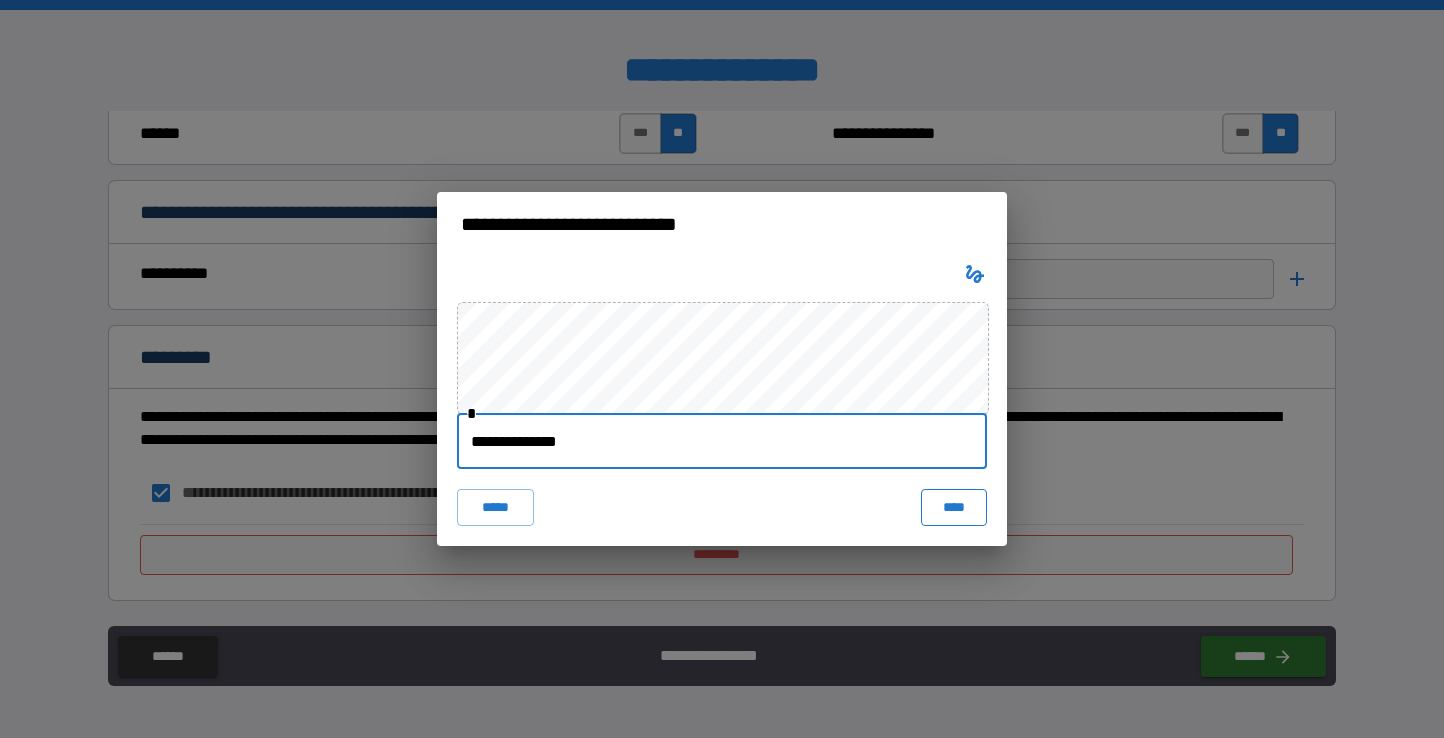 type on "**********" 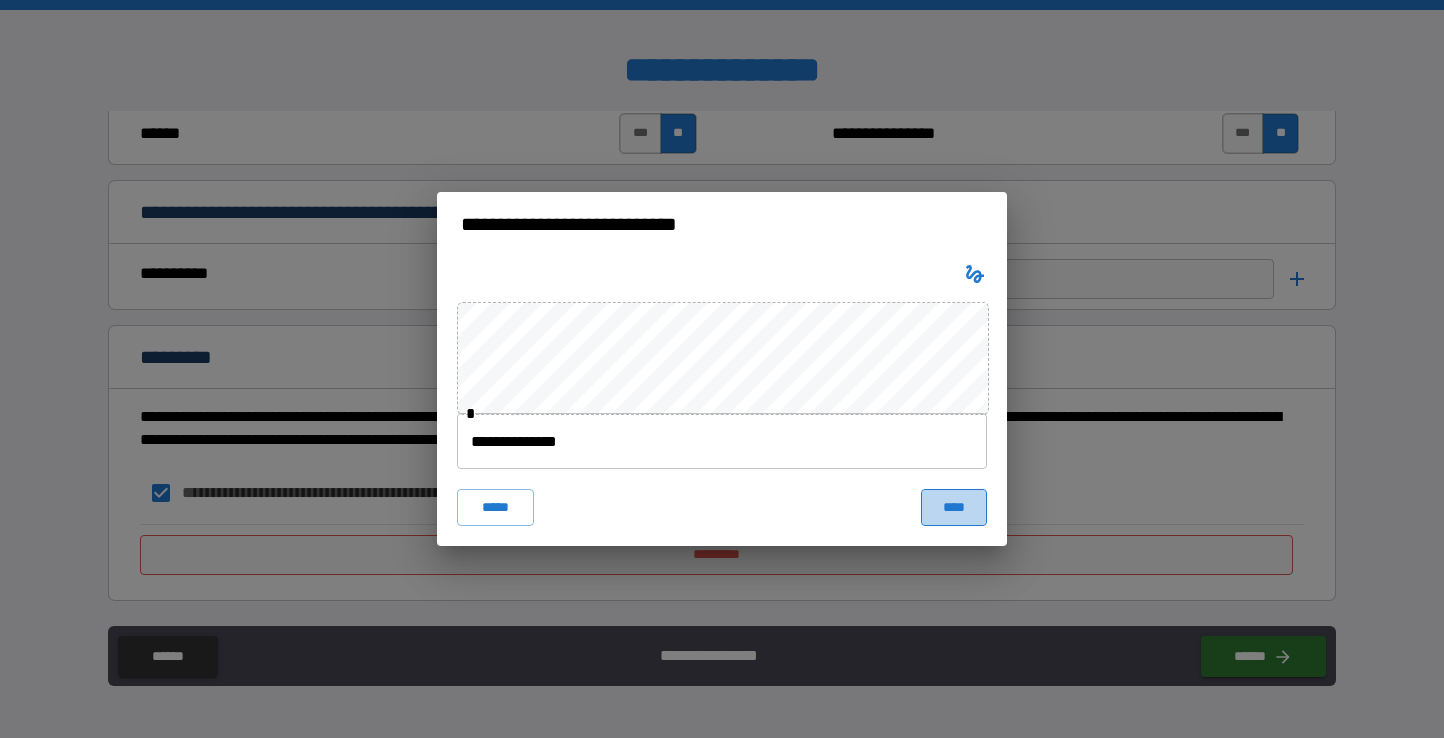 click on "****" at bounding box center (954, 507) 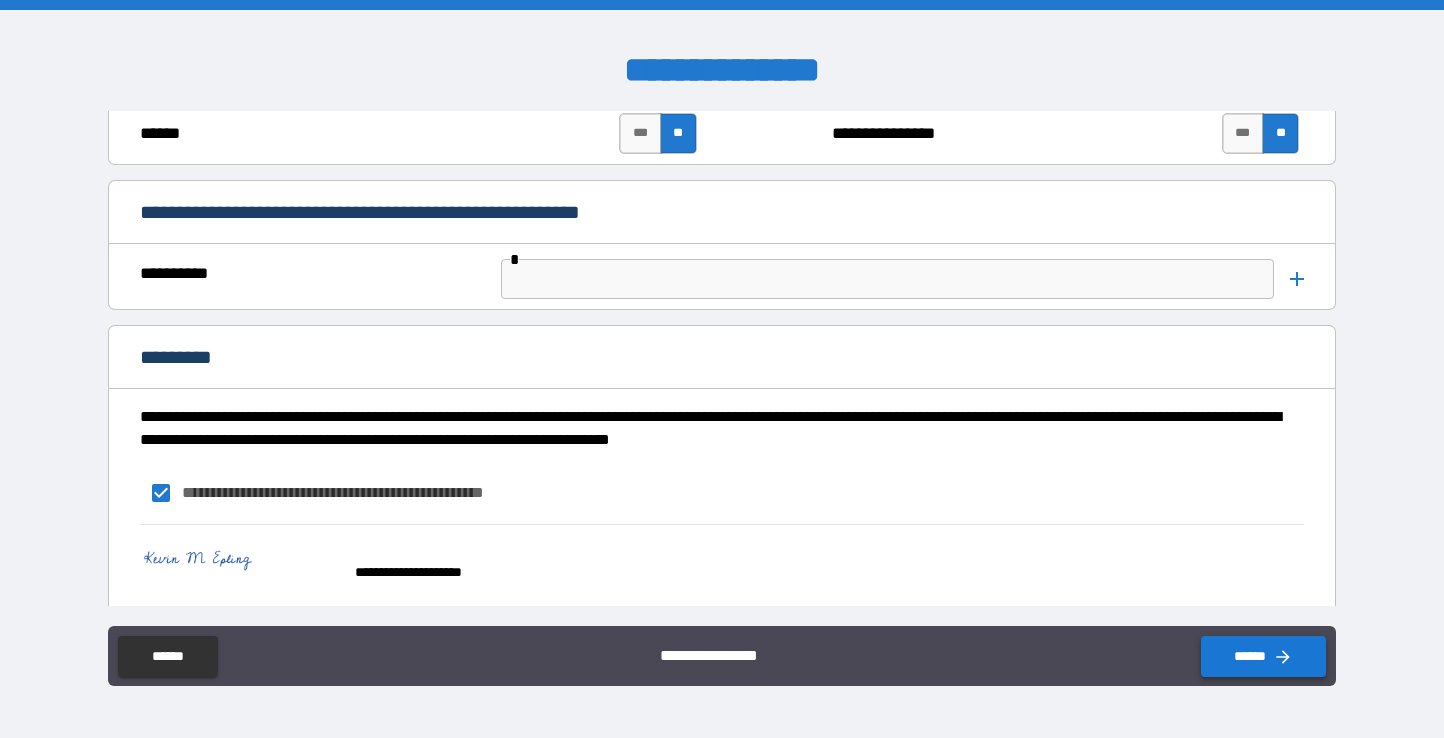 click 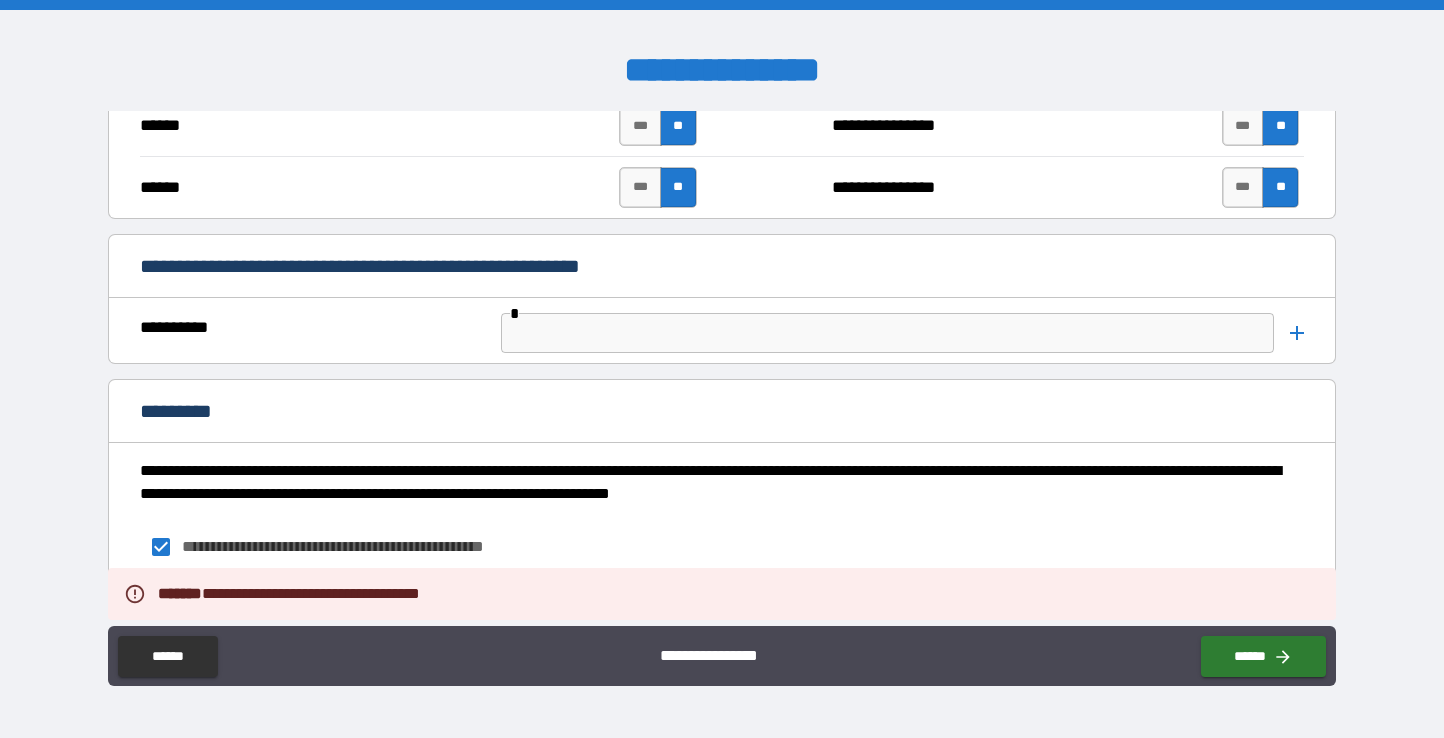 scroll, scrollTop: 3185, scrollLeft: 0, axis: vertical 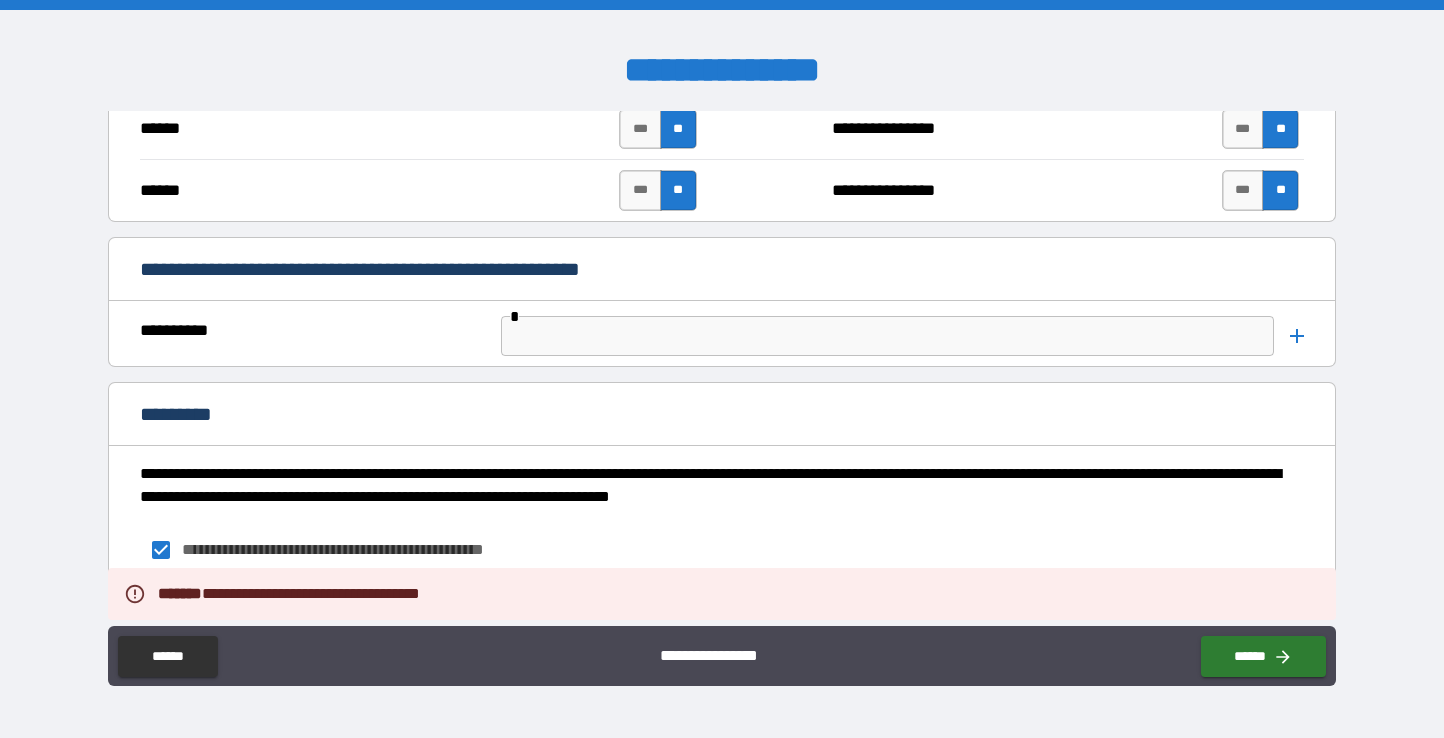 click on "**********" at bounding box center [716, 620] 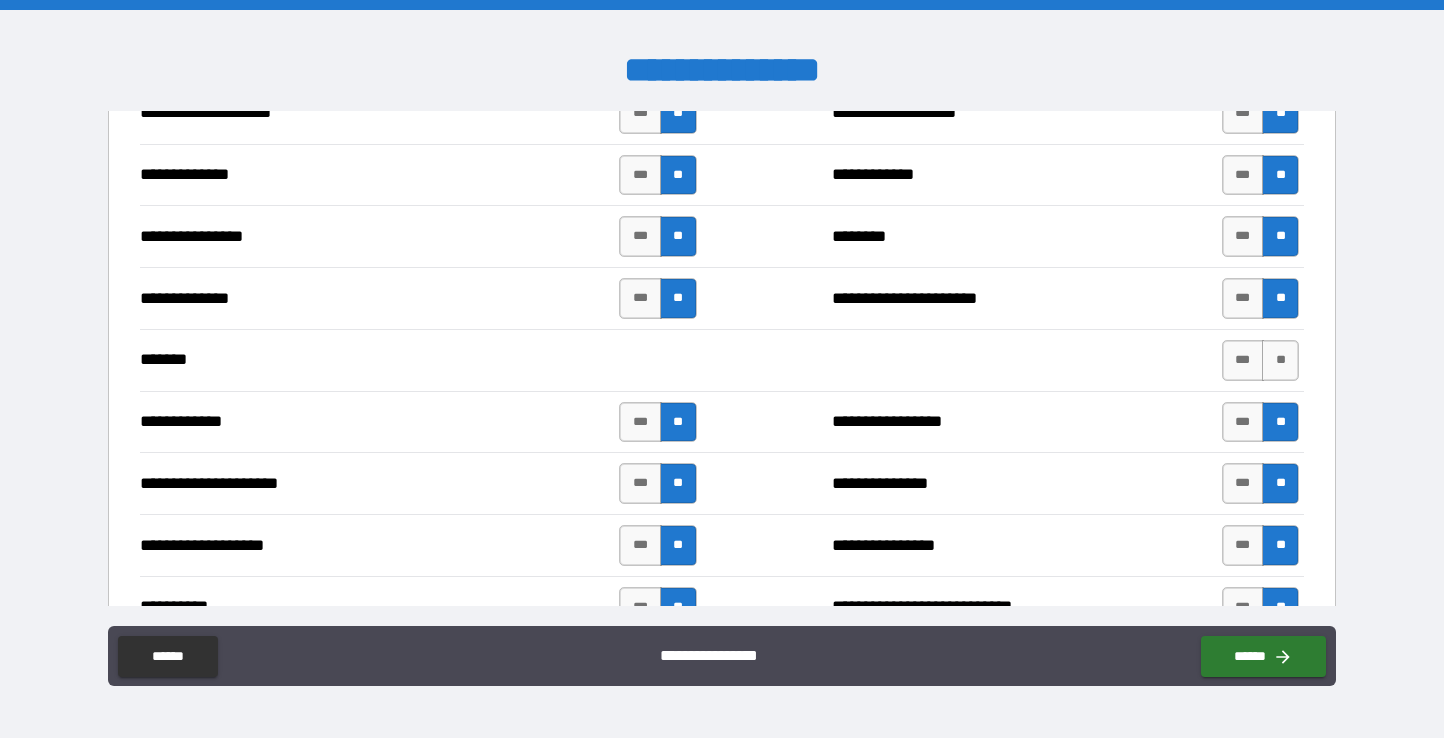 scroll, scrollTop: 2653, scrollLeft: 0, axis: vertical 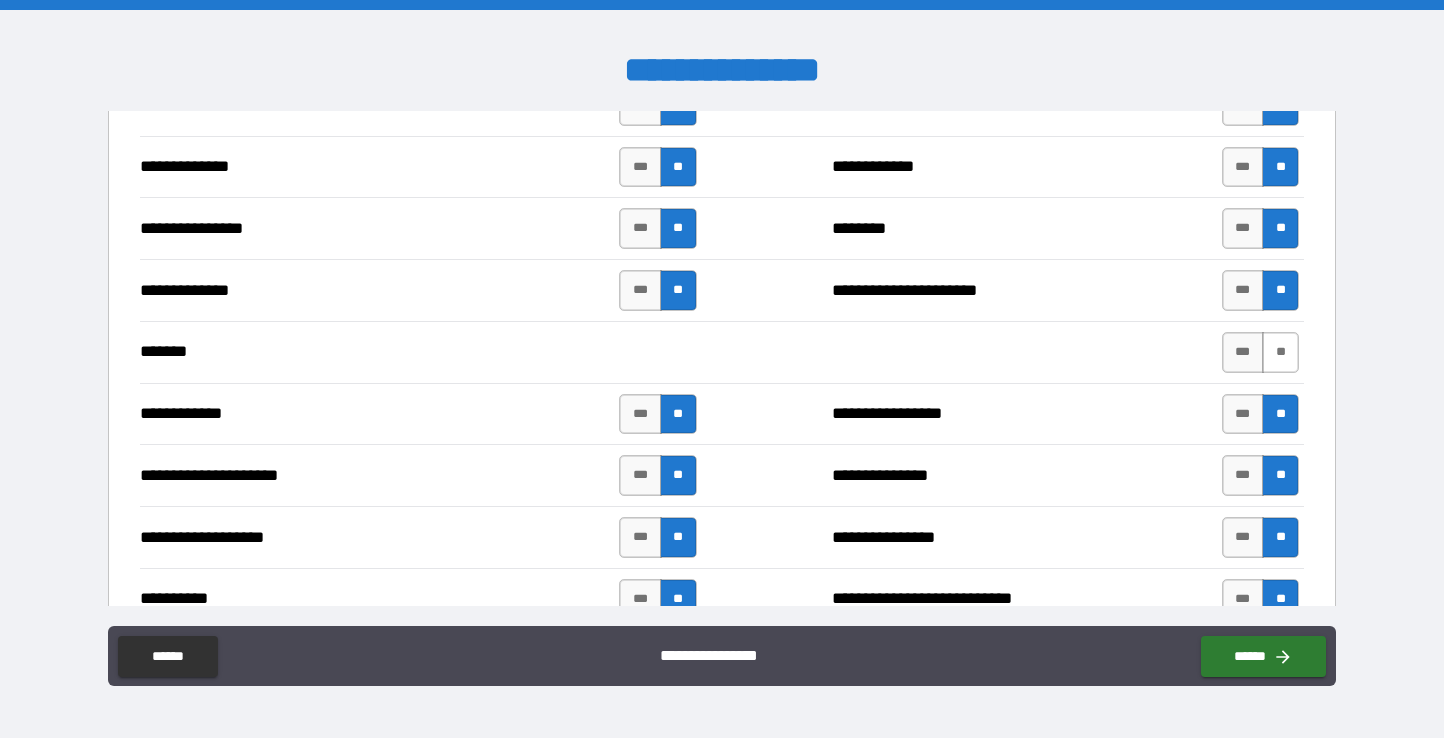 click on "**" at bounding box center (1280, 352) 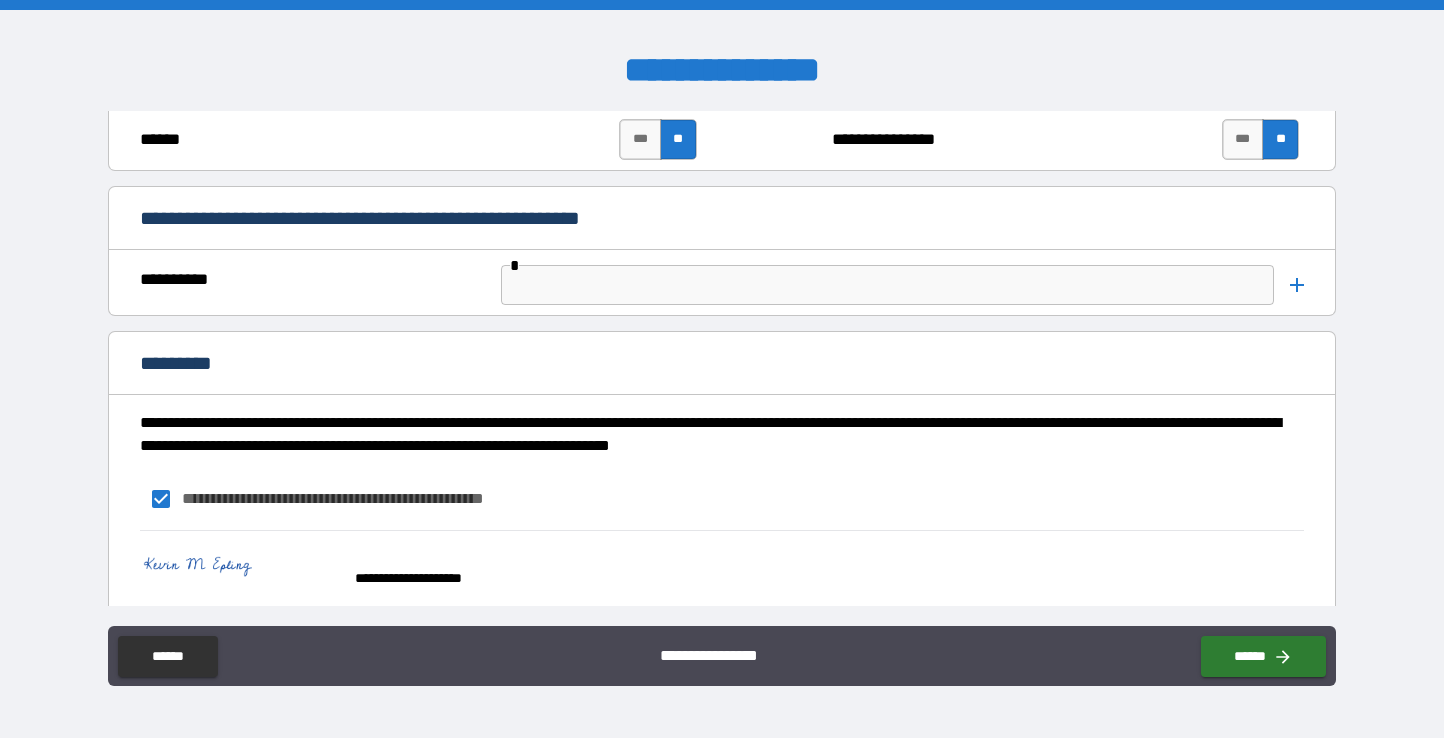 scroll, scrollTop: 3252, scrollLeft: 0, axis: vertical 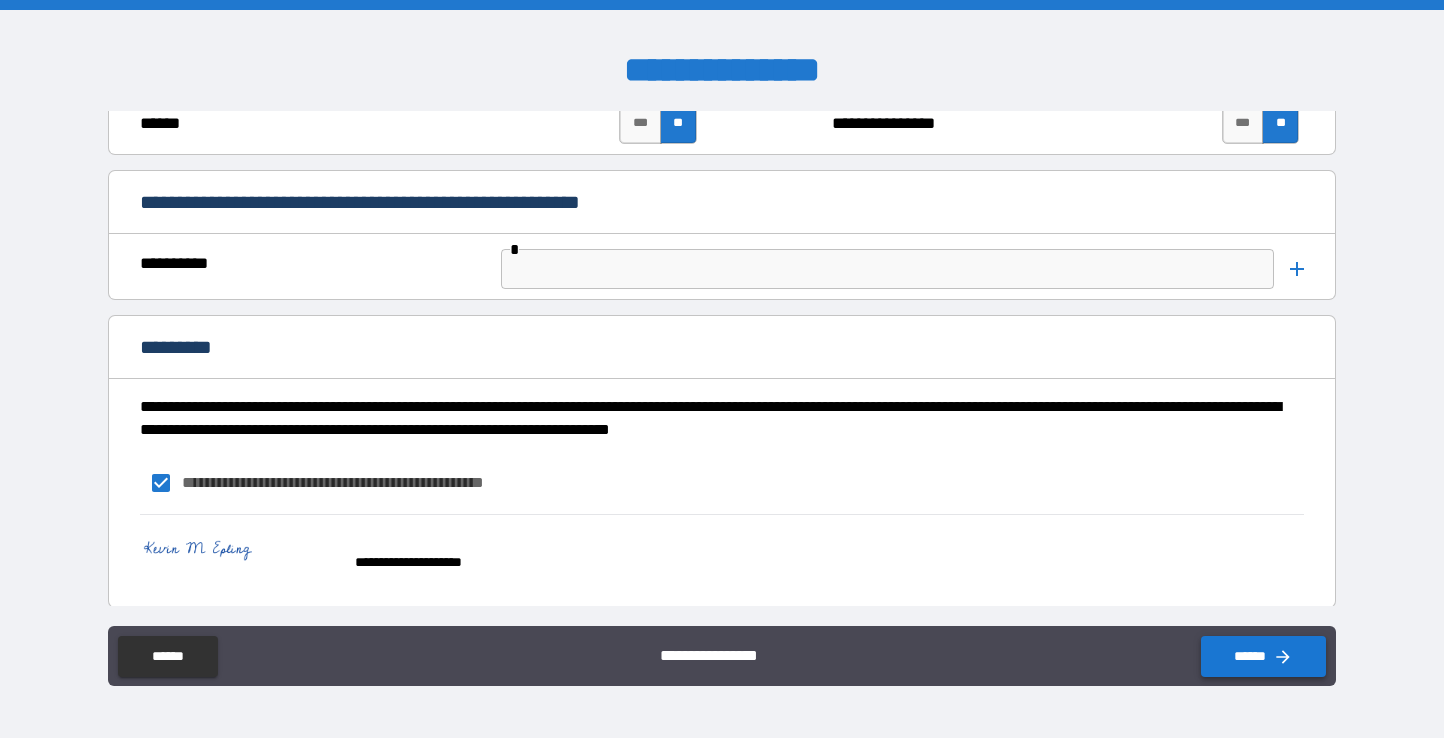 click 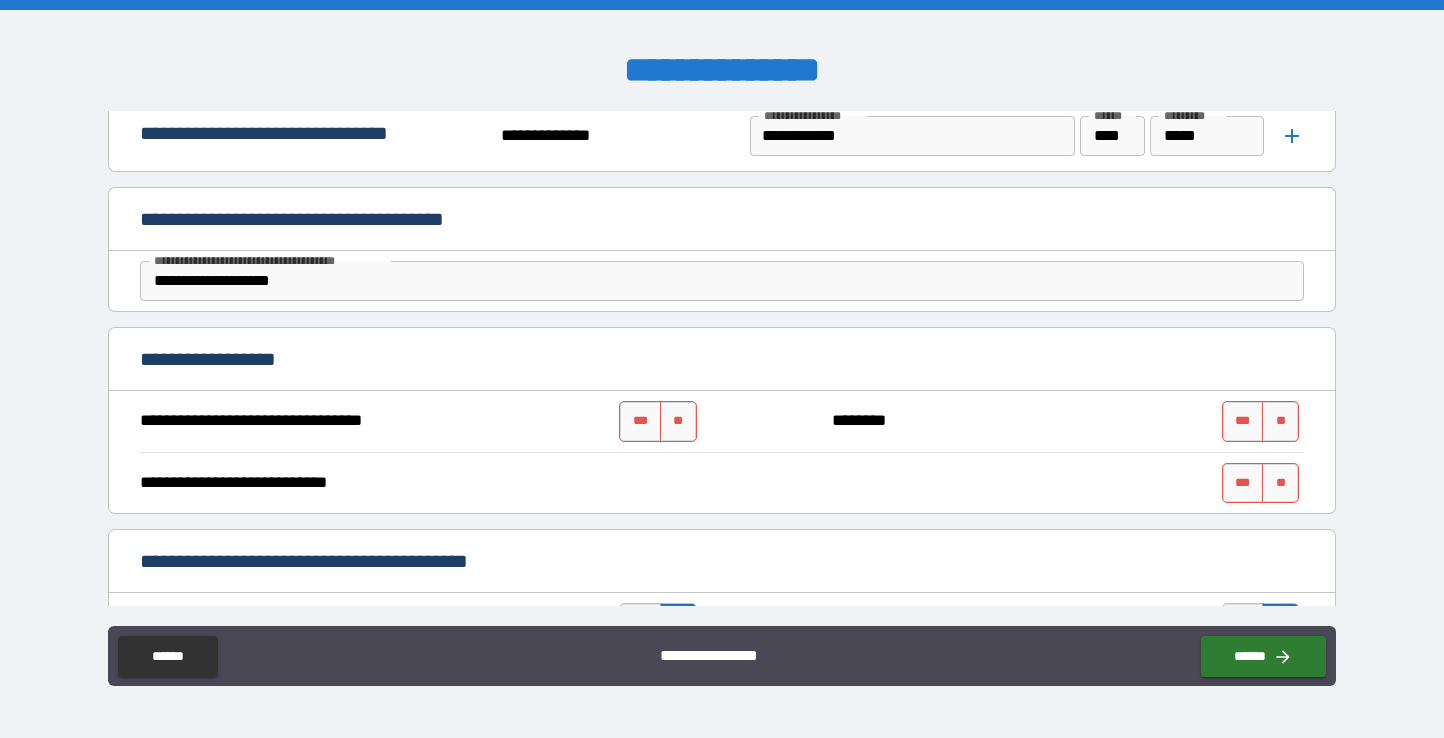 scroll, scrollTop: 742, scrollLeft: 0, axis: vertical 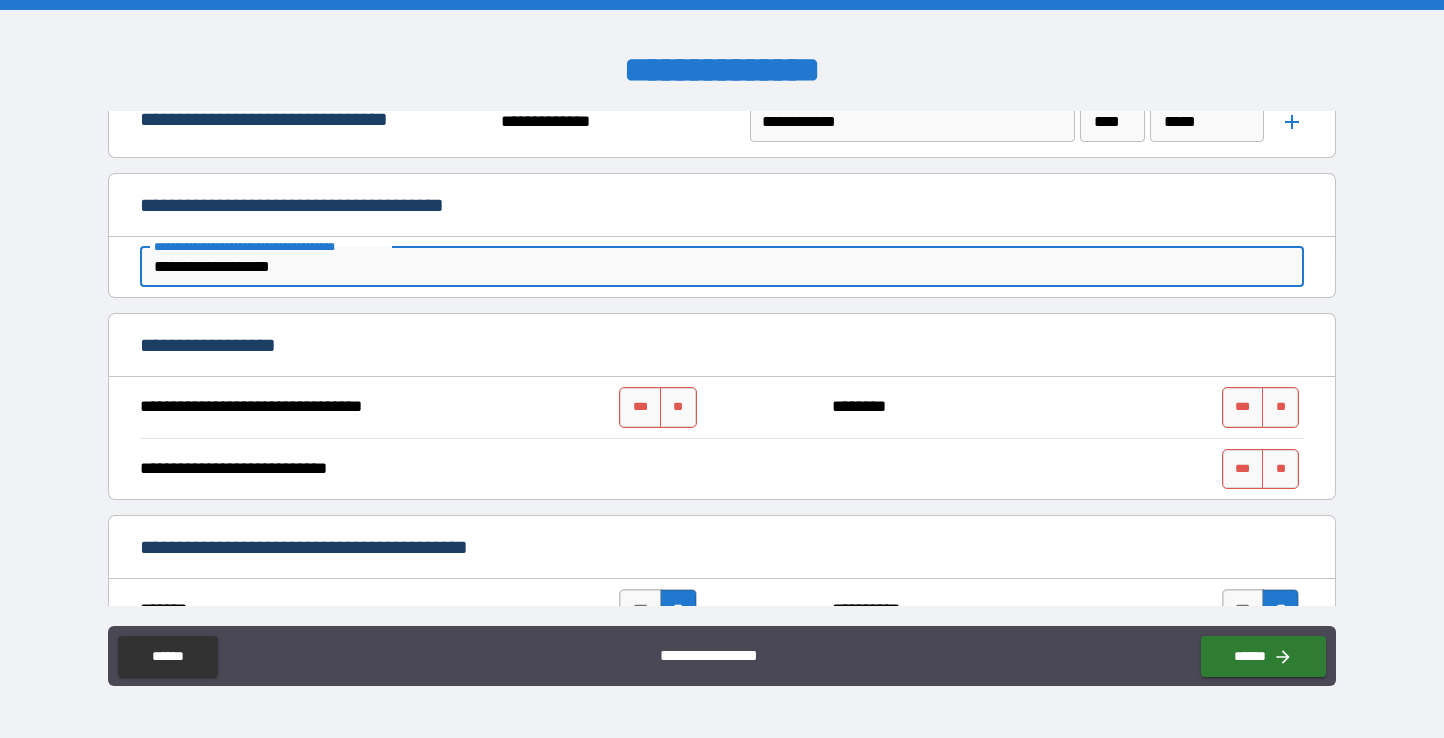 click on "**********" at bounding box center [722, 267] 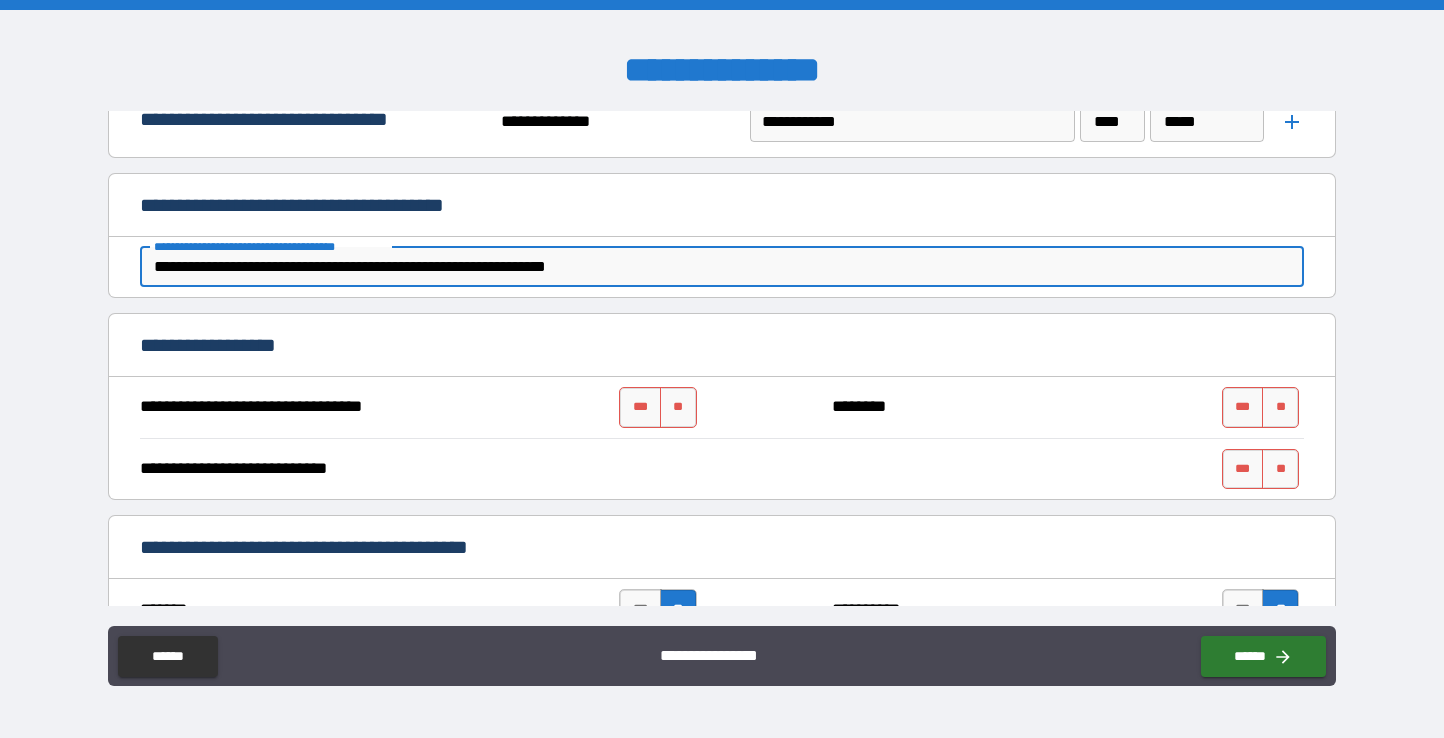 click on "**********" at bounding box center [722, 267] 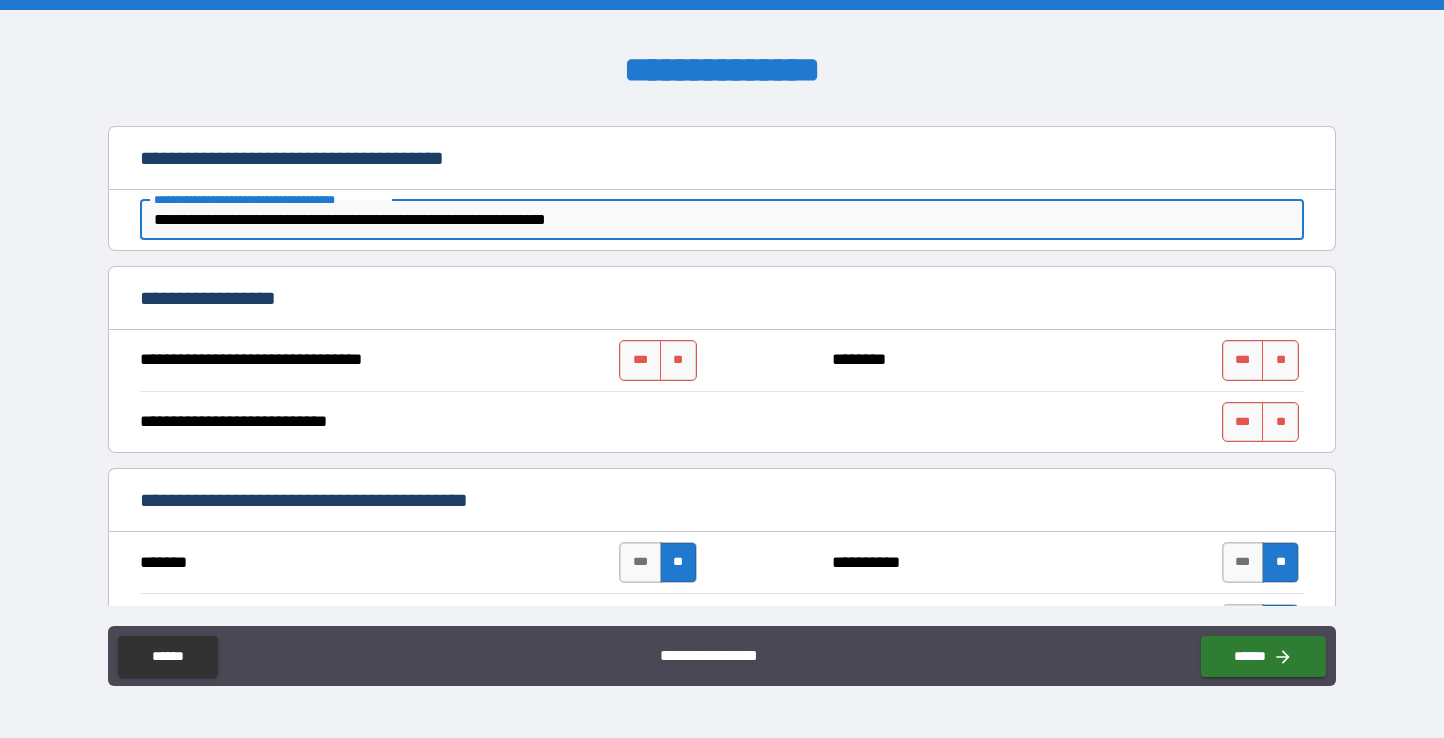 scroll, scrollTop: 792, scrollLeft: 0, axis: vertical 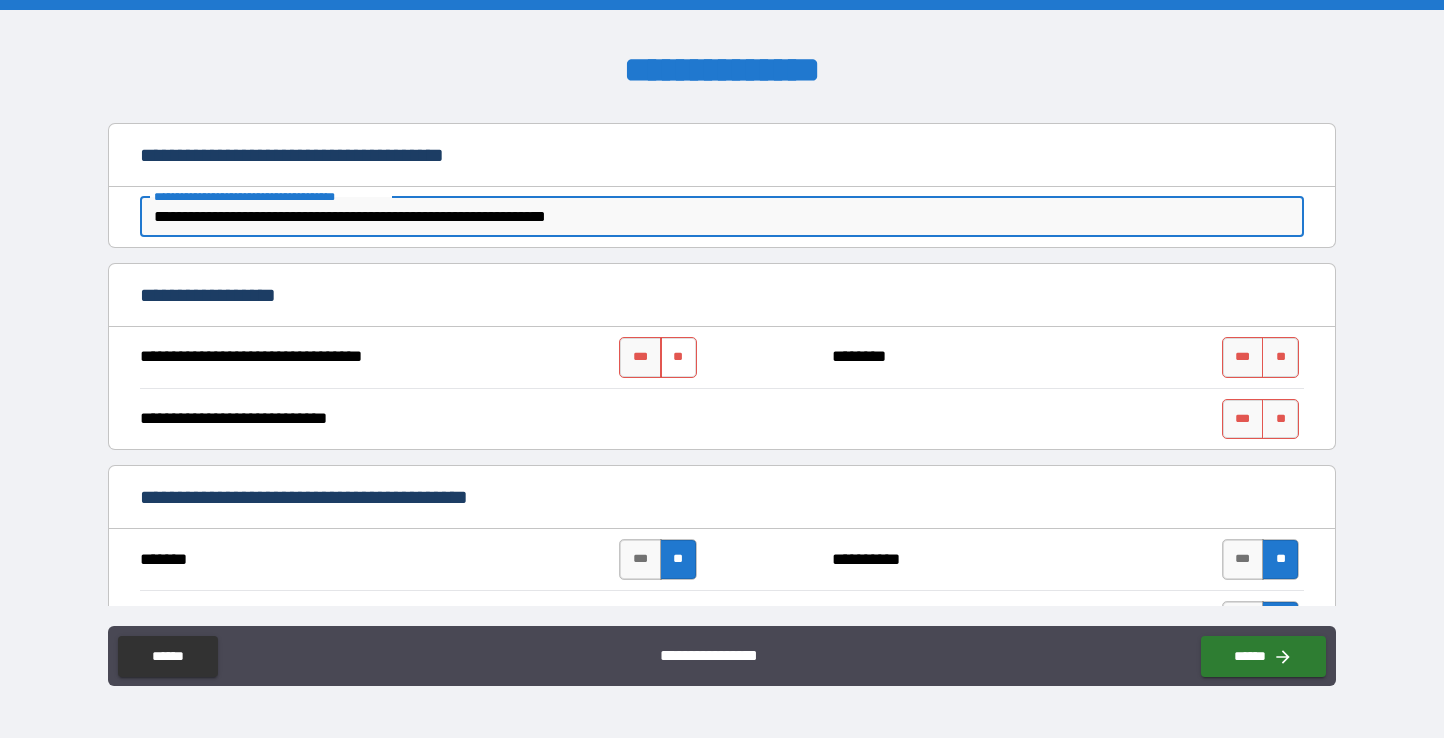 type on "**********" 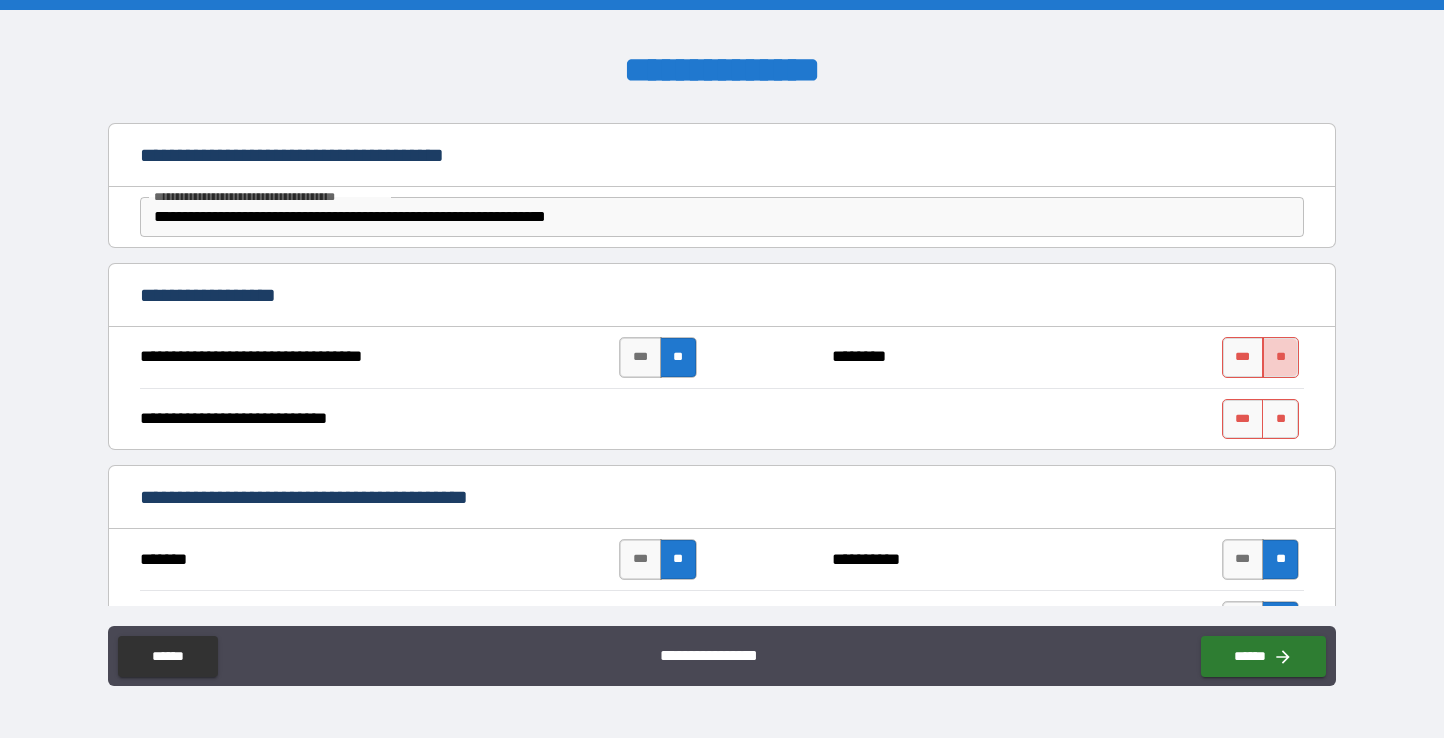 click on "**" at bounding box center (1280, 357) 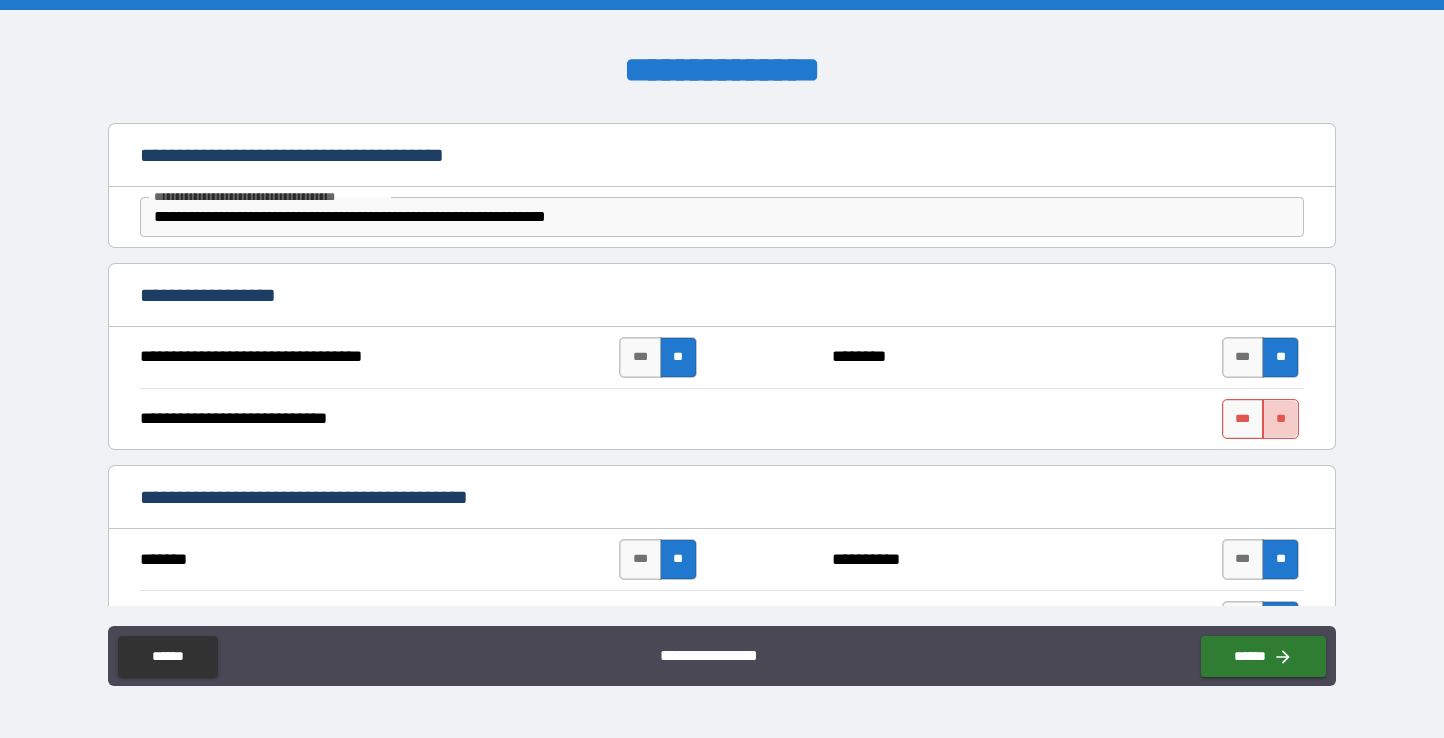 click on "**" at bounding box center (1280, 419) 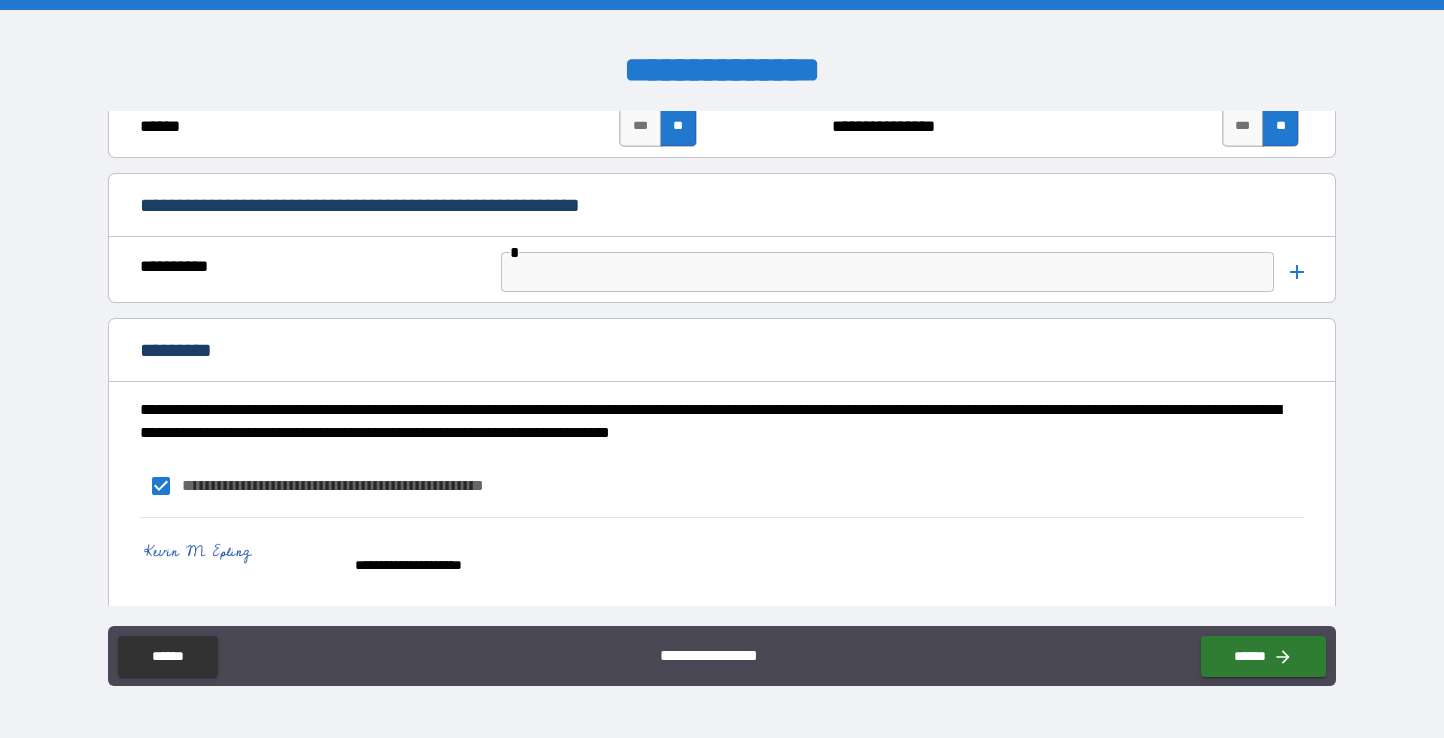 scroll, scrollTop: 3259, scrollLeft: 0, axis: vertical 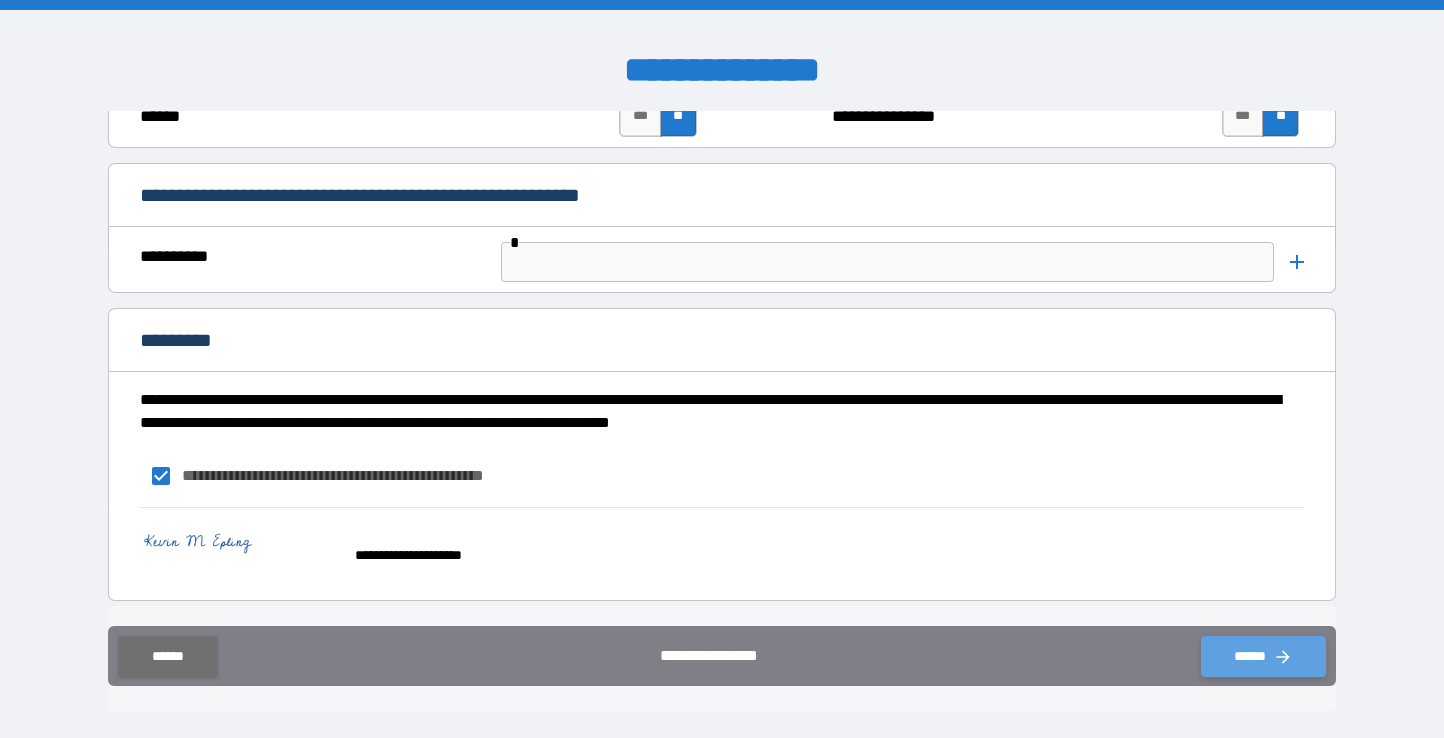 click on "******" at bounding box center [1263, 656] 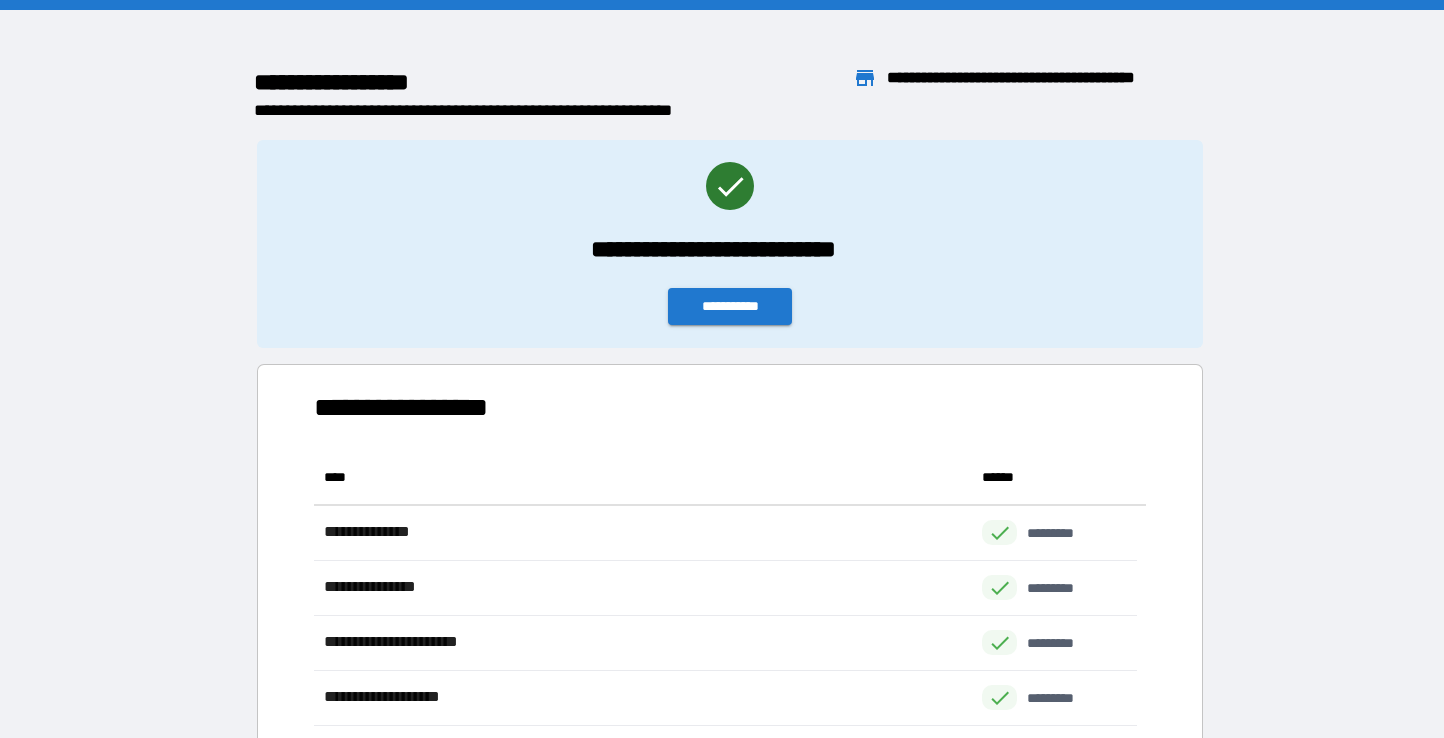 scroll, scrollTop: 16, scrollLeft: 16, axis: both 